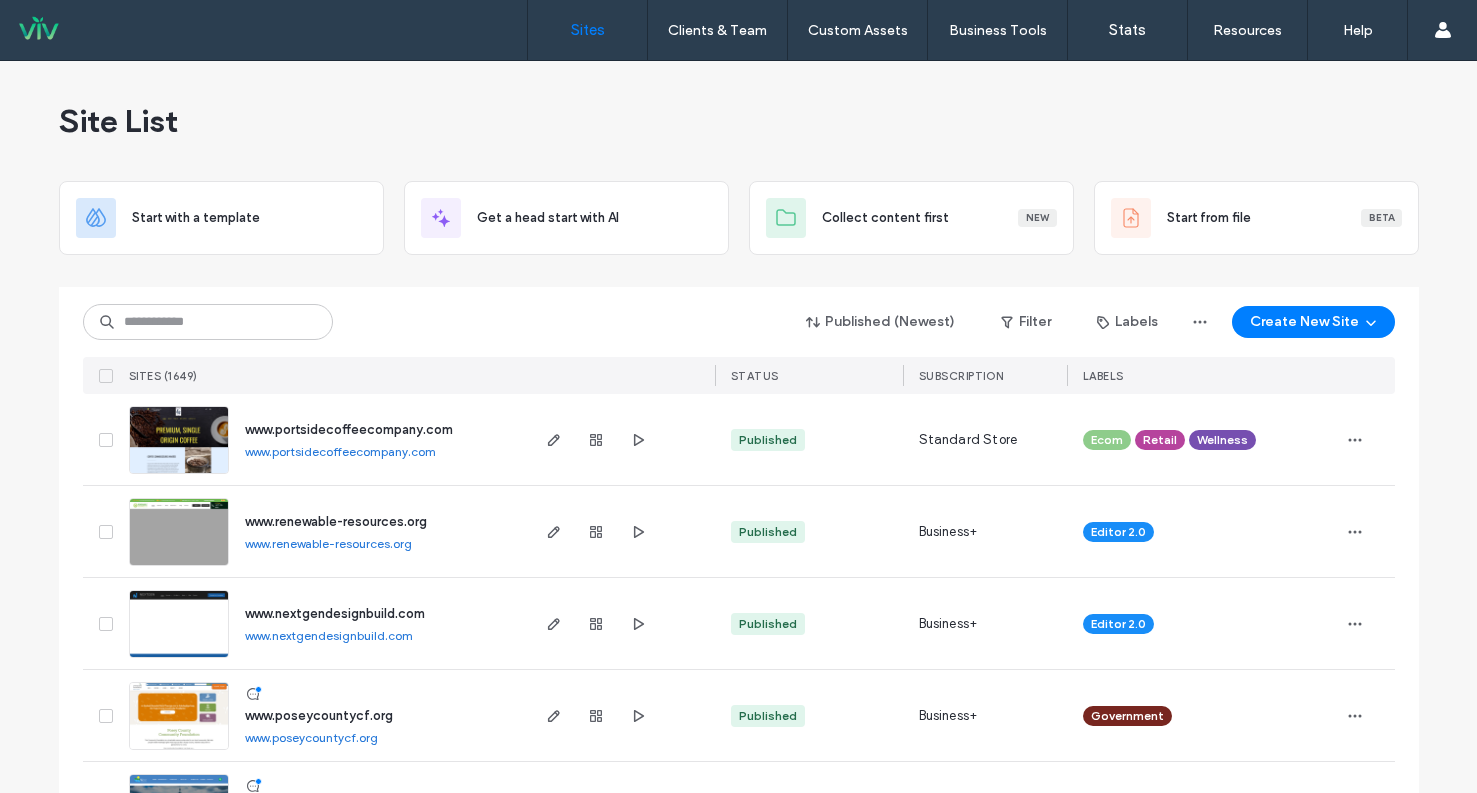 scroll, scrollTop: 0, scrollLeft: 0, axis: both 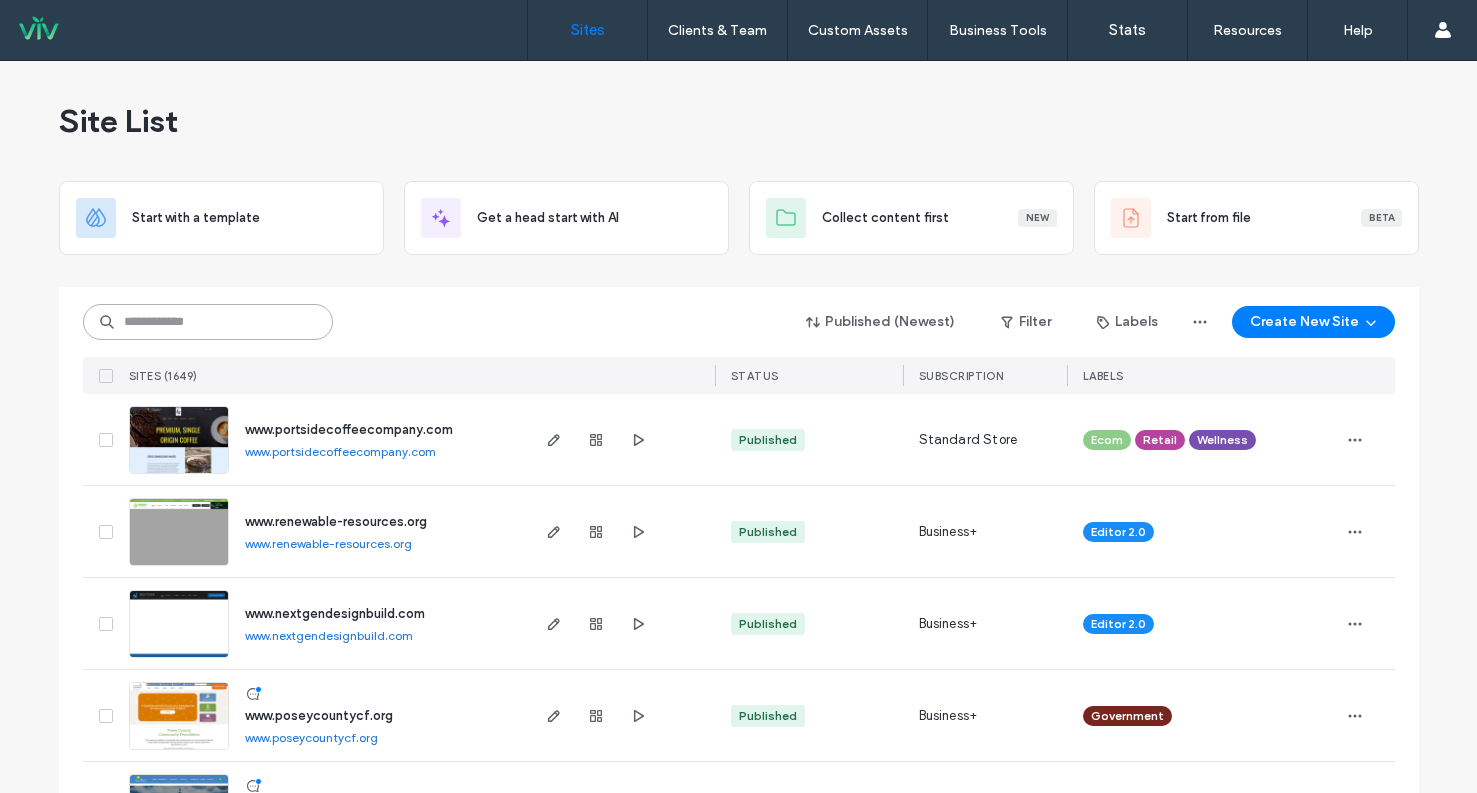 click at bounding box center (208, 322) 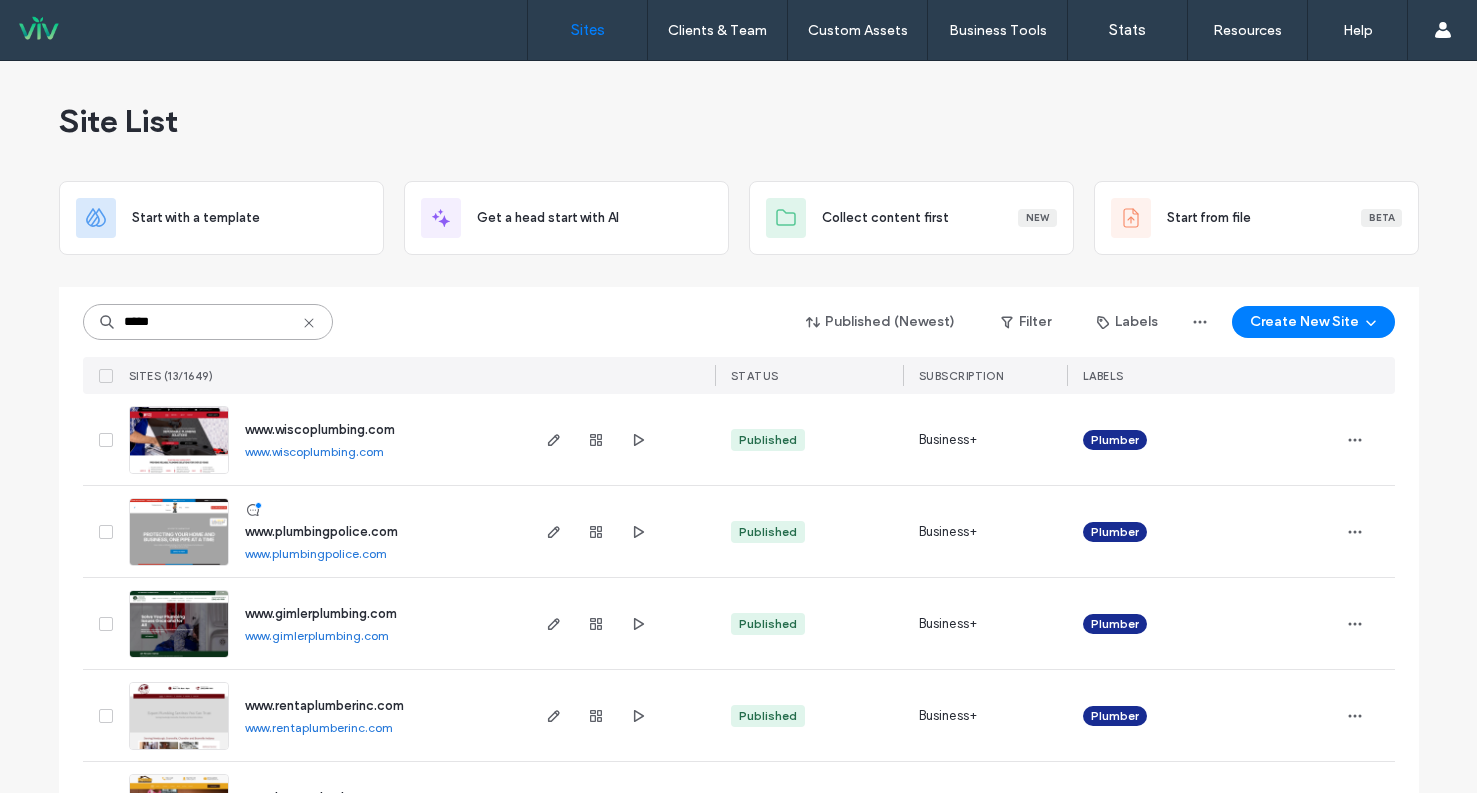 type on "*****" 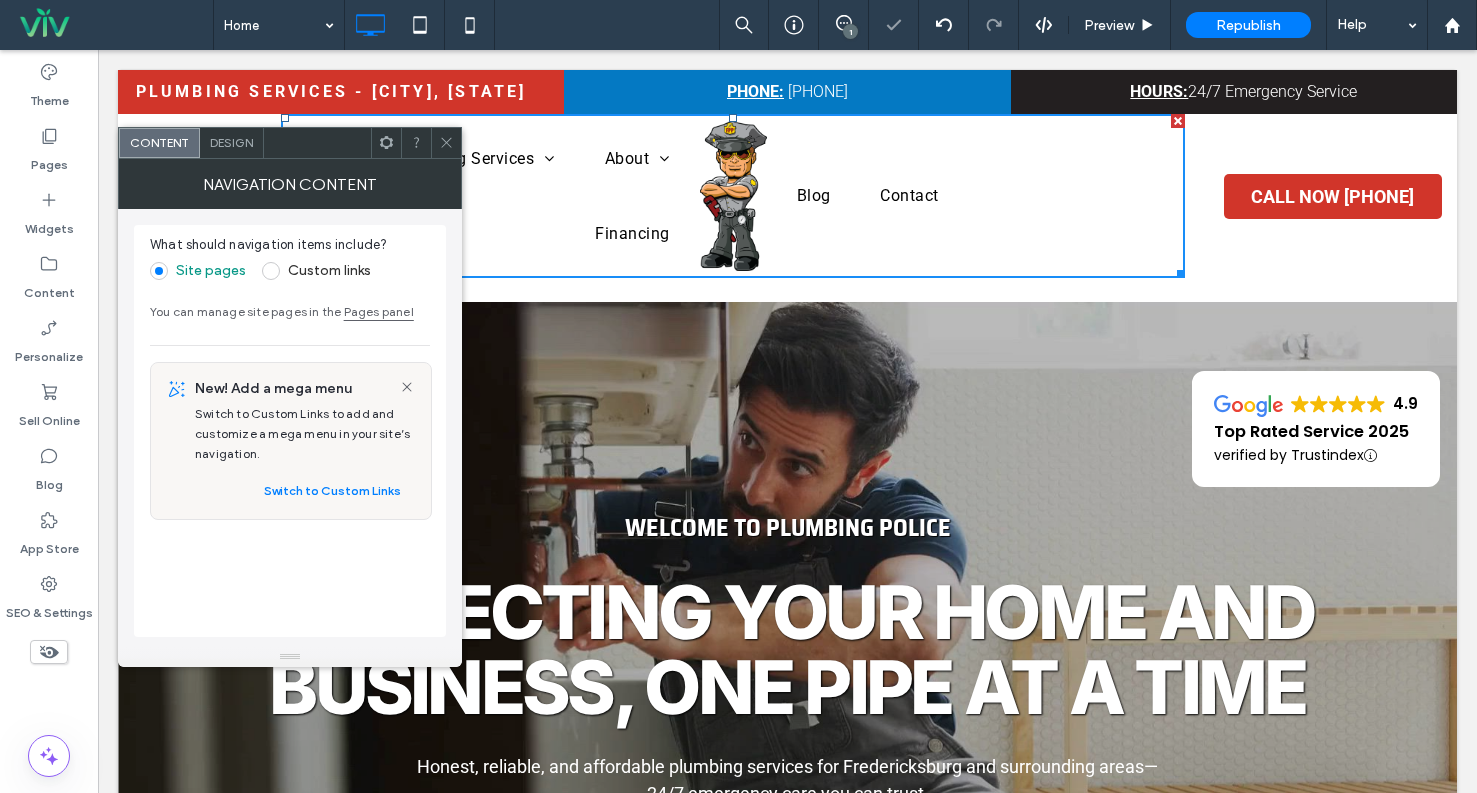 scroll, scrollTop: 0, scrollLeft: 0, axis: both 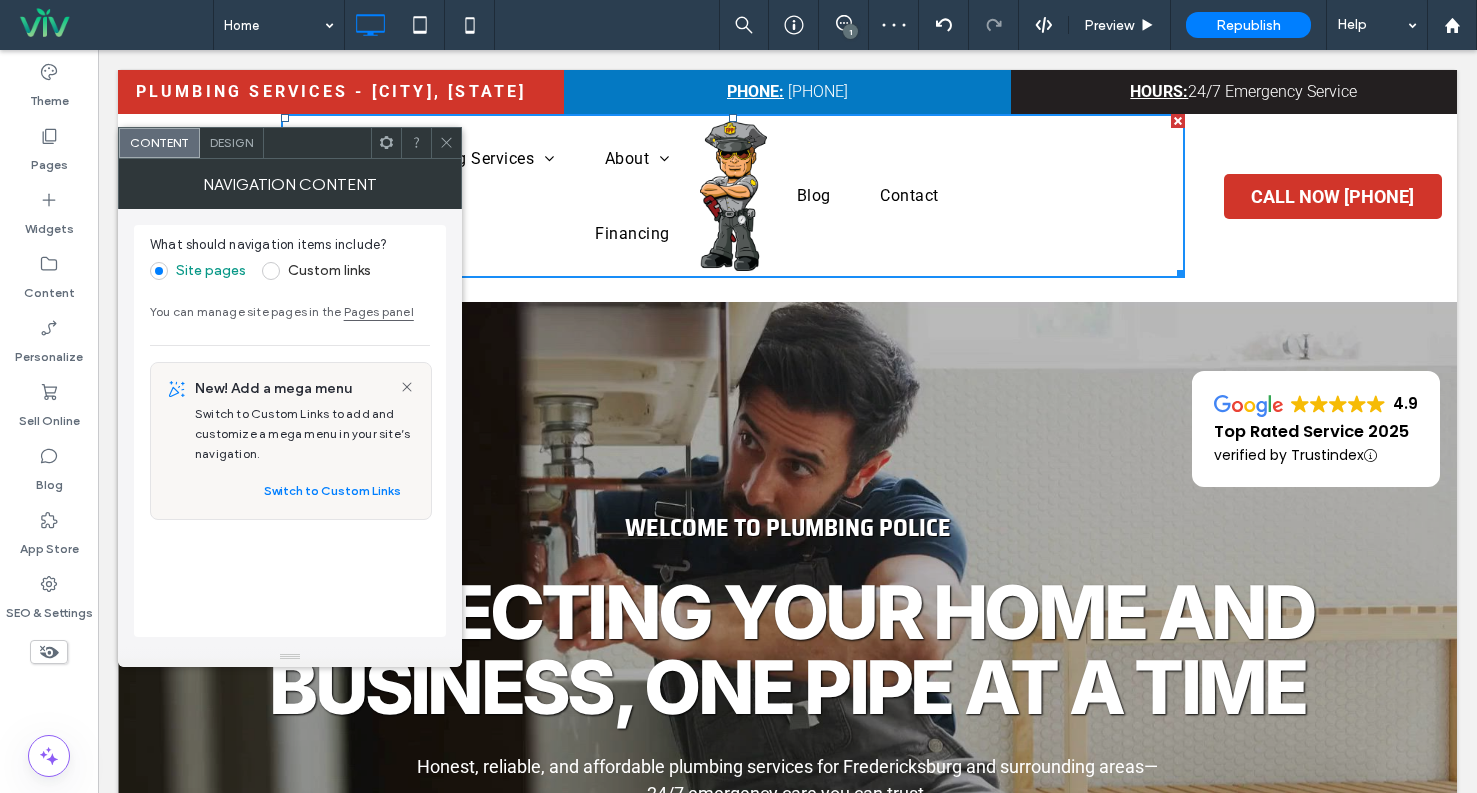 click on "Design" at bounding box center (231, 142) 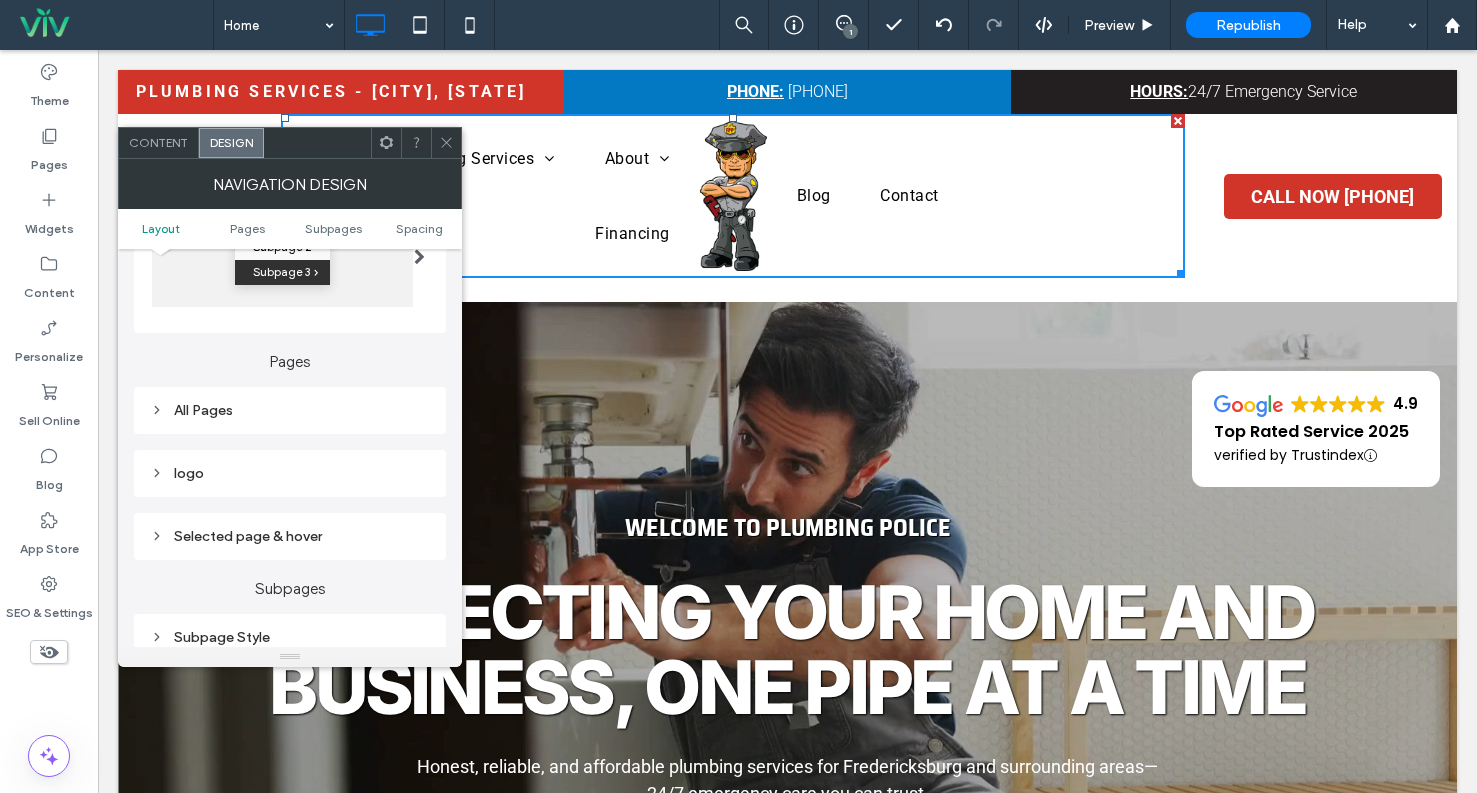 scroll, scrollTop: 200, scrollLeft: 0, axis: vertical 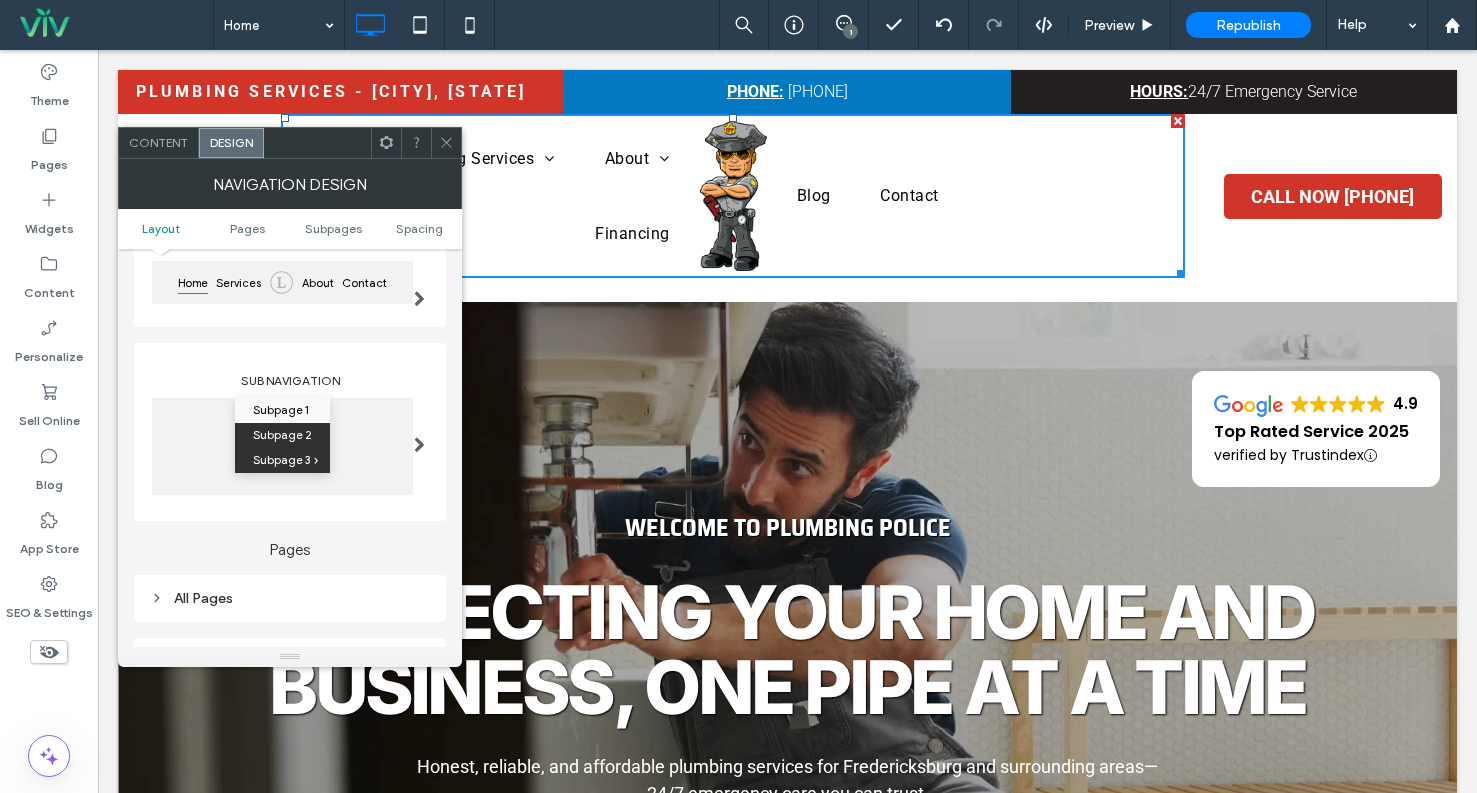 click on "Subpage 2" at bounding box center [282, 435] 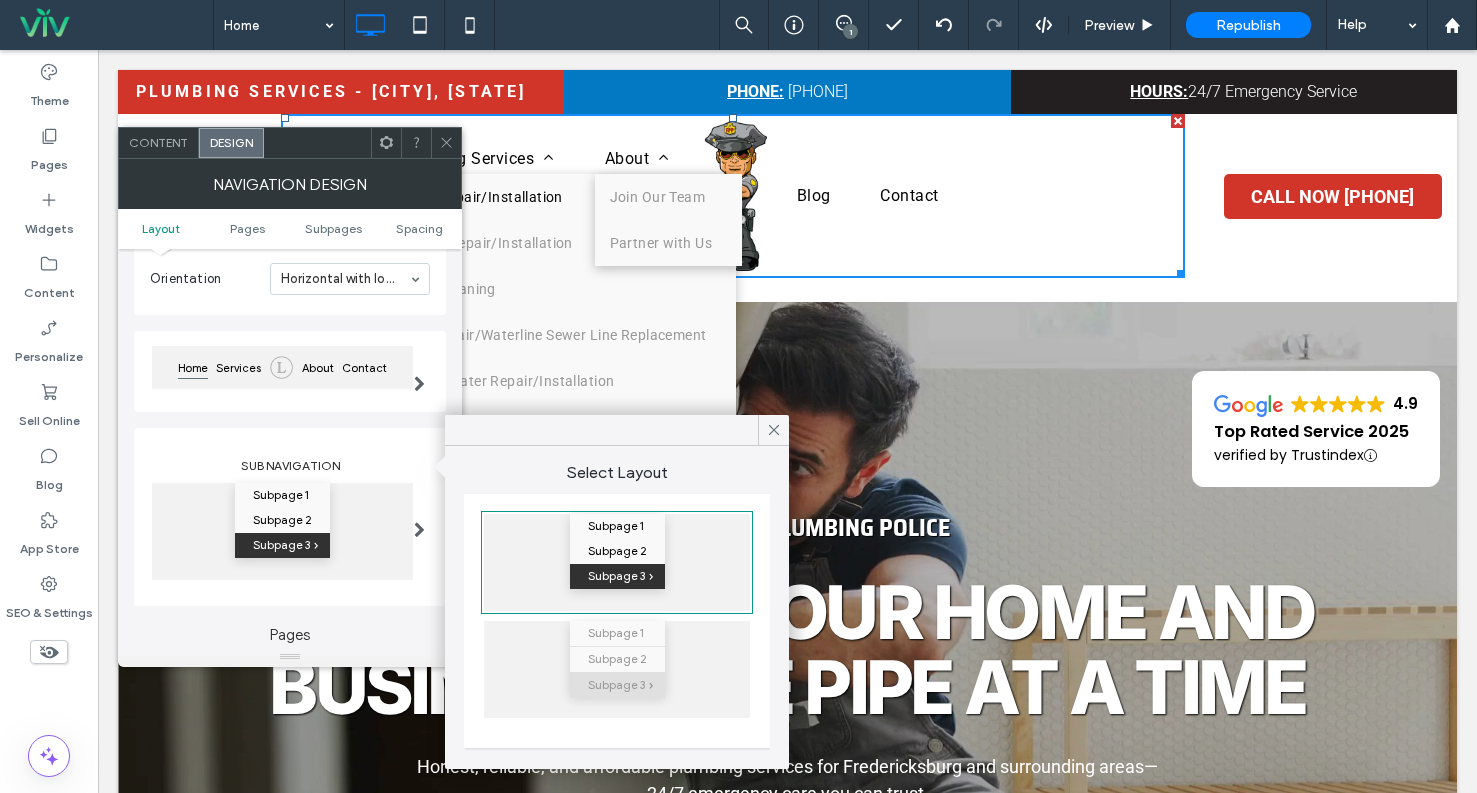 scroll, scrollTop: 0, scrollLeft: 0, axis: both 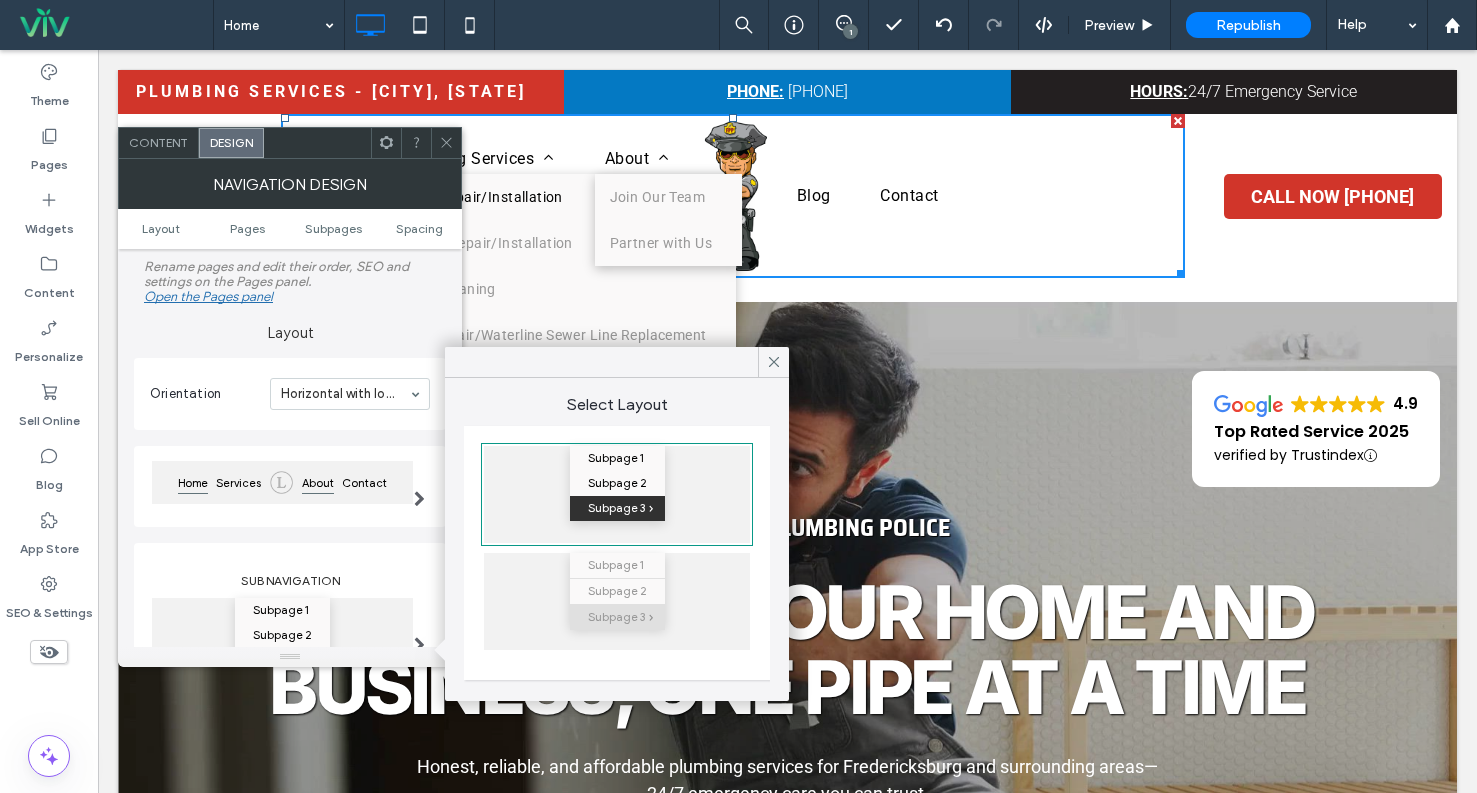 click on "About" at bounding box center [318, 483] 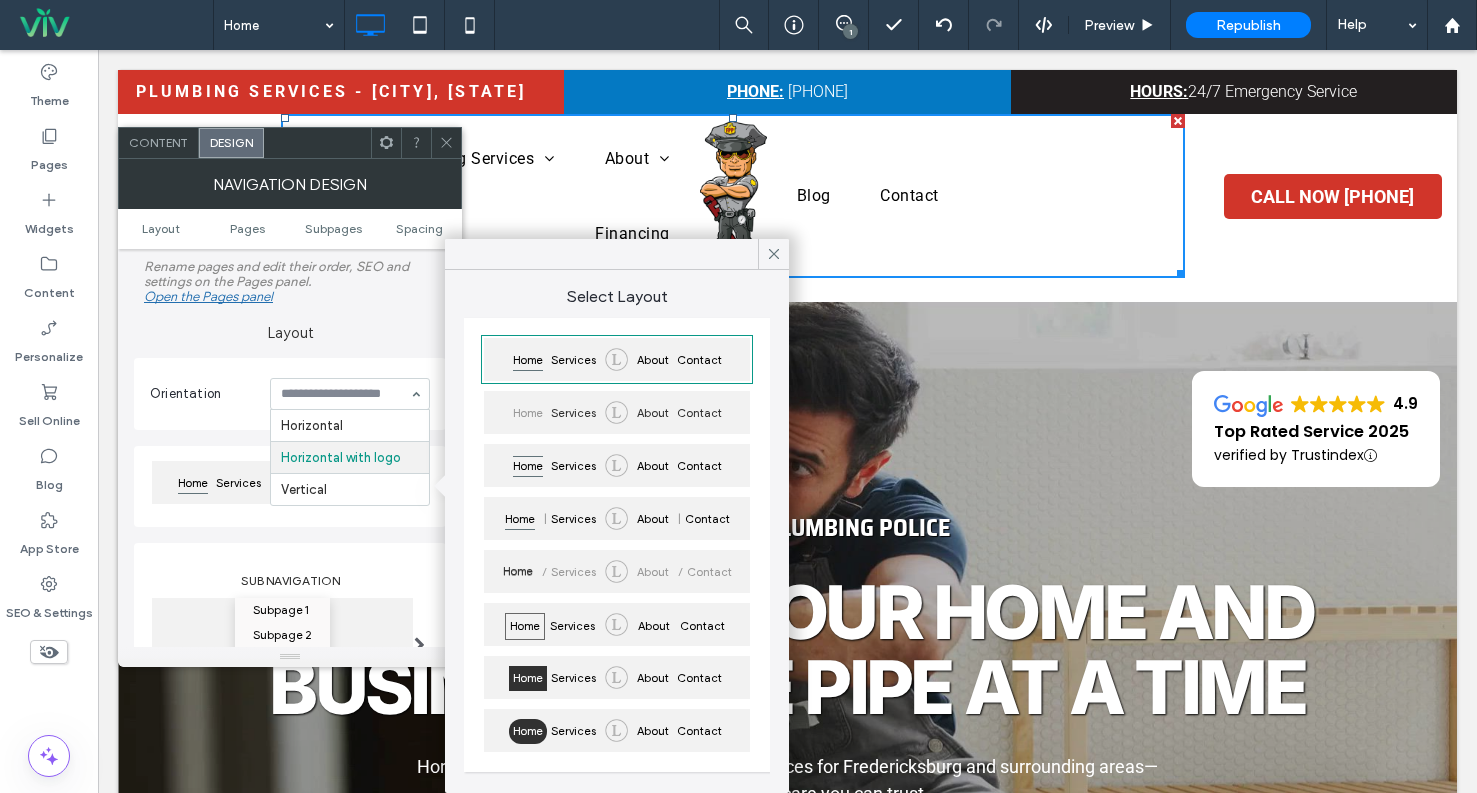 click on "Orientation" at bounding box center (206, 394) 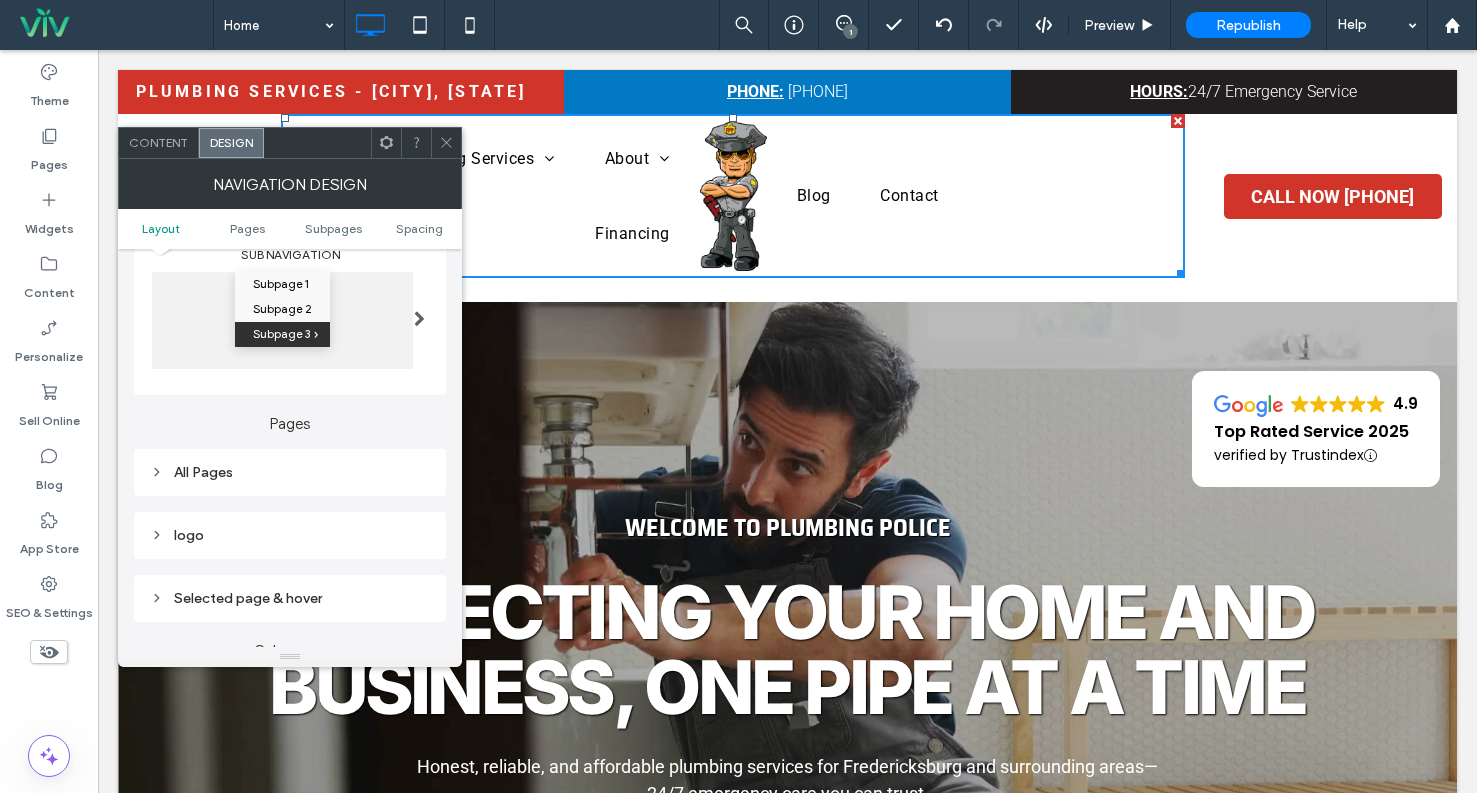 scroll, scrollTop: 500, scrollLeft: 0, axis: vertical 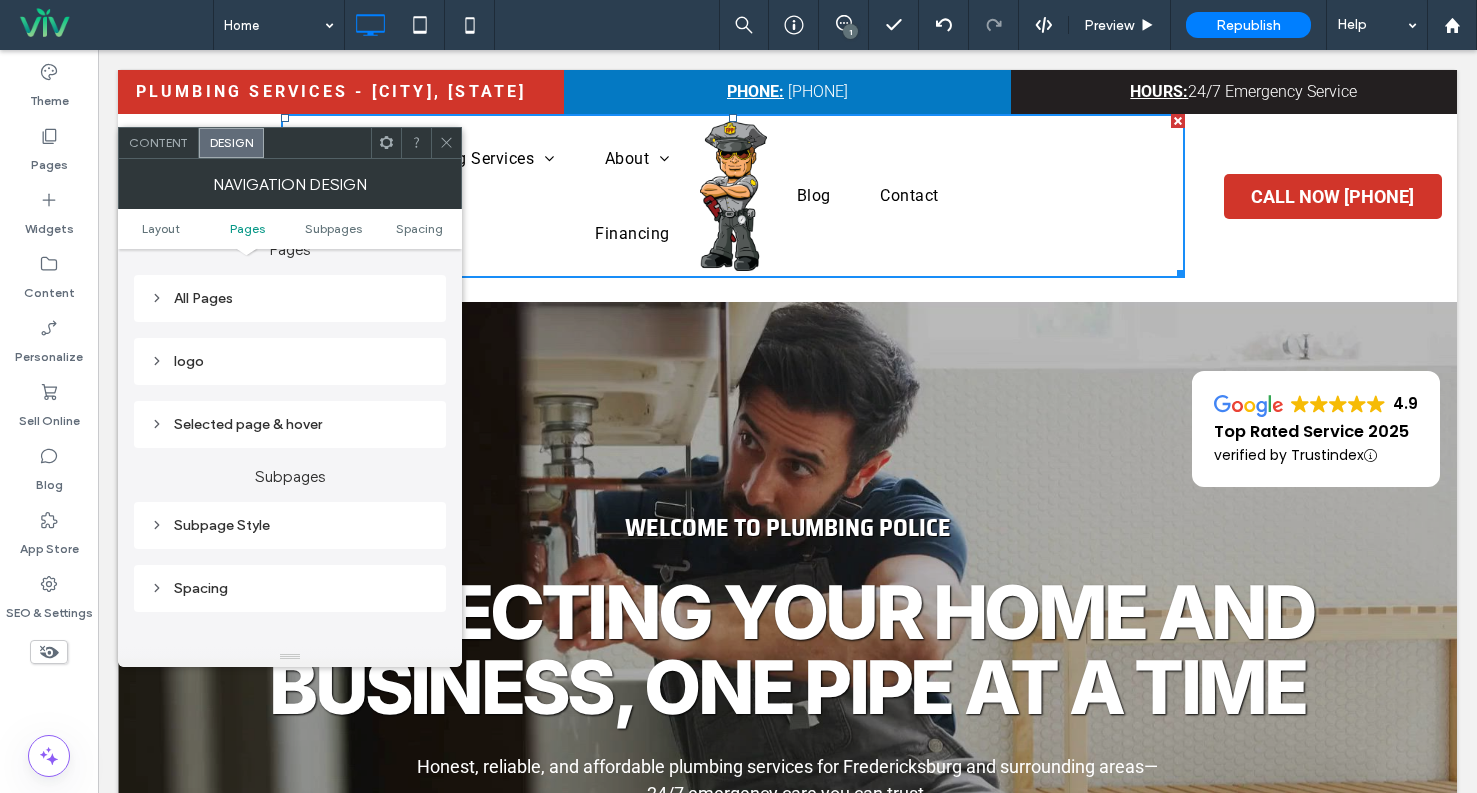 click on "logo" at bounding box center (290, 361) 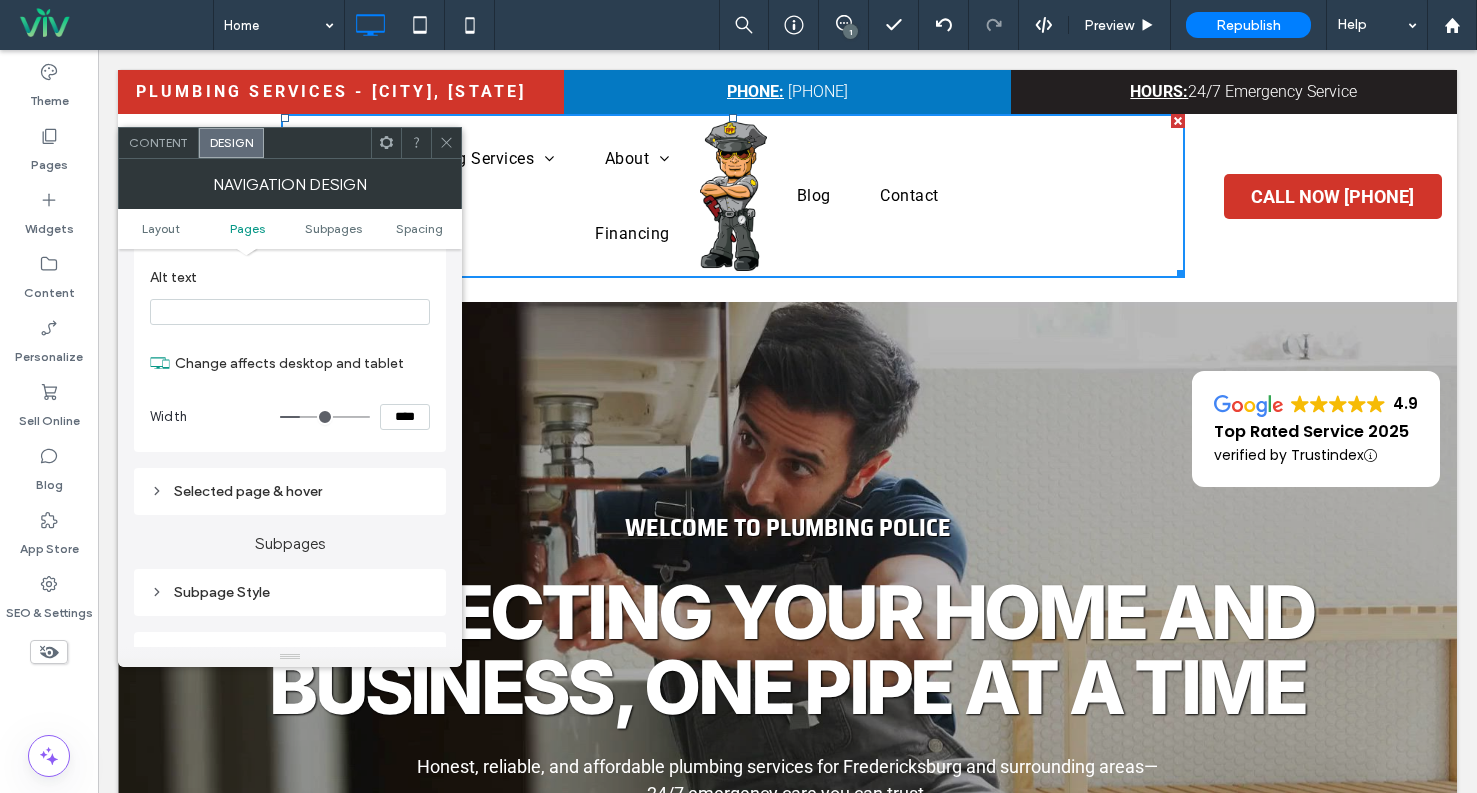 scroll, scrollTop: 900, scrollLeft: 0, axis: vertical 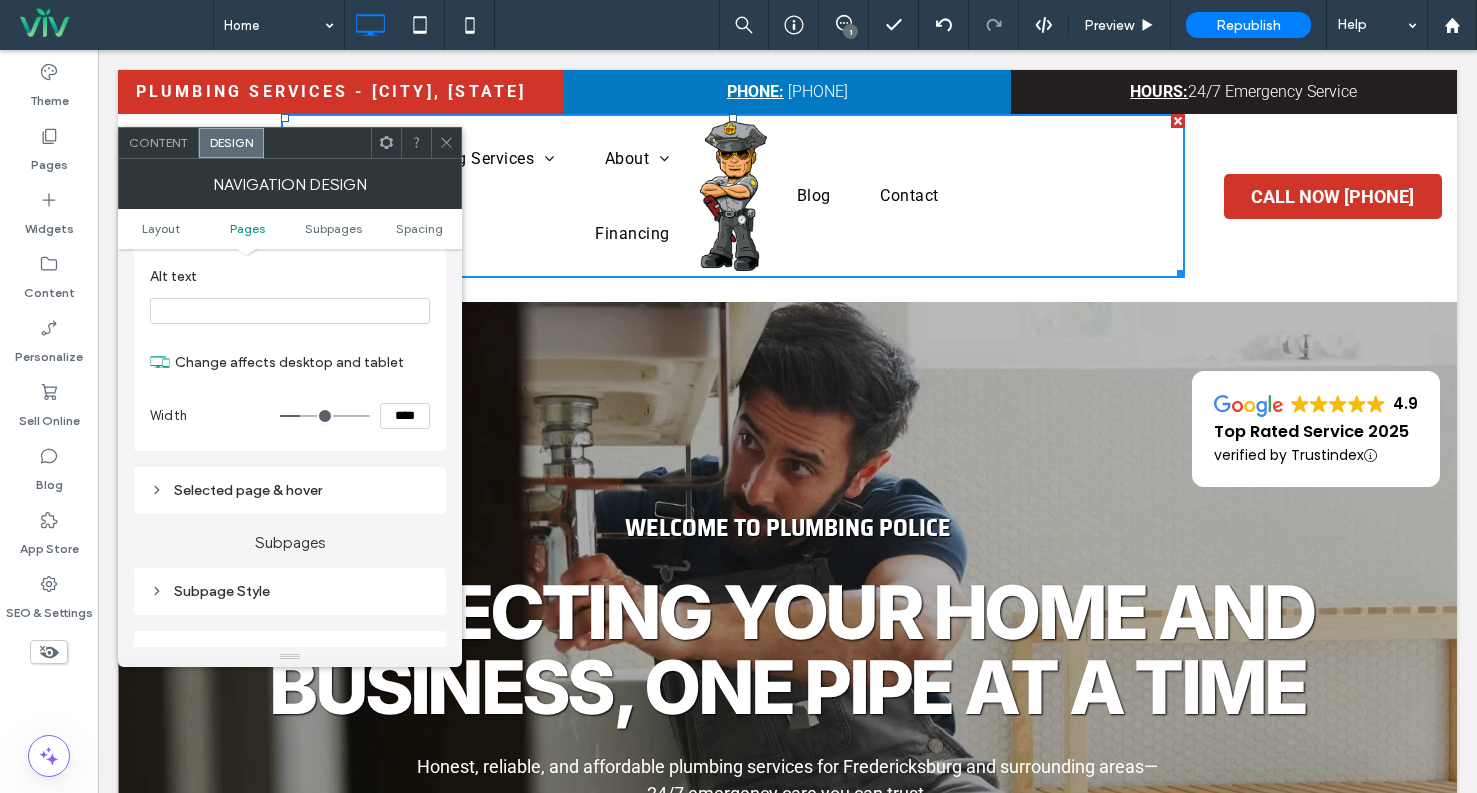 type on "**" 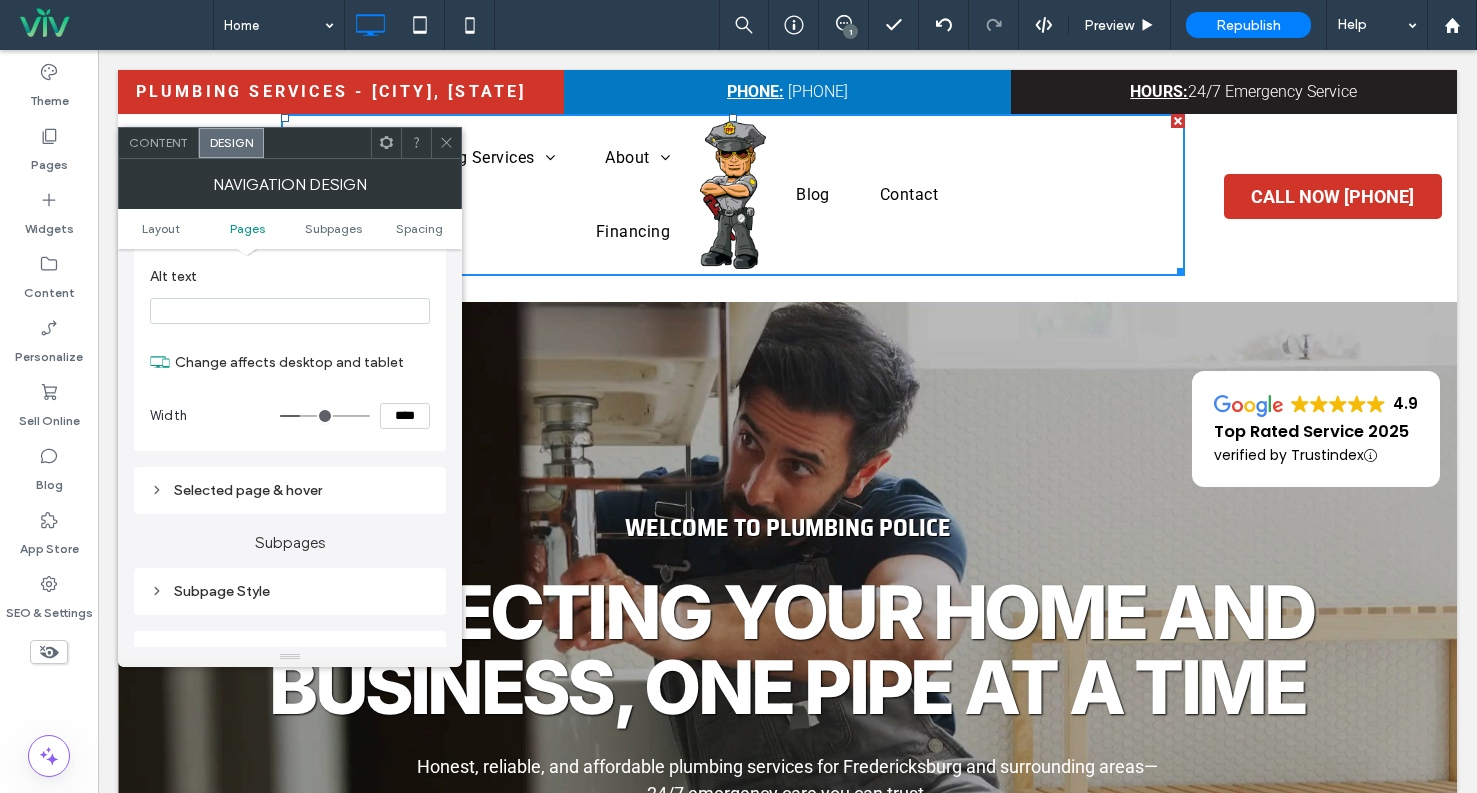 type on "**" 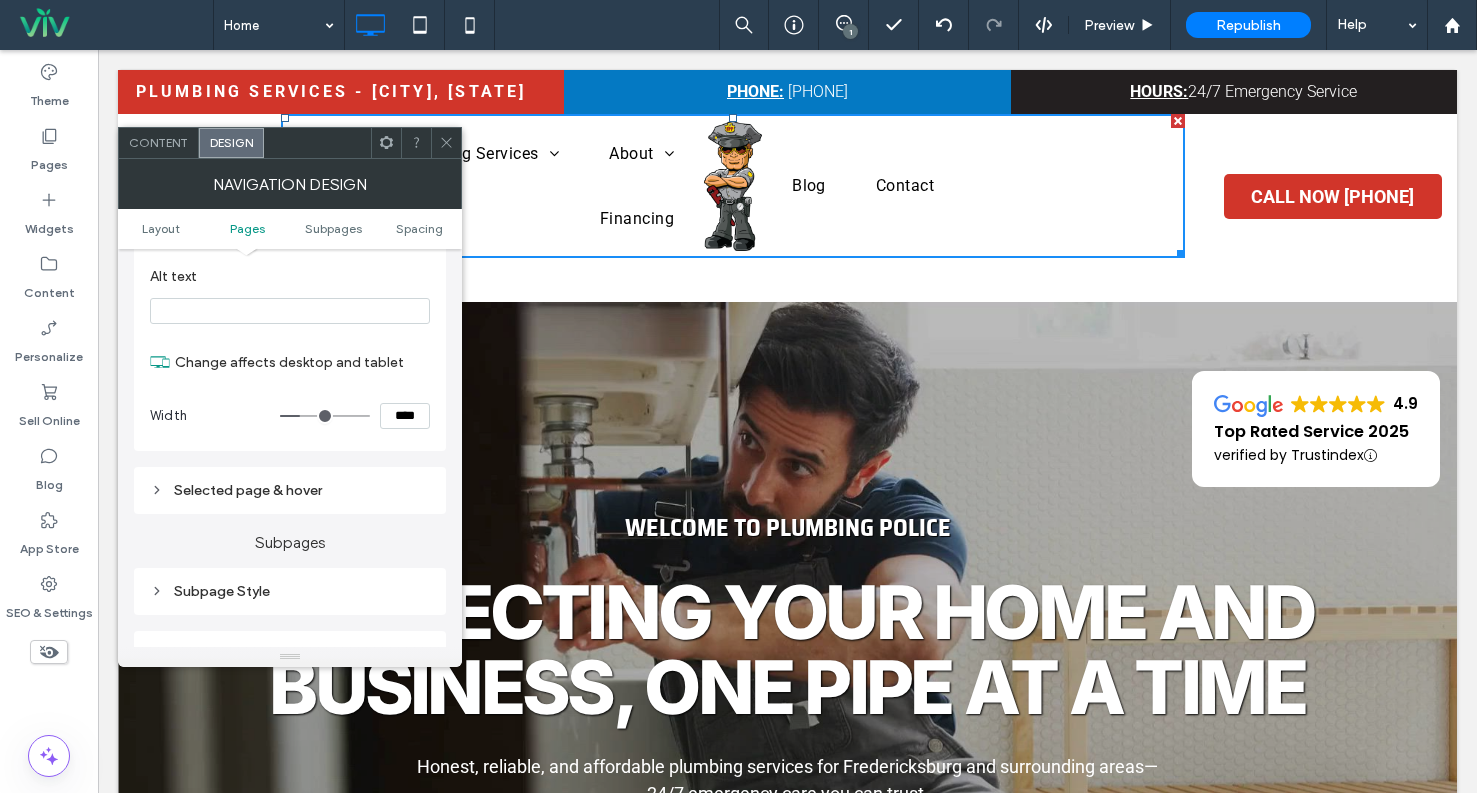 type on "**" 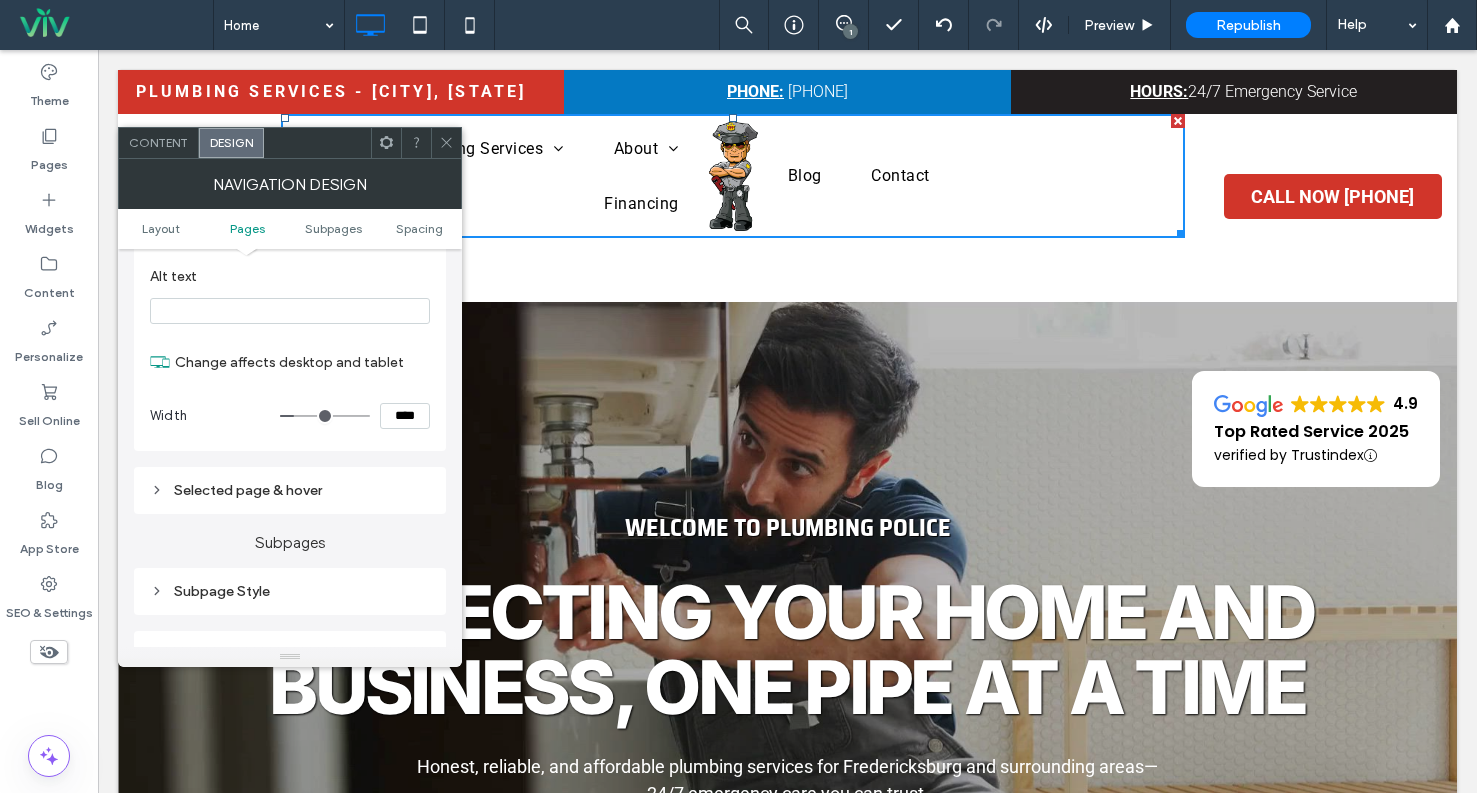 type on "**" 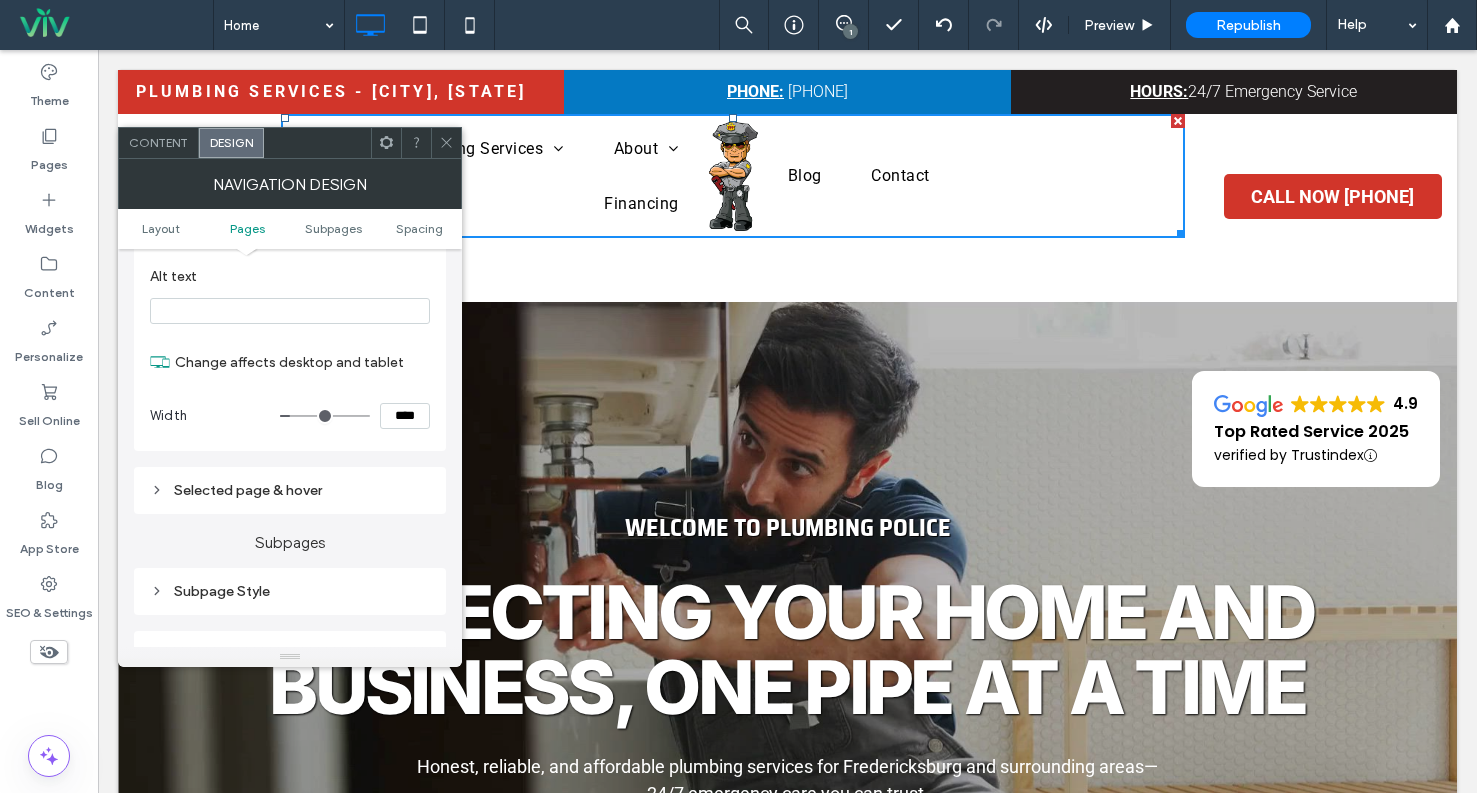type on "**" 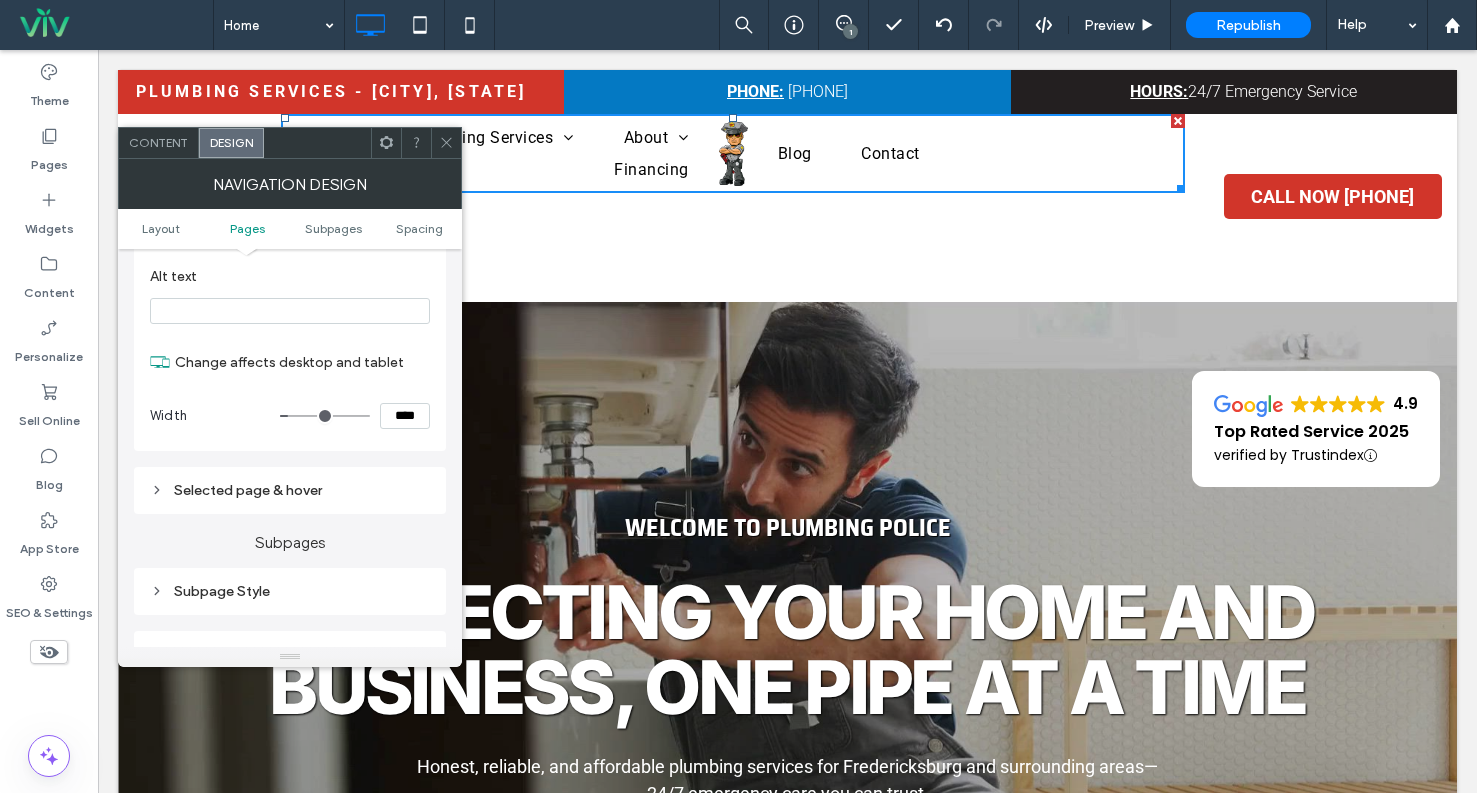 type on "**" 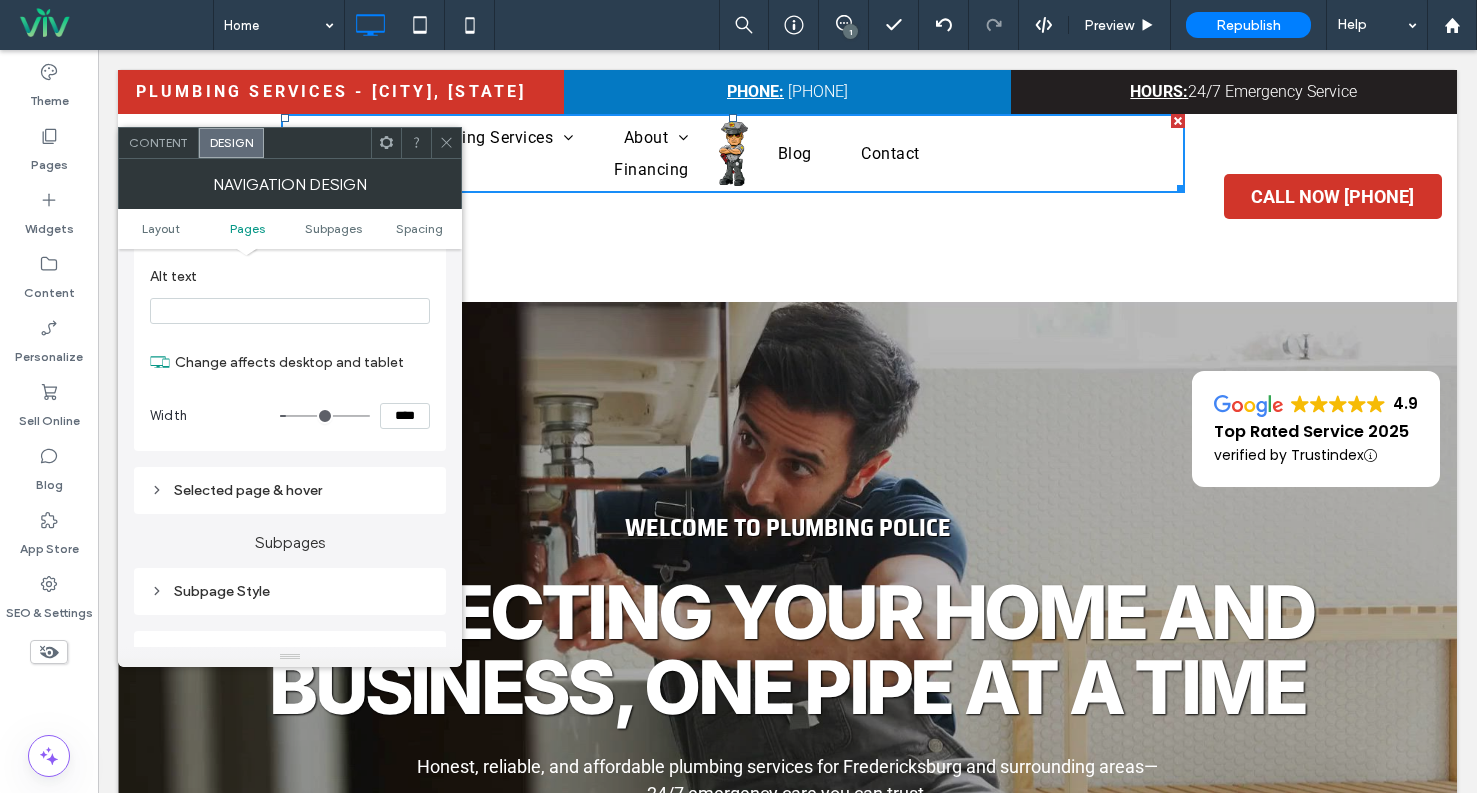 type on "**" 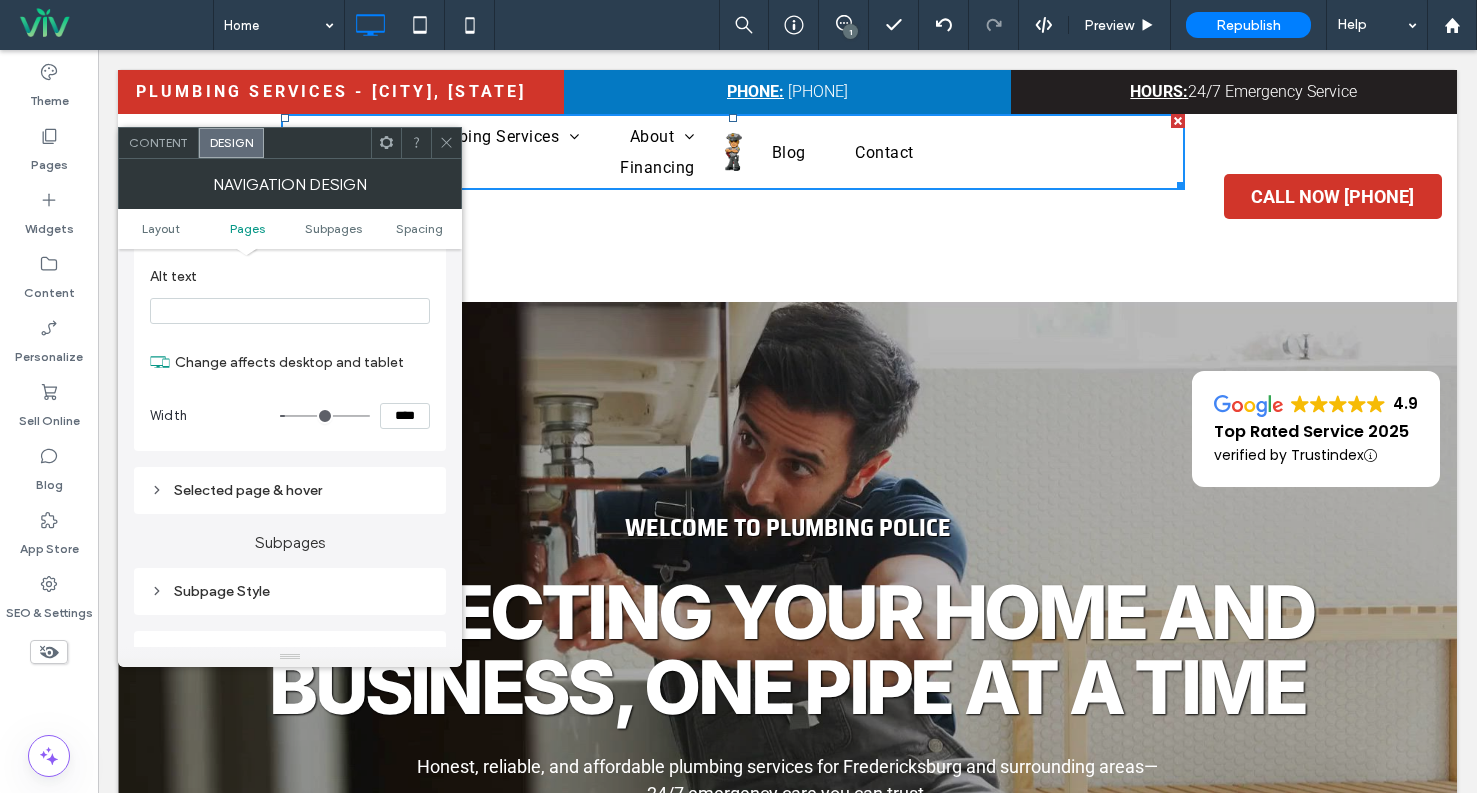 type on "**" 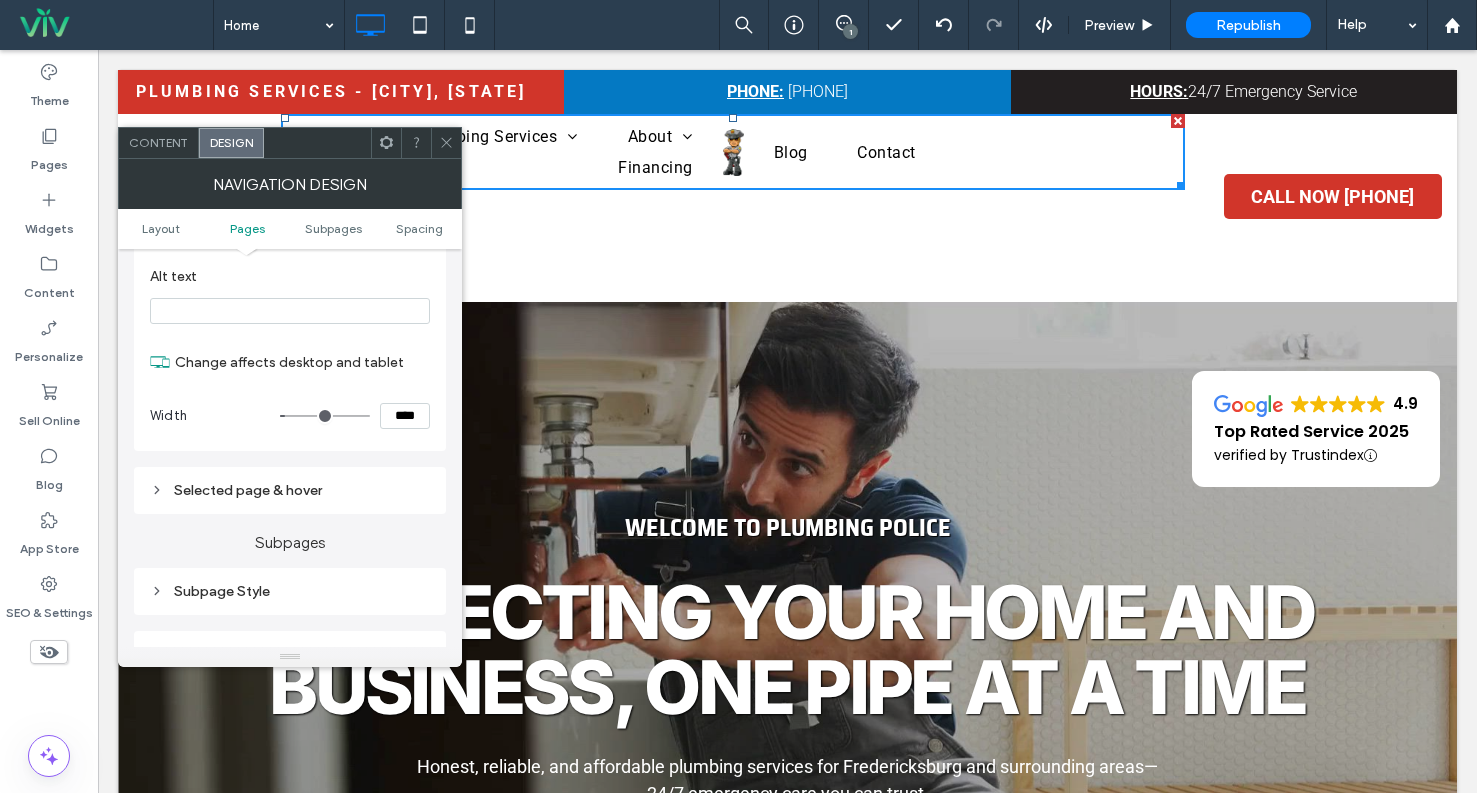 type on "**" 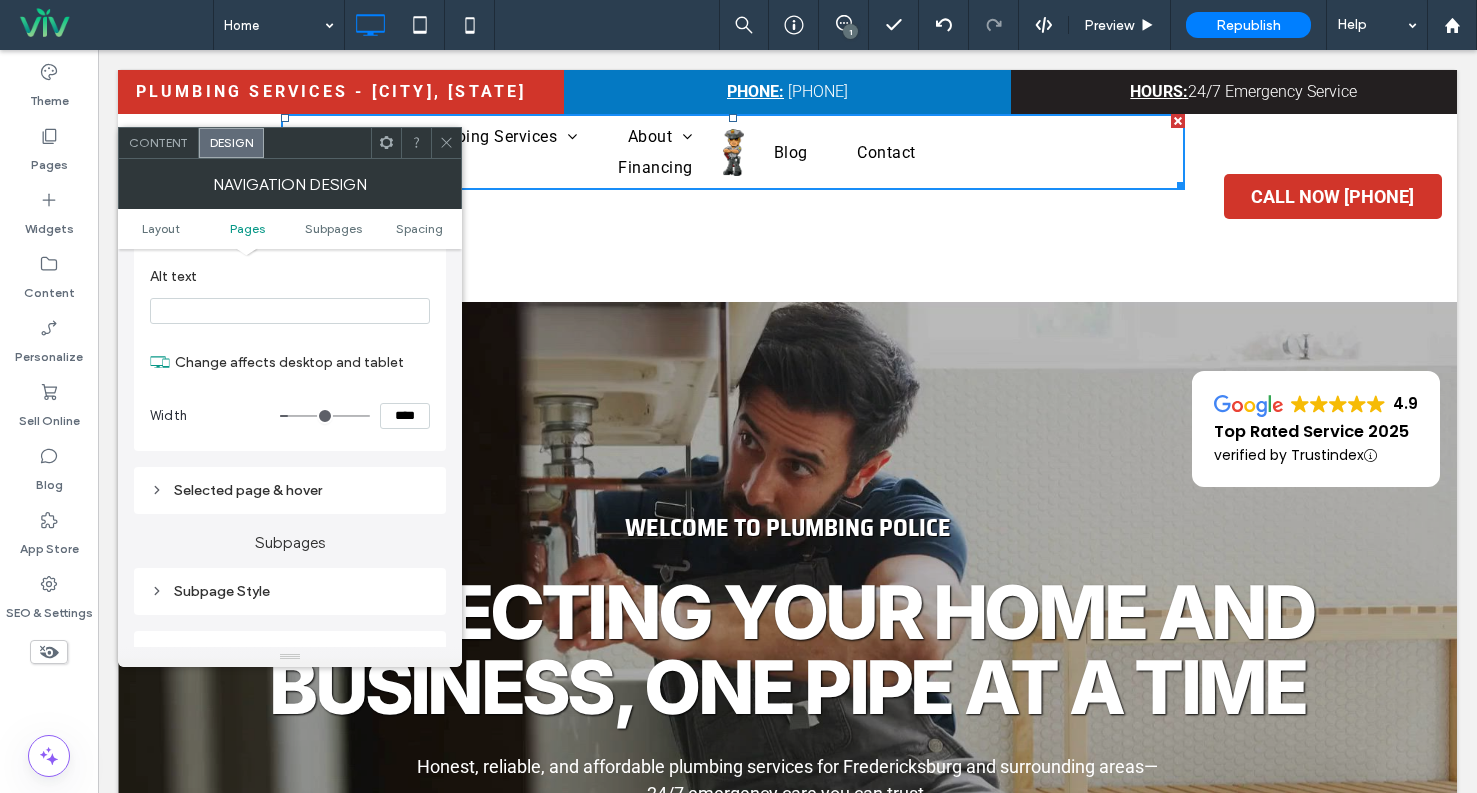 type on "**" 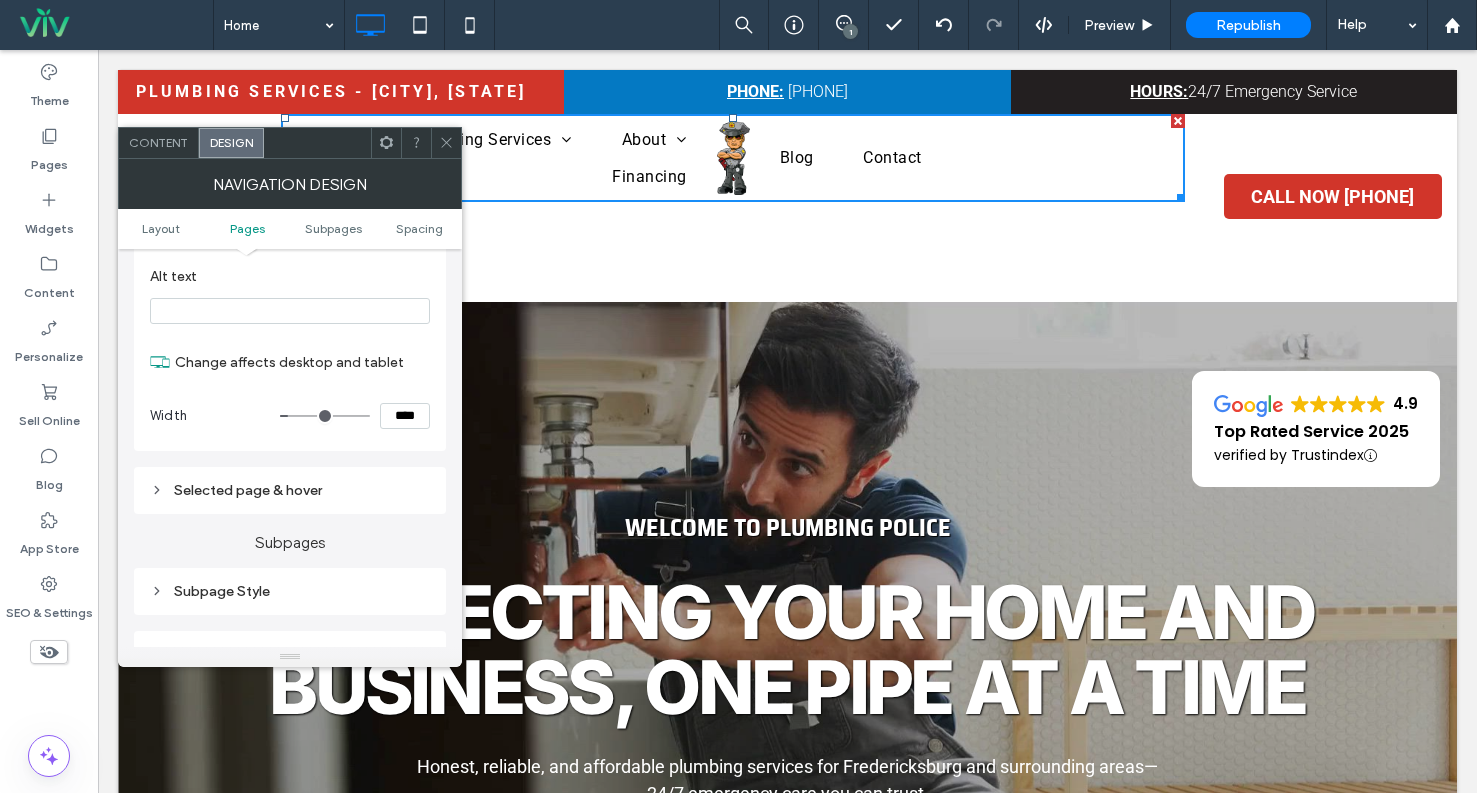 type on "**" 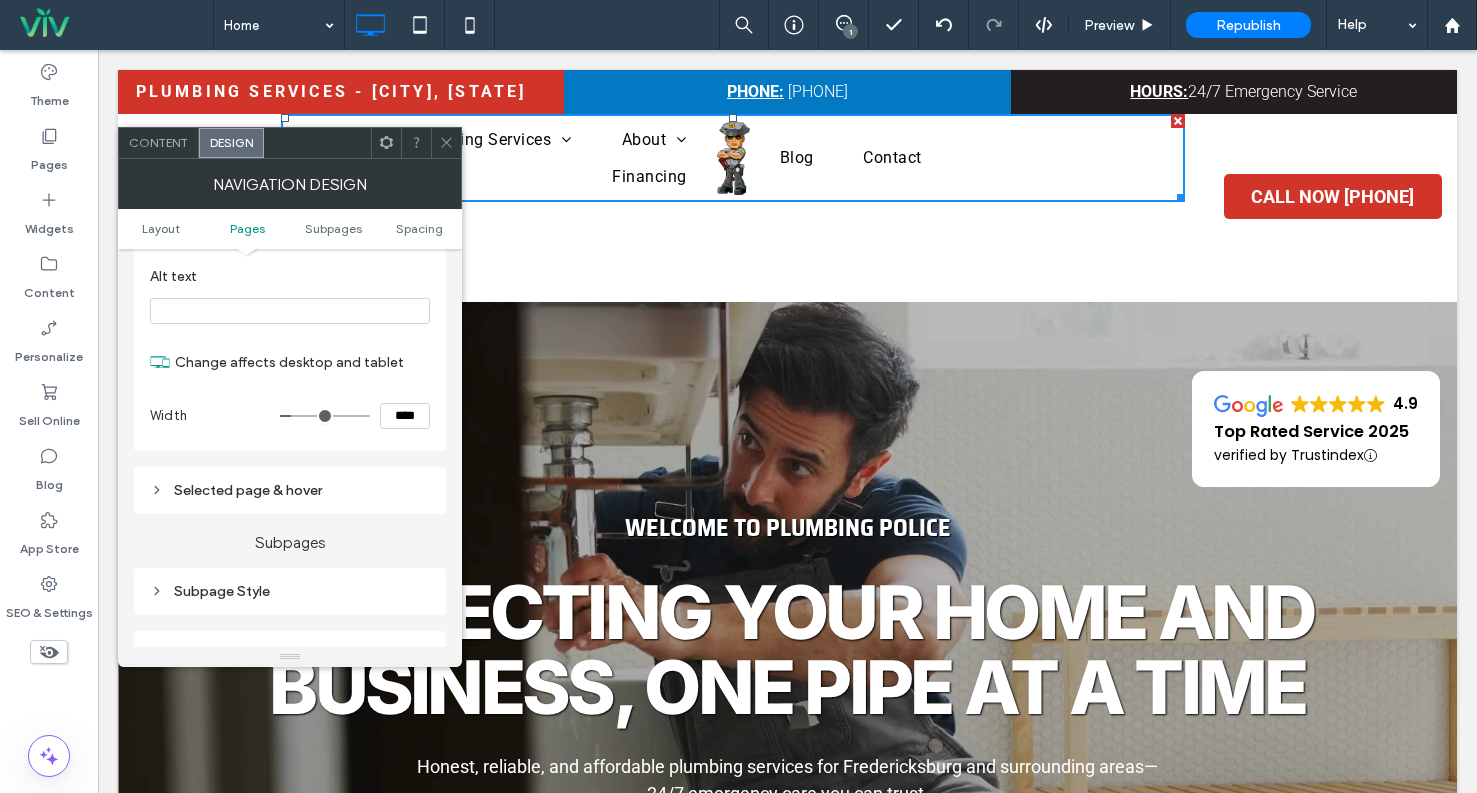 type on "**" 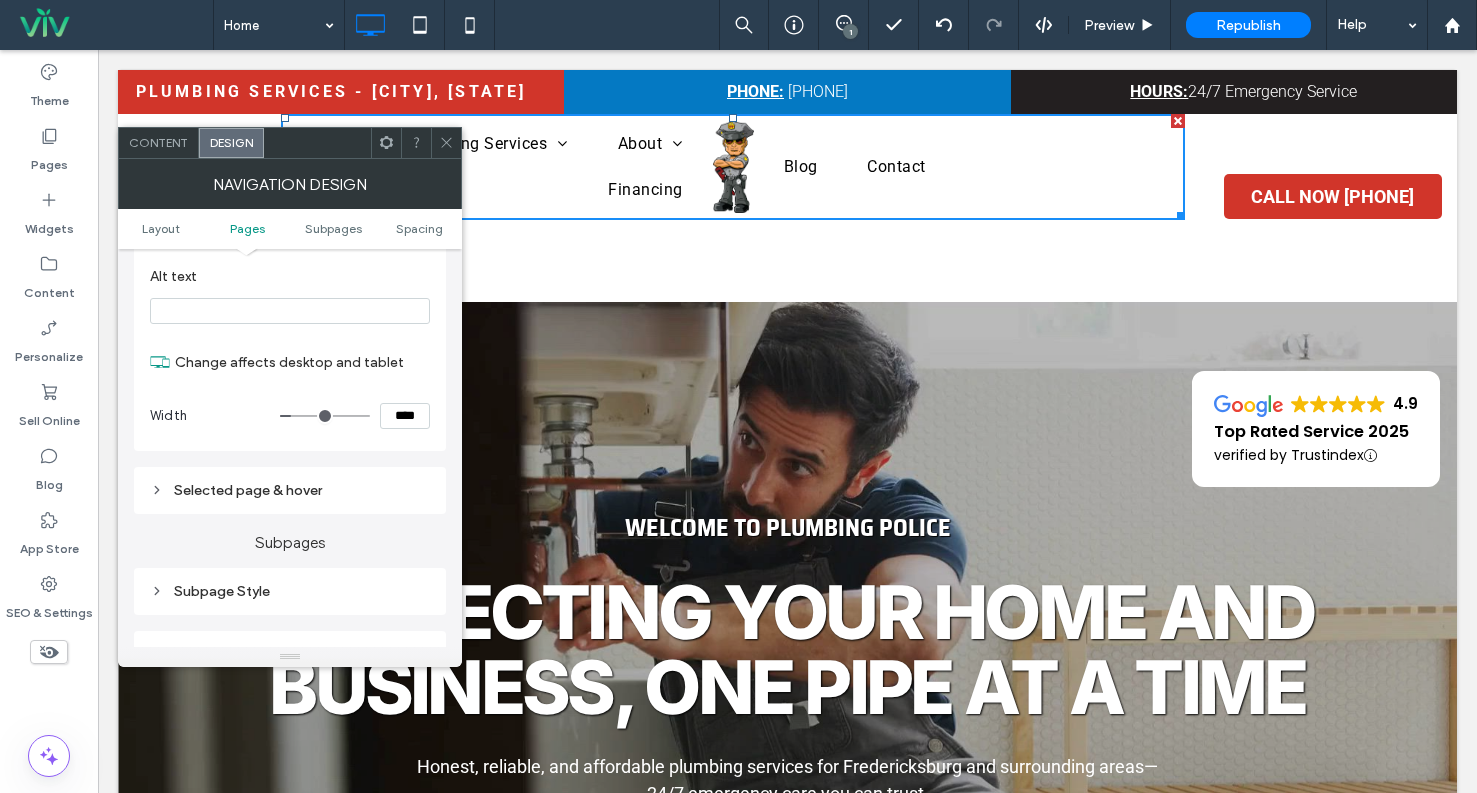 type on "**" 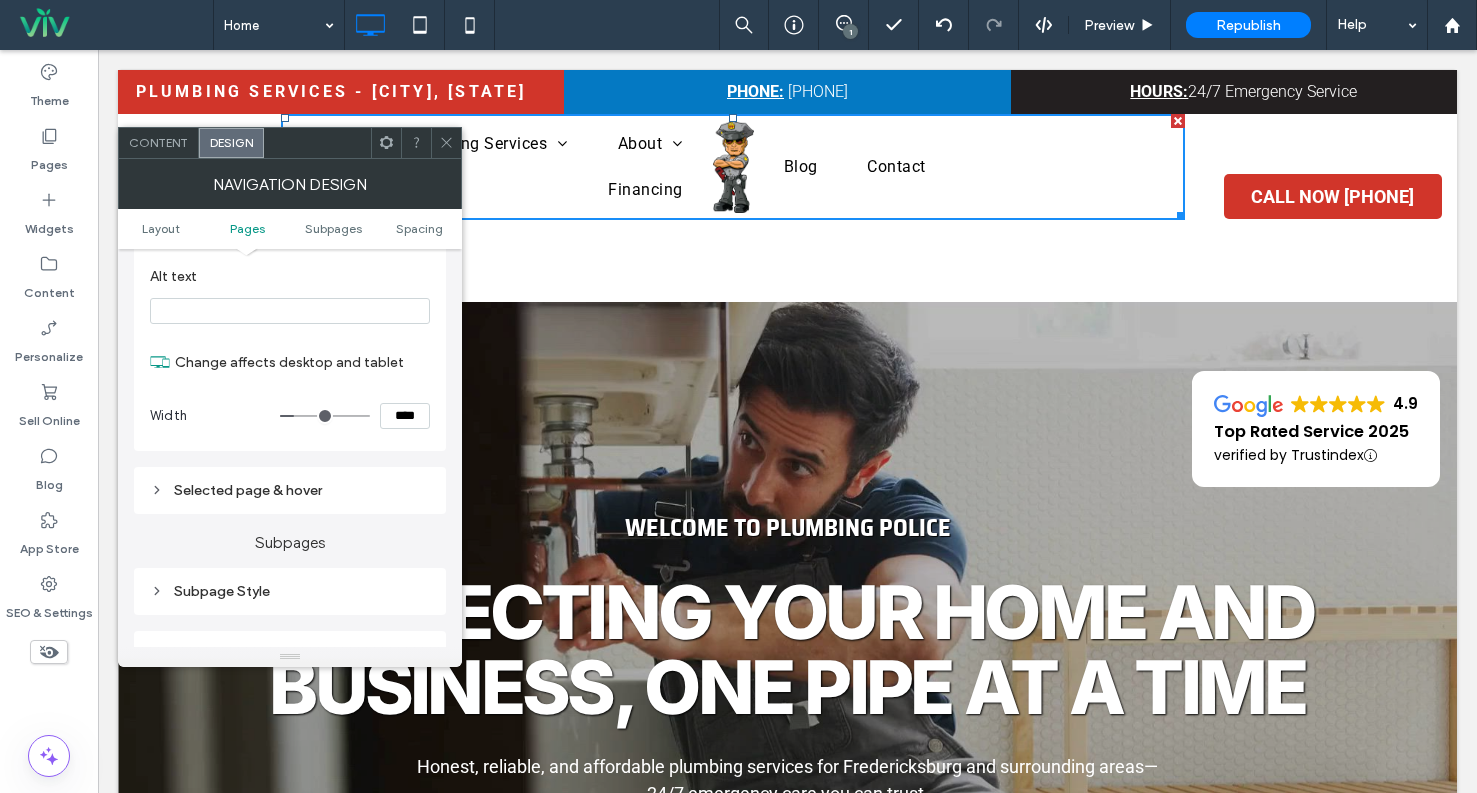 type on "**" 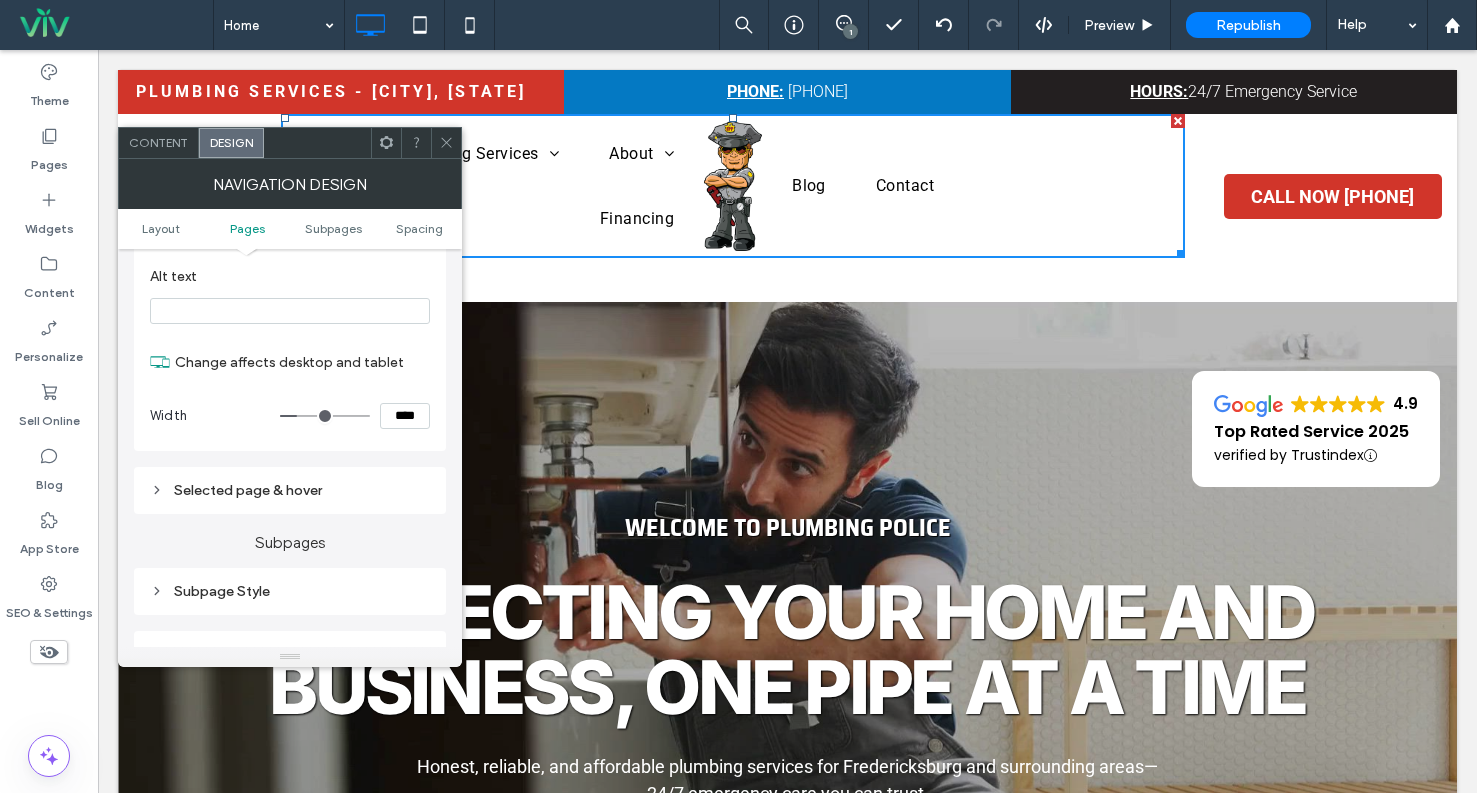 type on "**" 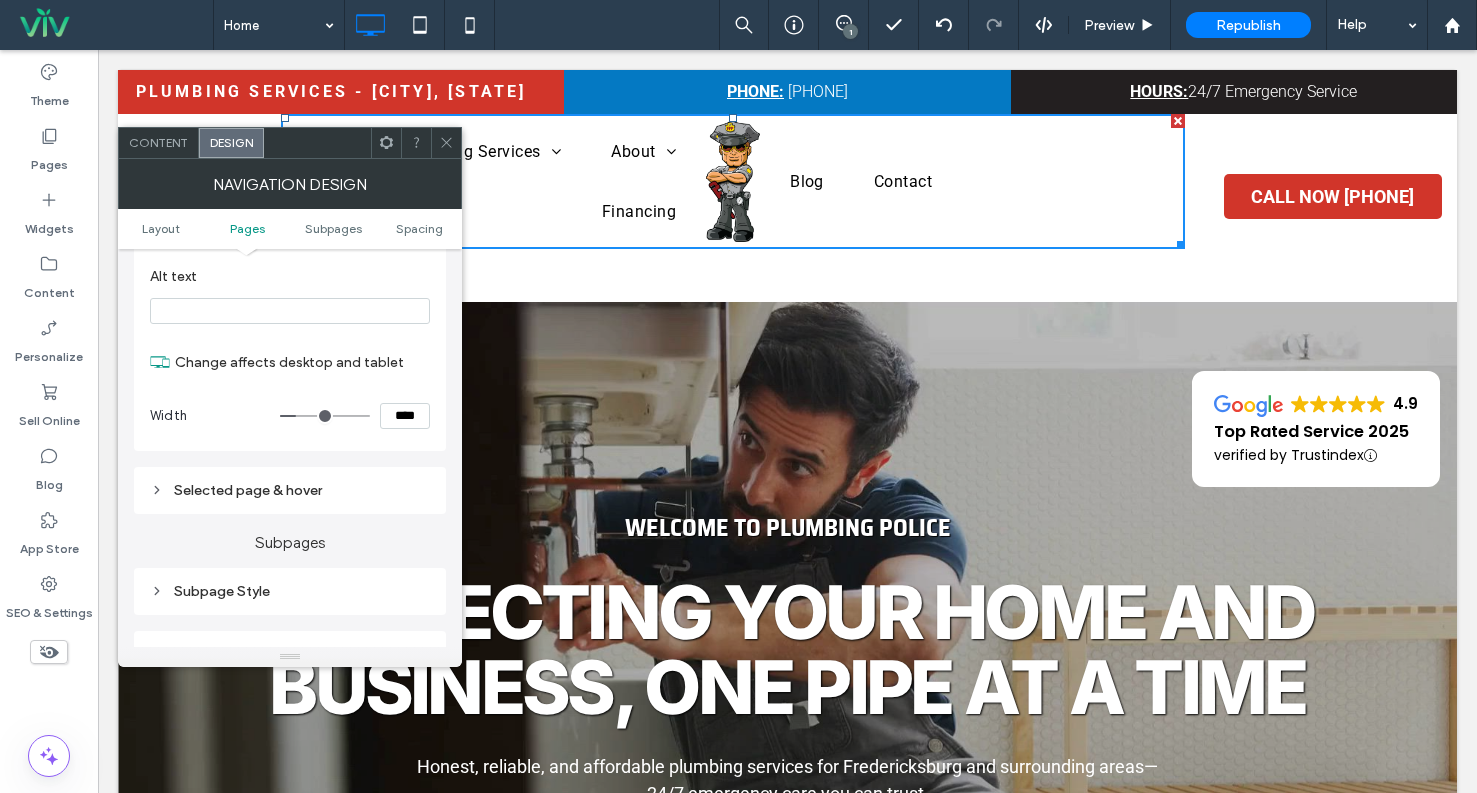 type on "**" 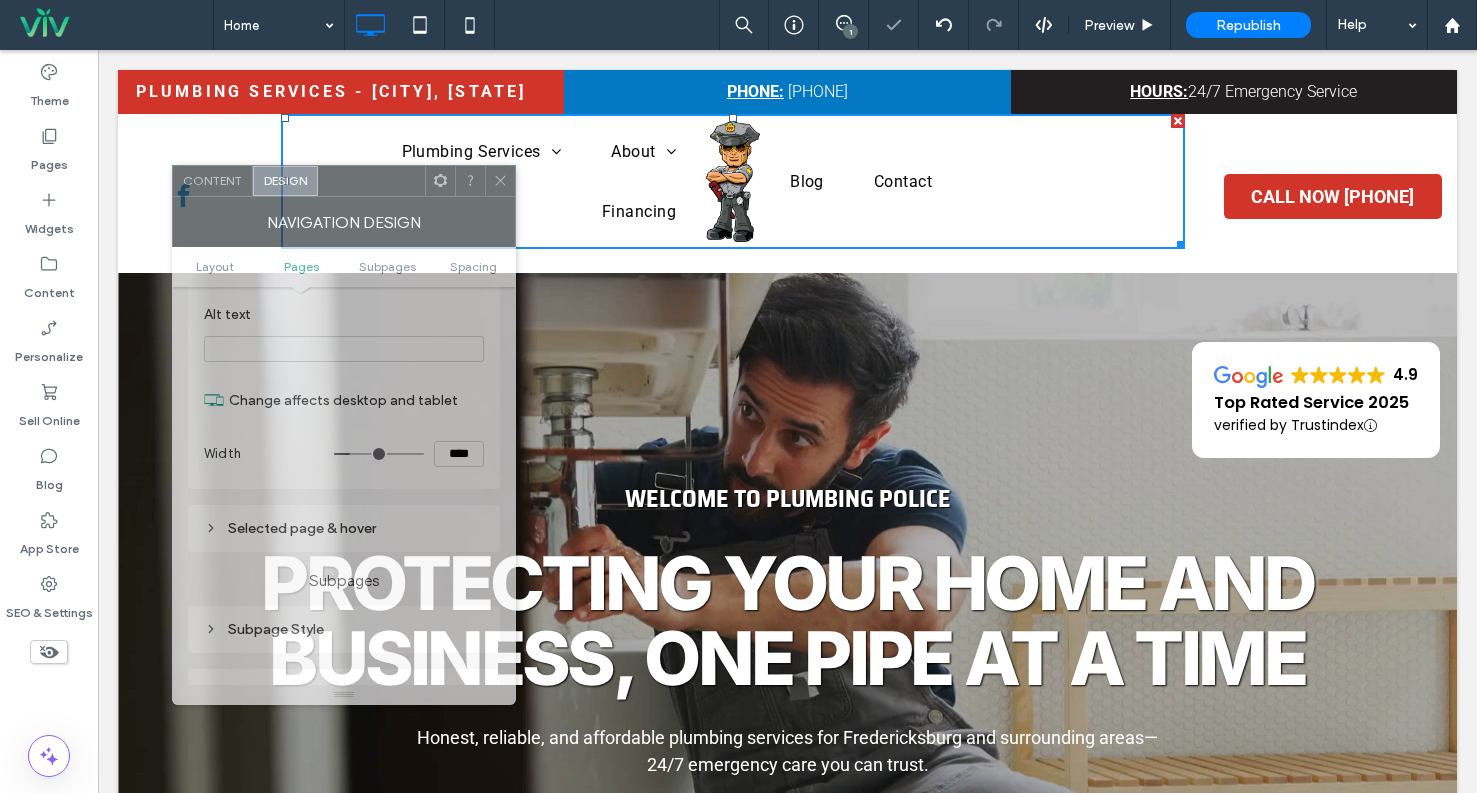 drag, startPoint x: 312, startPoint y: 154, endPoint x: 376, endPoint y: 189, distance: 72.94518 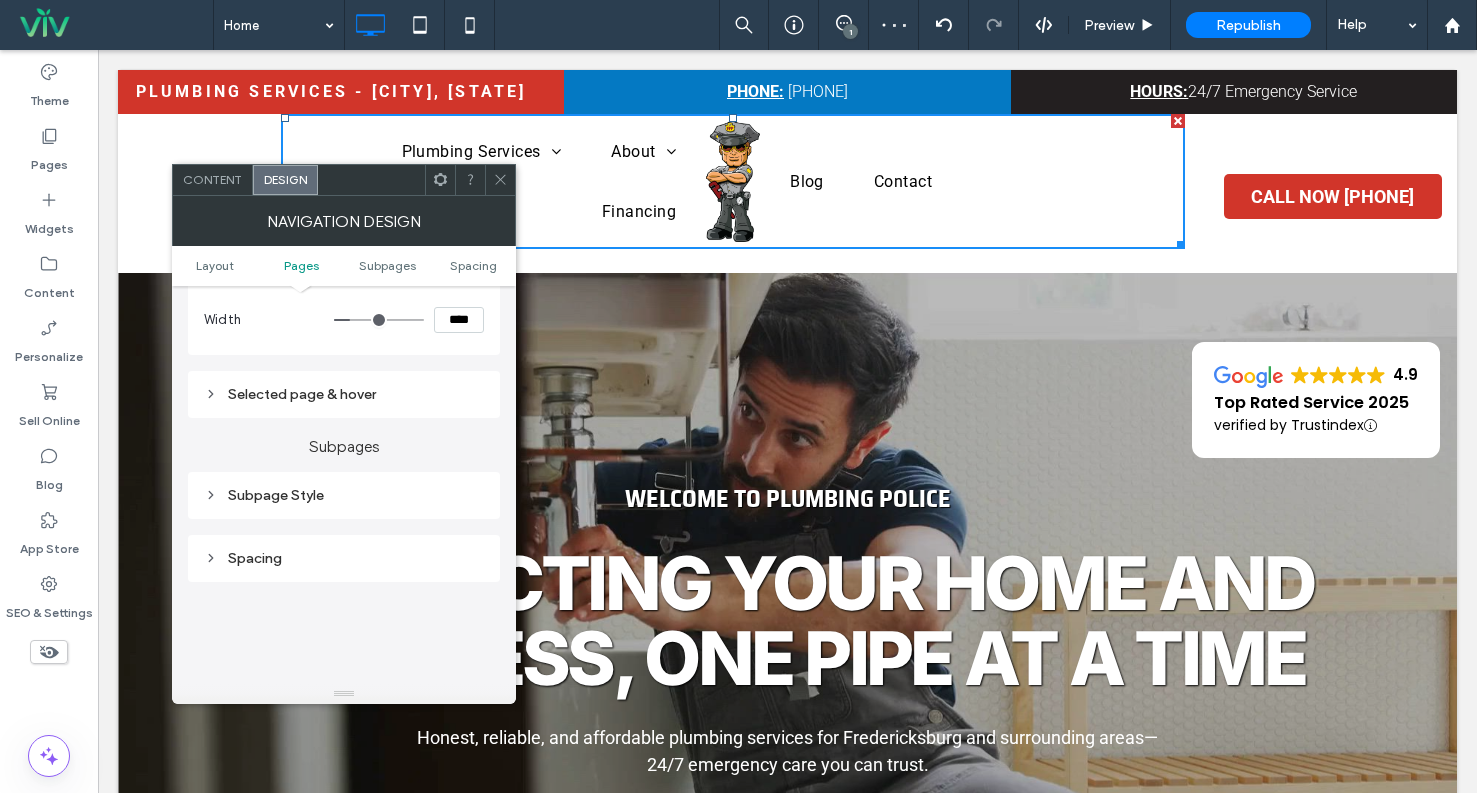 scroll, scrollTop: 967, scrollLeft: 0, axis: vertical 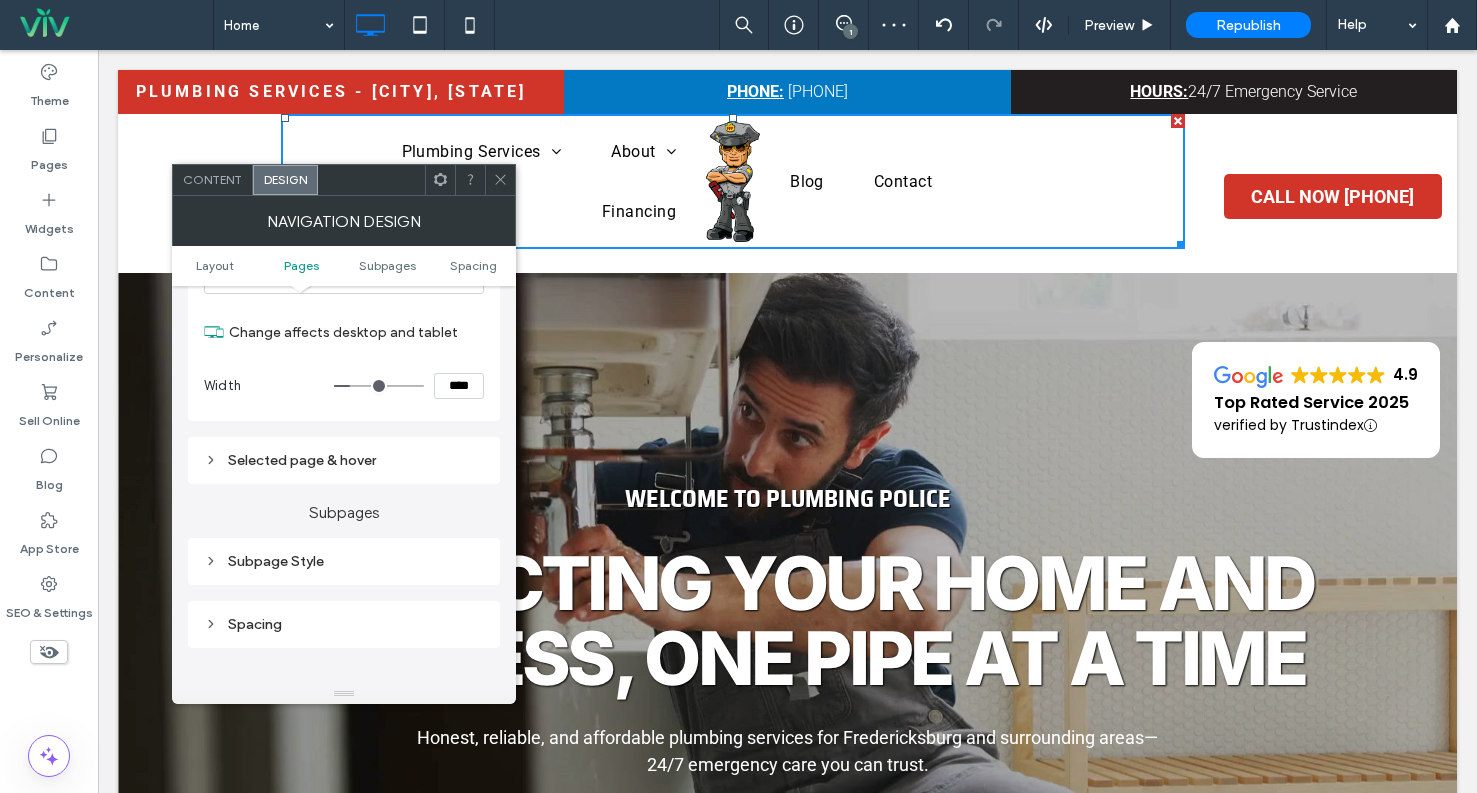click on "Selected page & hover" at bounding box center [344, 460] 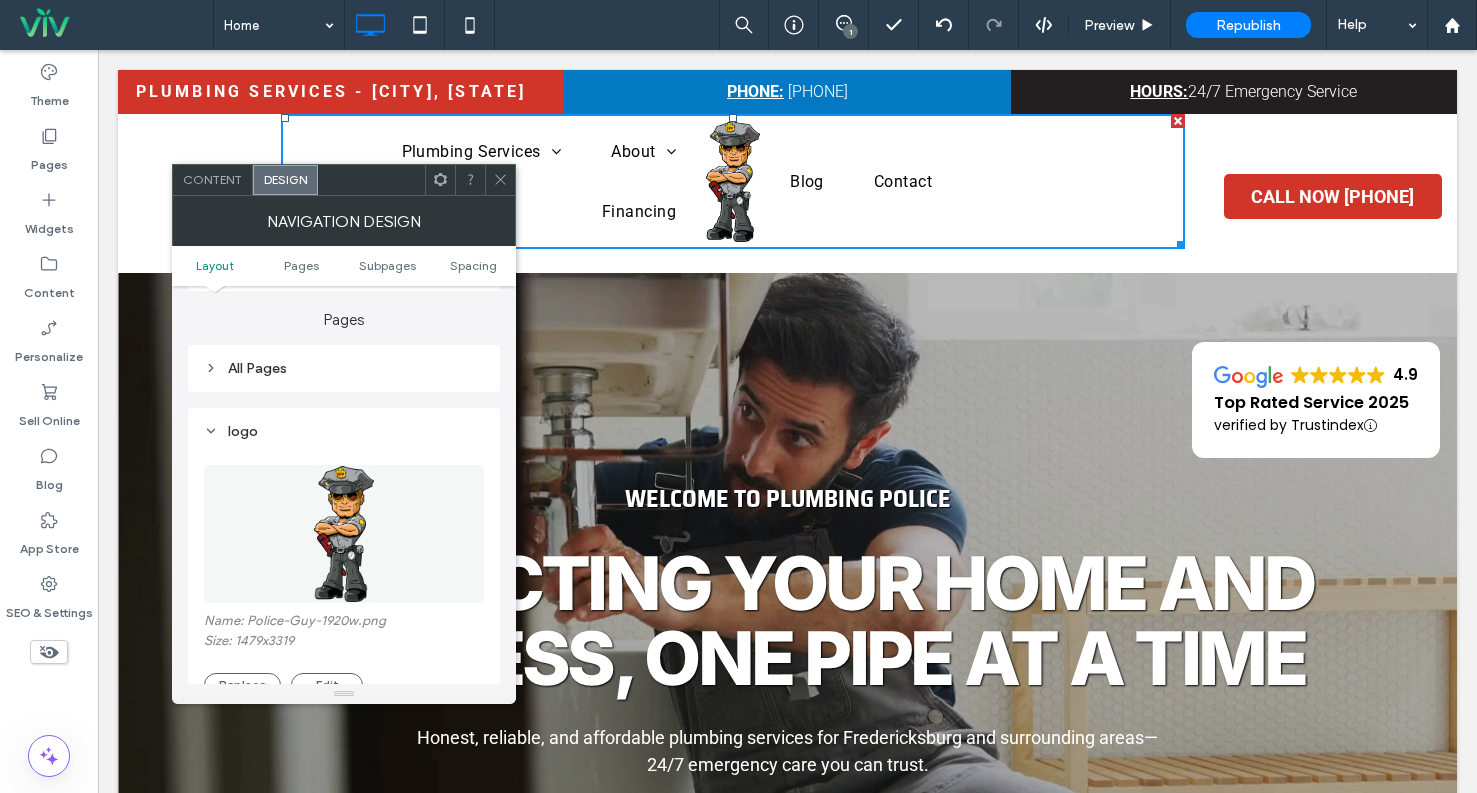 scroll, scrollTop: 267, scrollLeft: 0, axis: vertical 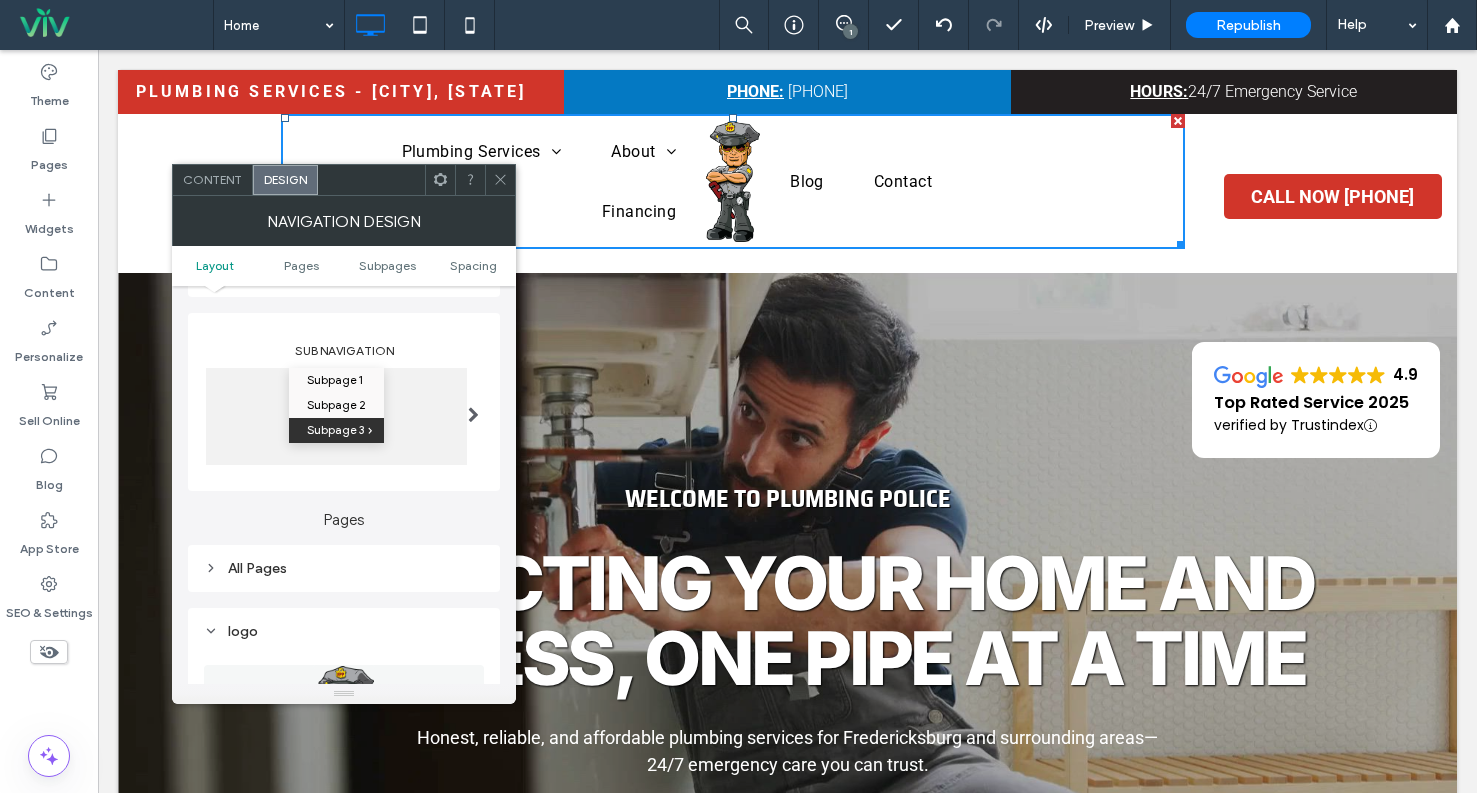click on "All Pages" at bounding box center [344, 568] 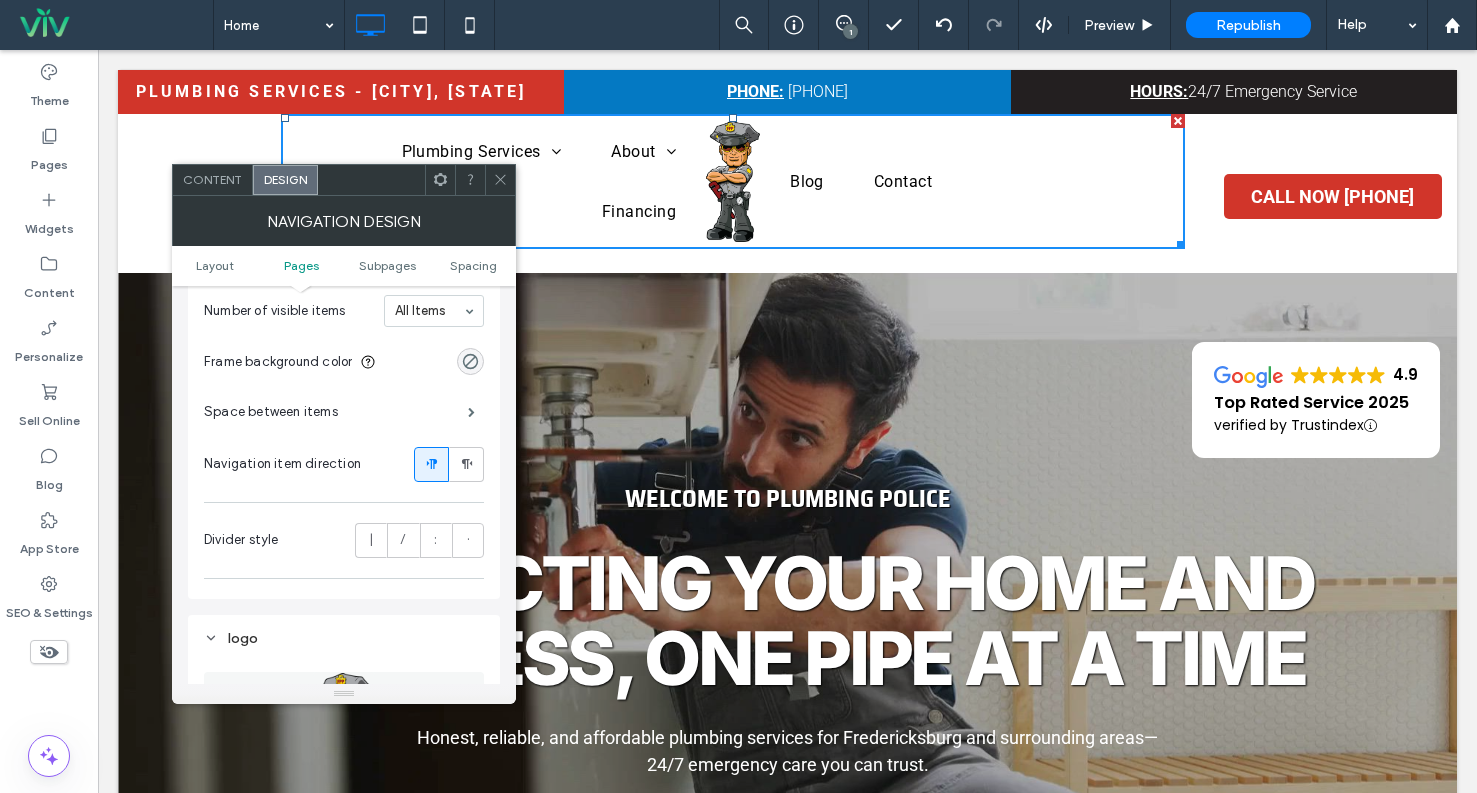scroll, scrollTop: 567, scrollLeft: 0, axis: vertical 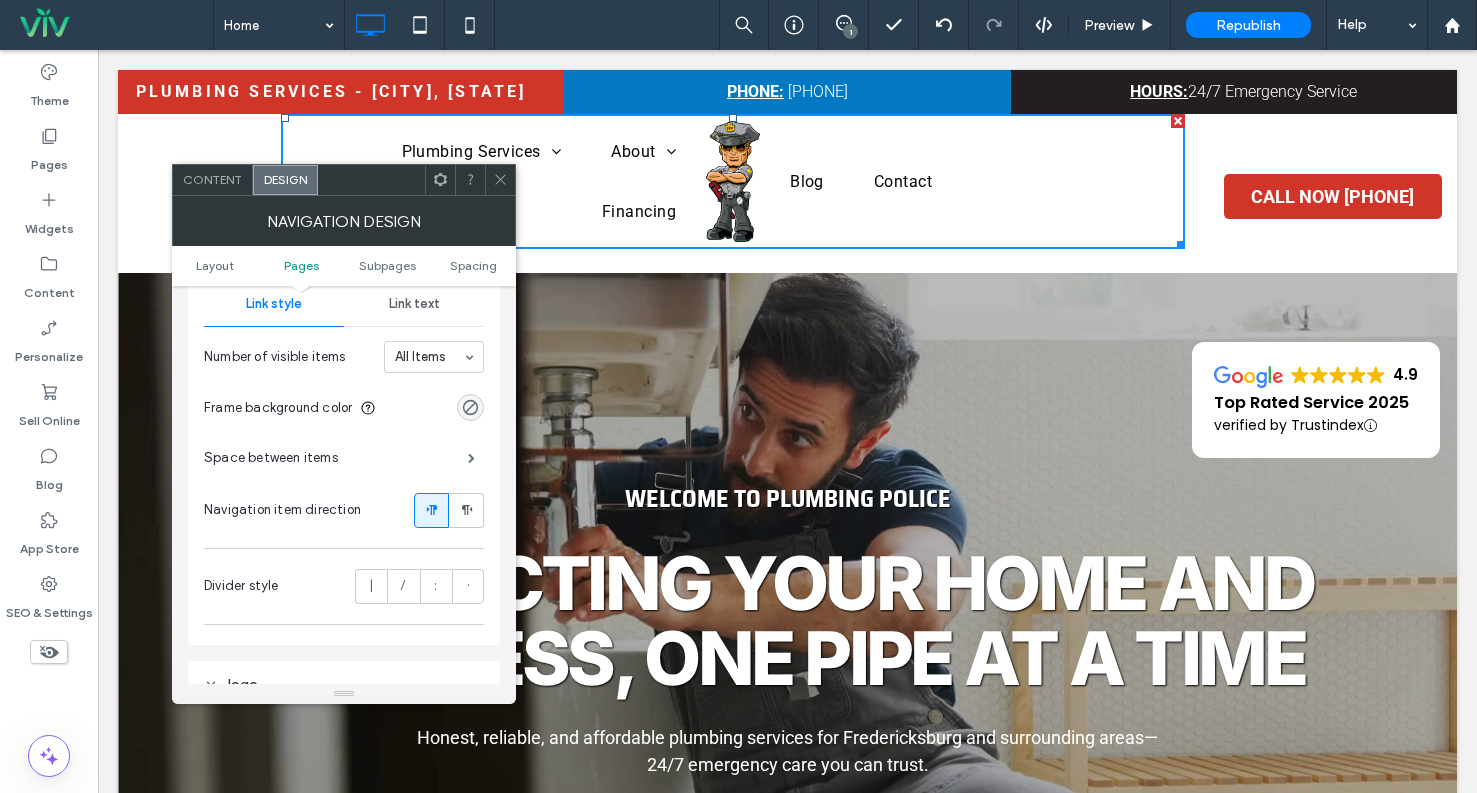 click on "Space between items" at bounding box center [344, 458] 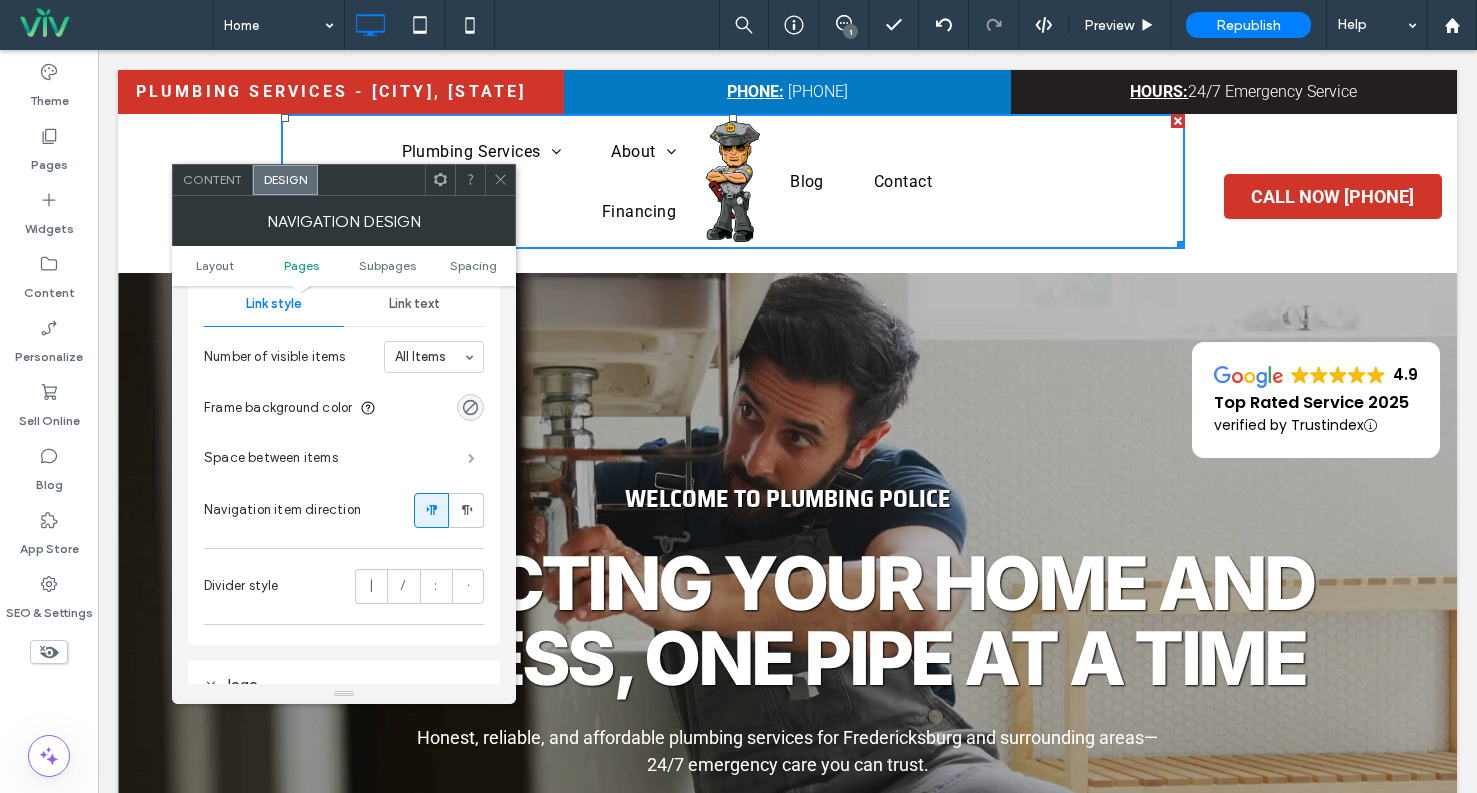 click at bounding box center (471, 458) 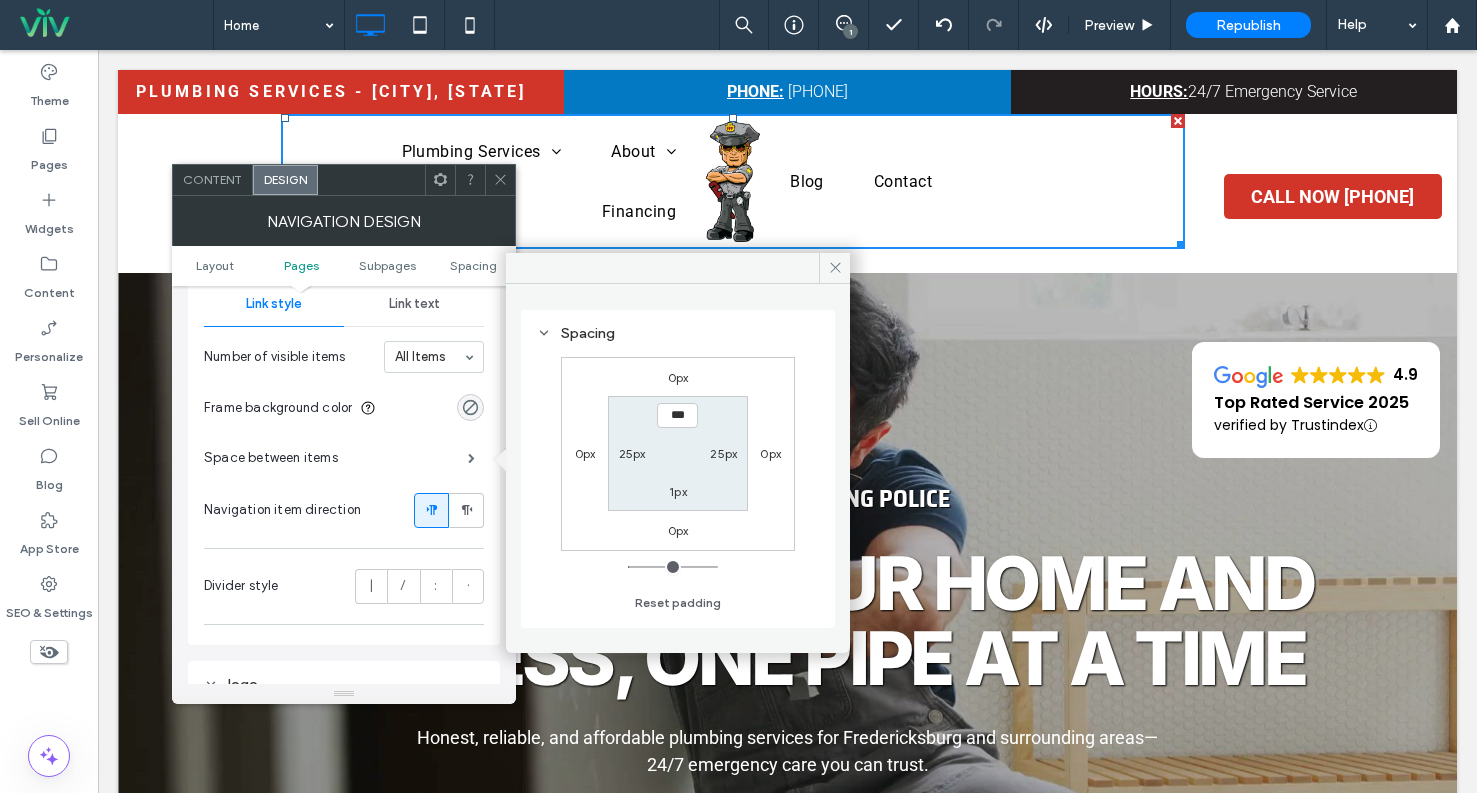 click on "*** 25px 1px 25px" at bounding box center [677, 453] 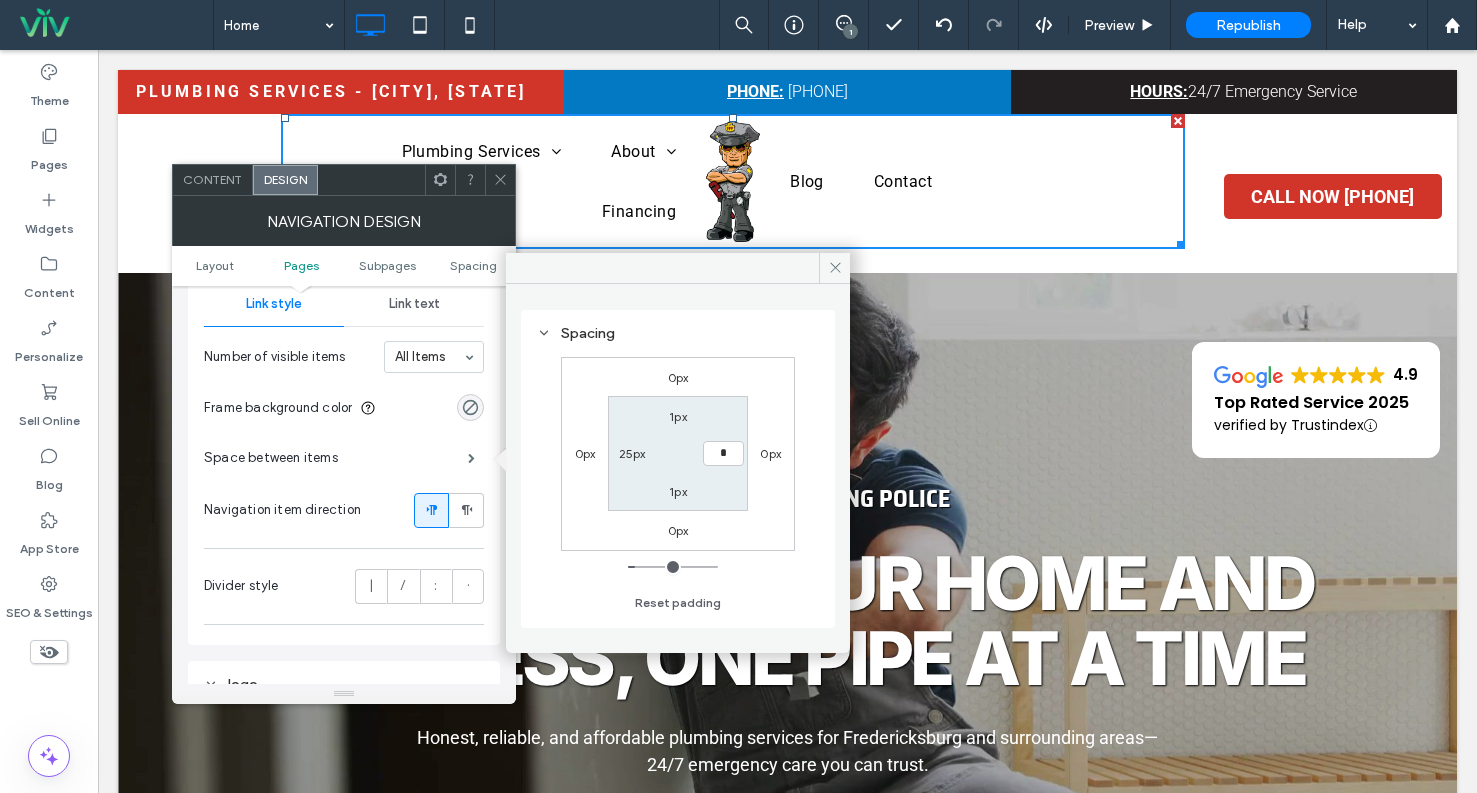 type on "*" 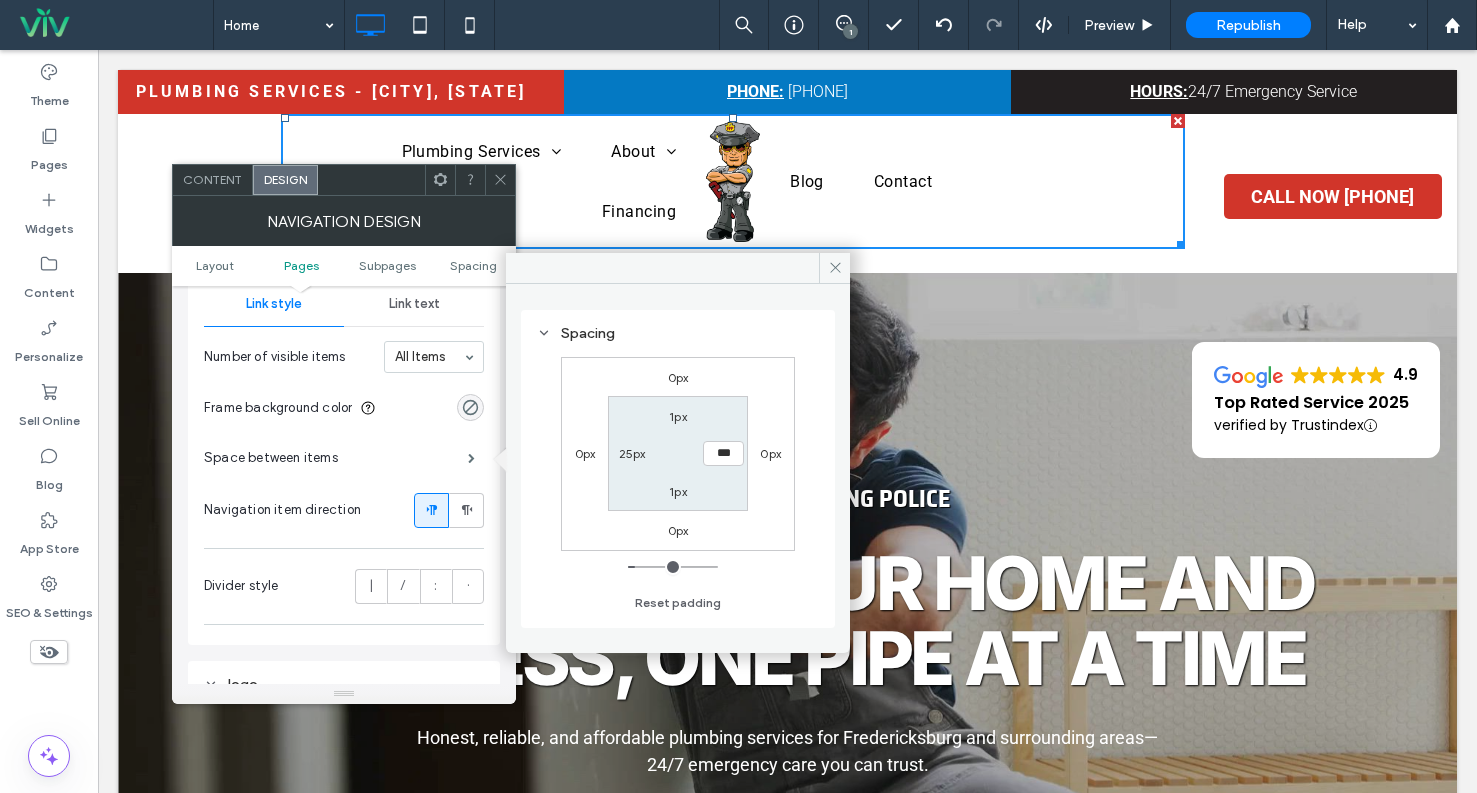 click on "1px *** 1px 25px" at bounding box center [677, 453] 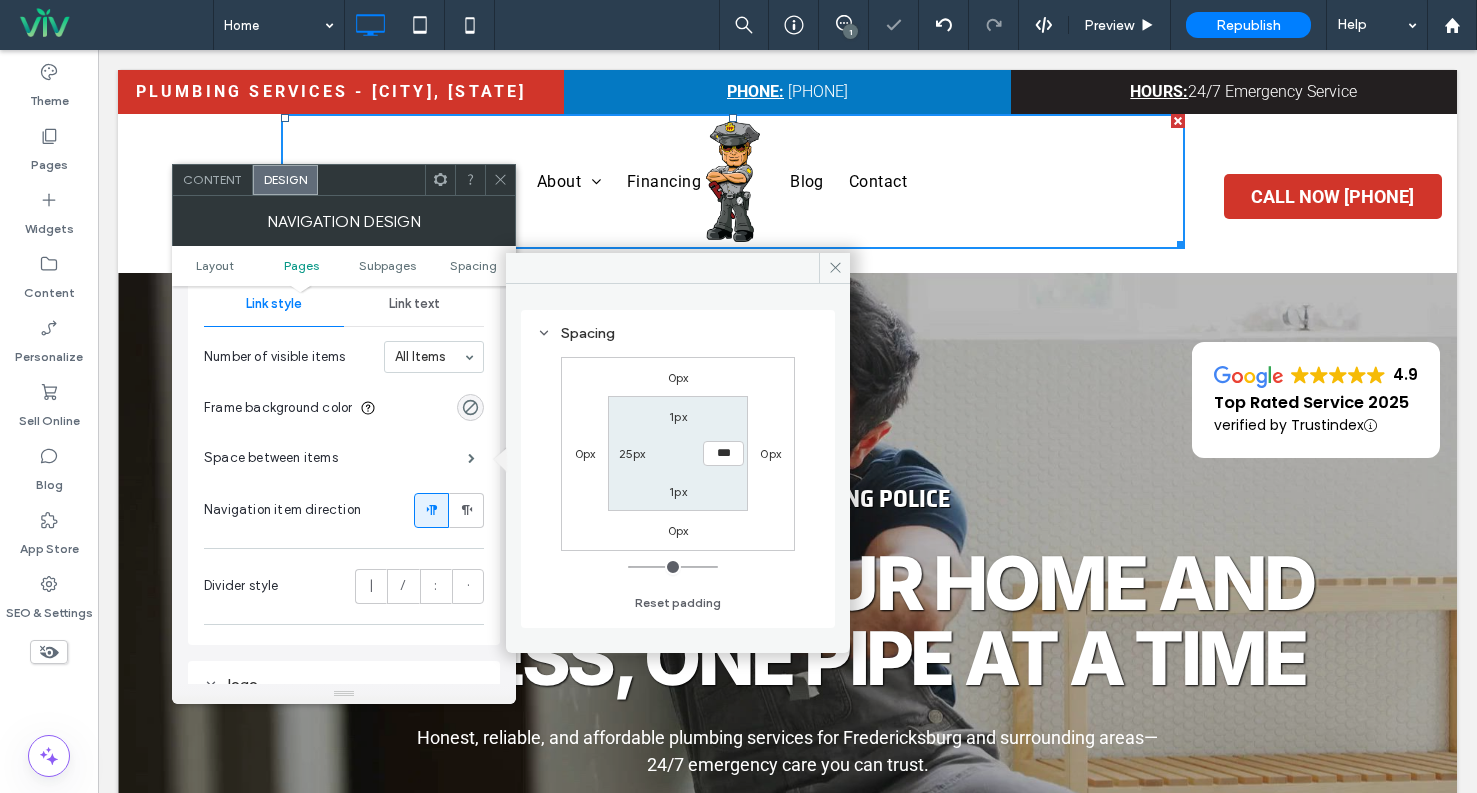 click on "25px" at bounding box center [632, 453] 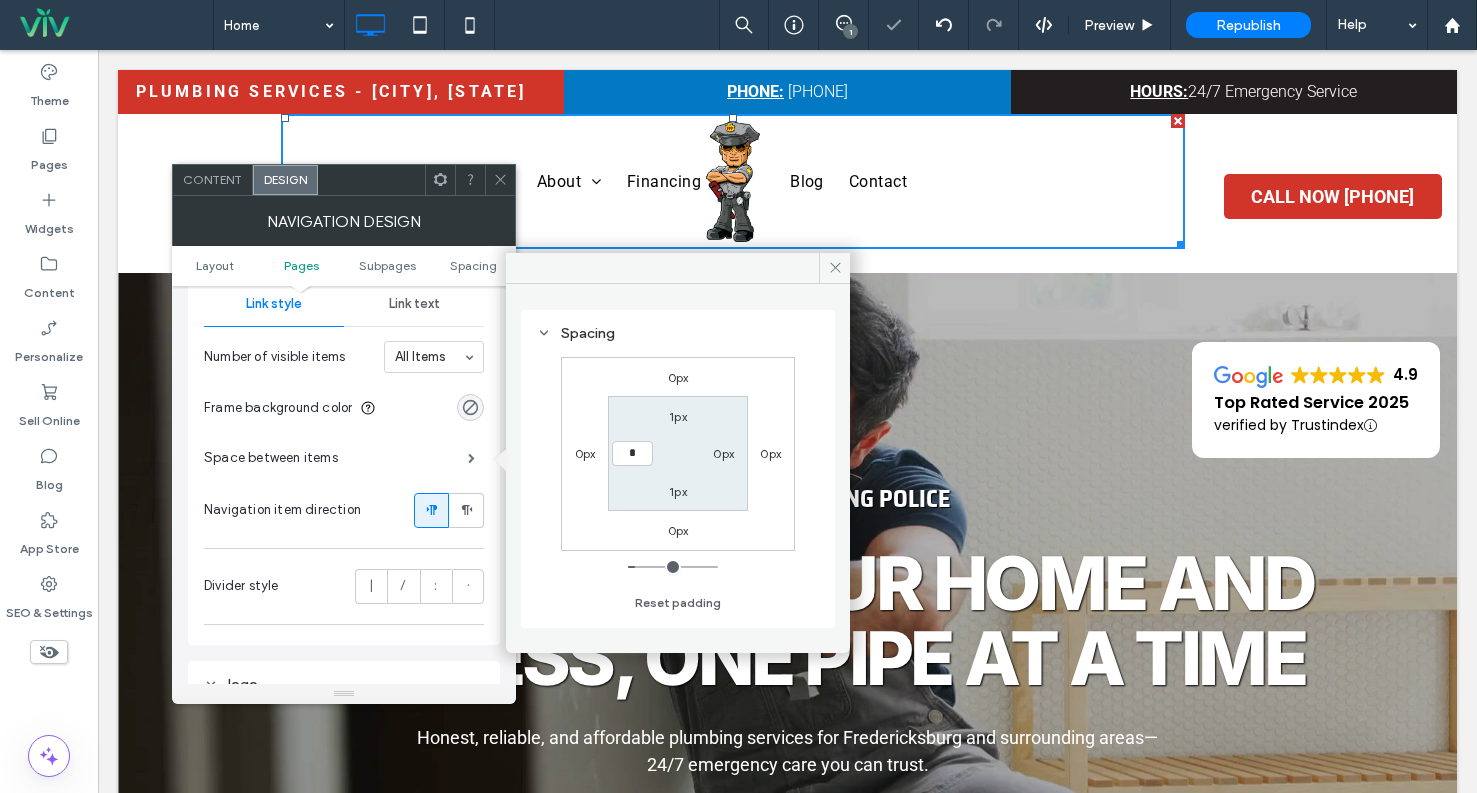 type on "*" 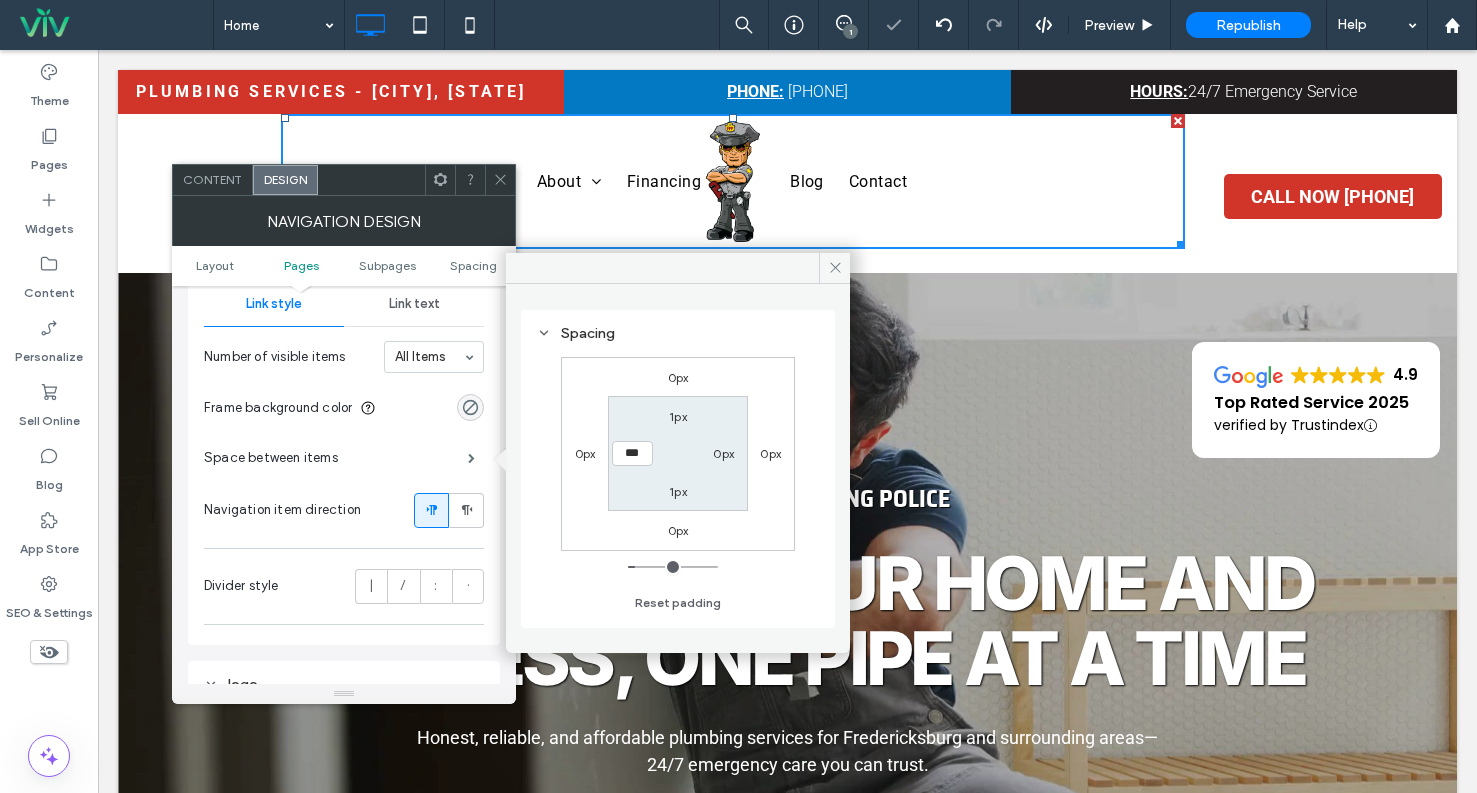 click on "1px 0px 1px ***" at bounding box center [677, 453] 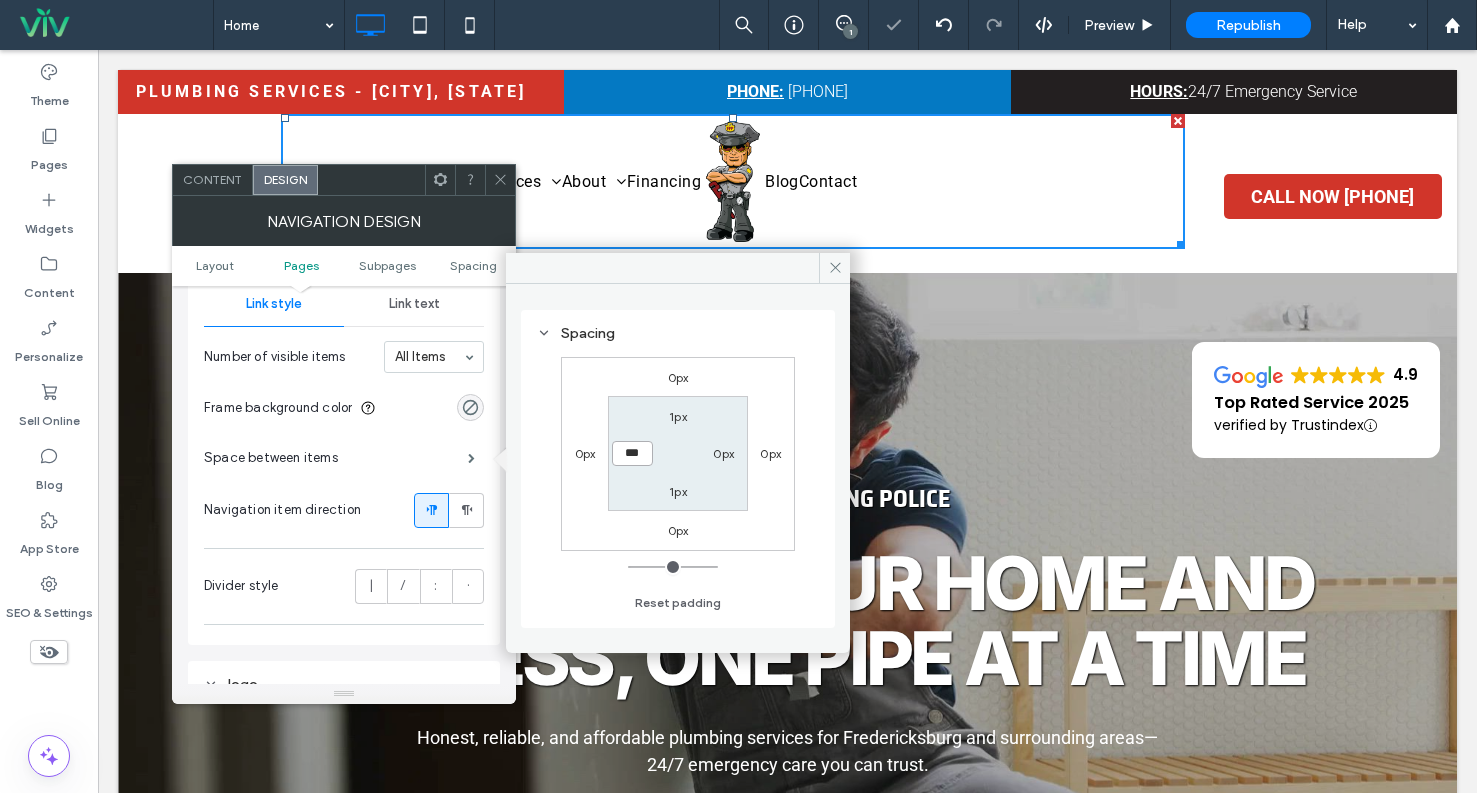click on "***" at bounding box center [632, 453] 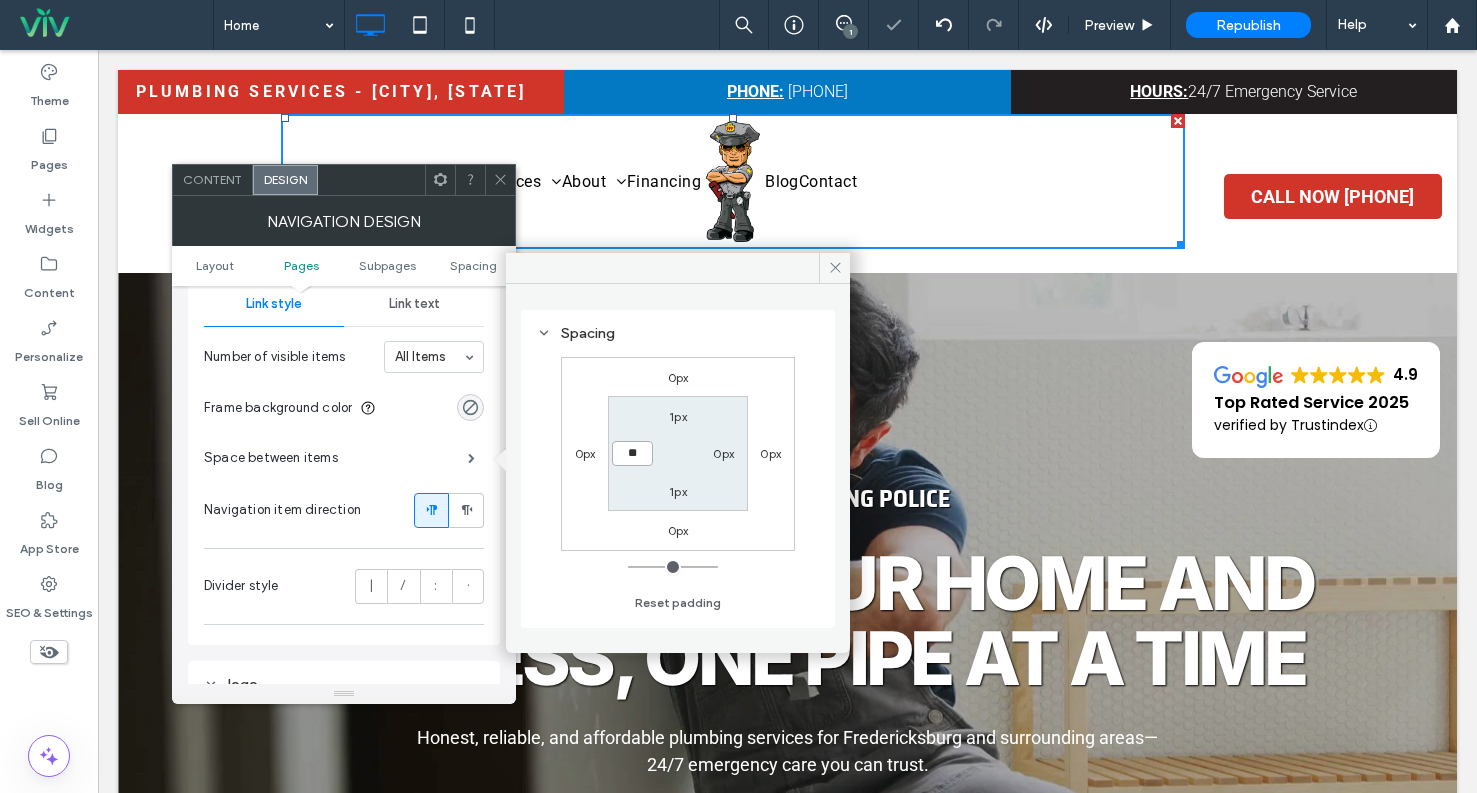 type on "**" 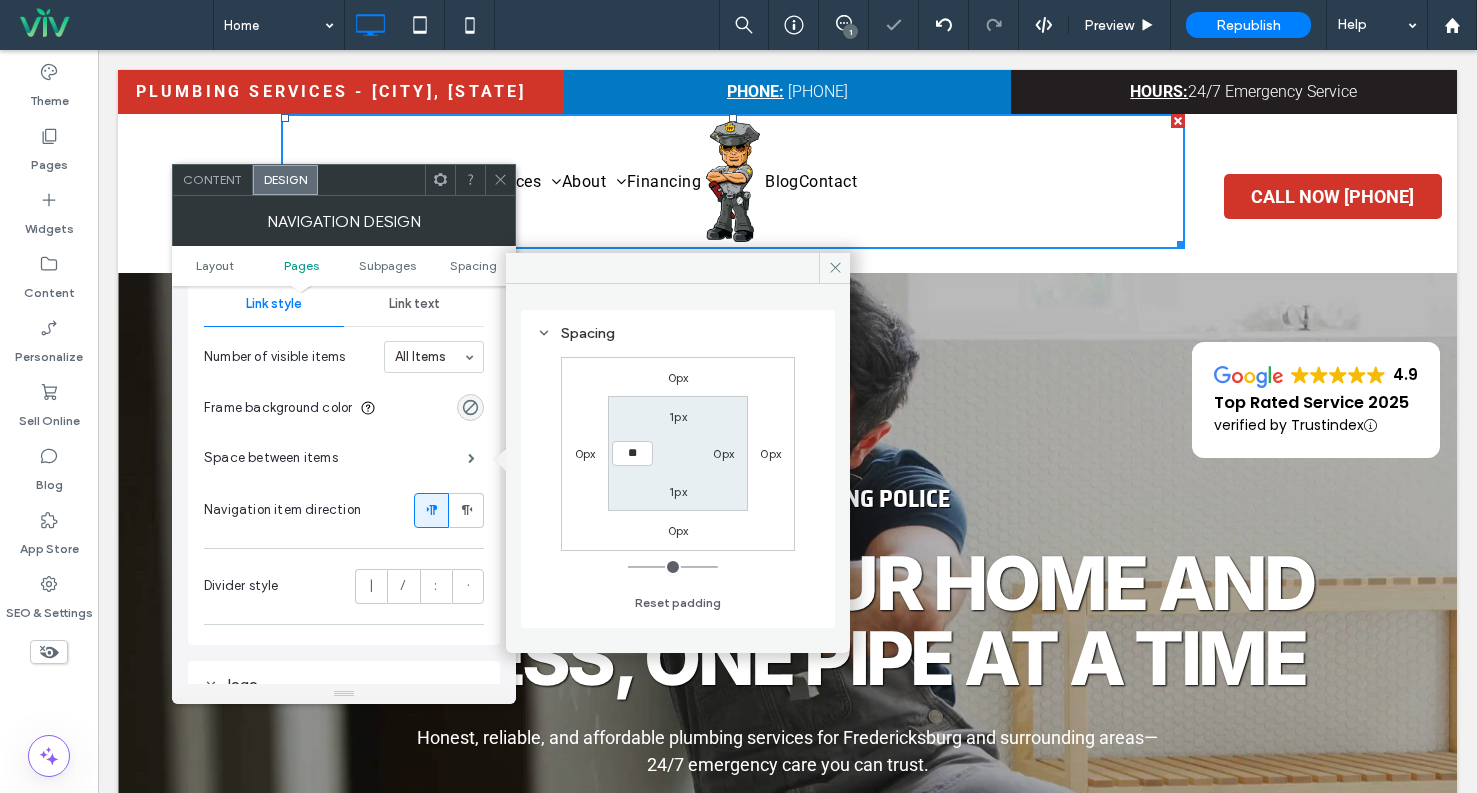 type on "**" 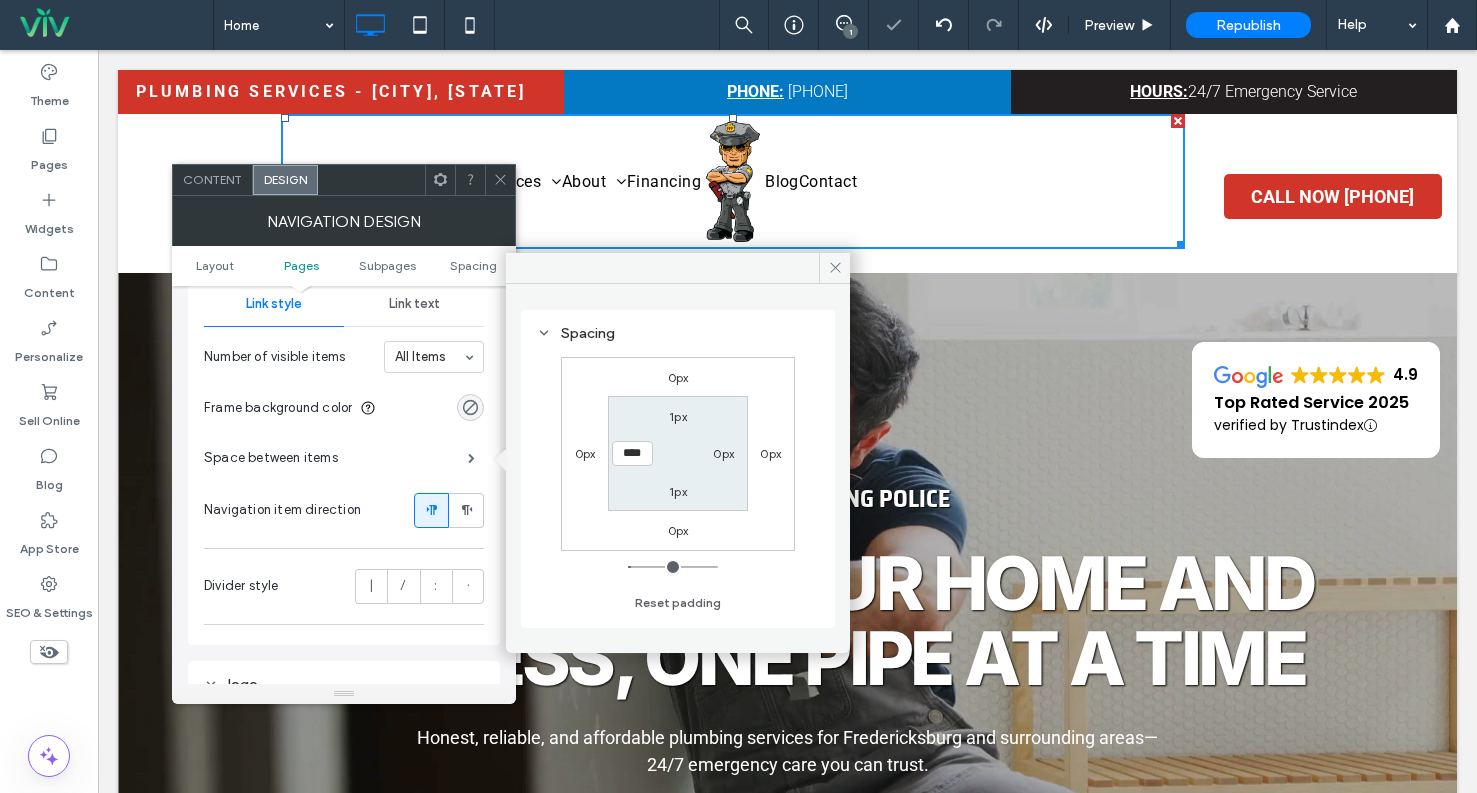 click on "1px 0px 1px ****" at bounding box center (677, 453) 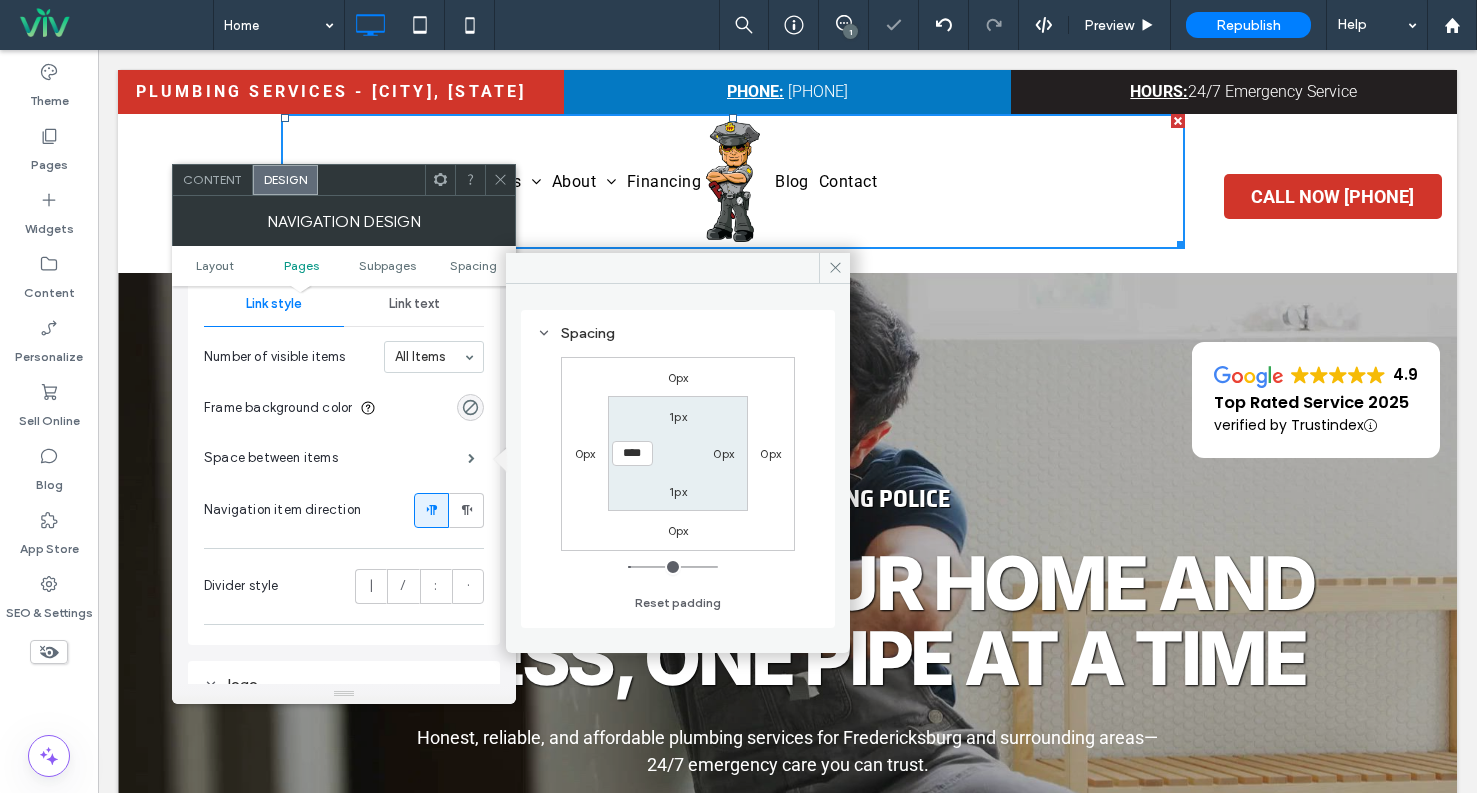 click on "0px" at bounding box center (723, 453) 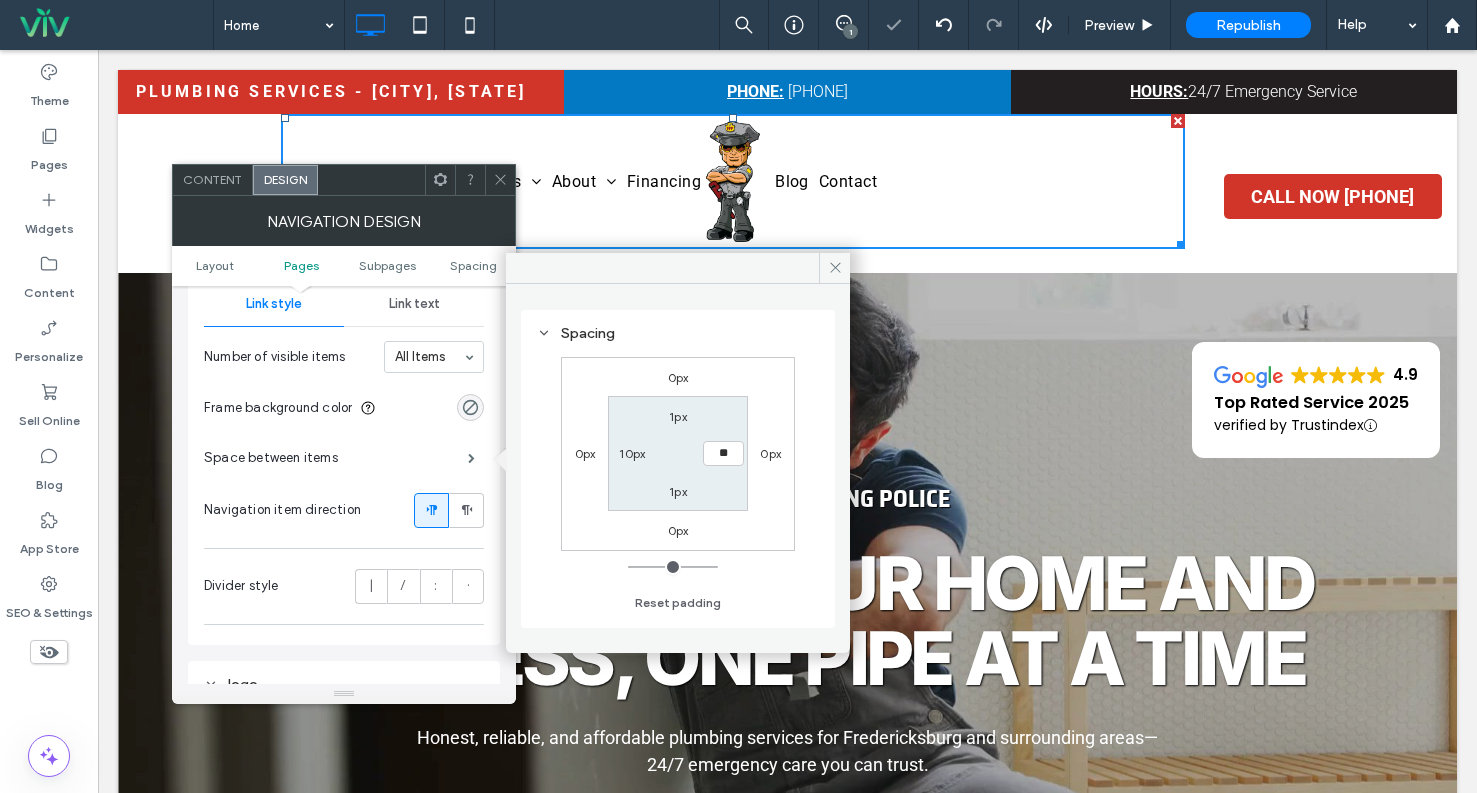 type on "**" 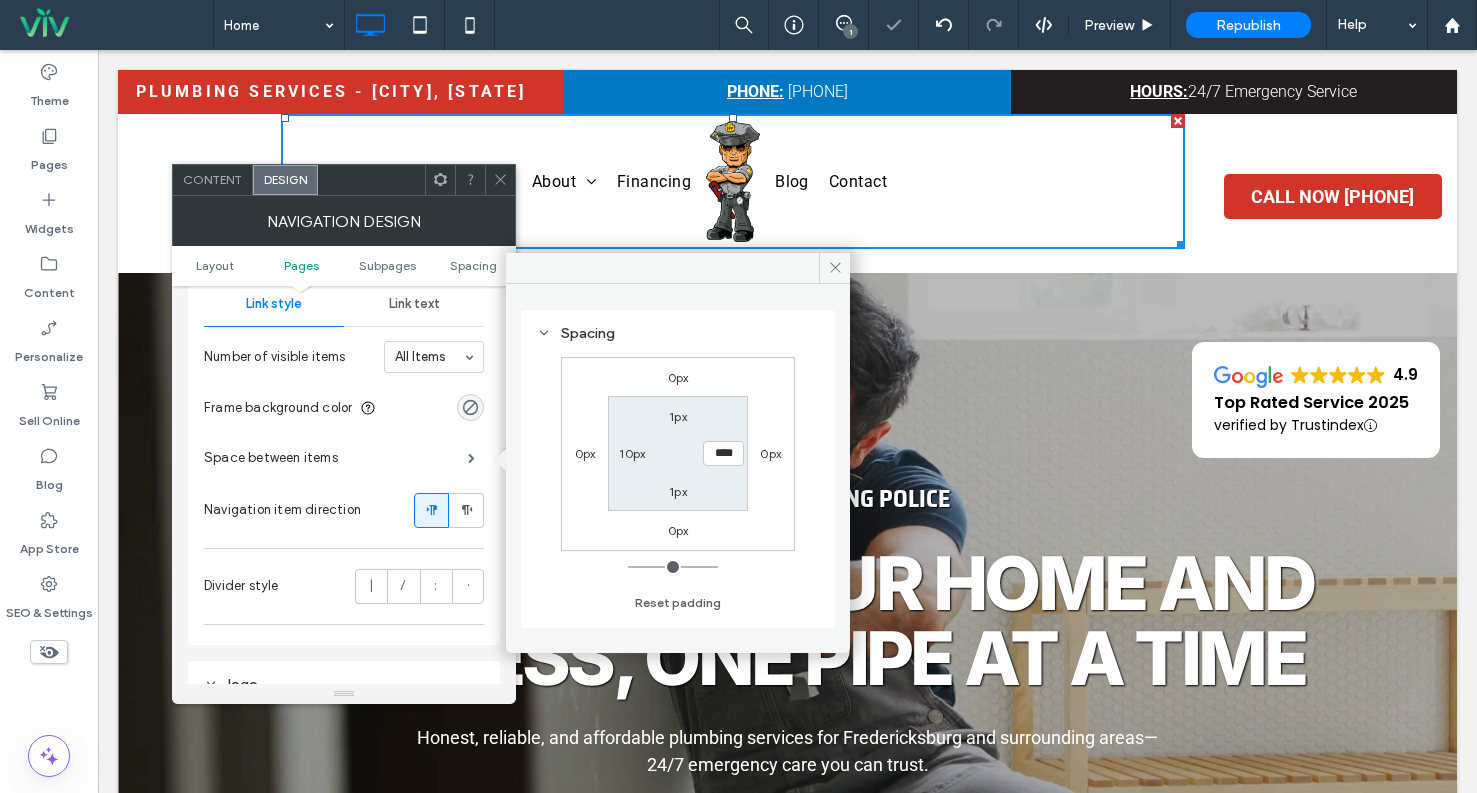 click on "1px **** 1px 10px" at bounding box center [677, 453] 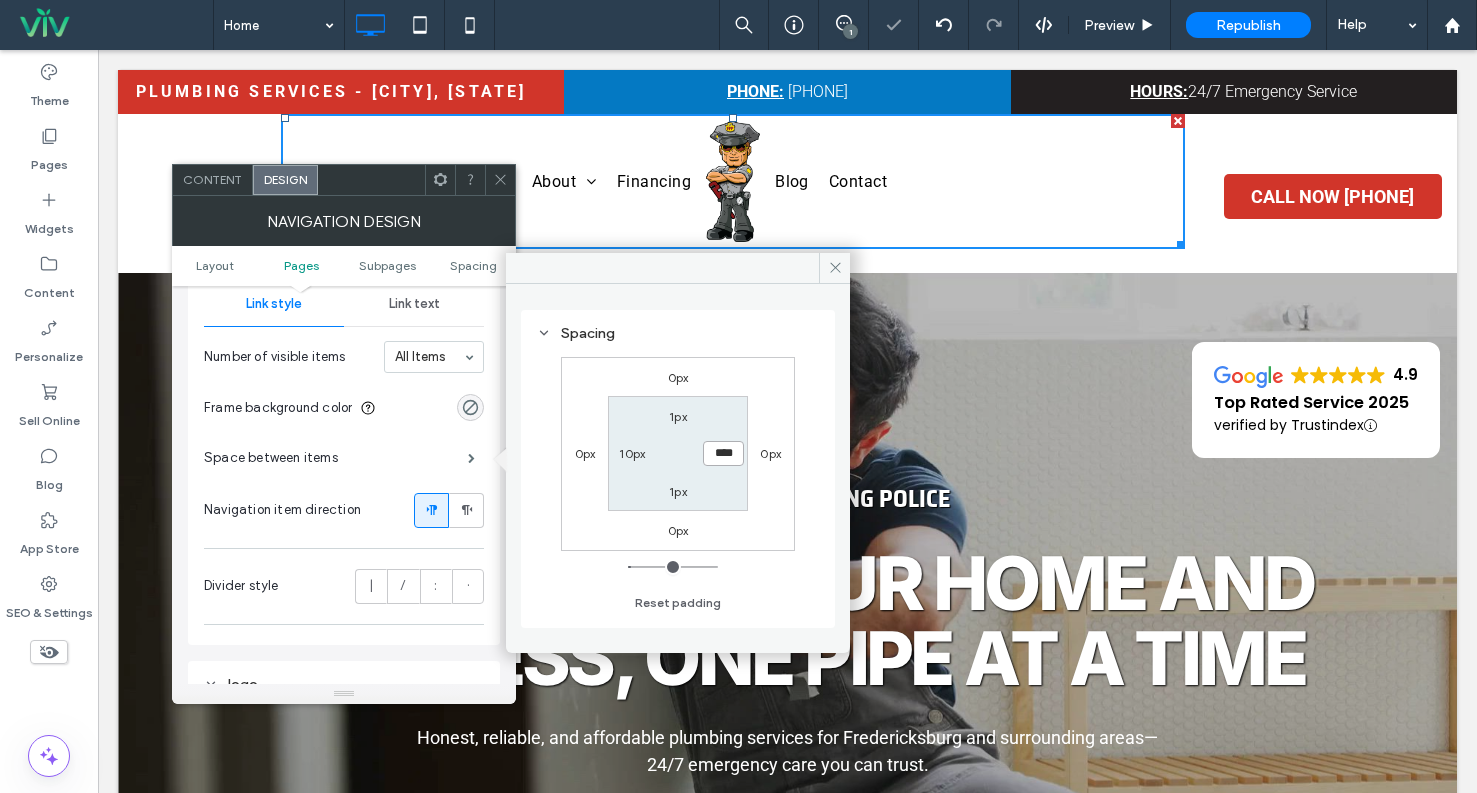 click on "****" at bounding box center [723, 453] 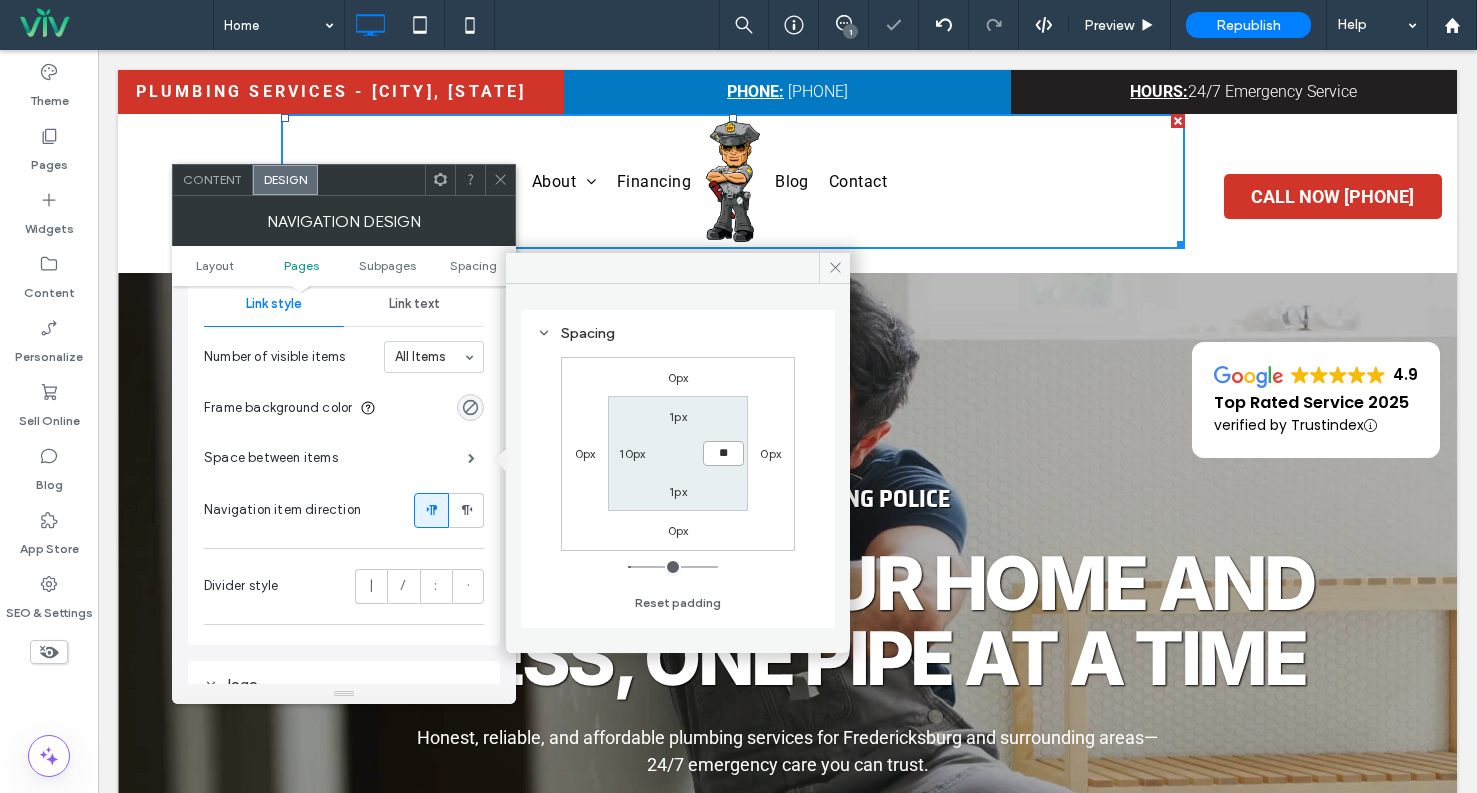 type on "**" 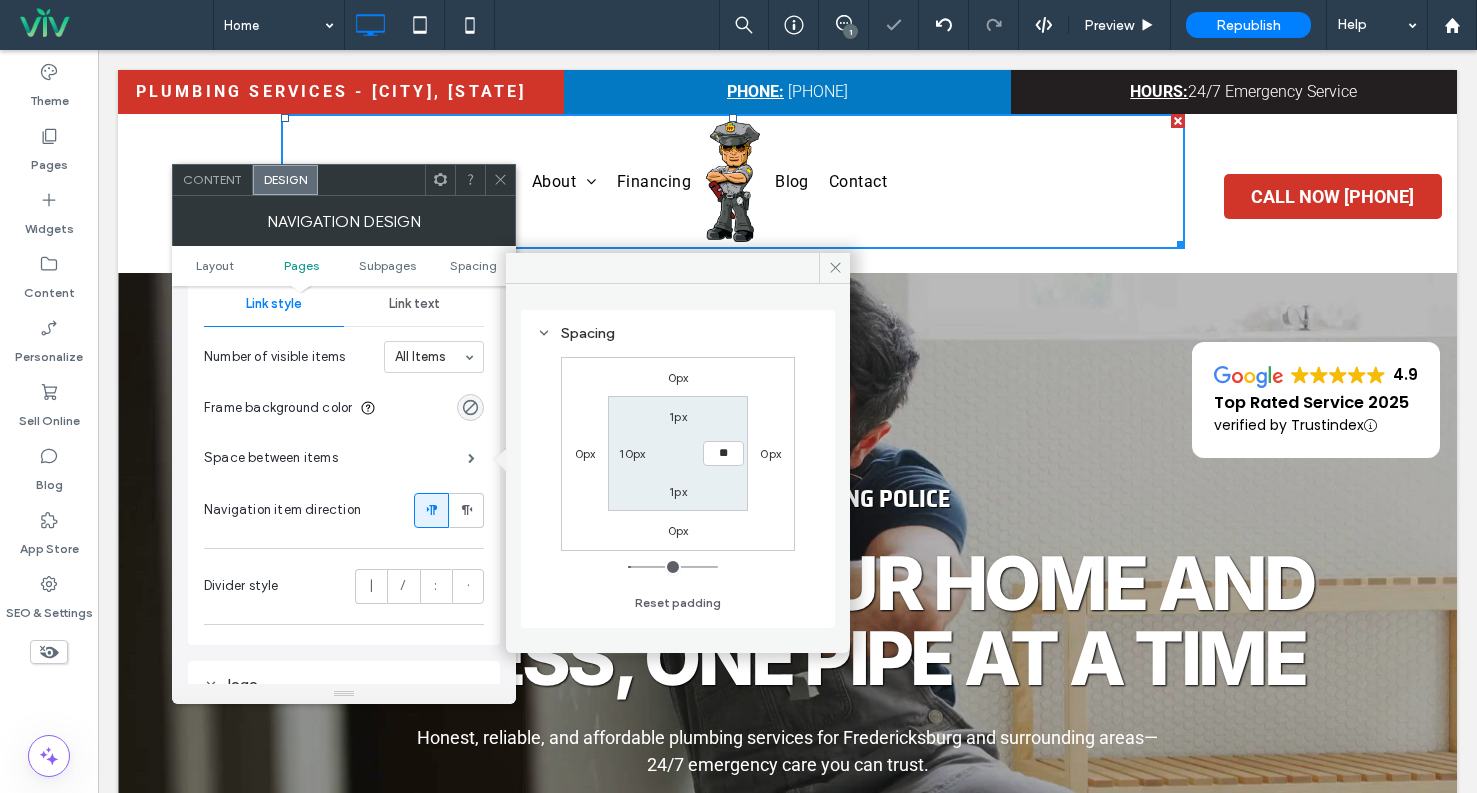 type on "**" 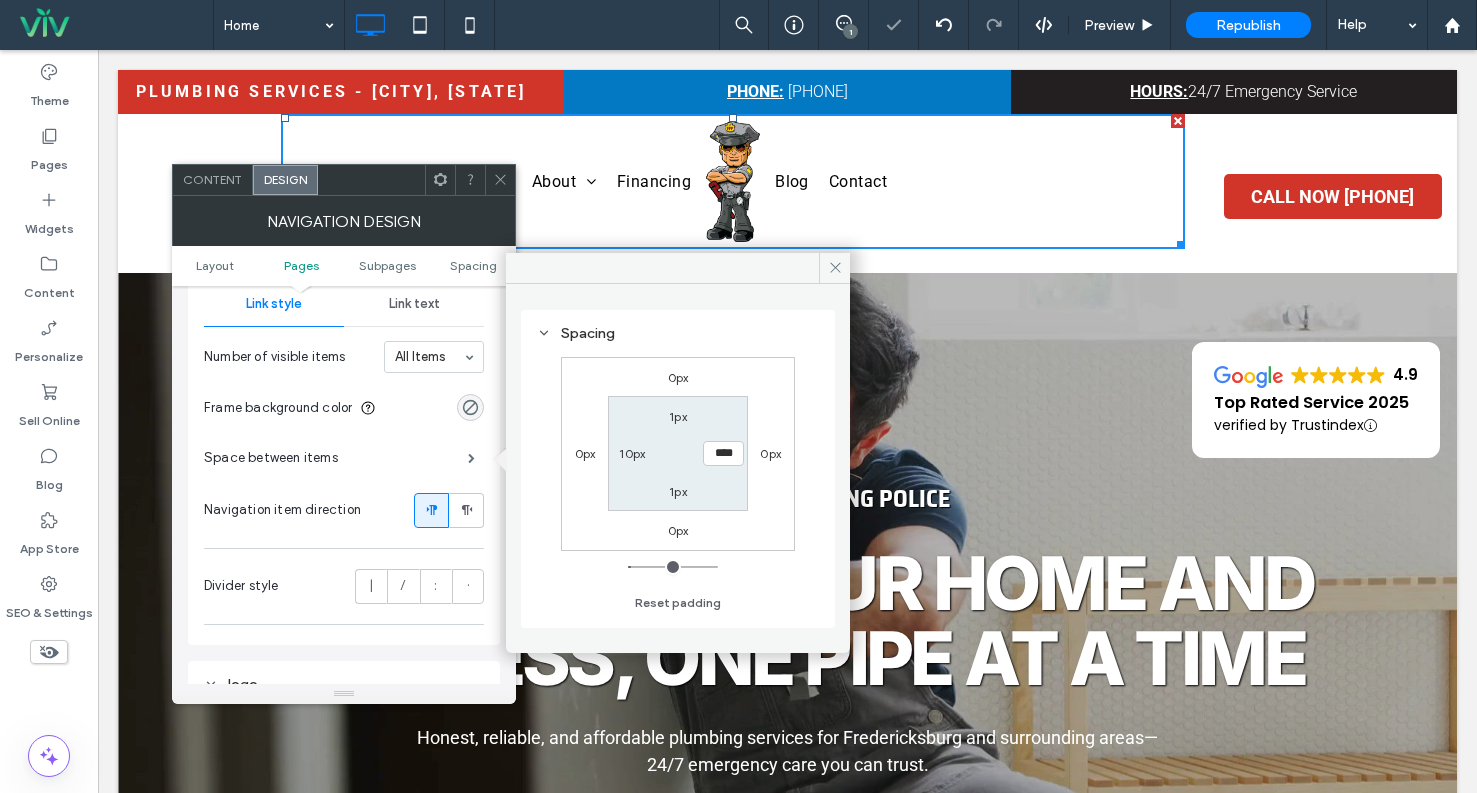 click on "1px **** 1px 10px" at bounding box center (677, 453) 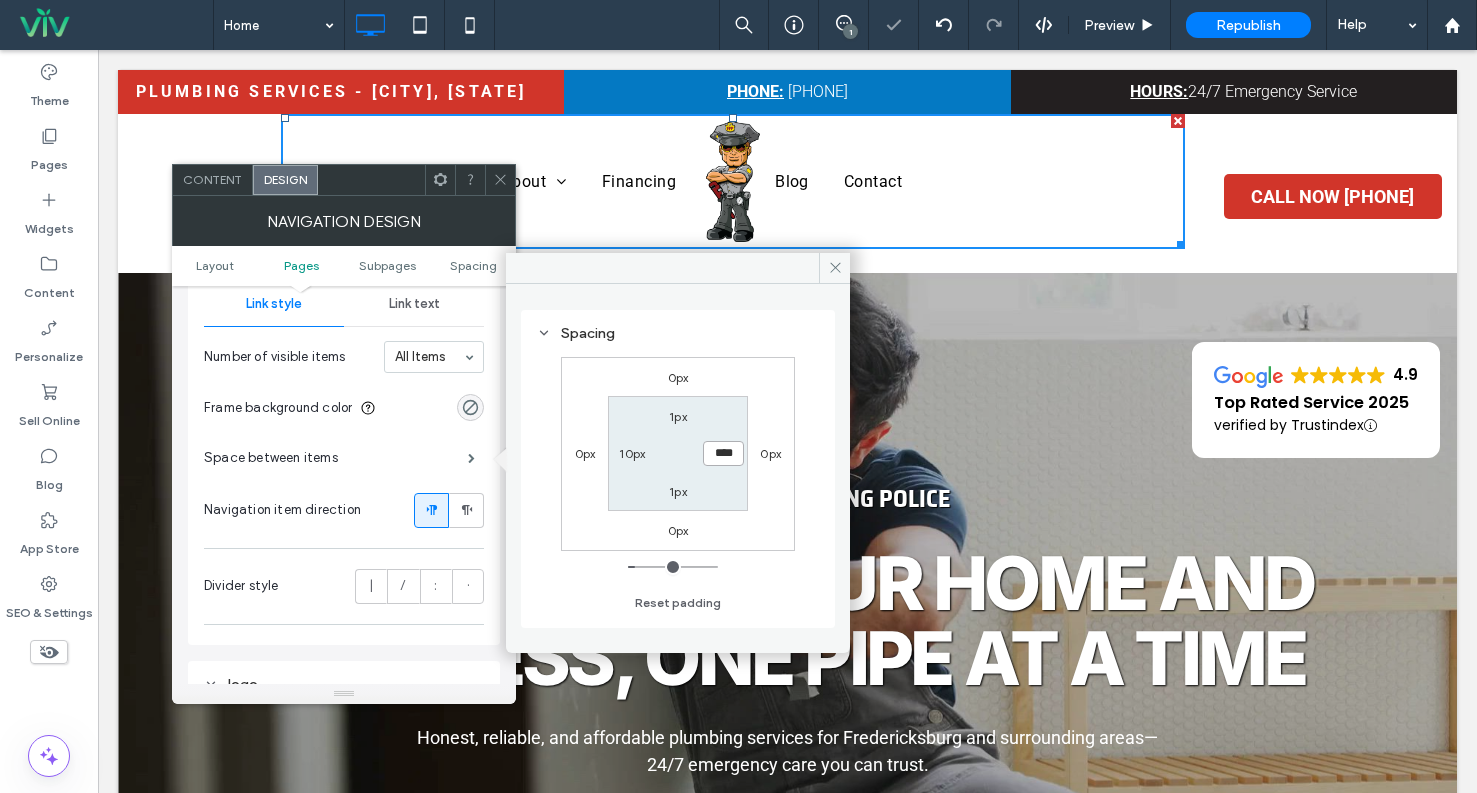 click on "****" at bounding box center [723, 453] 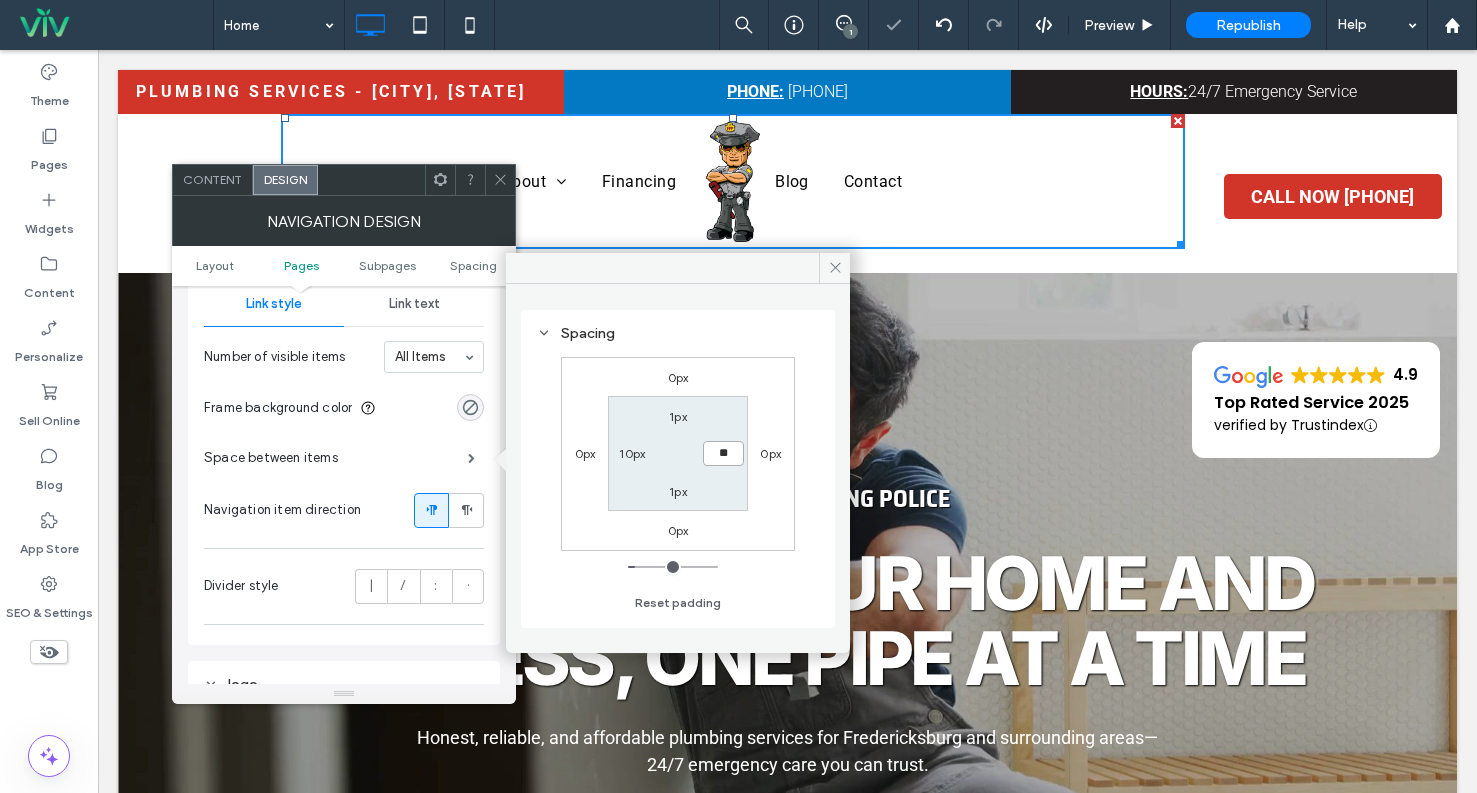 type on "**" 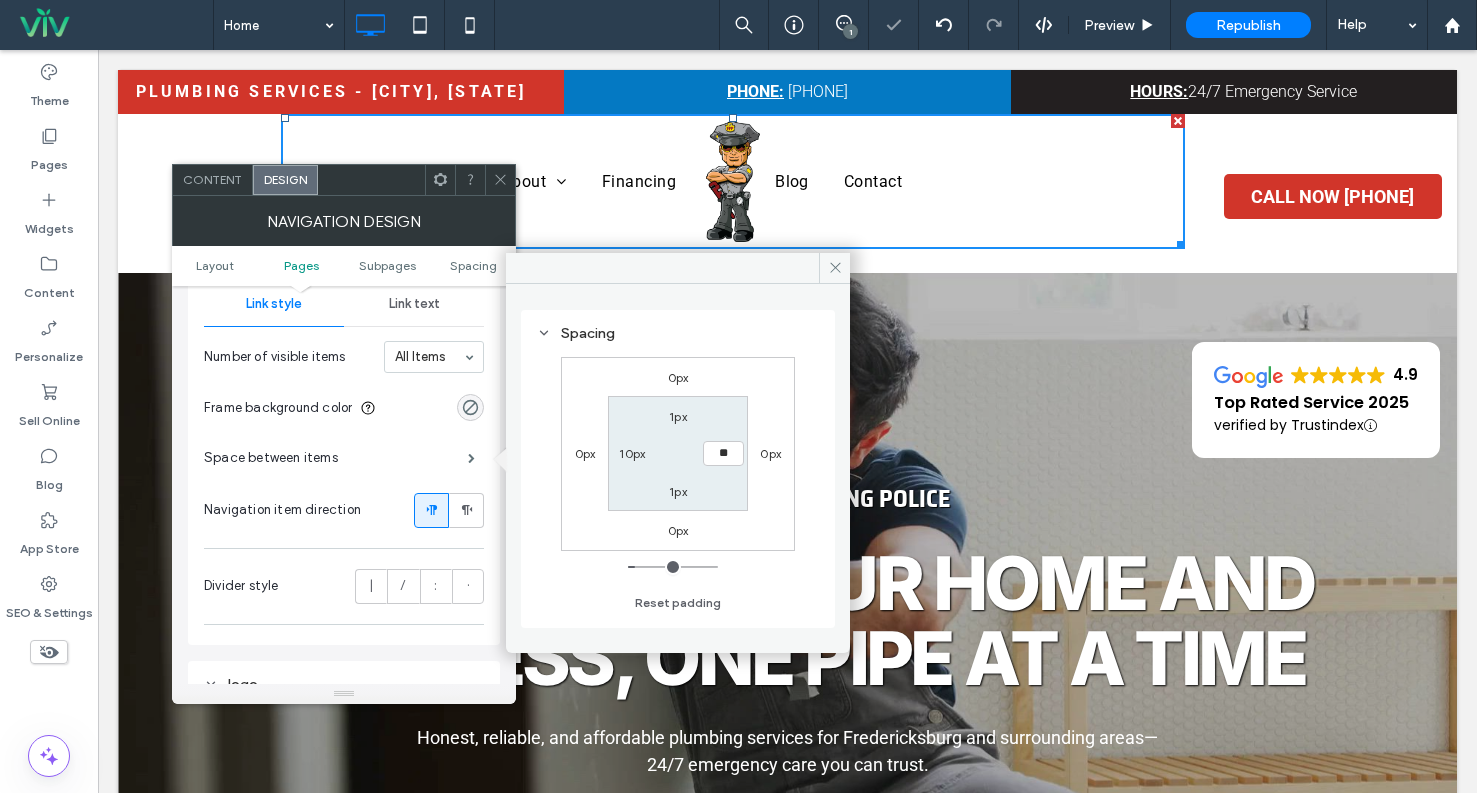 type on "**" 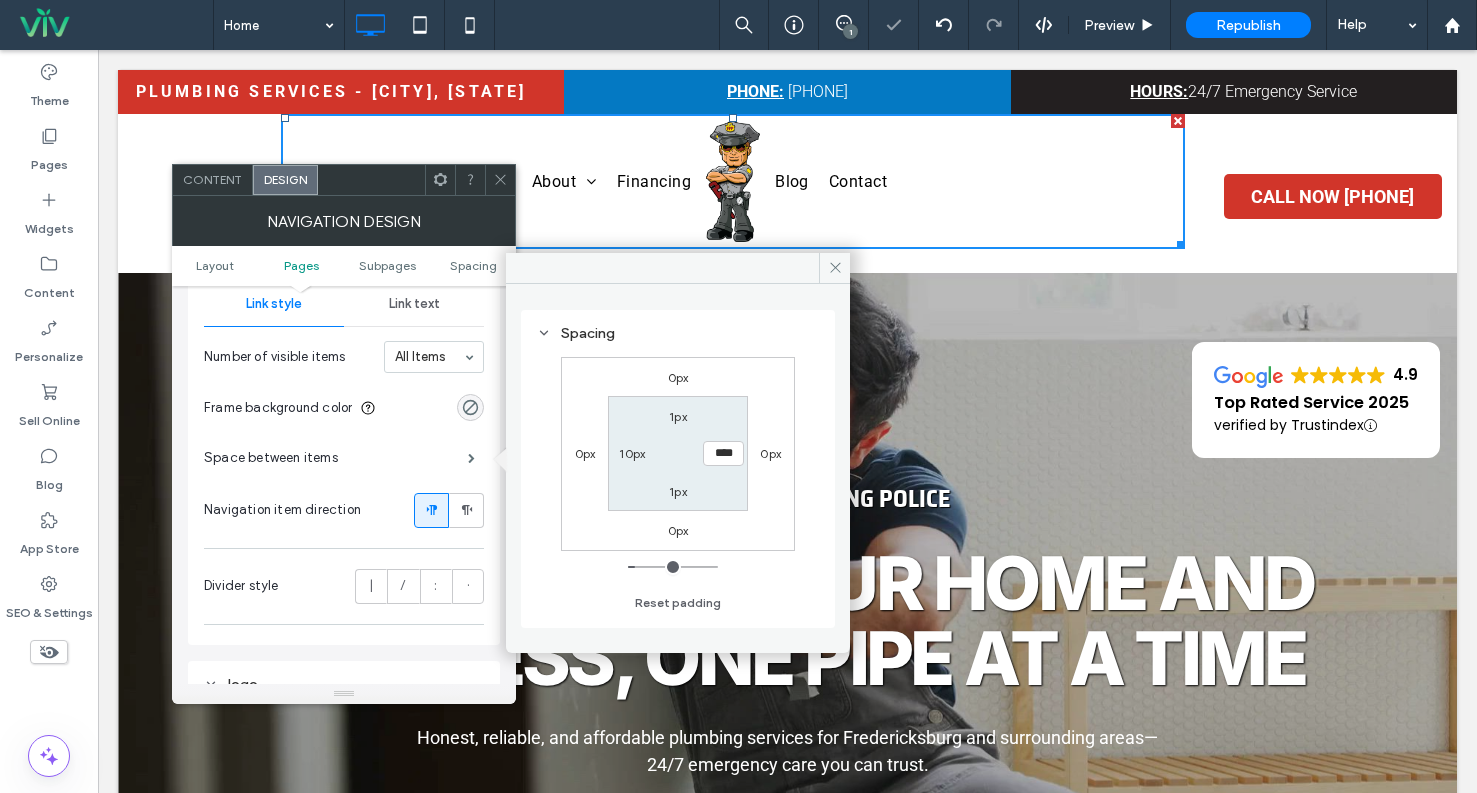 click on "1px **** 1px 10px" at bounding box center (677, 453) 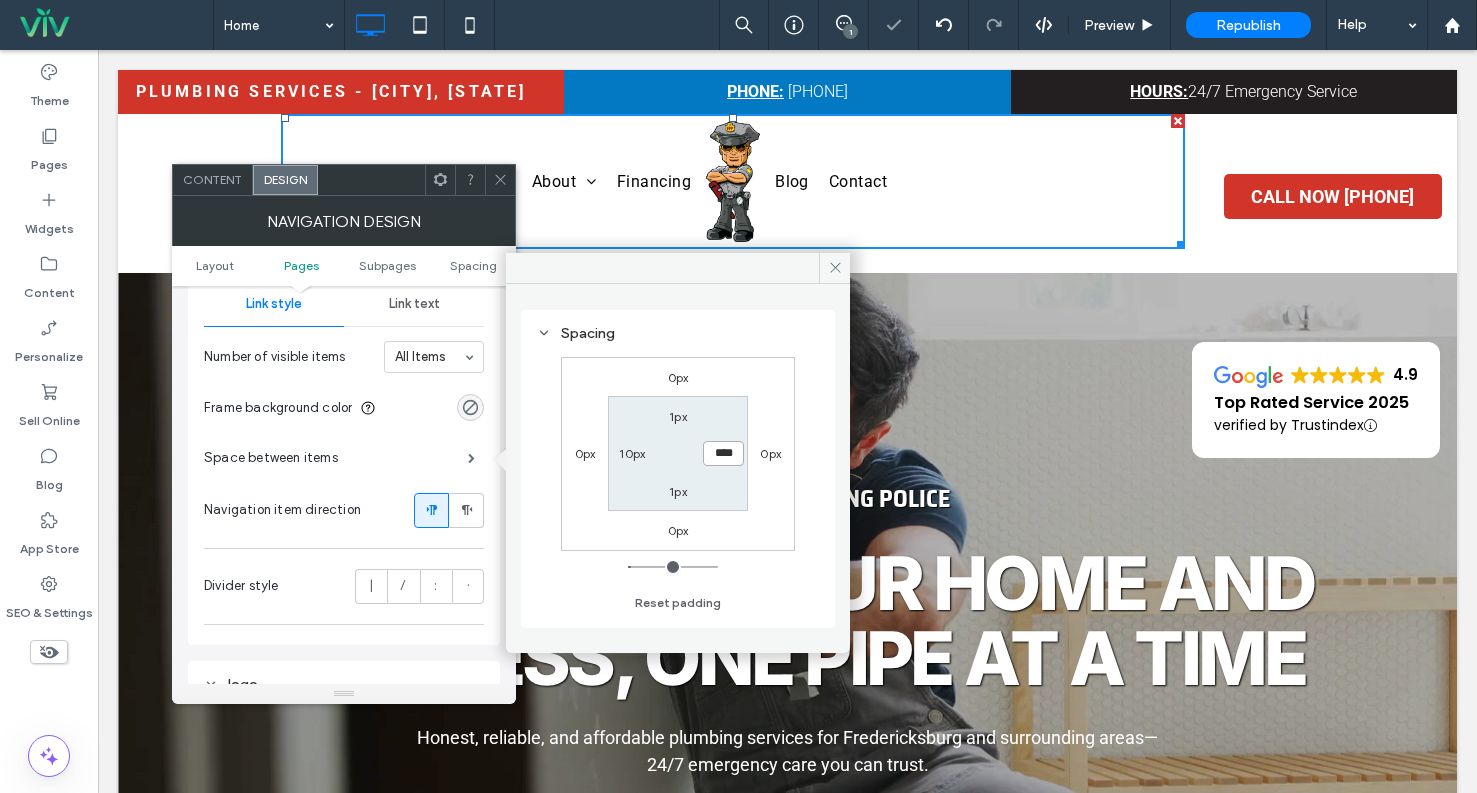click on "****" at bounding box center [723, 453] 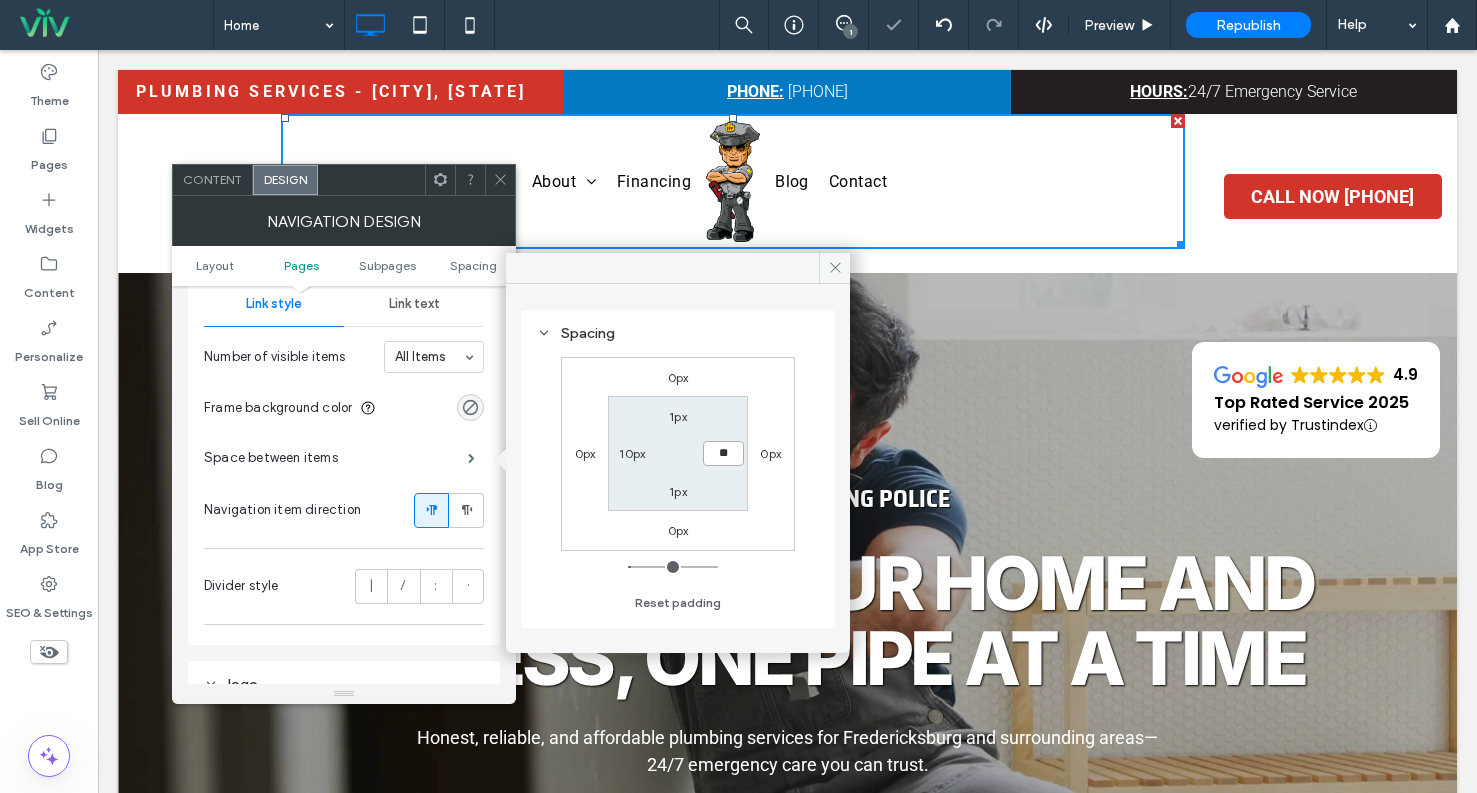 type on "**" 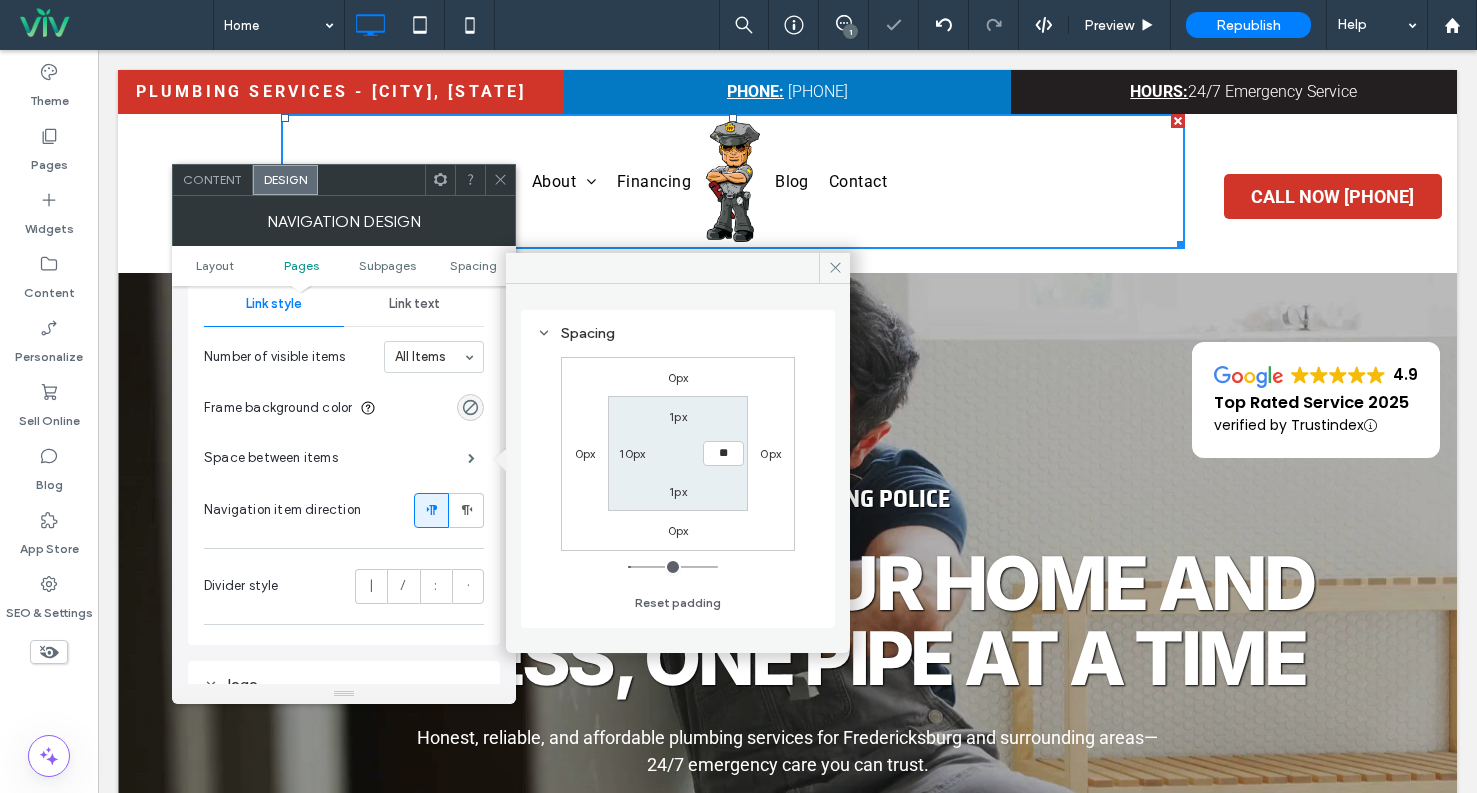 type on "**" 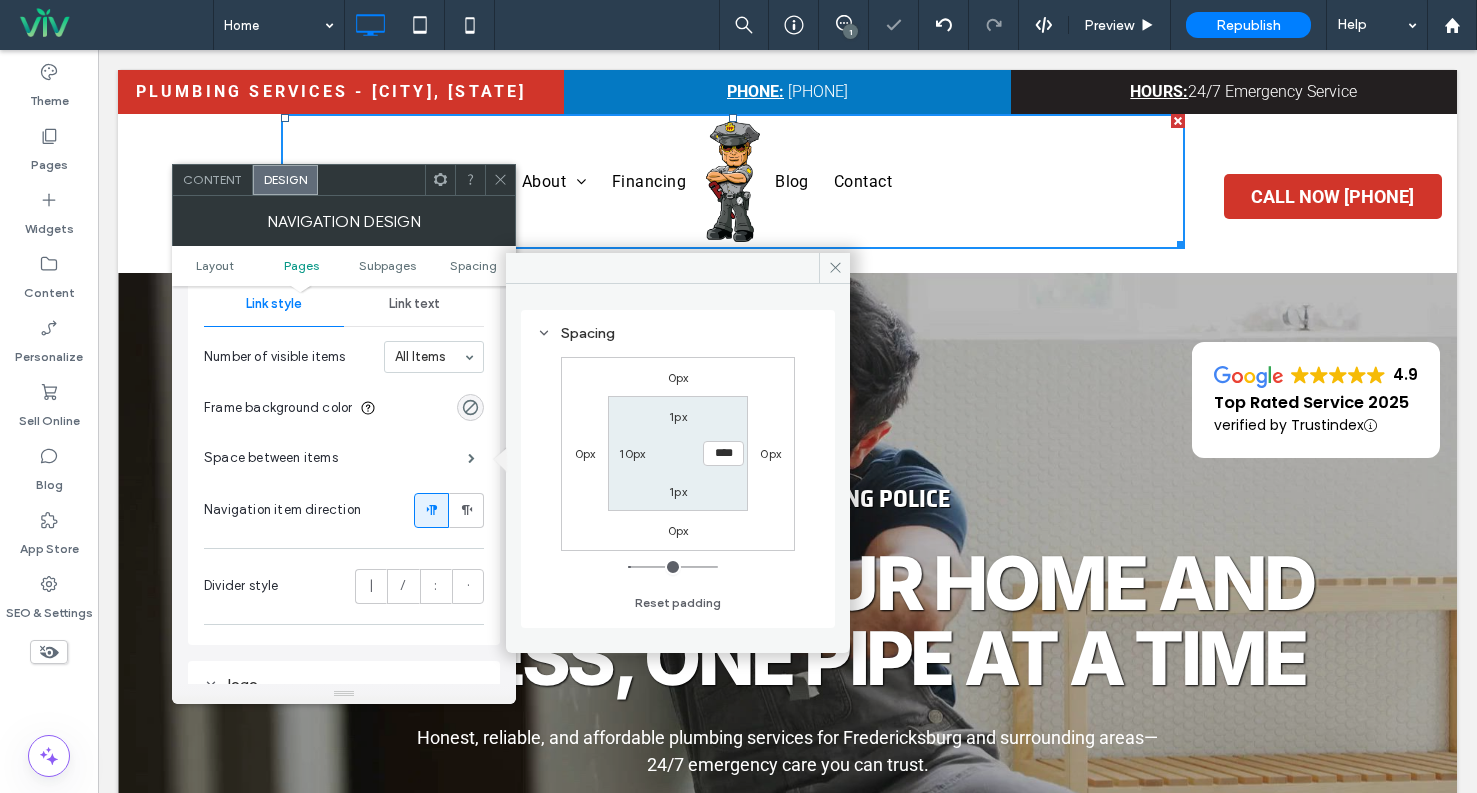 click on "1px **** 1px 10px" at bounding box center (677, 453) 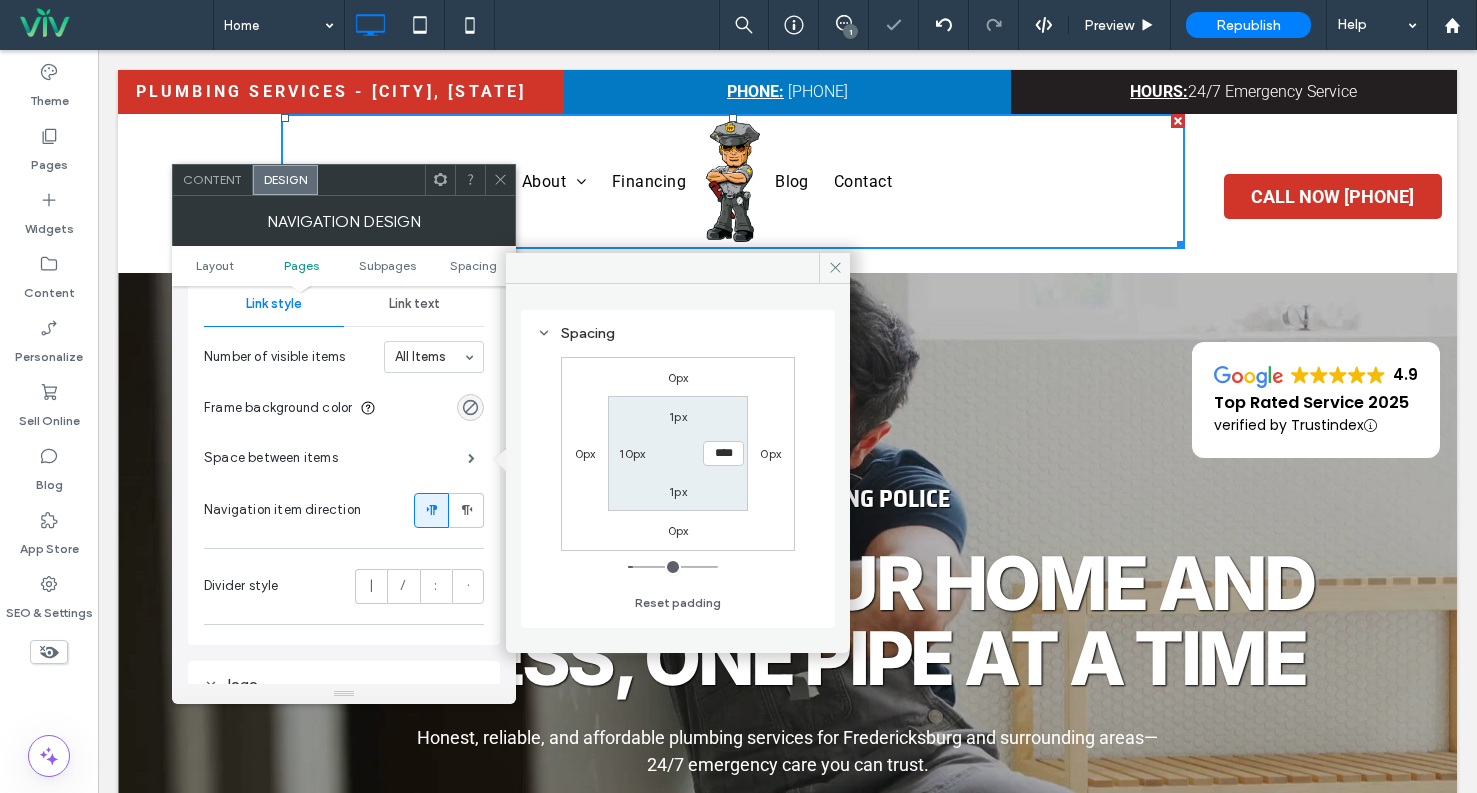 click on "10px" at bounding box center (632, 453) 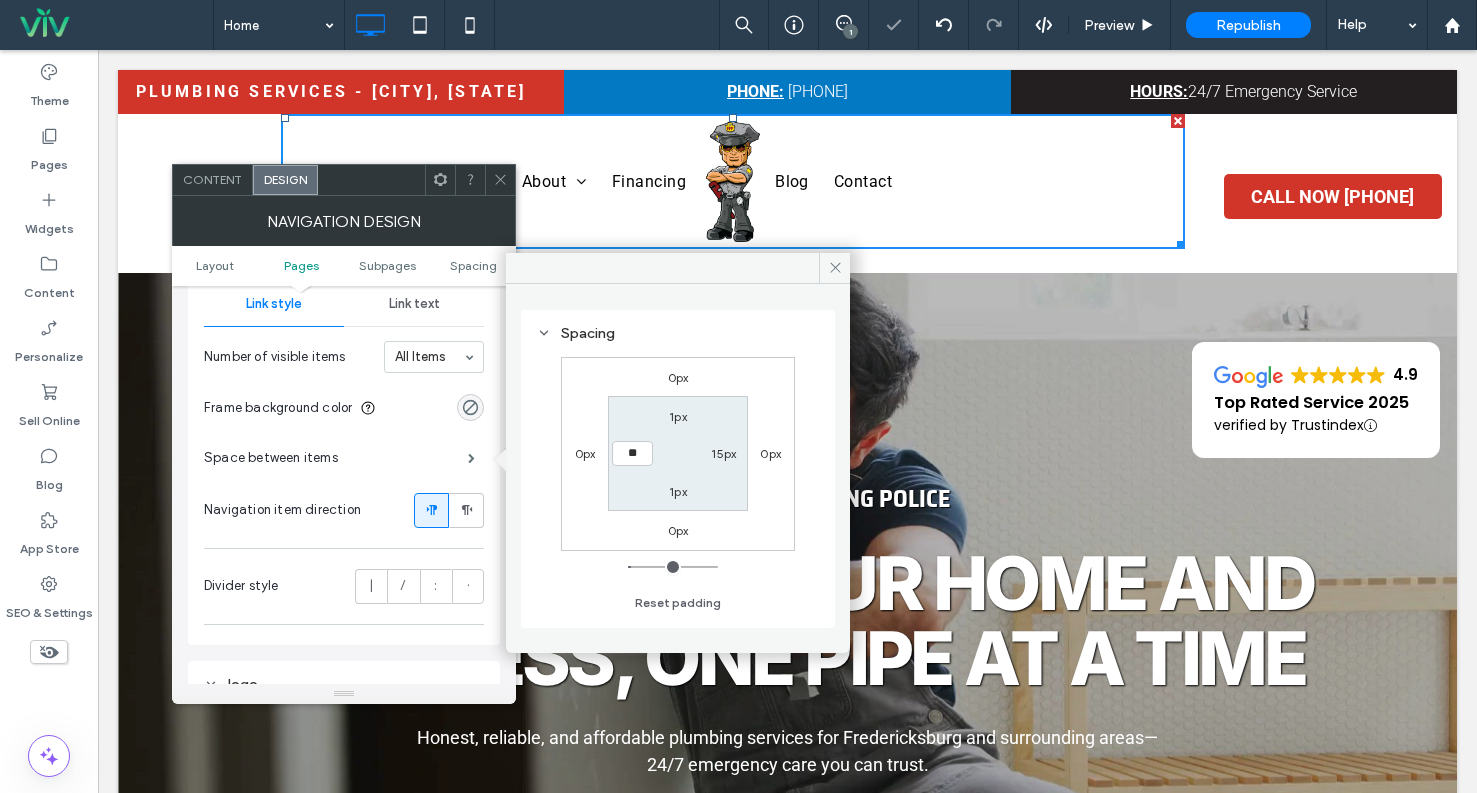 type on "**" 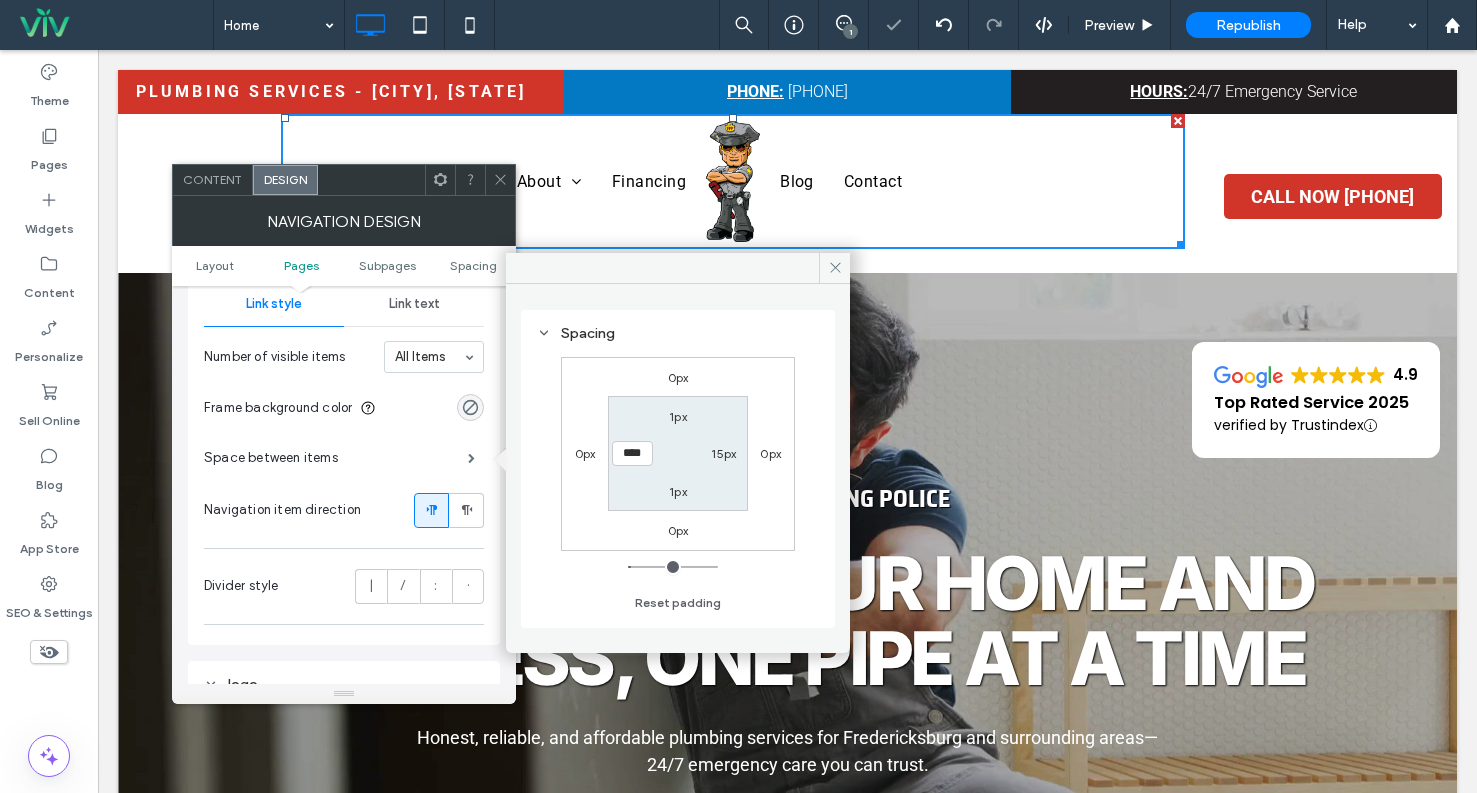 click on "1px 15px 1px ****" at bounding box center (677, 453) 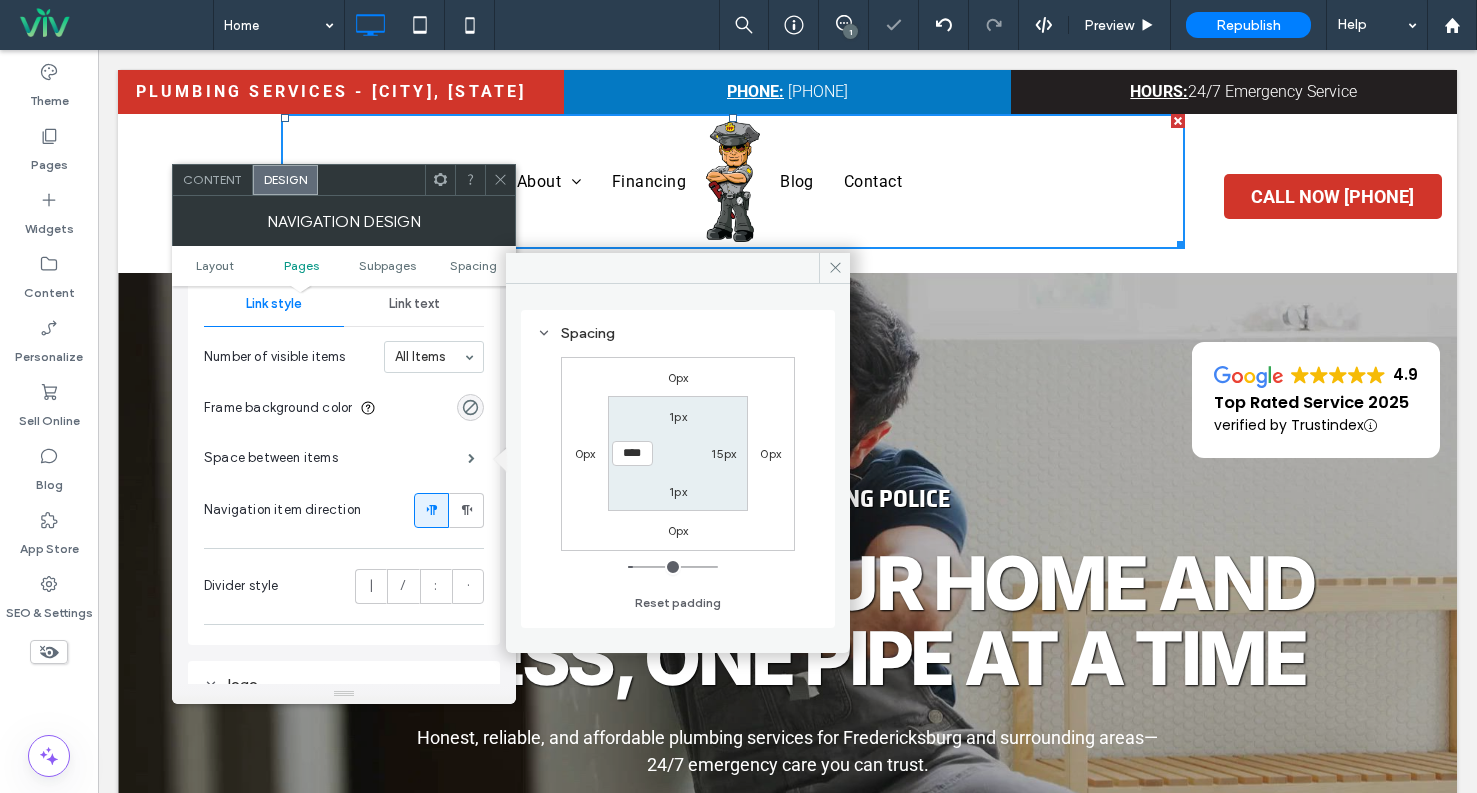 click at bounding box center [500, 180] 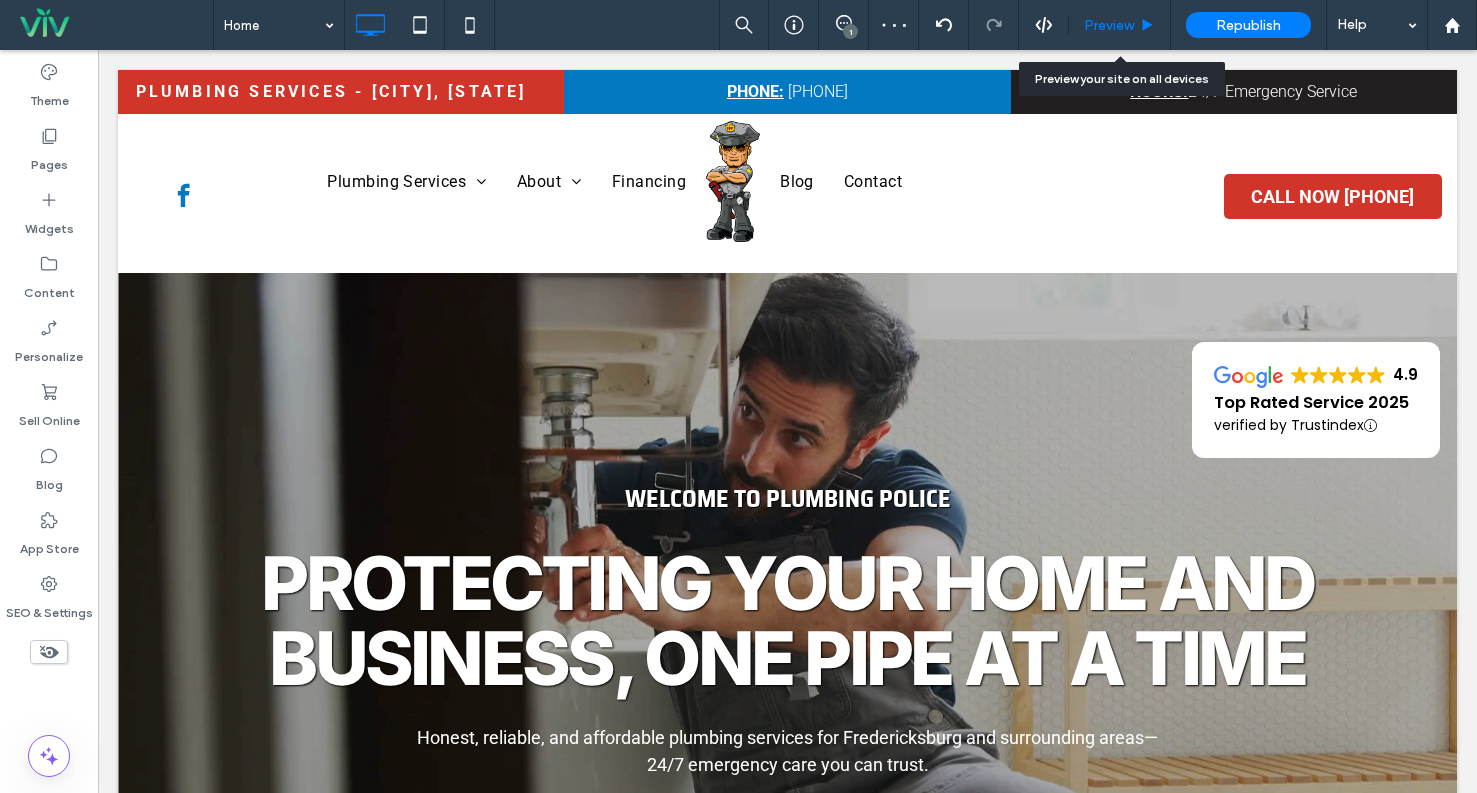 click on "Preview" at bounding box center [1109, 25] 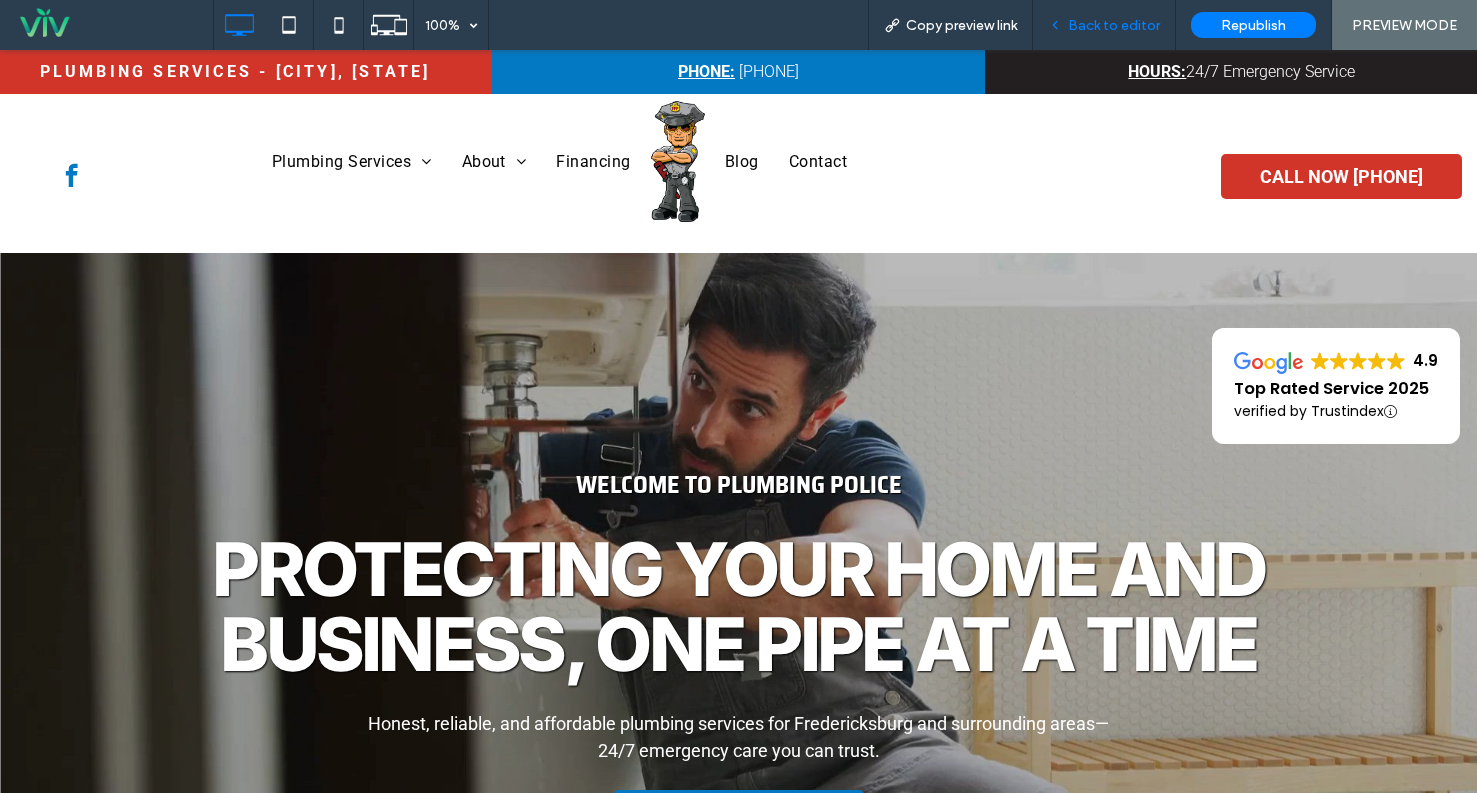 click on "Back to editor" at bounding box center [1114, 25] 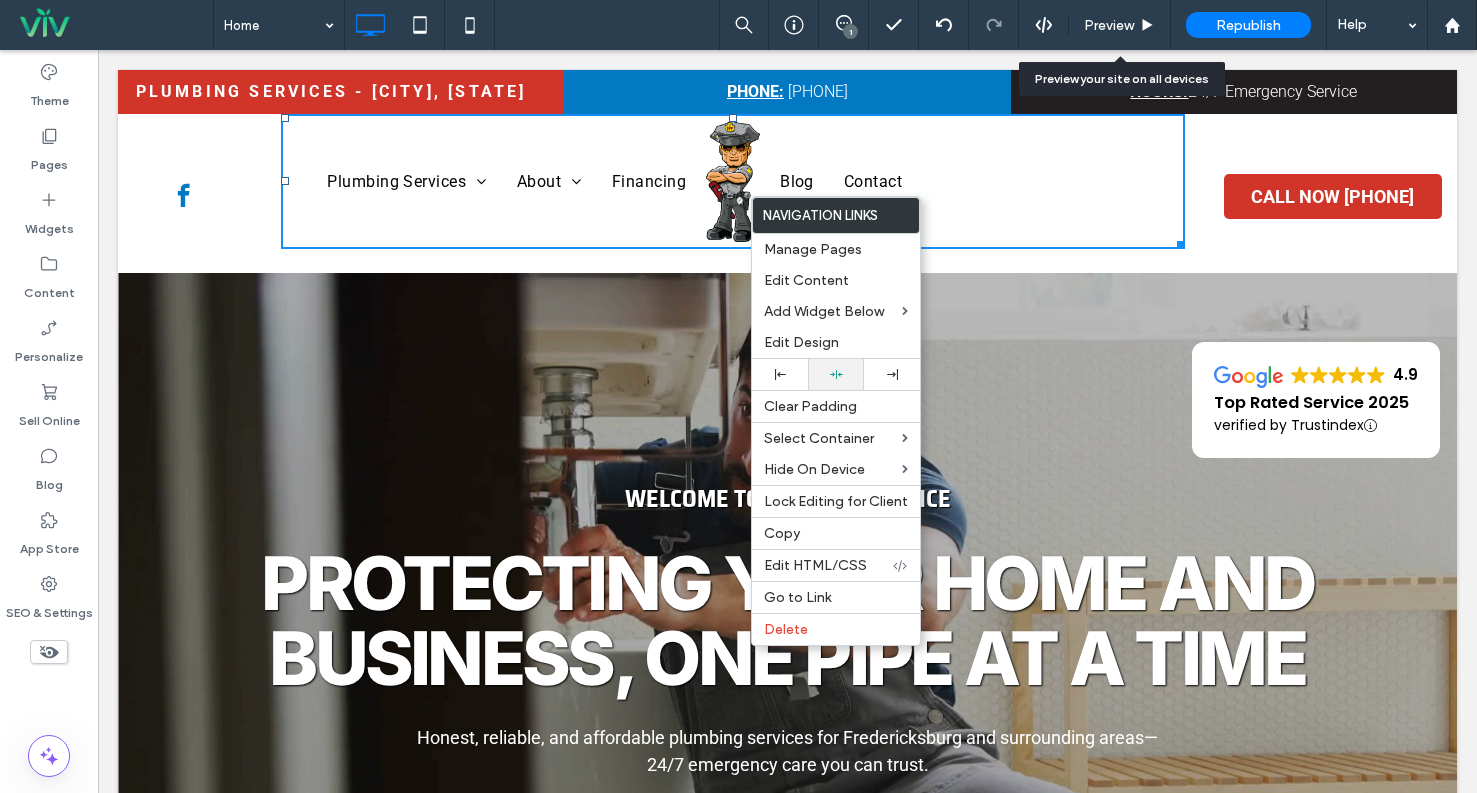 click at bounding box center (836, 374) 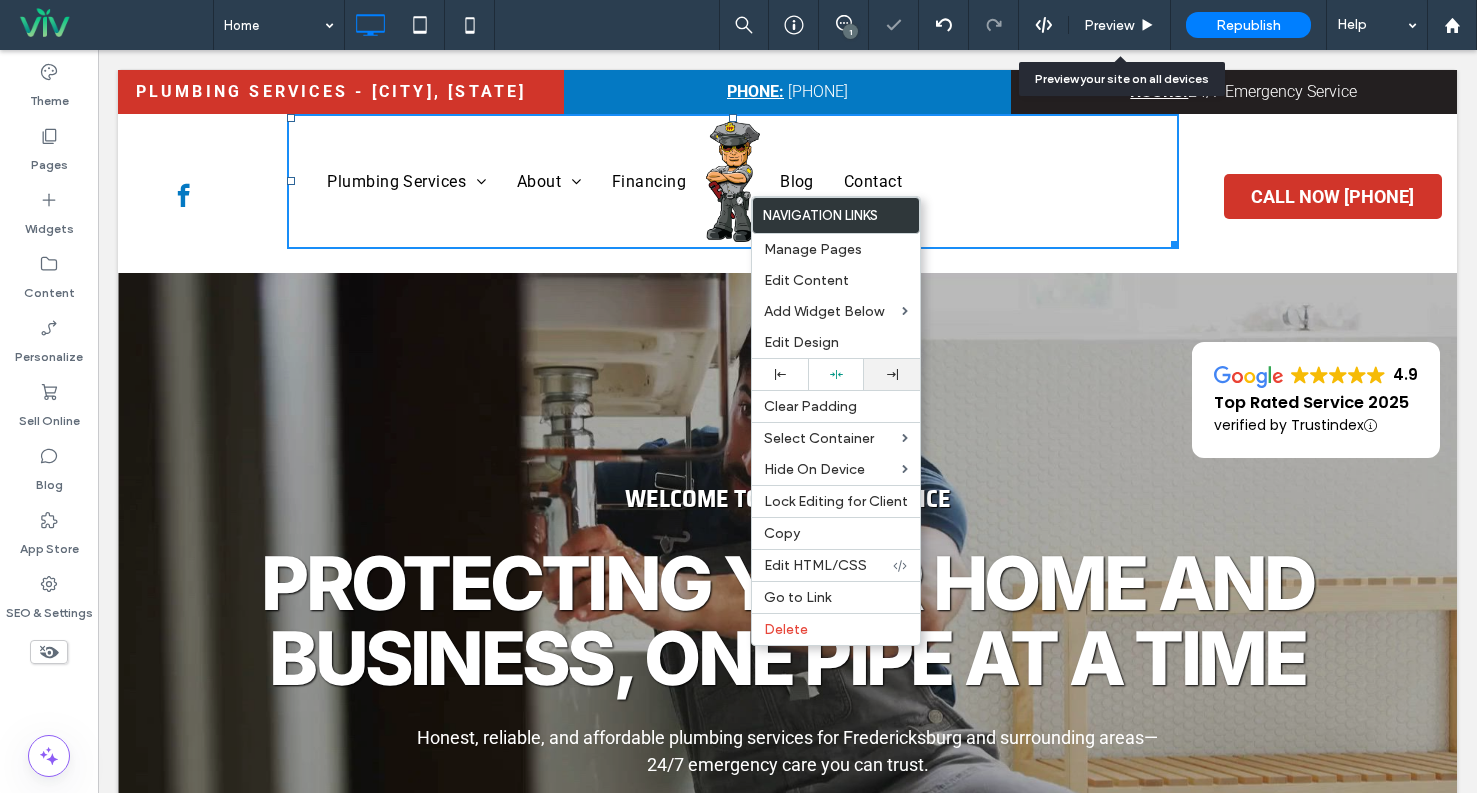 click at bounding box center (892, 374) 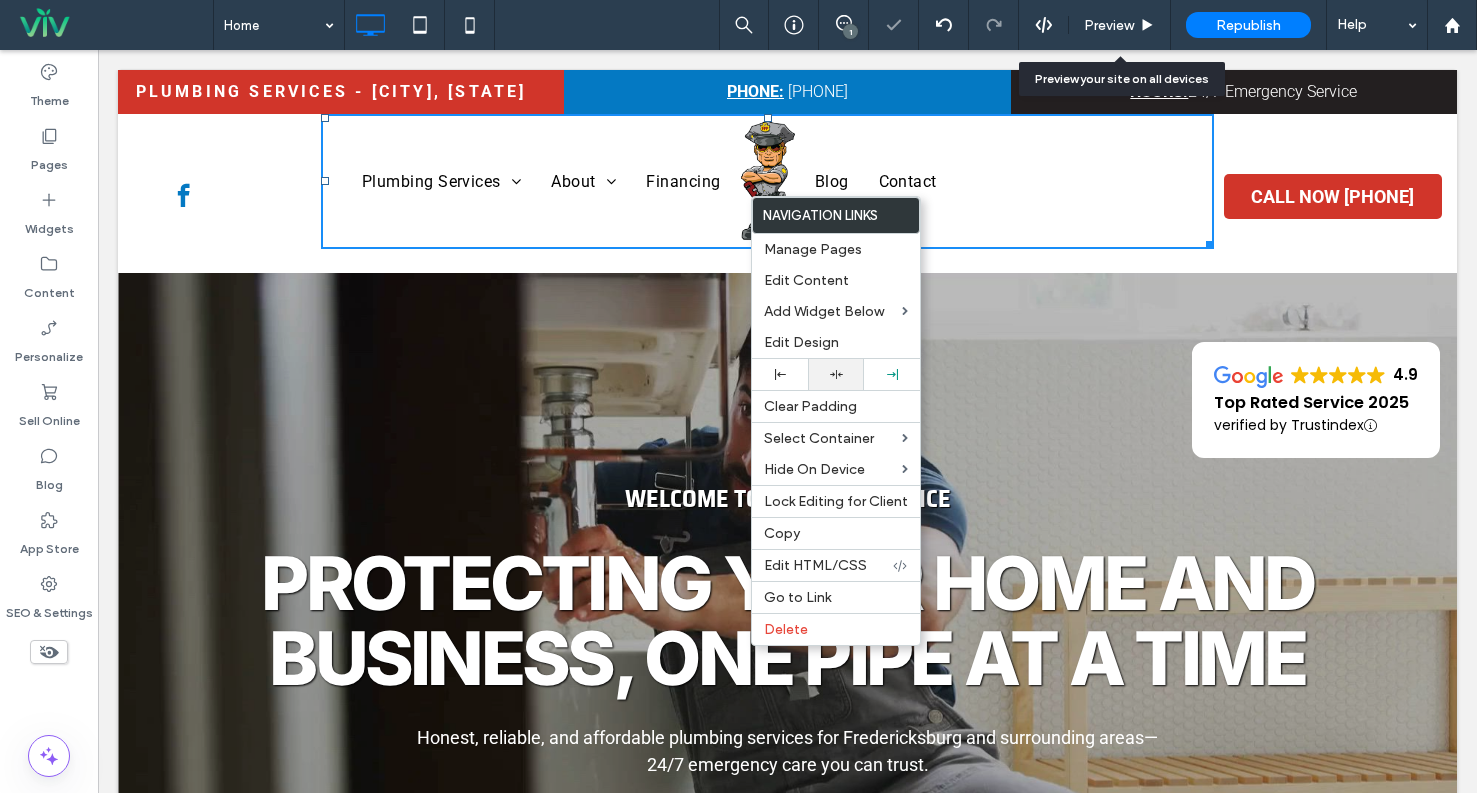 click at bounding box center (836, 374) 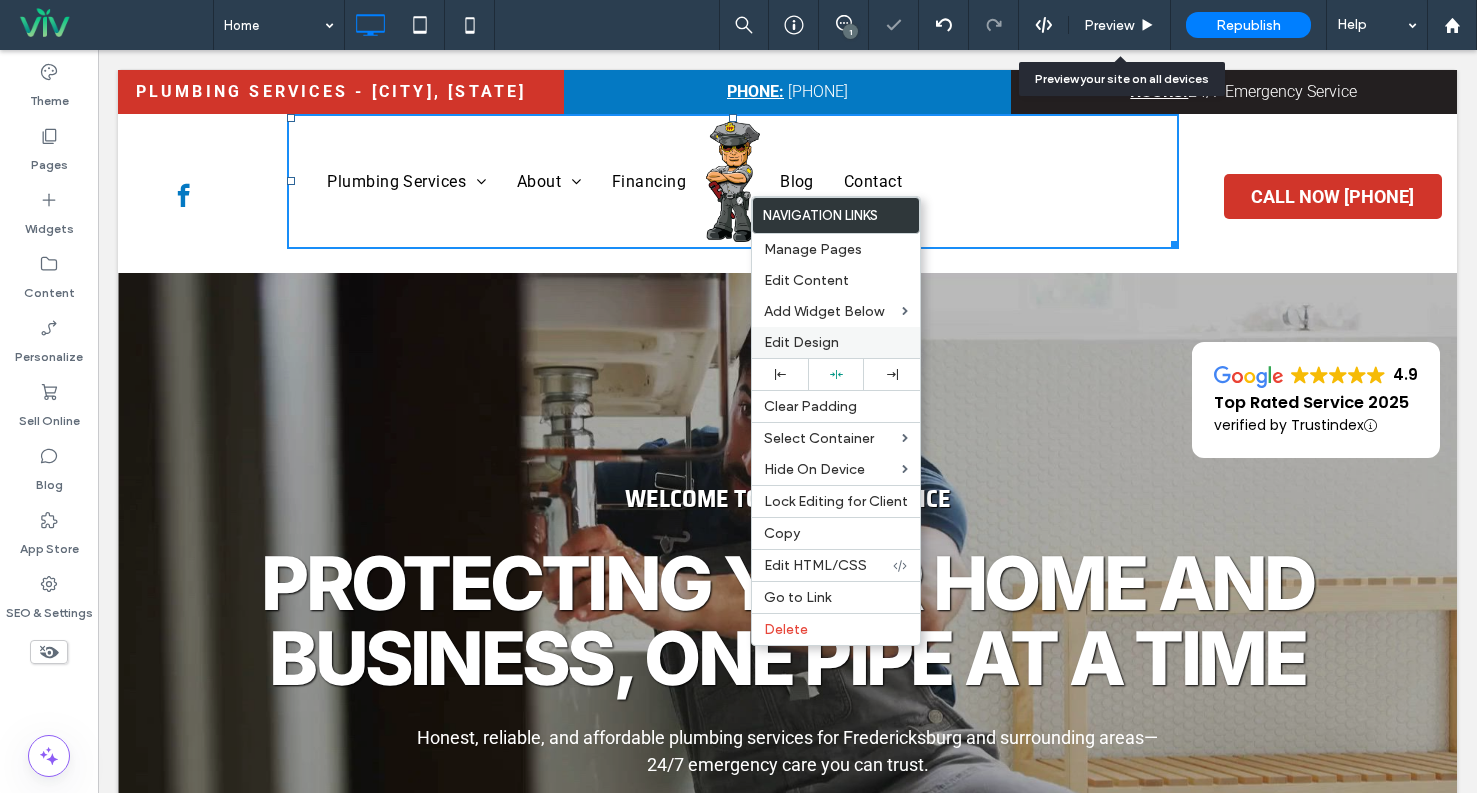 click on "Edit Design" at bounding box center [836, 342] 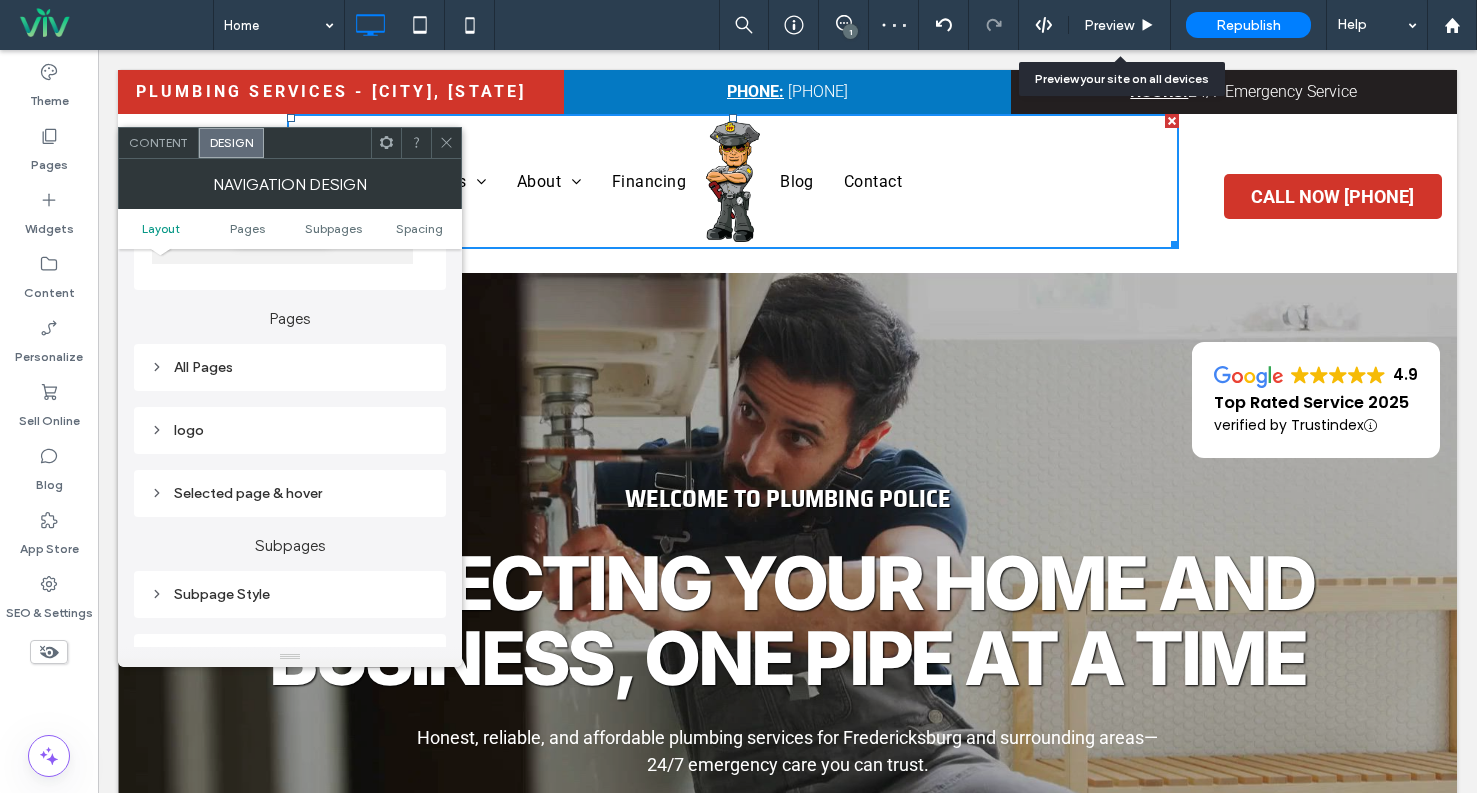 scroll, scrollTop: 600, scrollLeft: 0, axis: vertical 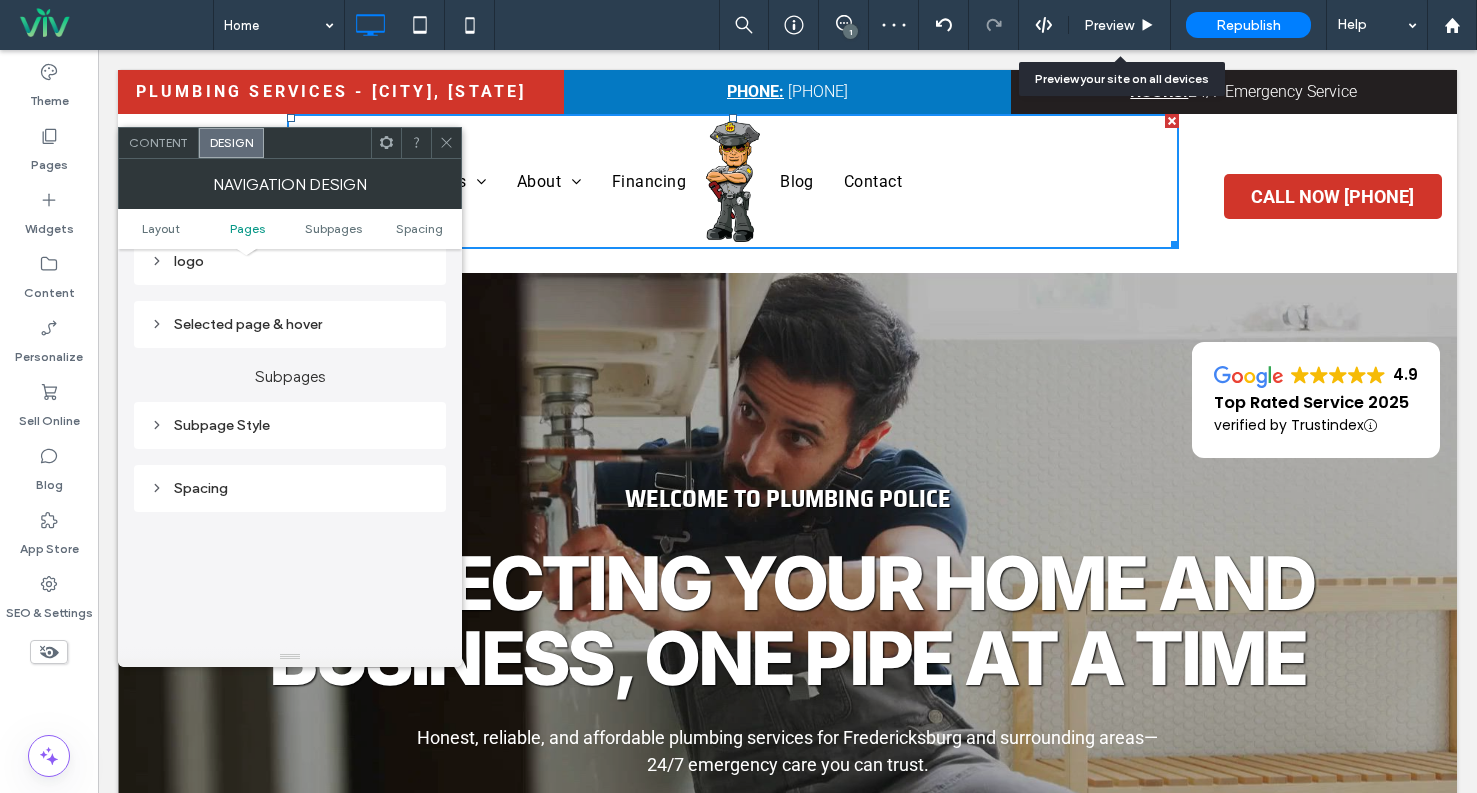 click on "Subpage Style" at bounding box center (290, 425) 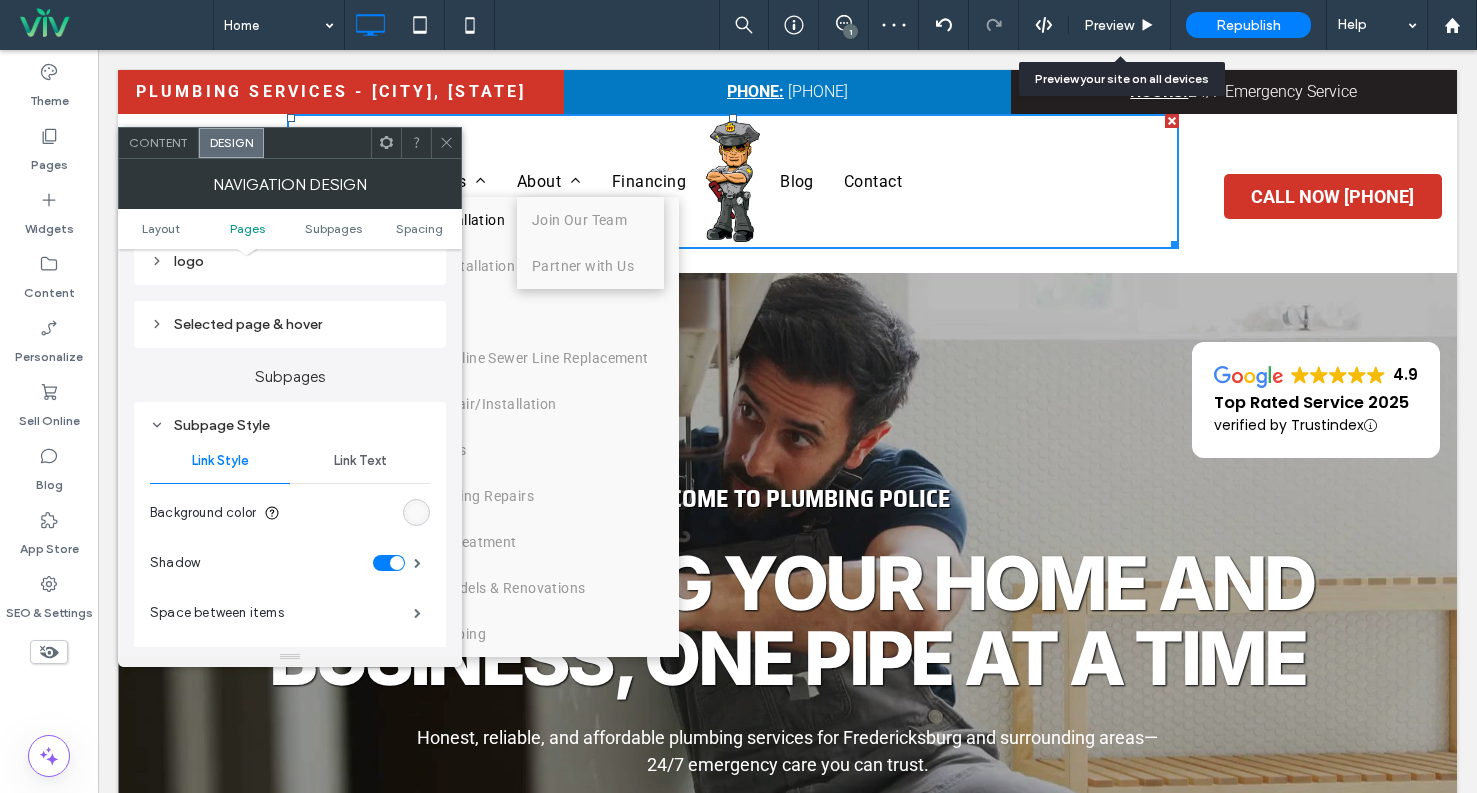 click on "Selected page & hover" at bounding box center [290, 324] 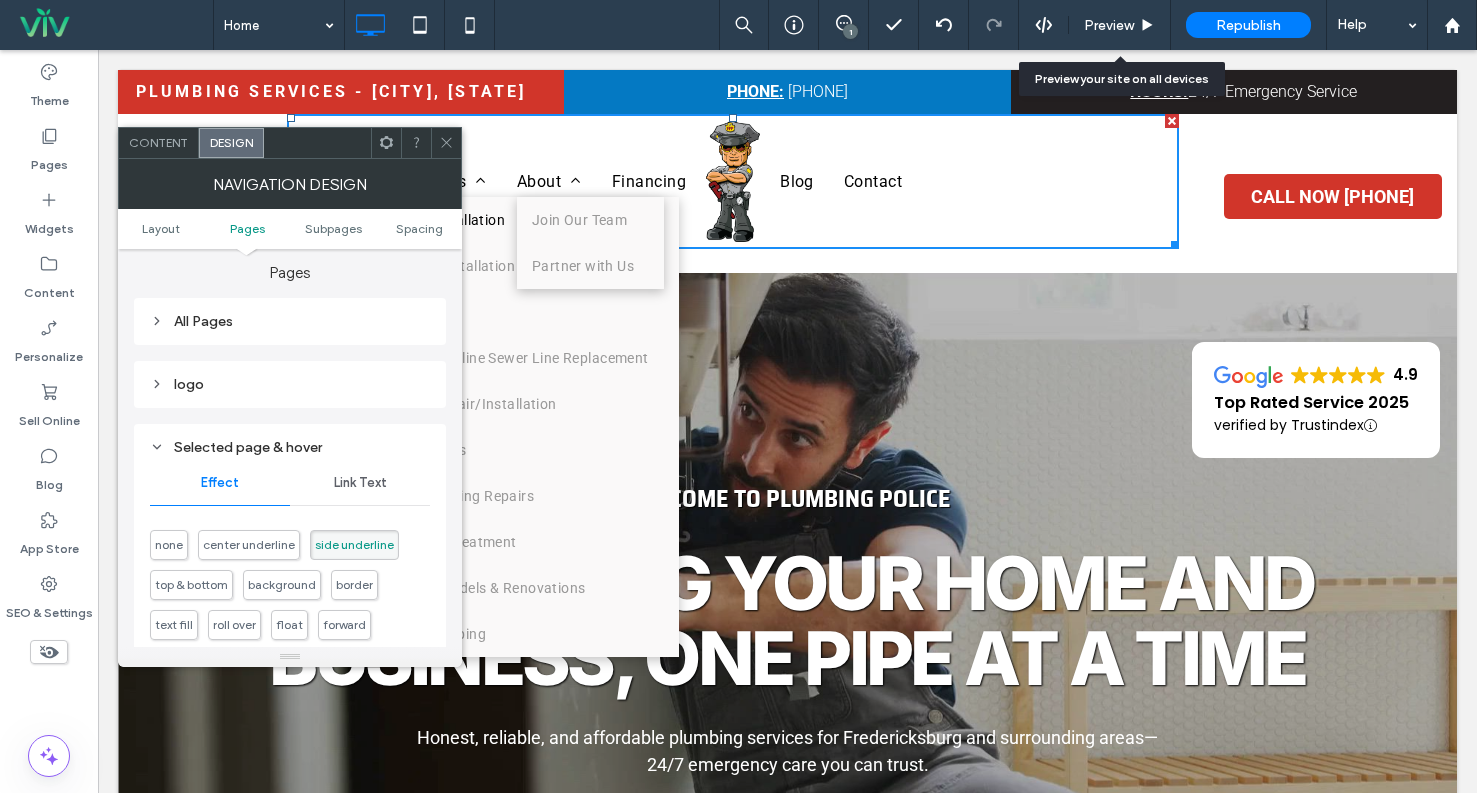 scroll, scrollTop: 400, scrollLeft: 0, axis: vertical 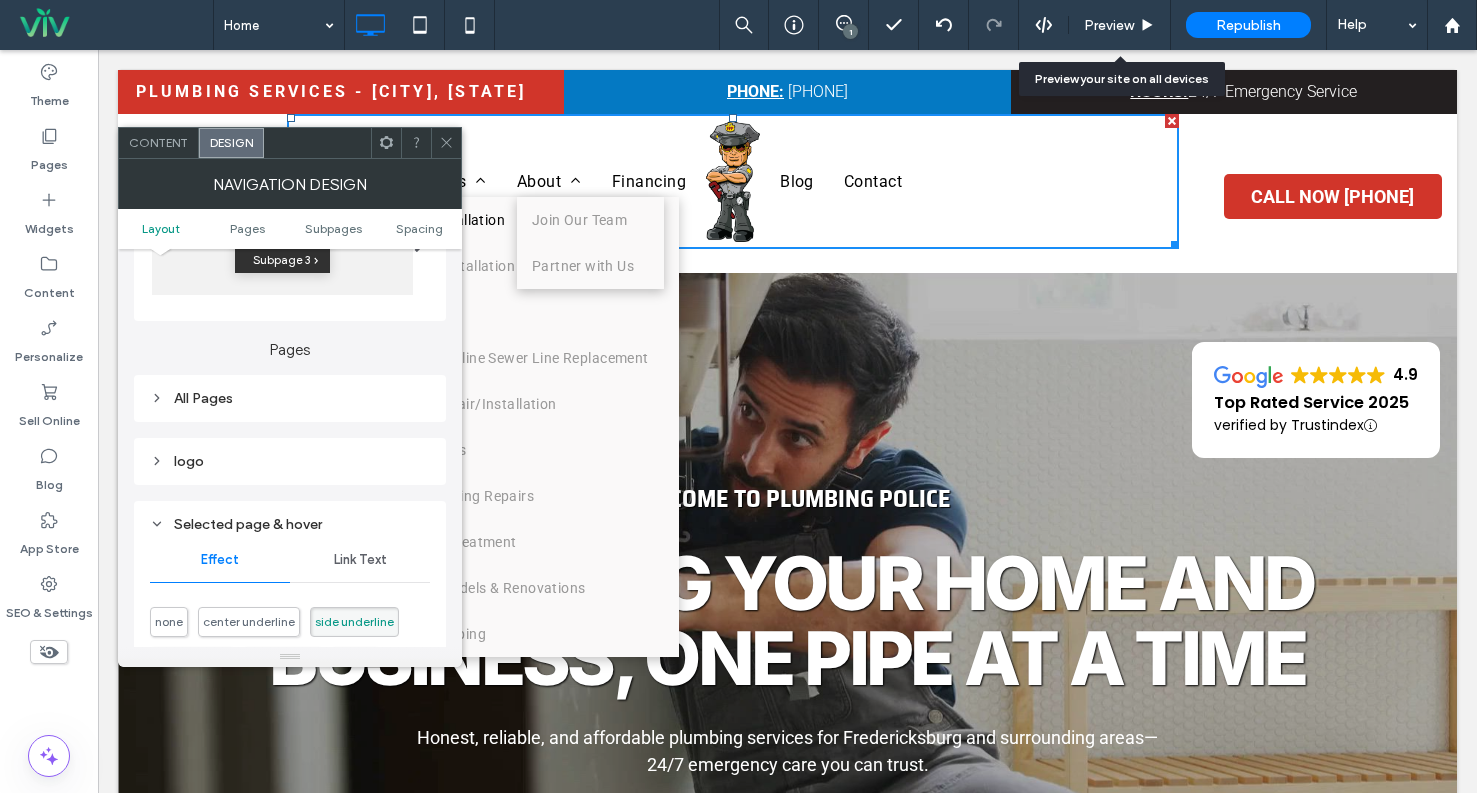 click on "logo" at bounding box center (290, 461) 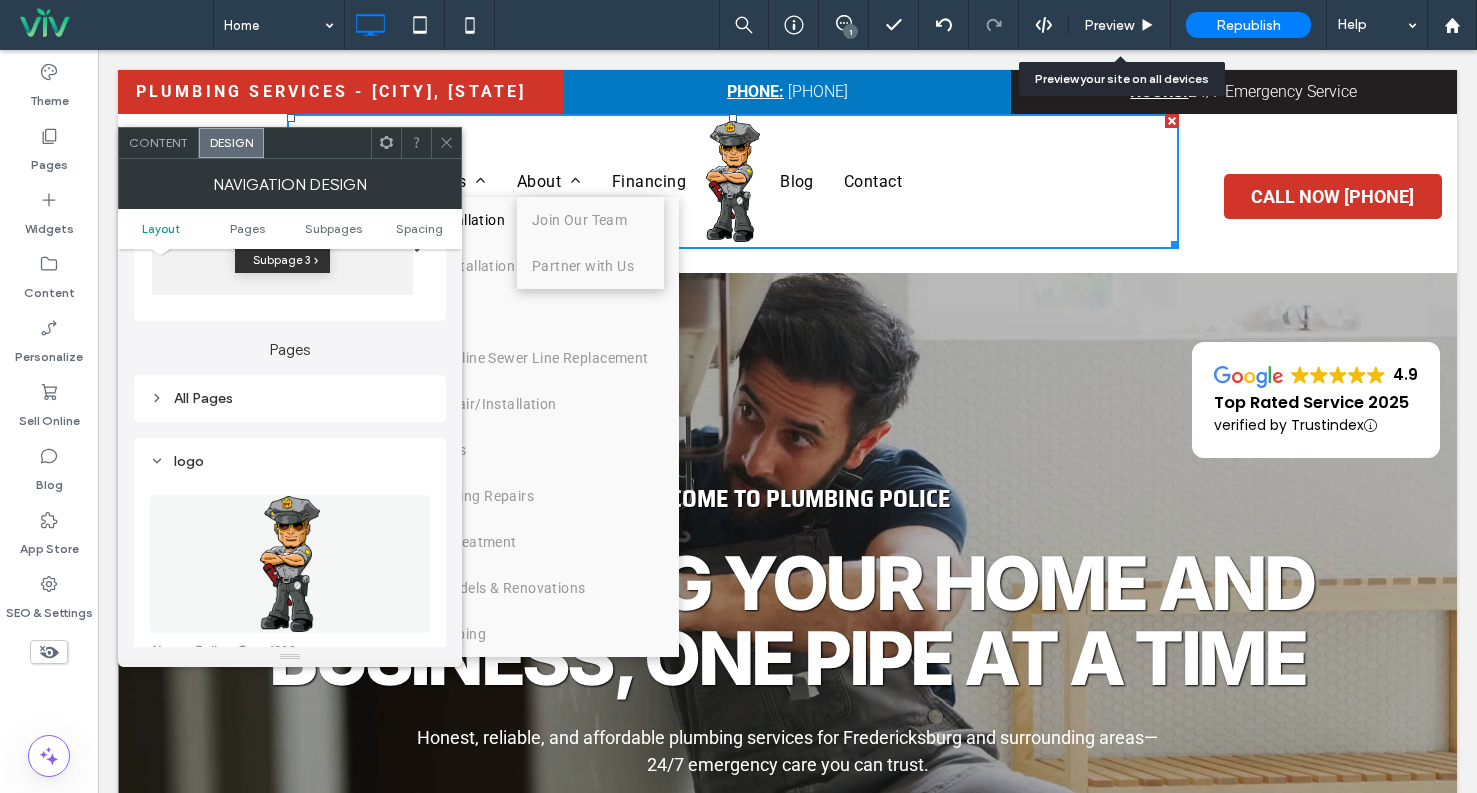 click on "All Pages" at bounding box center [290, 398] 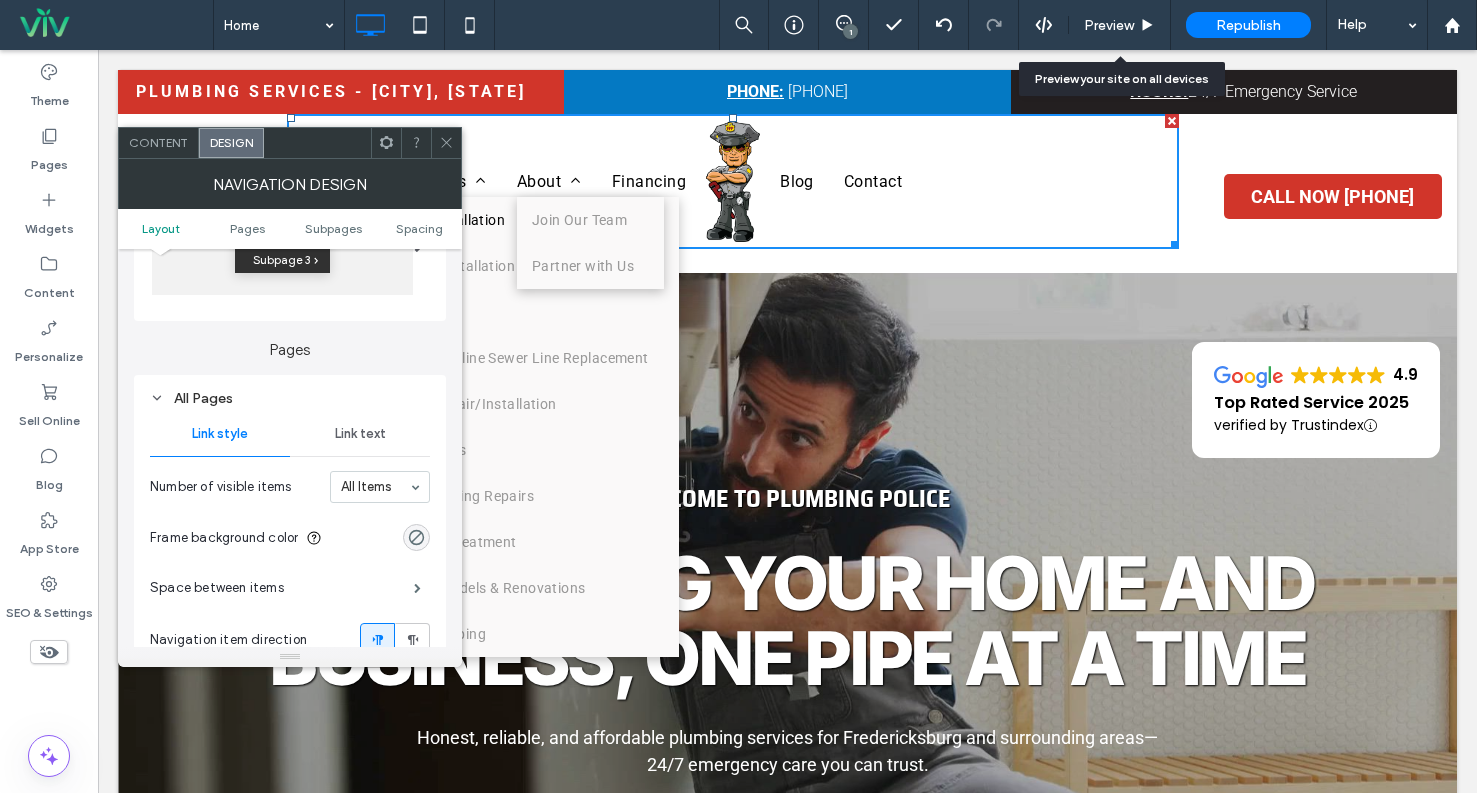 click on "Link text" at bounding box center (360, 434) 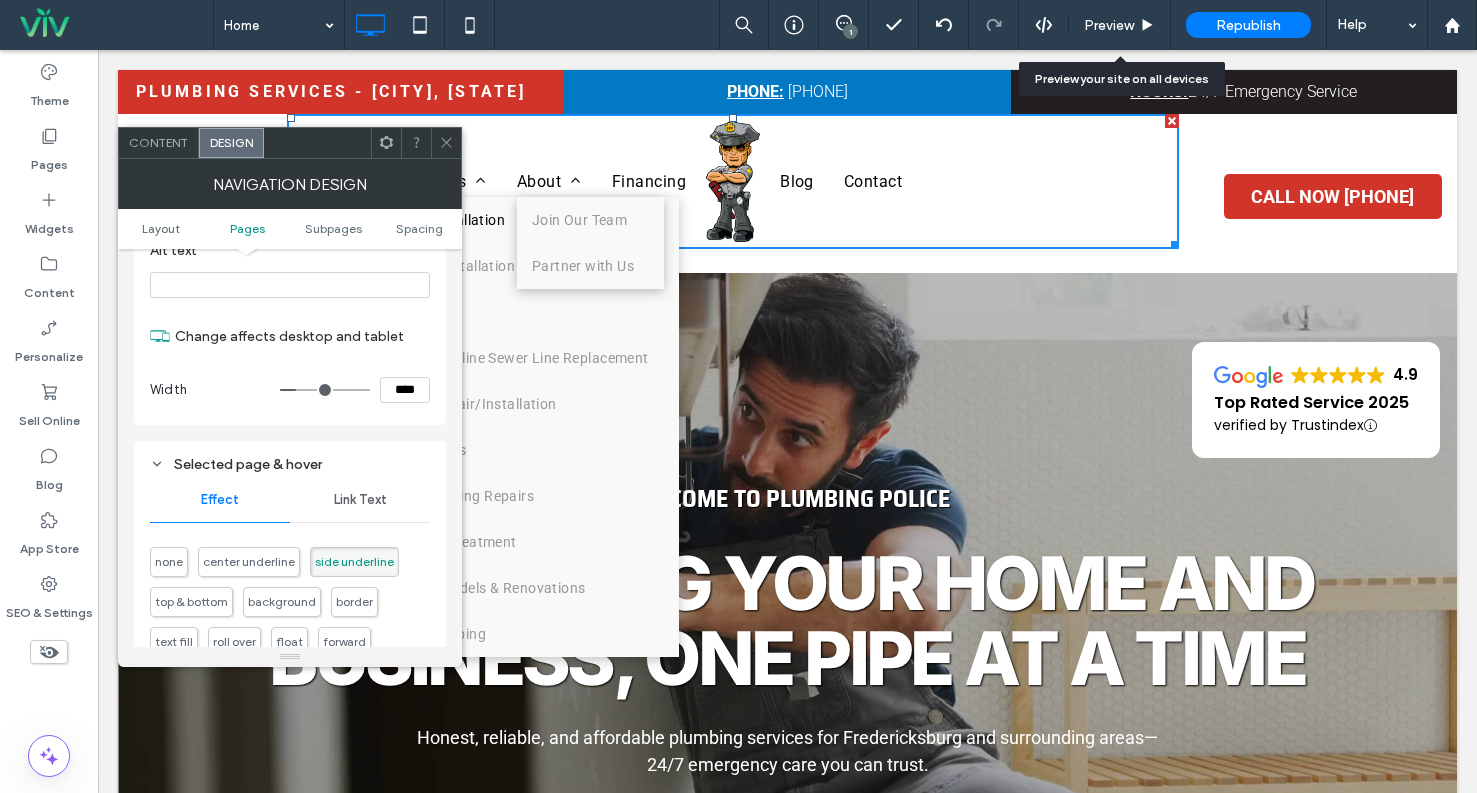 scroll, scrollTop: 1300, scrollLeft: 0, axis: vertical 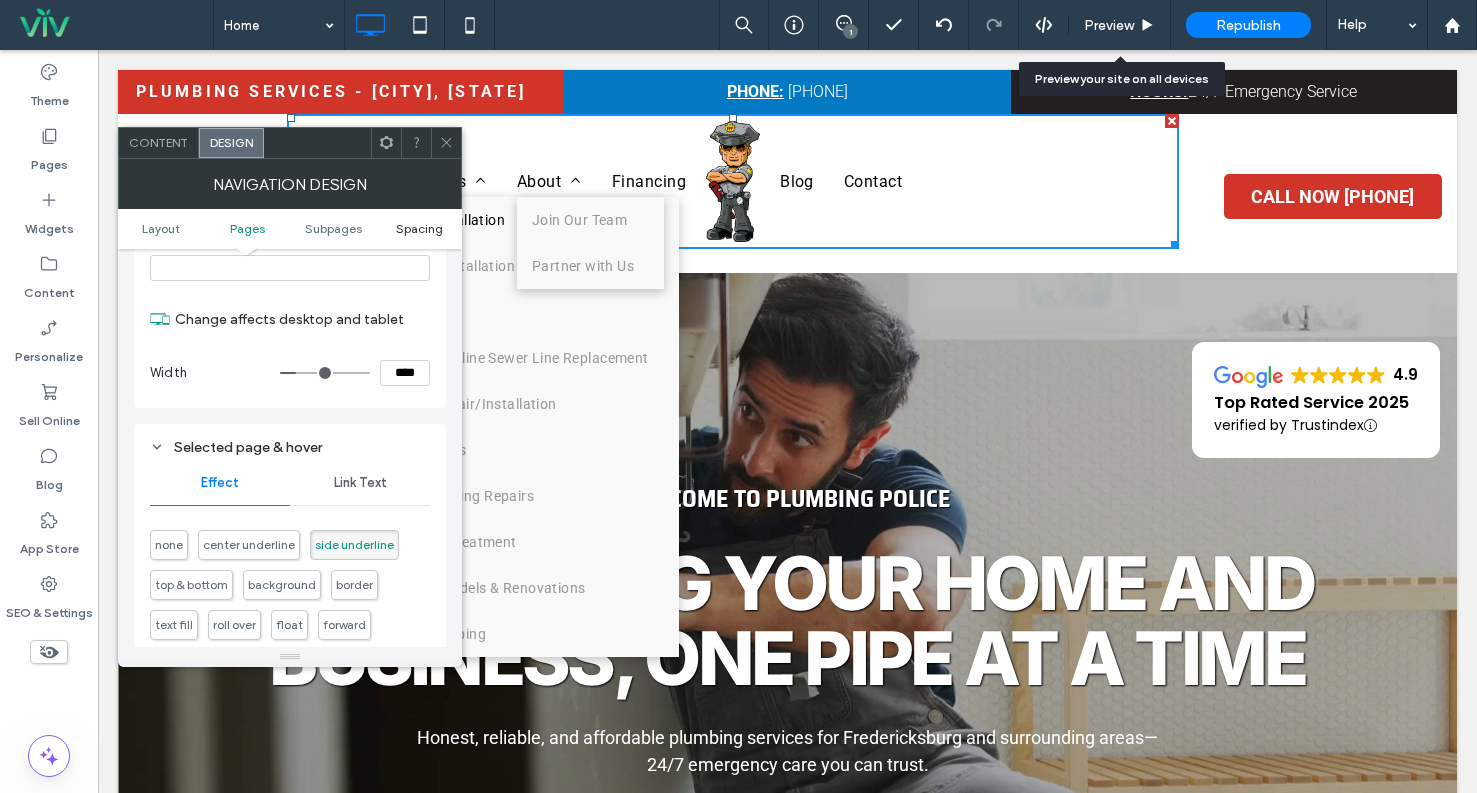 click on "Spacing" at bounding box center [419, 228] 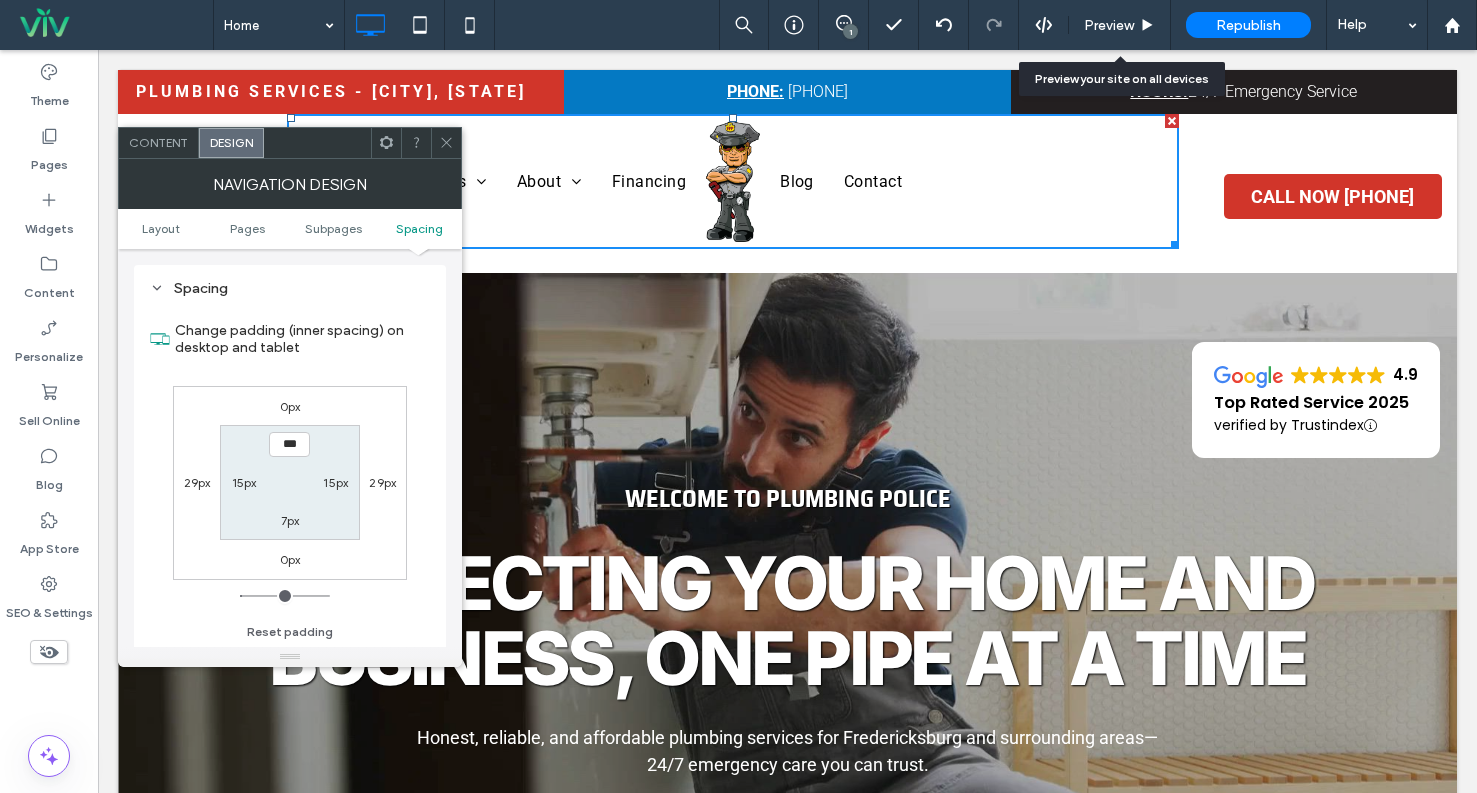 scroll, scrollTop: 1941, scrollLeft: 0, axis: vertical 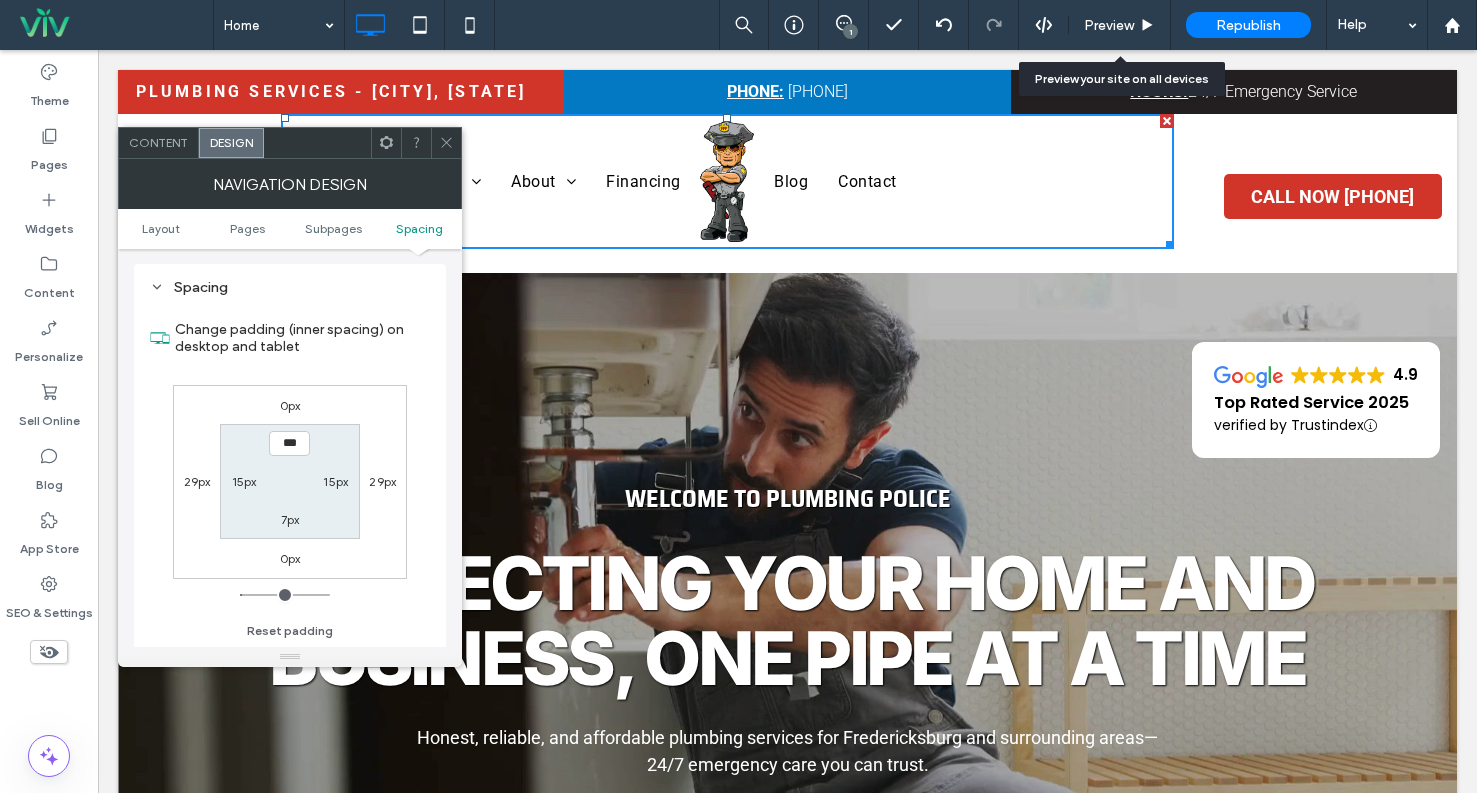 click on "Change padding (inner spacing) on desktop and tablet" at bounding box center [302, 338] 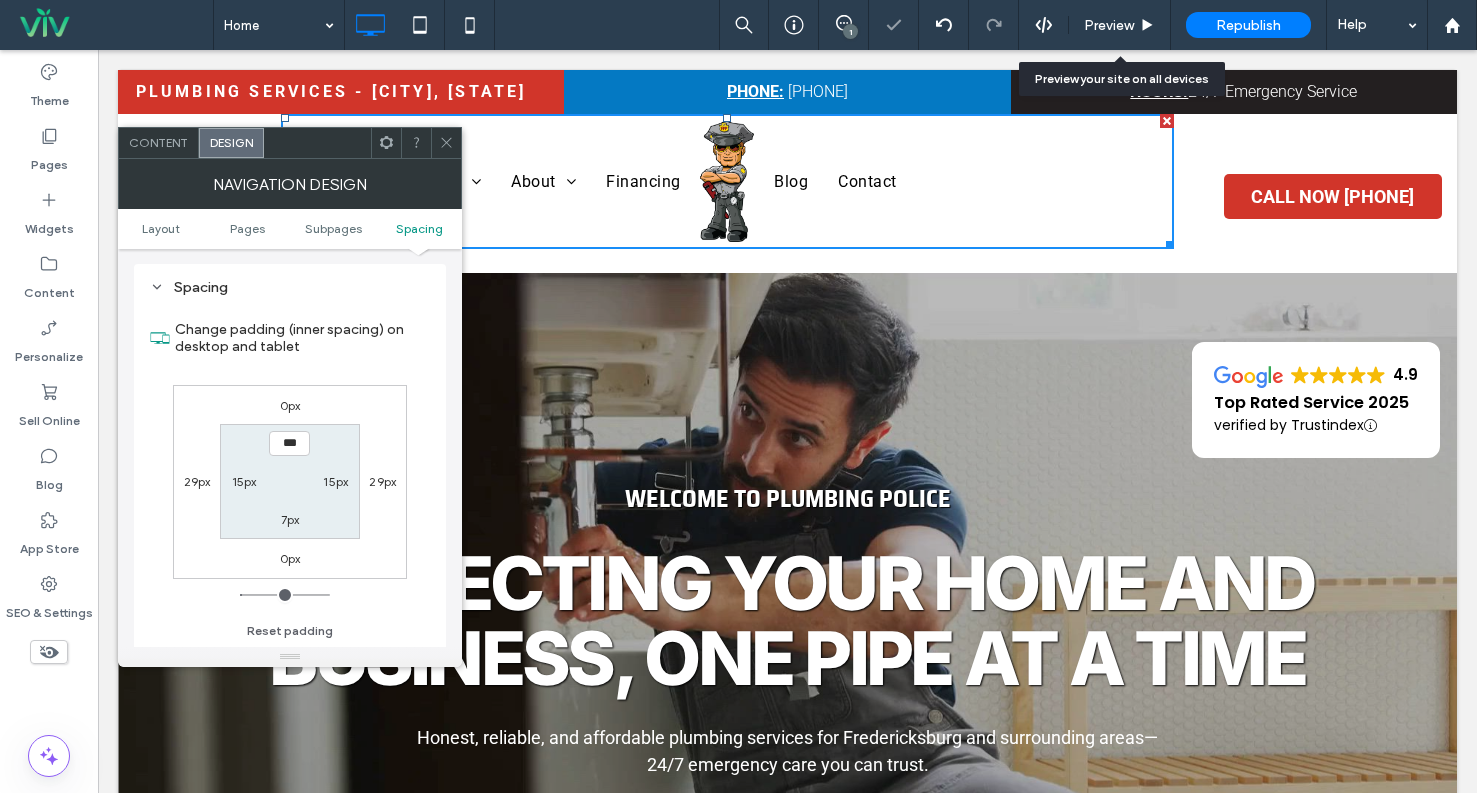 click on "15px" at bounding box center [335, 481] 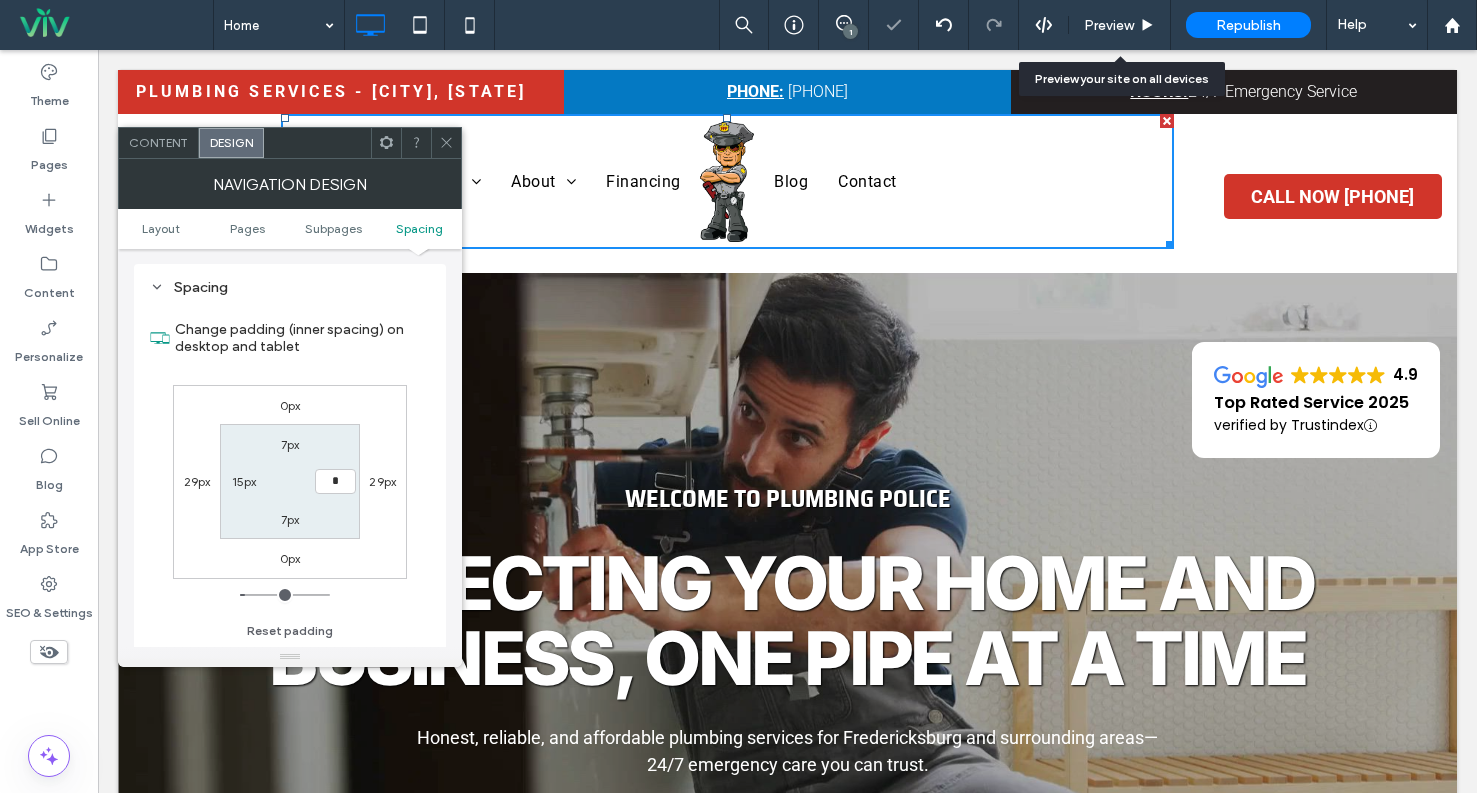 type on "*" 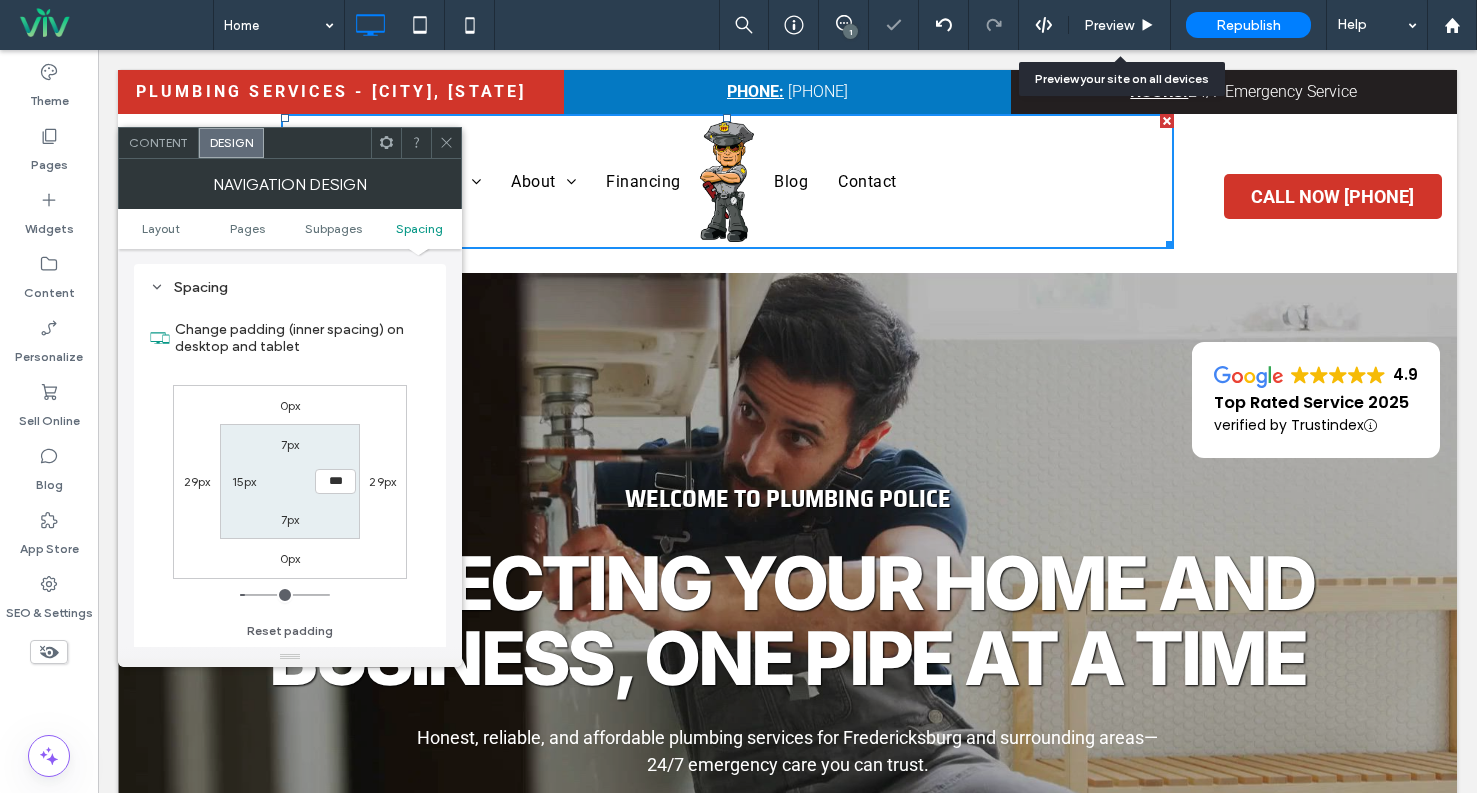 click on "7px *** 7px 15px" at bounding box center (289, 481) 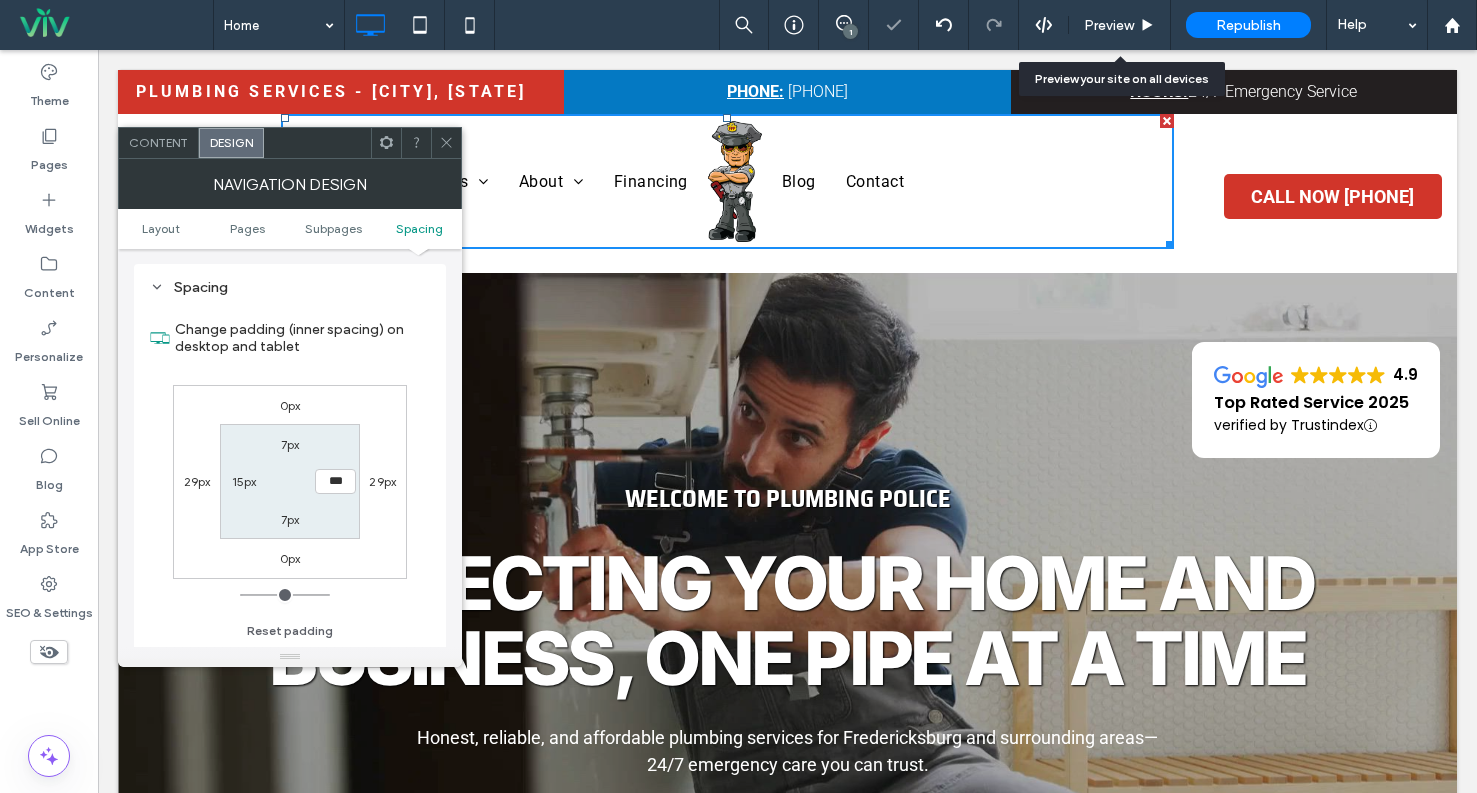 click on "15px" at bounding box center (244, 481) 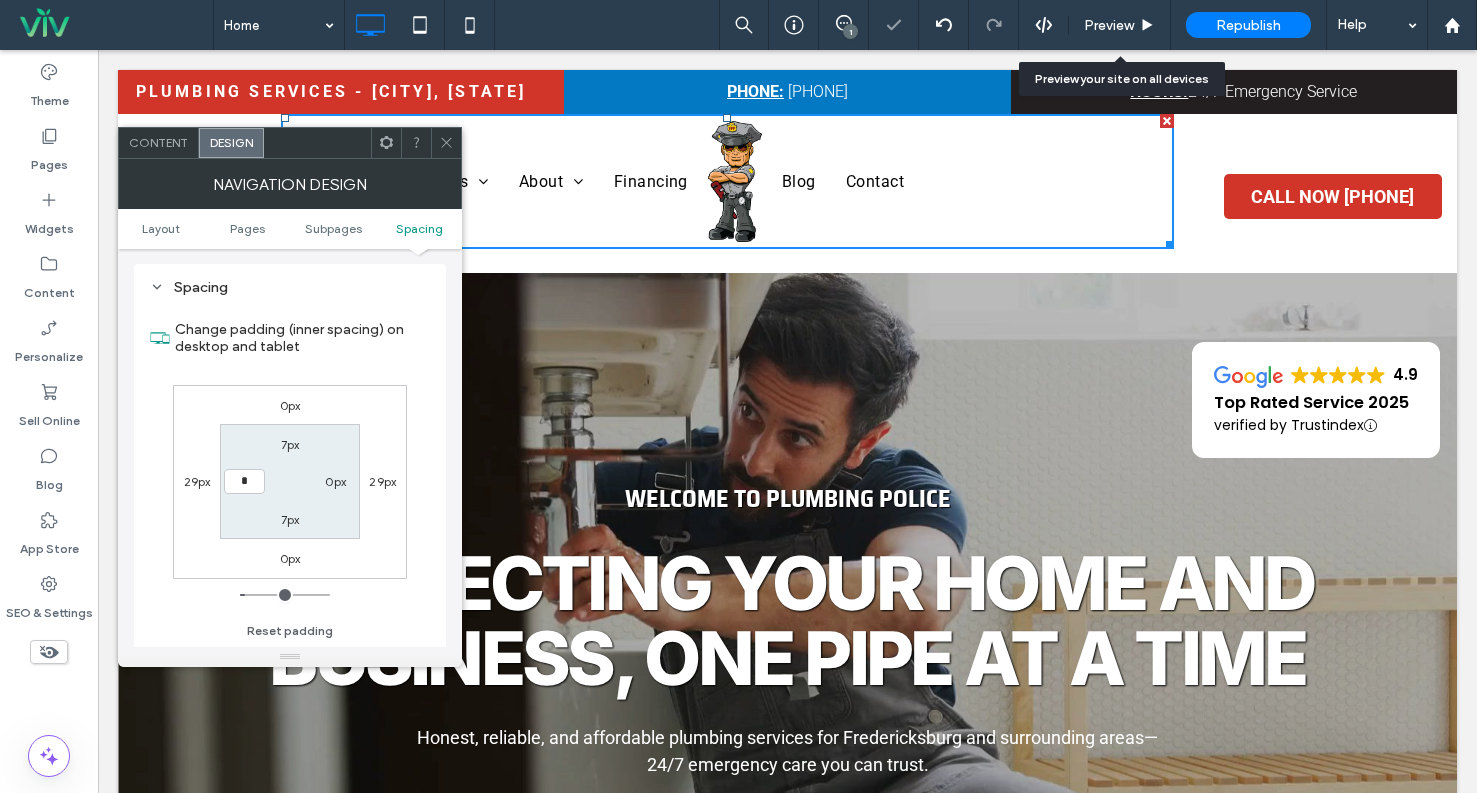 type on "*" 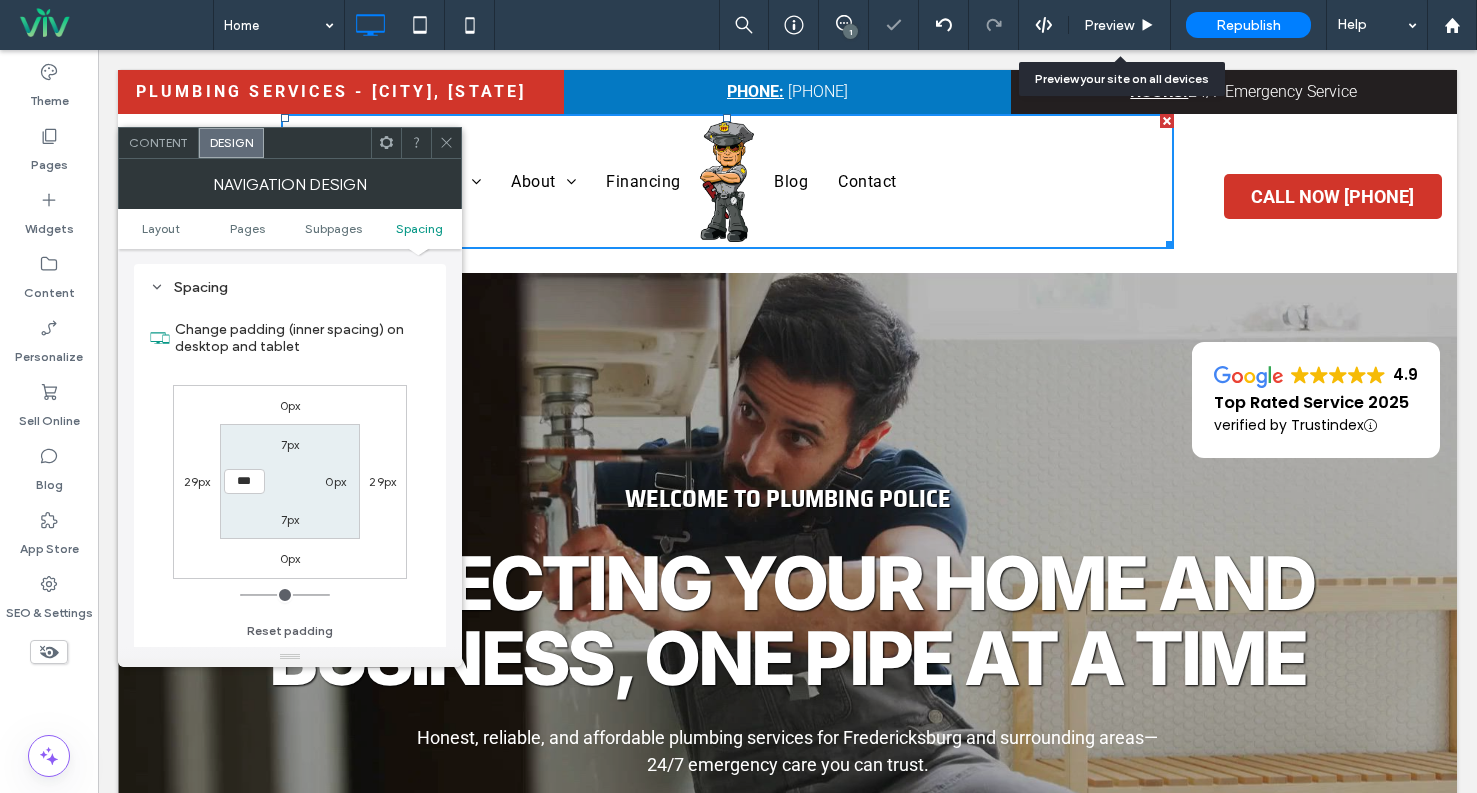 click on "7px 0px 7px ***" at bounding box center [289, 481] 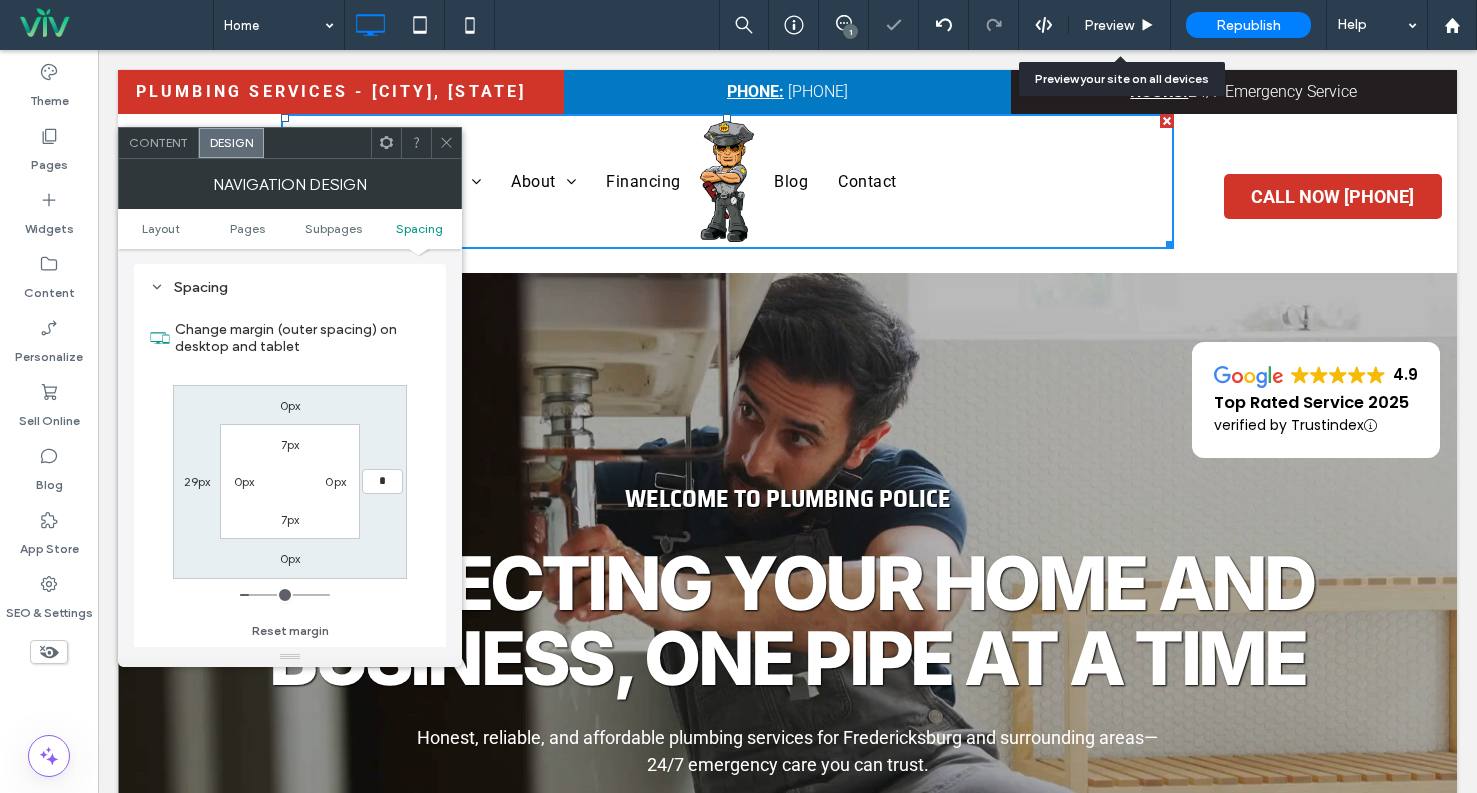 type on "*" 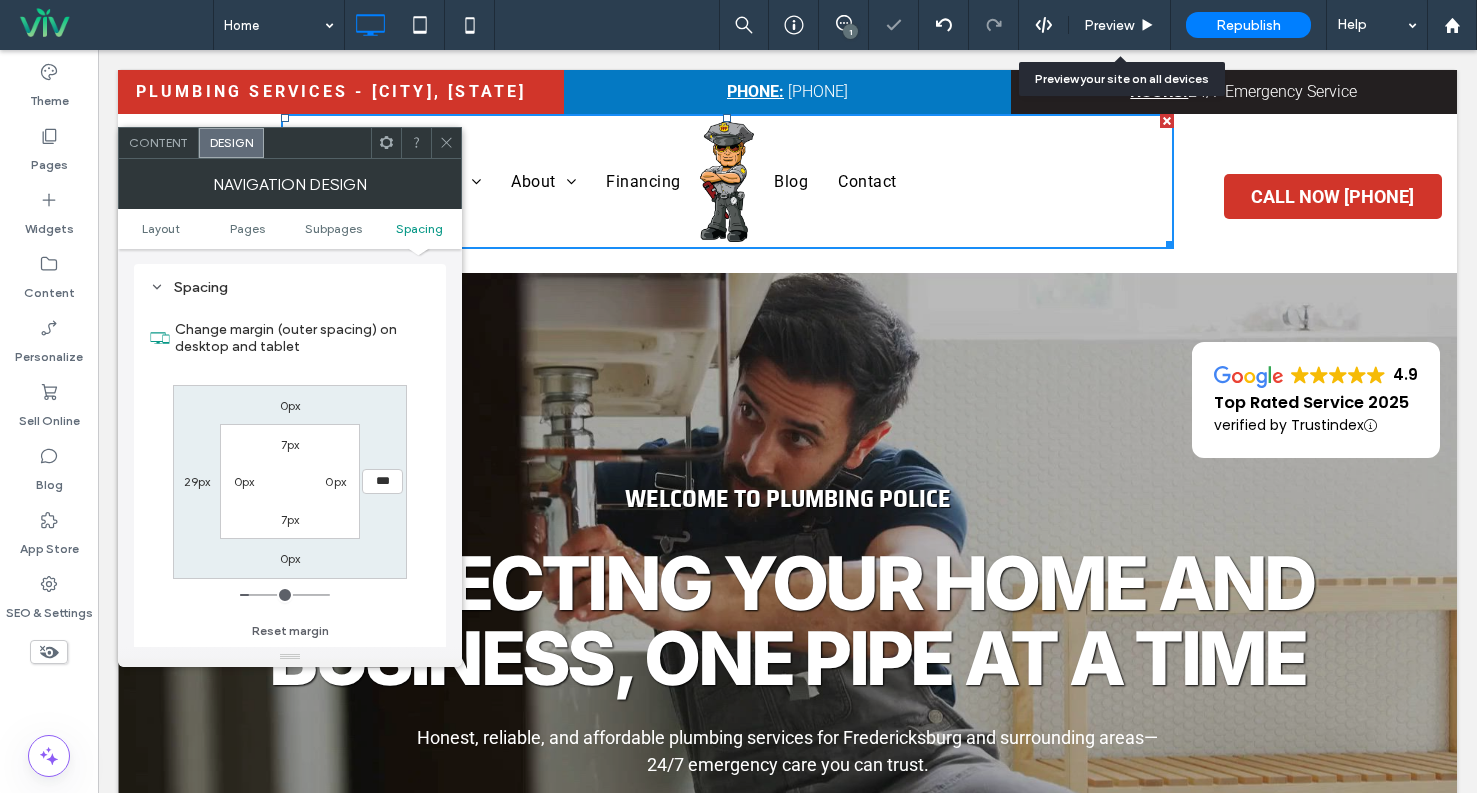click on "0px *** 0px 29px 7px 0px 7px 0px" at bounding box center [290, 482] 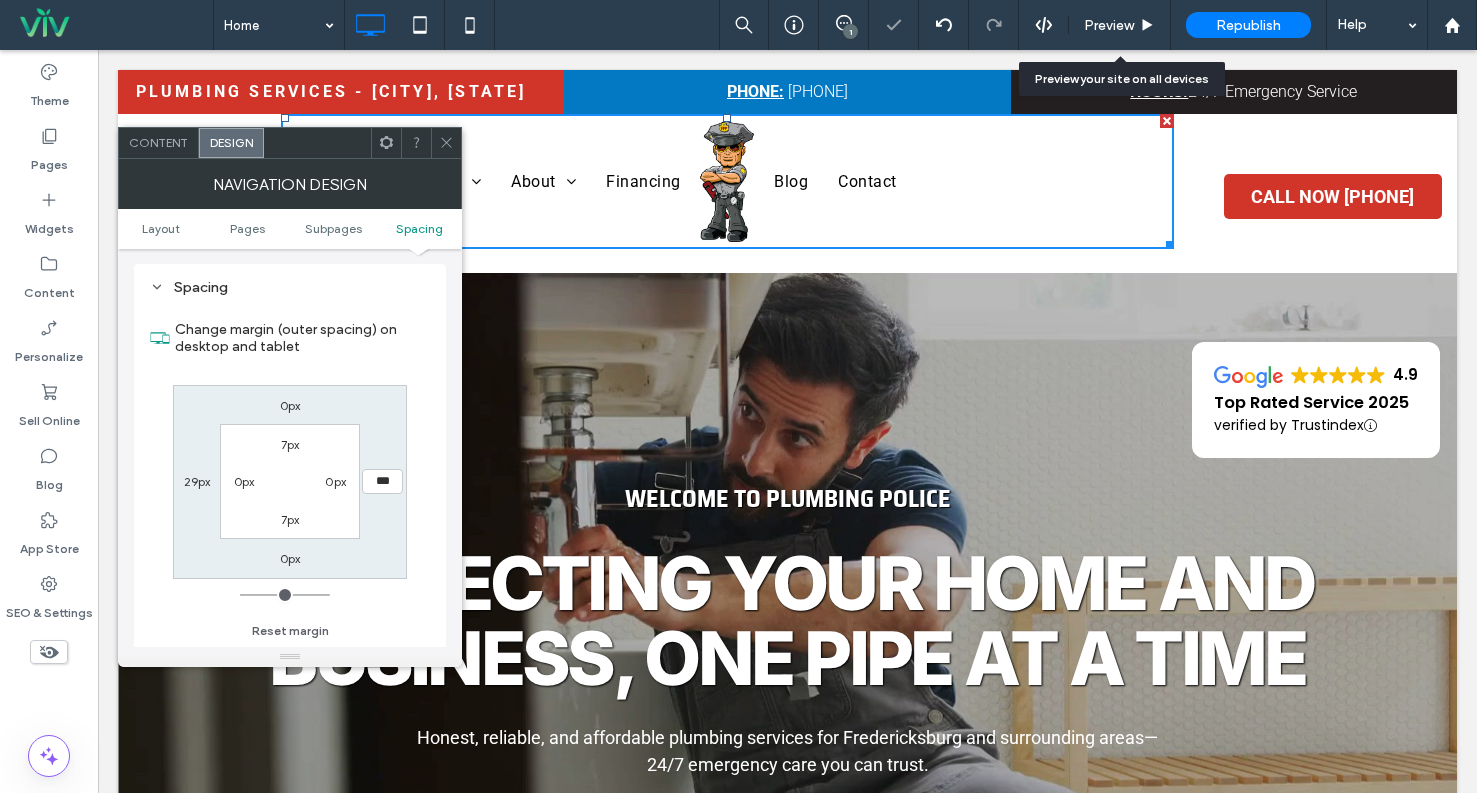 click on "29px" at bounding box center [197, 481] 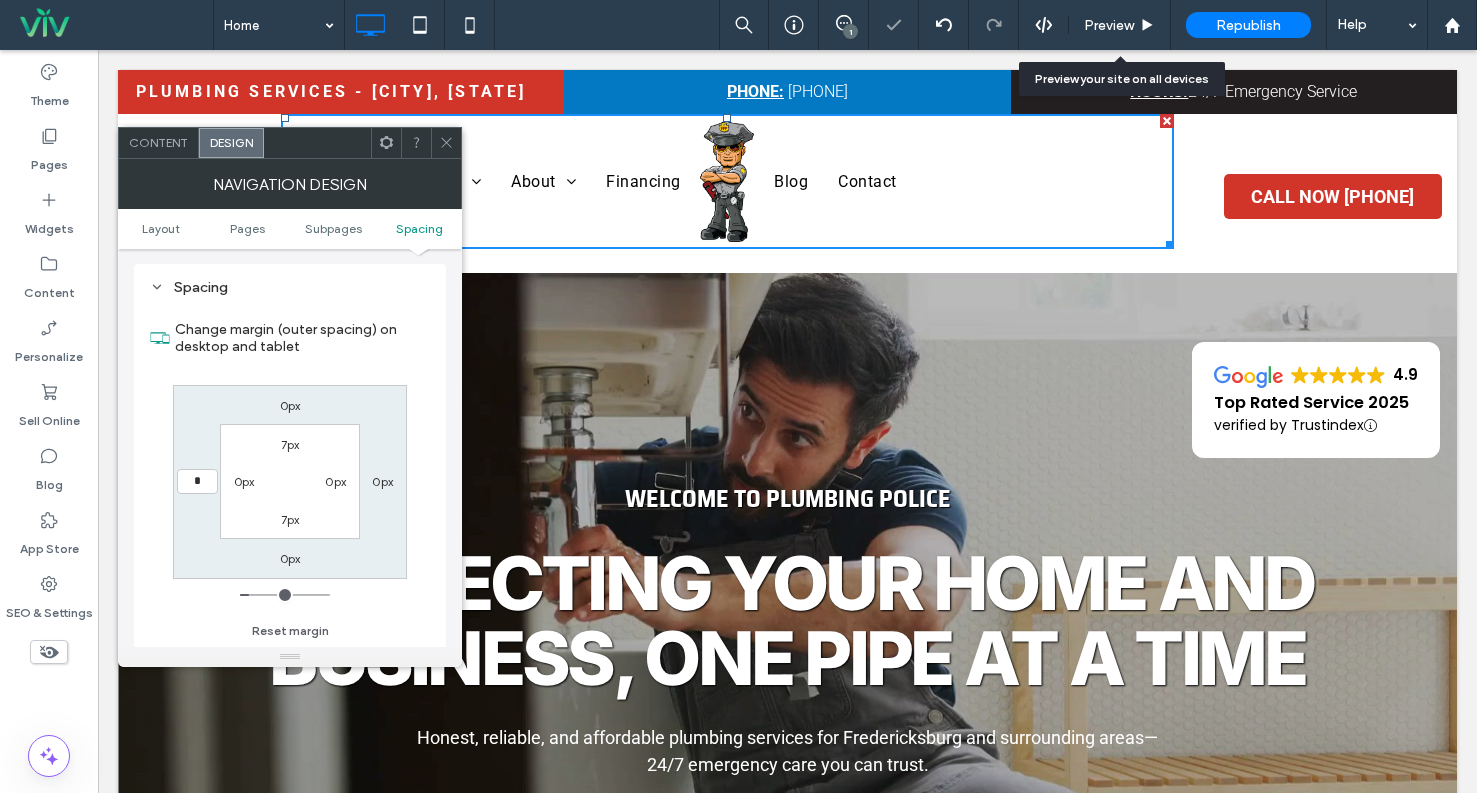 type on "*" 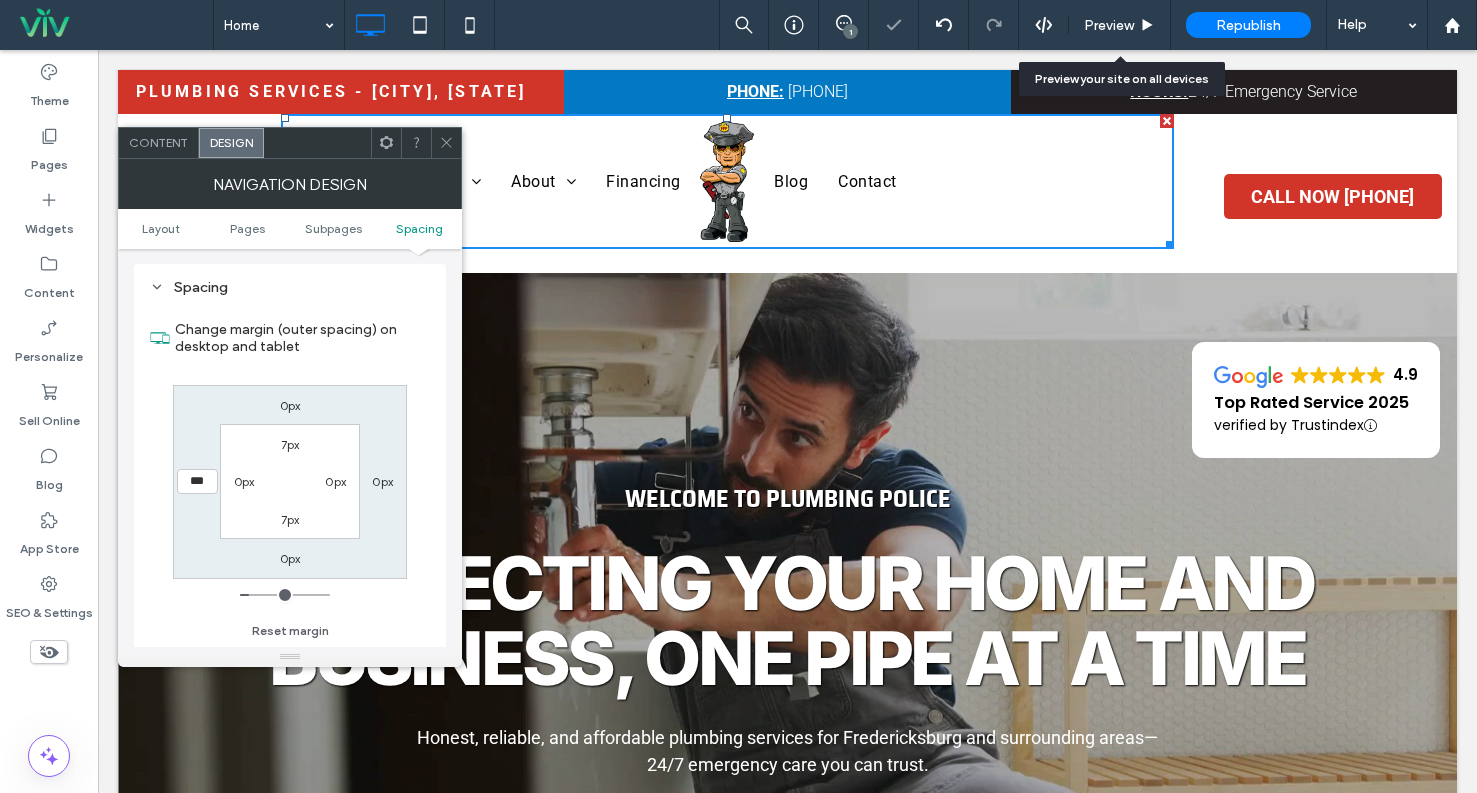 click on "0px 0px 0px *** 7px 0px 7px 0px" at bounding box center [290, 482] 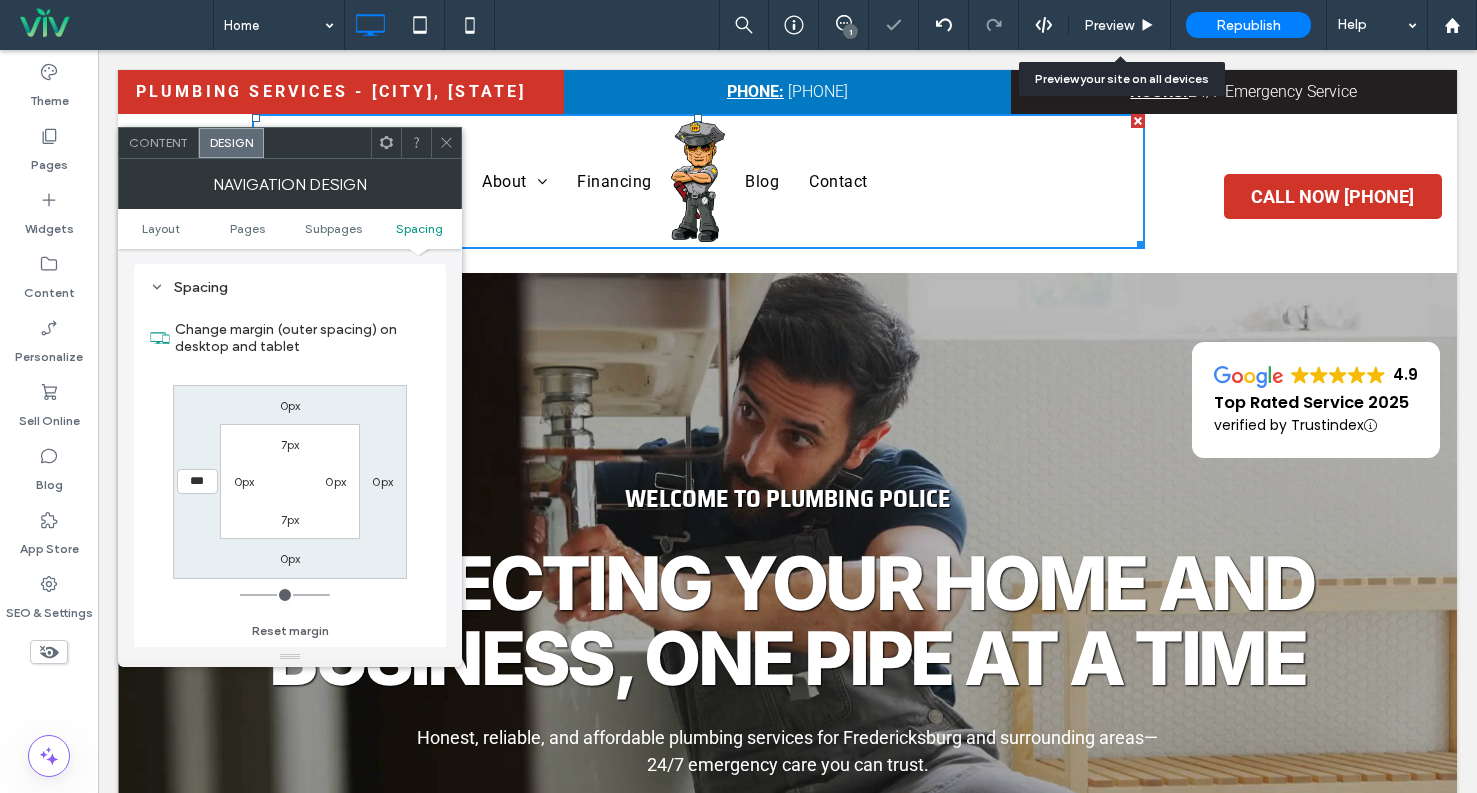 click 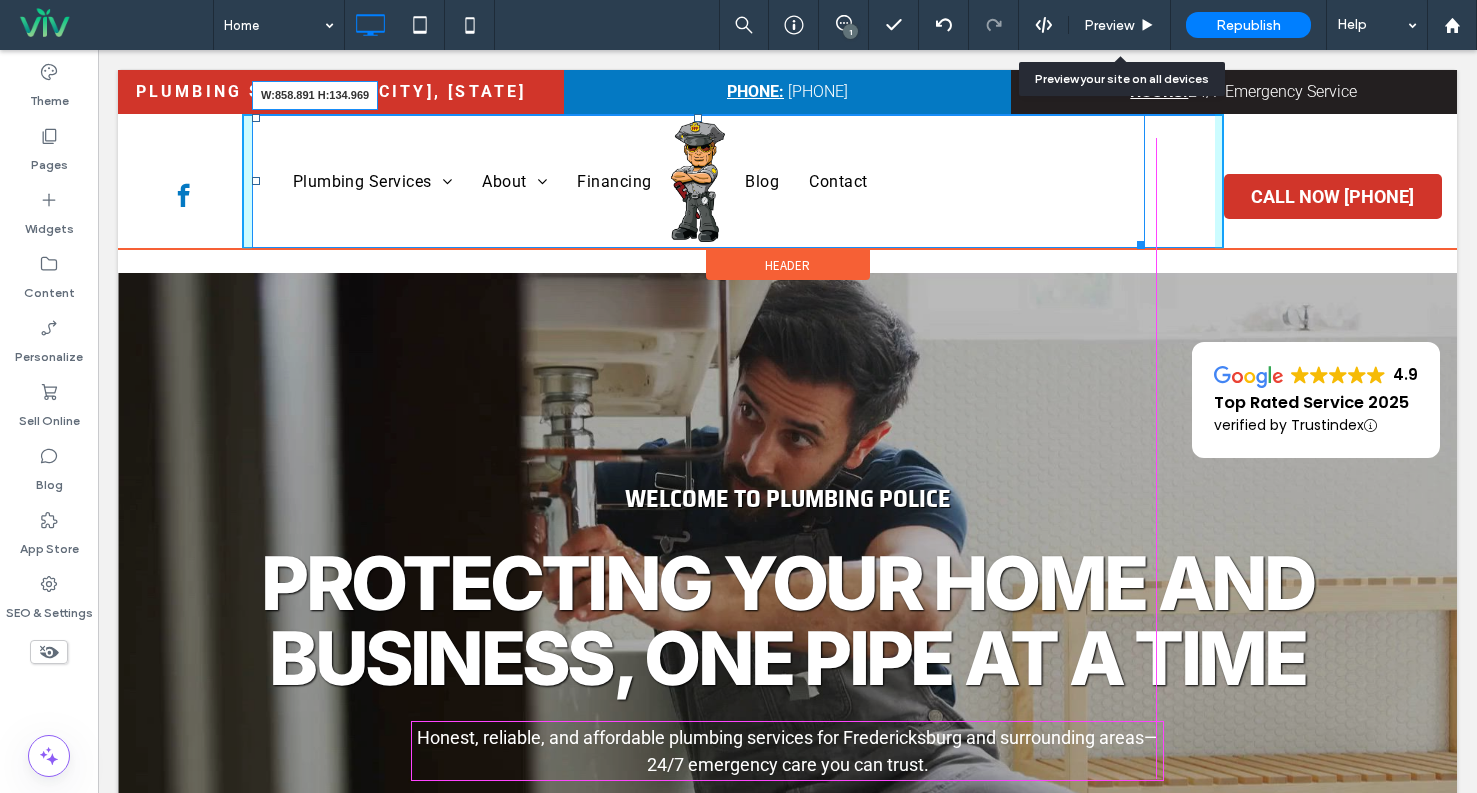 drag, startPoint x: 1137, startPoint y: 263, endPoint x: 1123, endPoint y: 246, distance: 22.022715 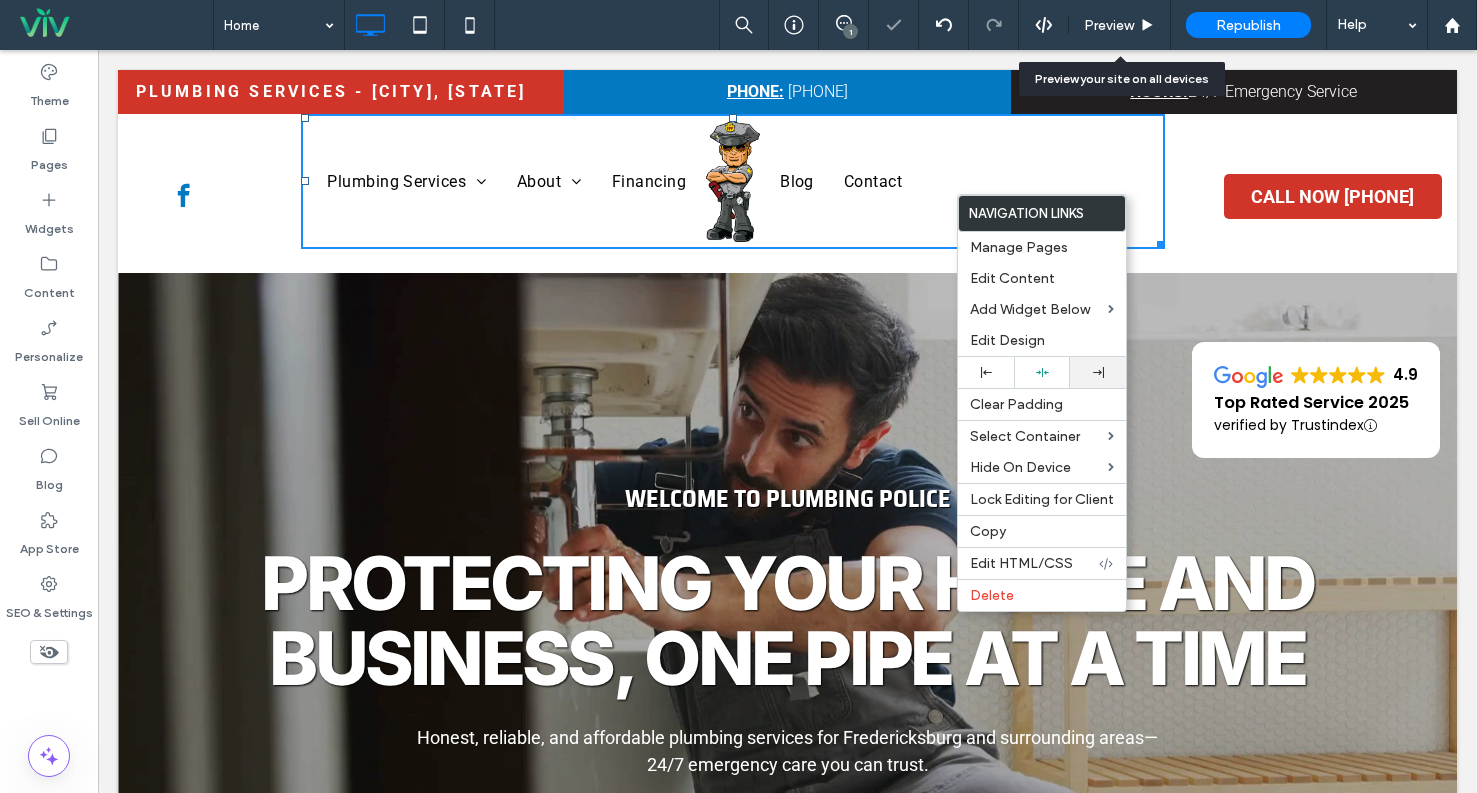 click at bounding box center (1098, 372) 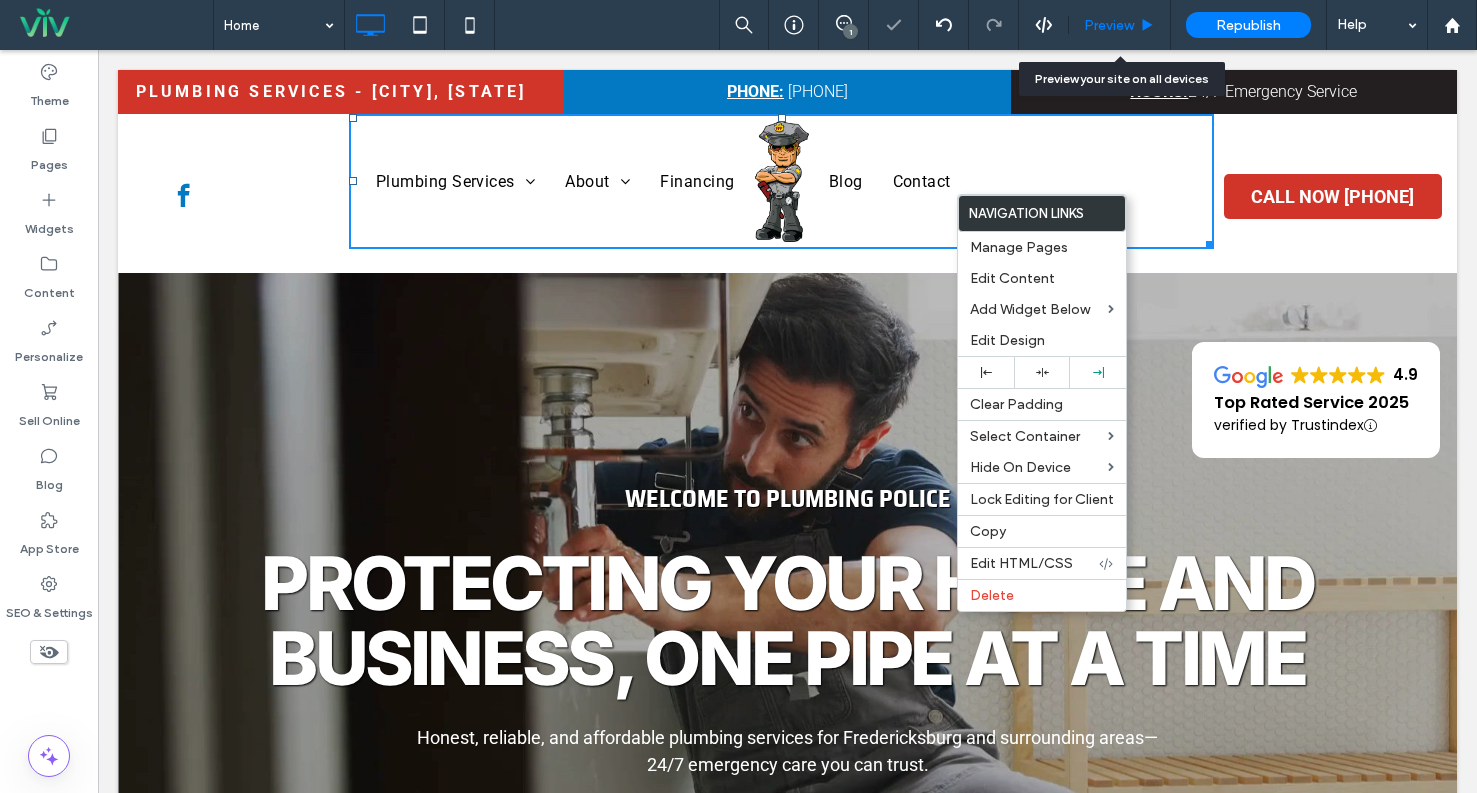 click on "Preview" at bounding box center [1109, 25] 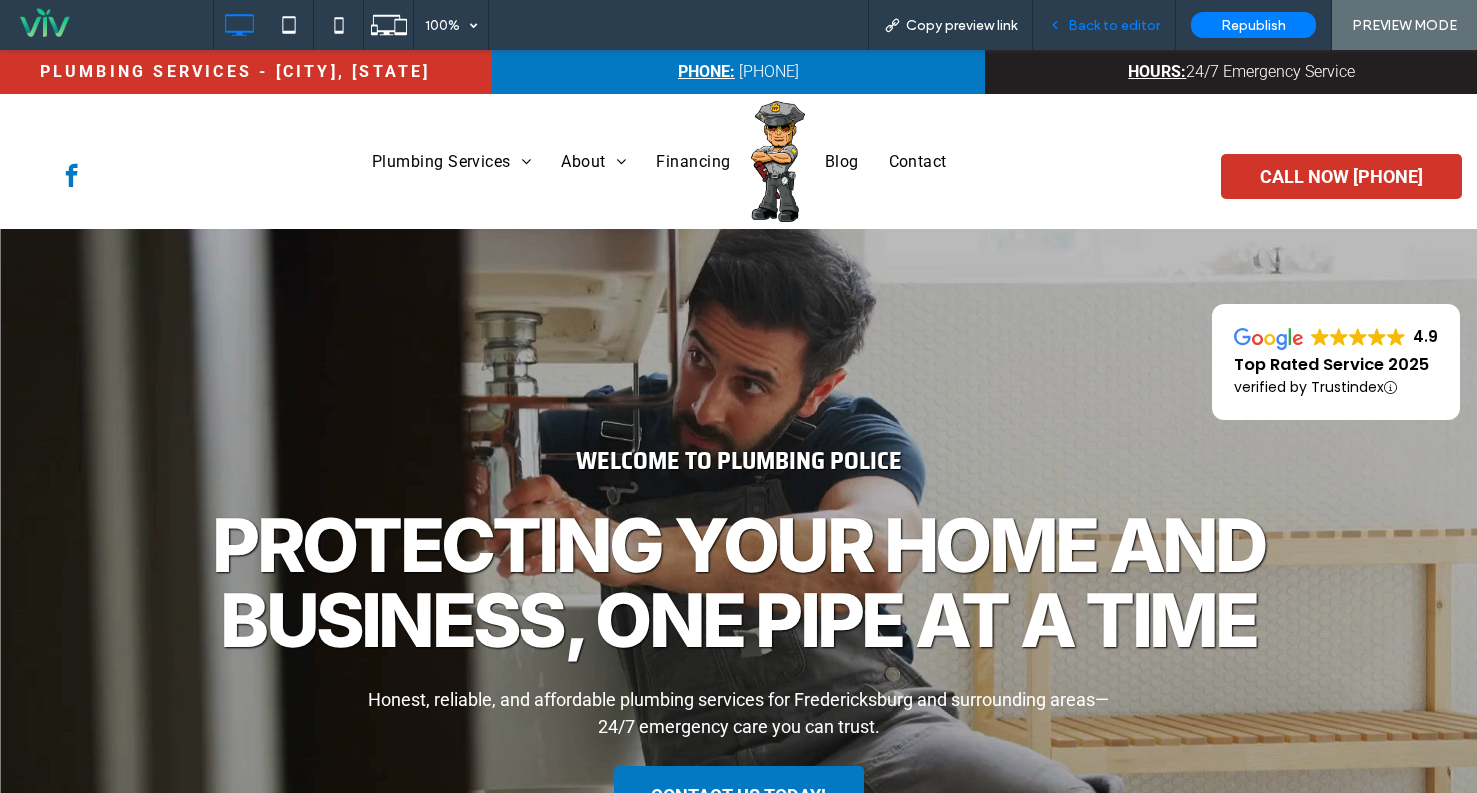 click on "Back to editor" at bounding box center [1114, 25] 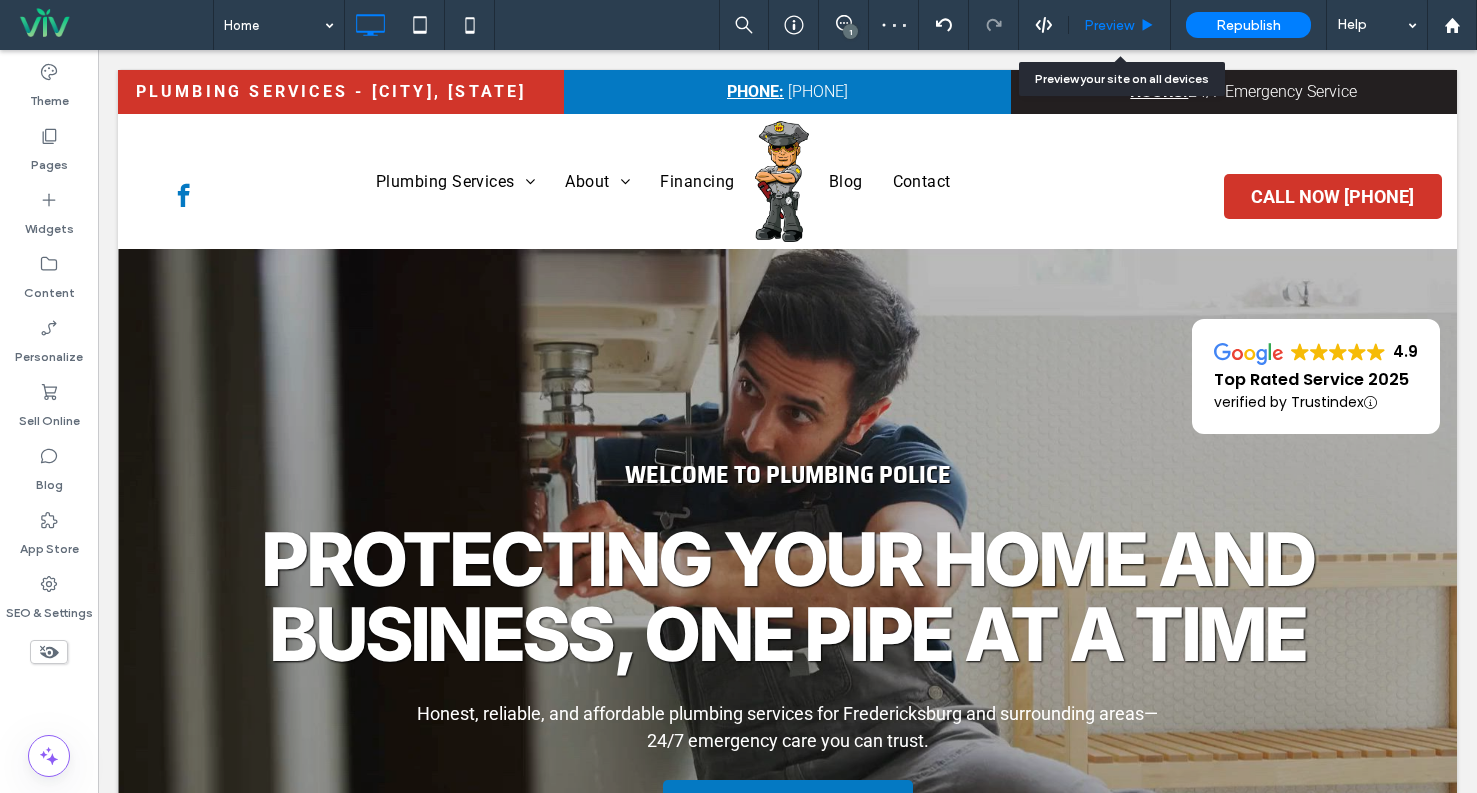 click on "Preview" at bounding box center (1109, 25) 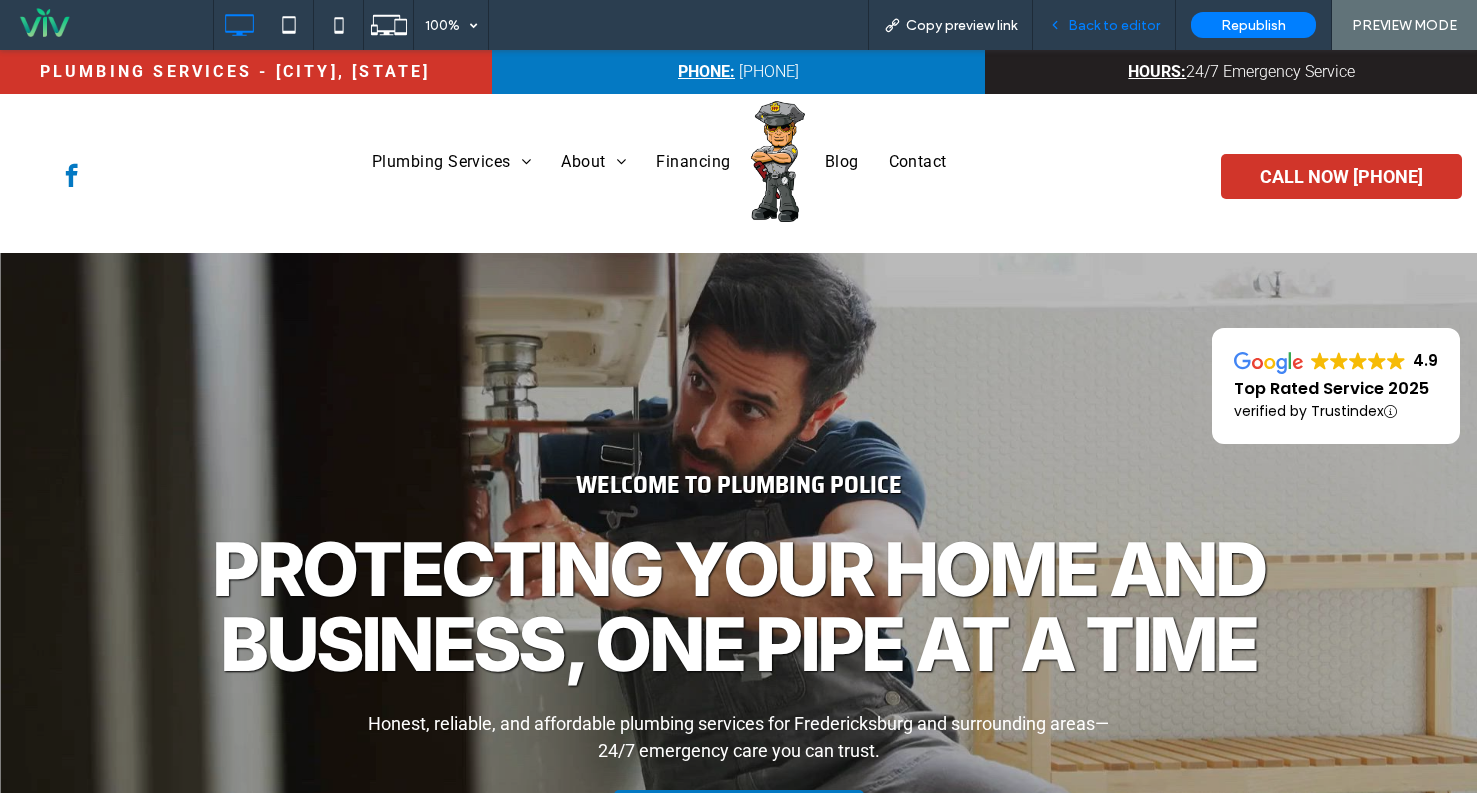 click on "Back to editor" at bounding box center [1114, 25] 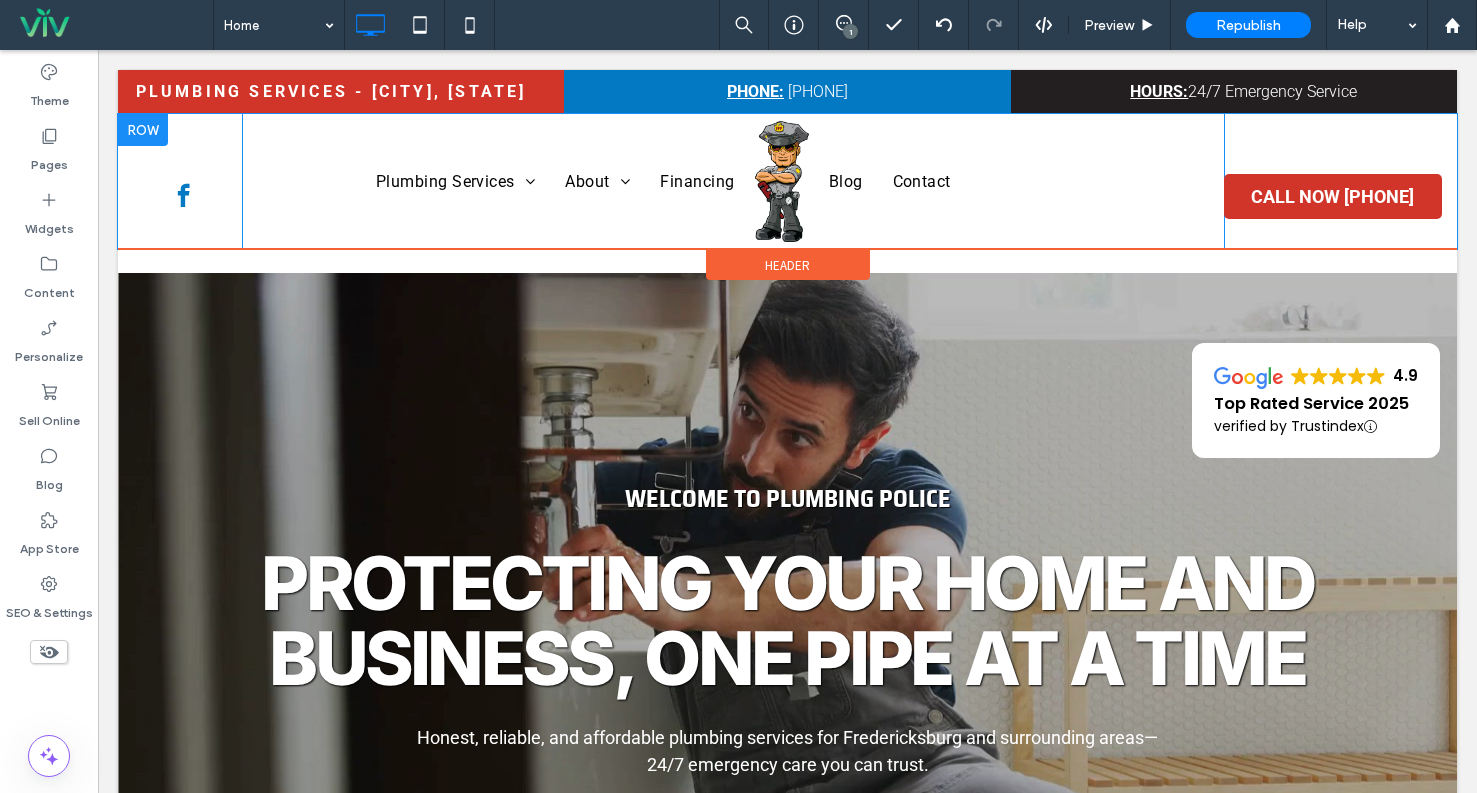 click on "CALL NOW (540) 371-3570
Click To Paste" at bounding box center (1333, 181) 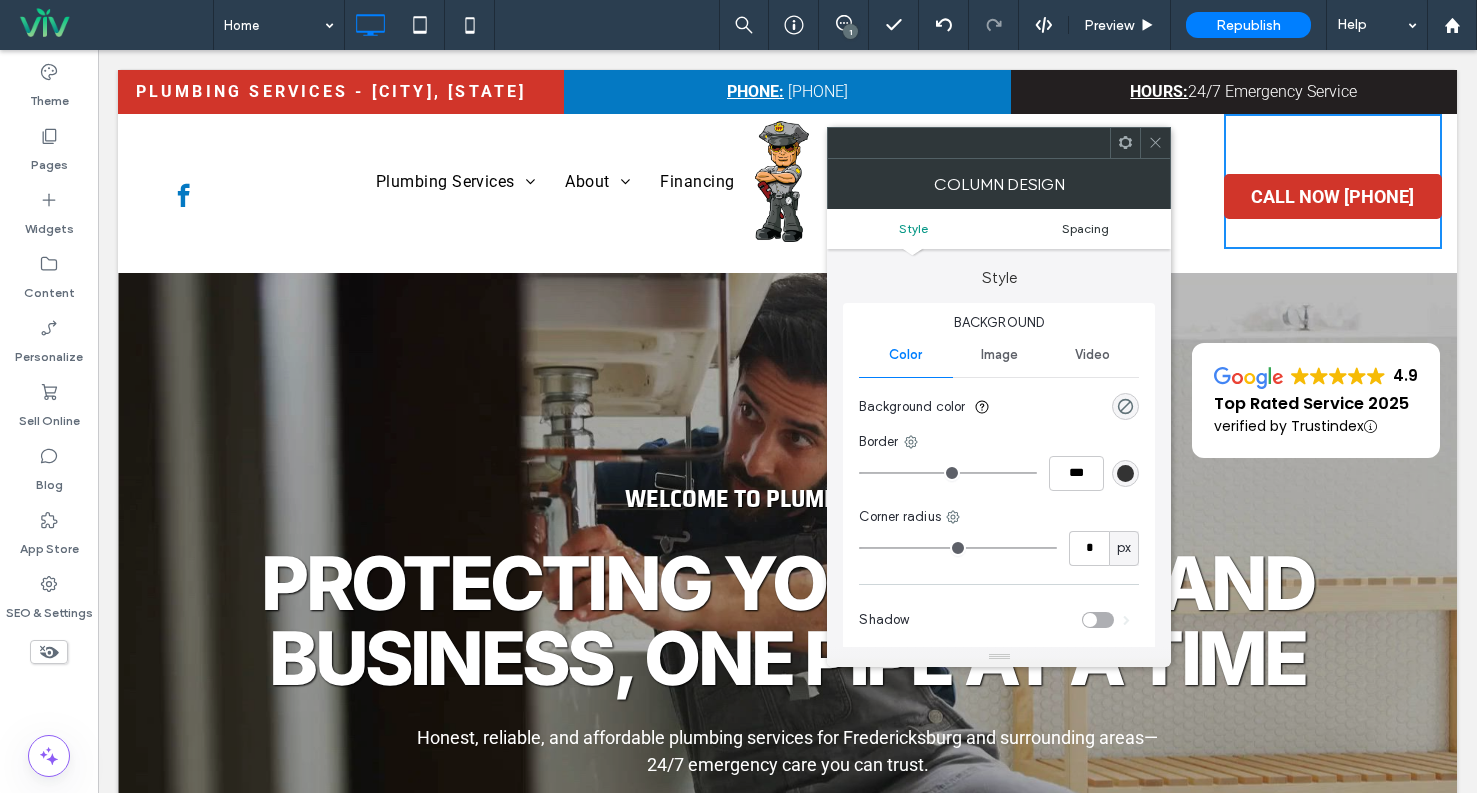 click on "Spacing" at bounding box center (1085, 228) 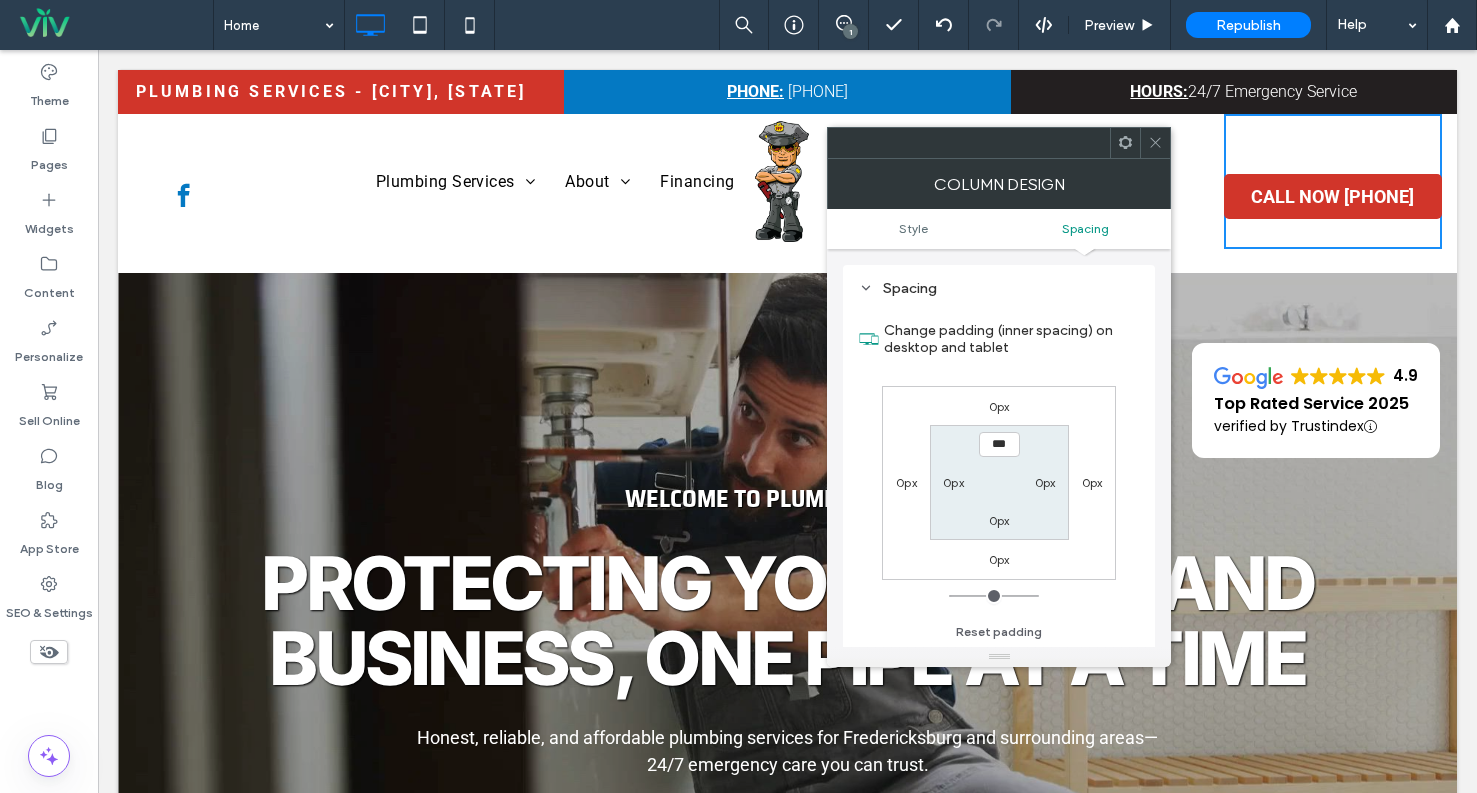scroll, scrollTop: 406, scrollLeft: 0, axis: vertical 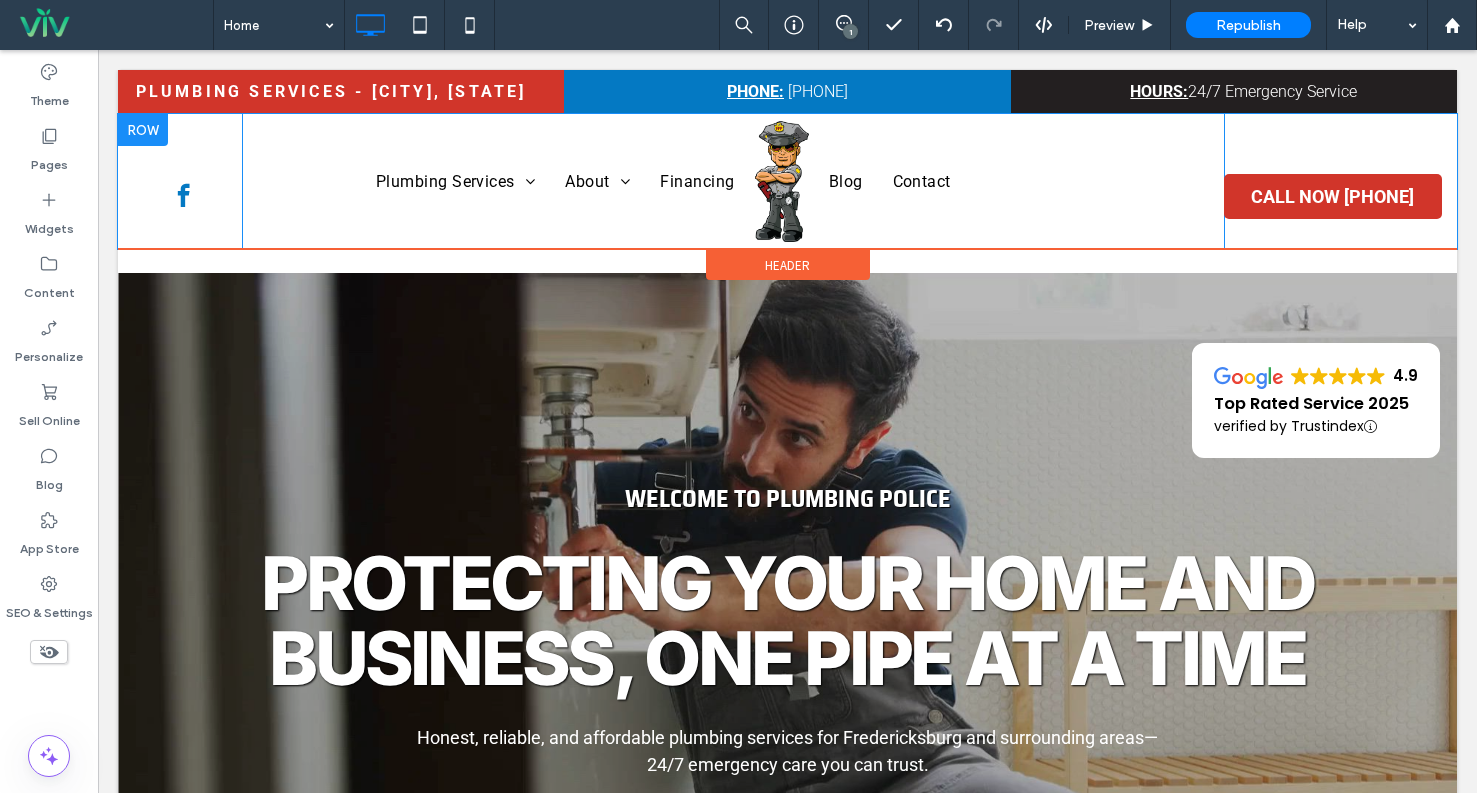 click on "Click To Paste" at bounding box center (187, 181) 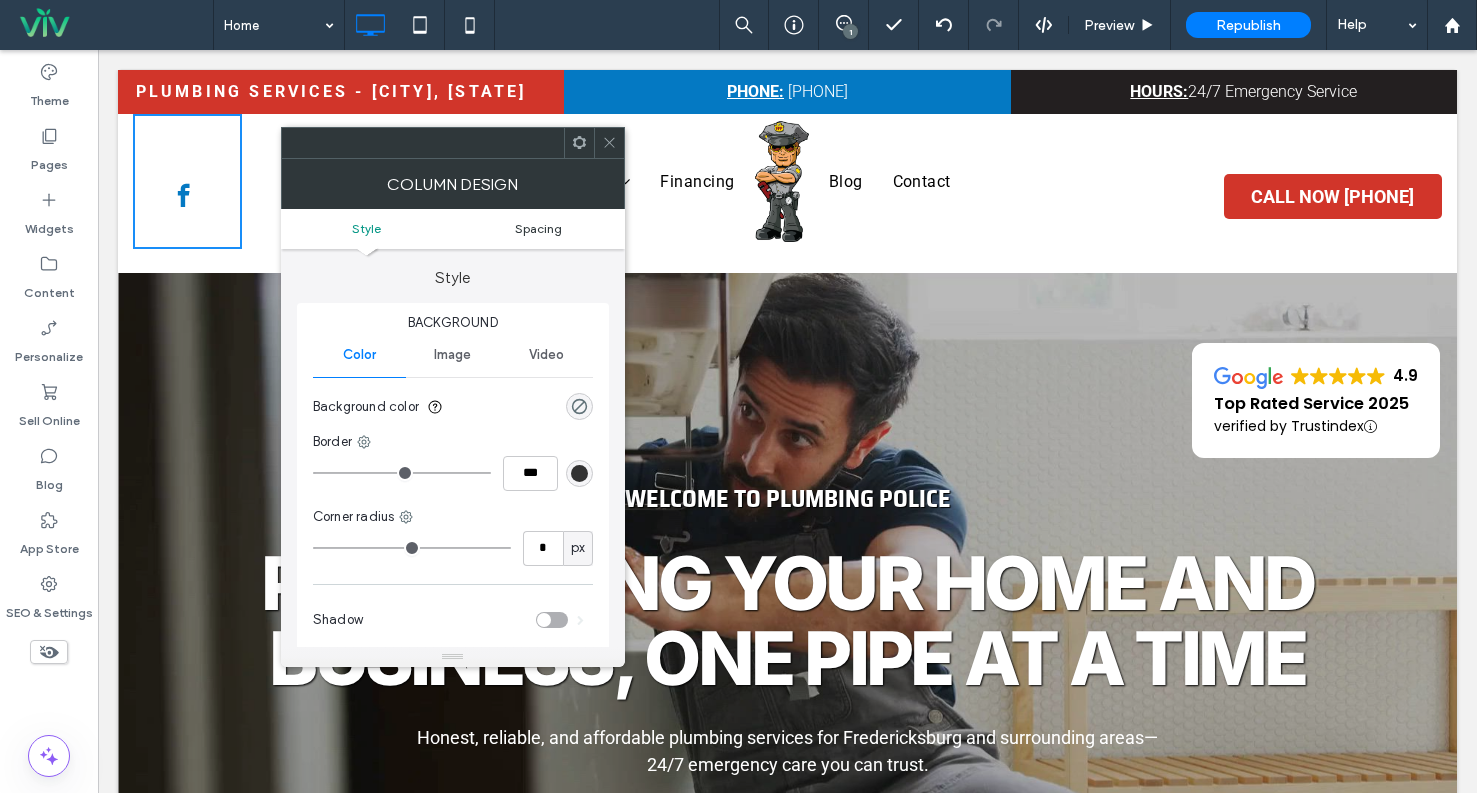 click on "Spacing" at bounding box center (538, 228) 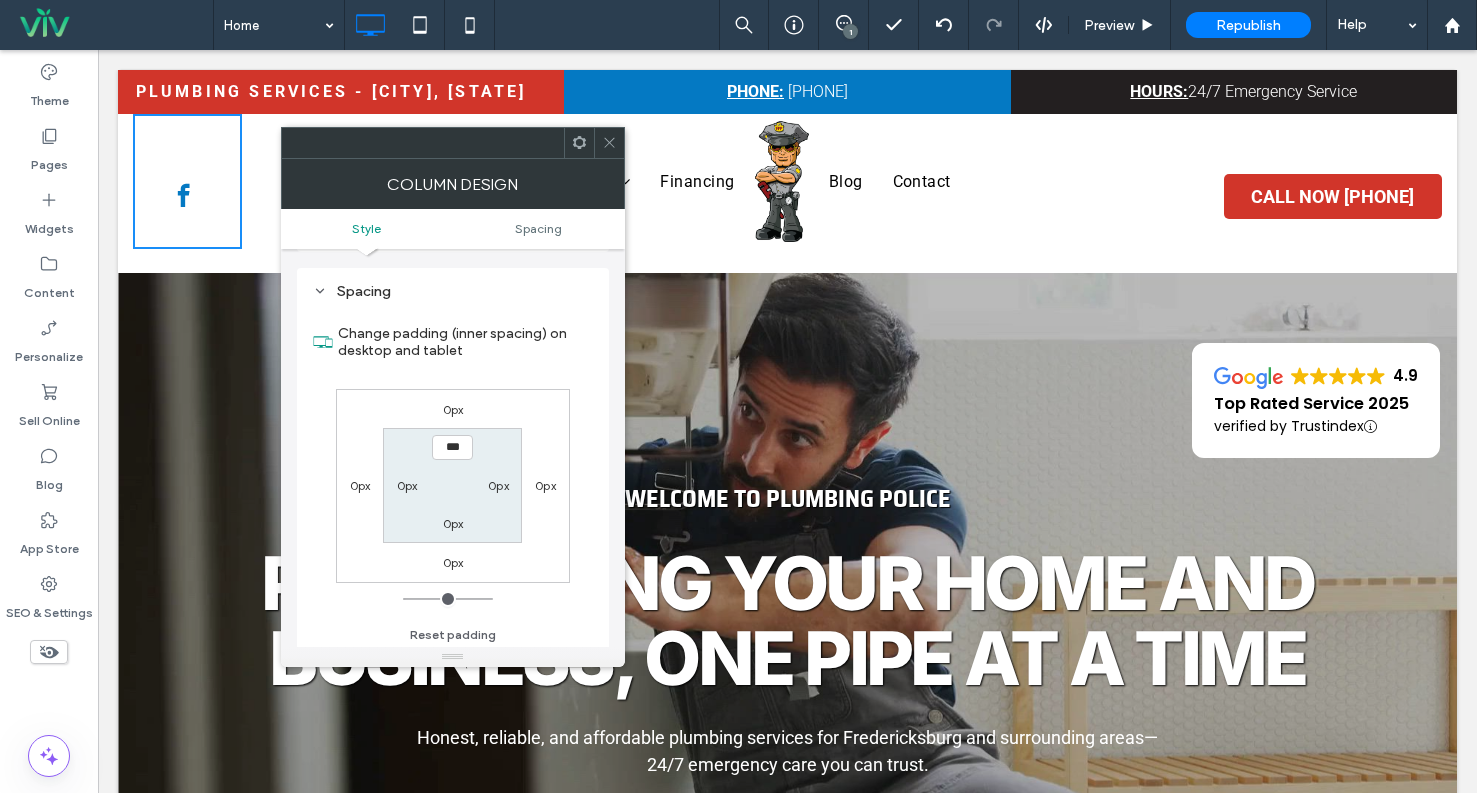 scroll, scrollTop: 406, scrollLeft: 0, axis: vertical 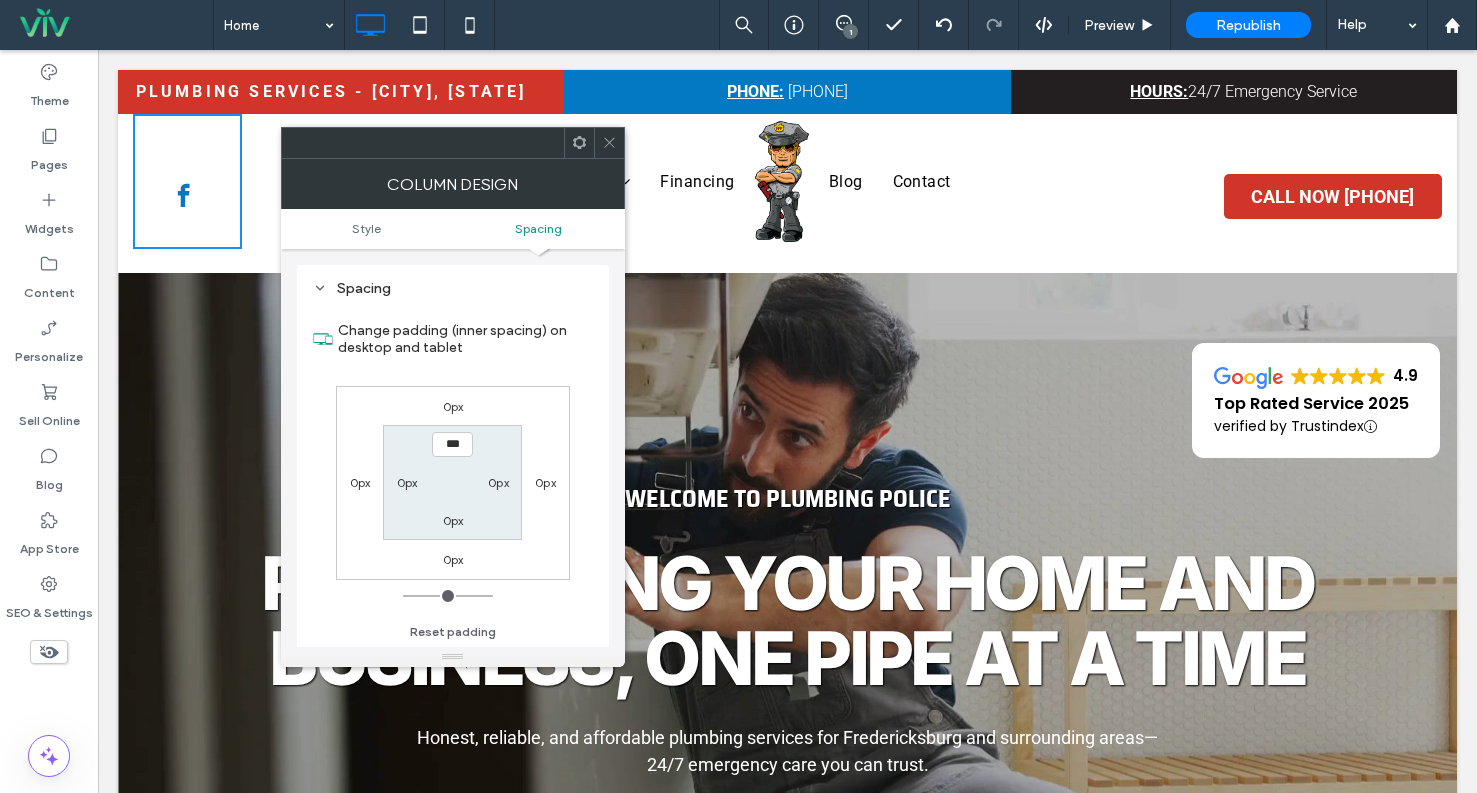 click 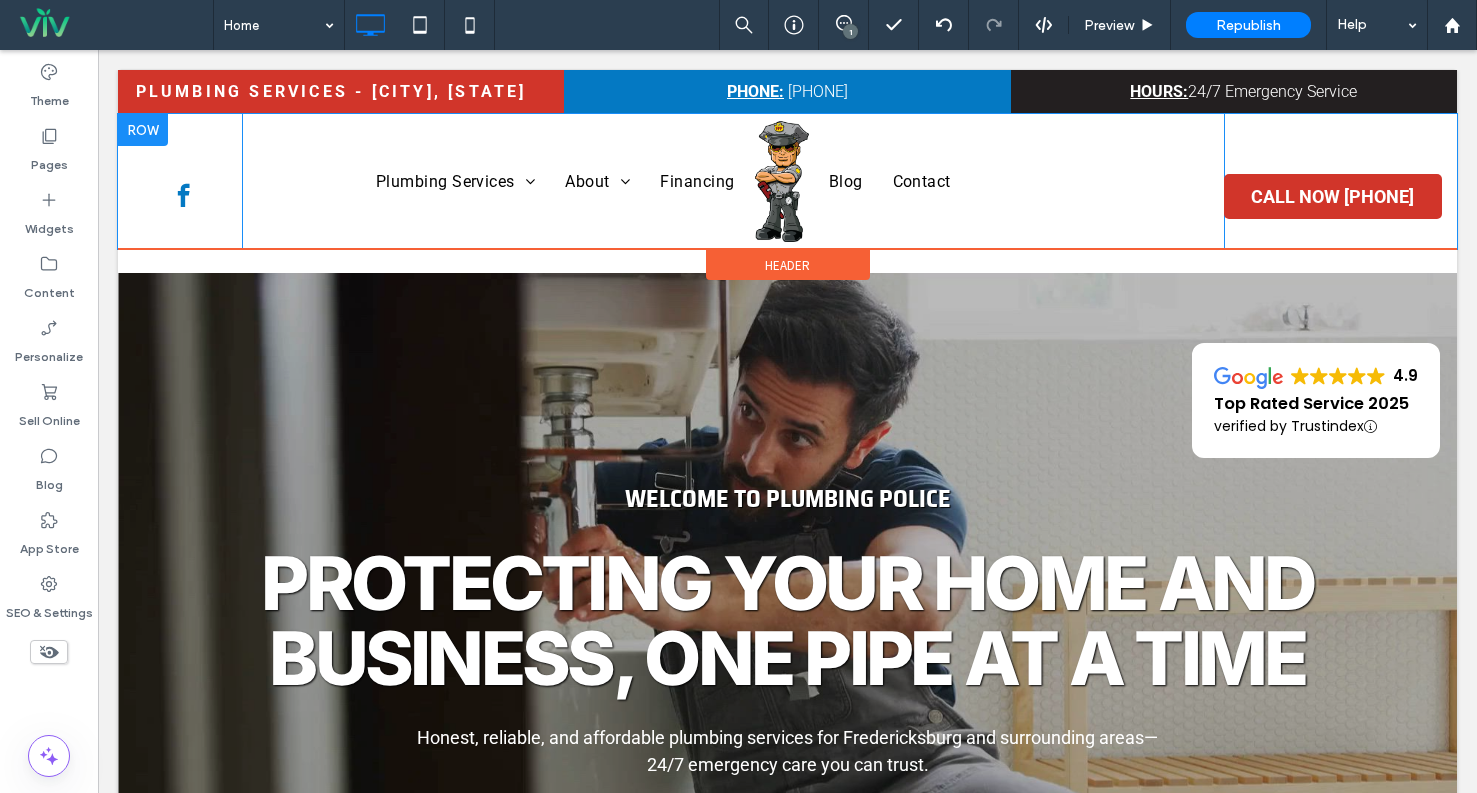 click at bounding box center [143, 130] 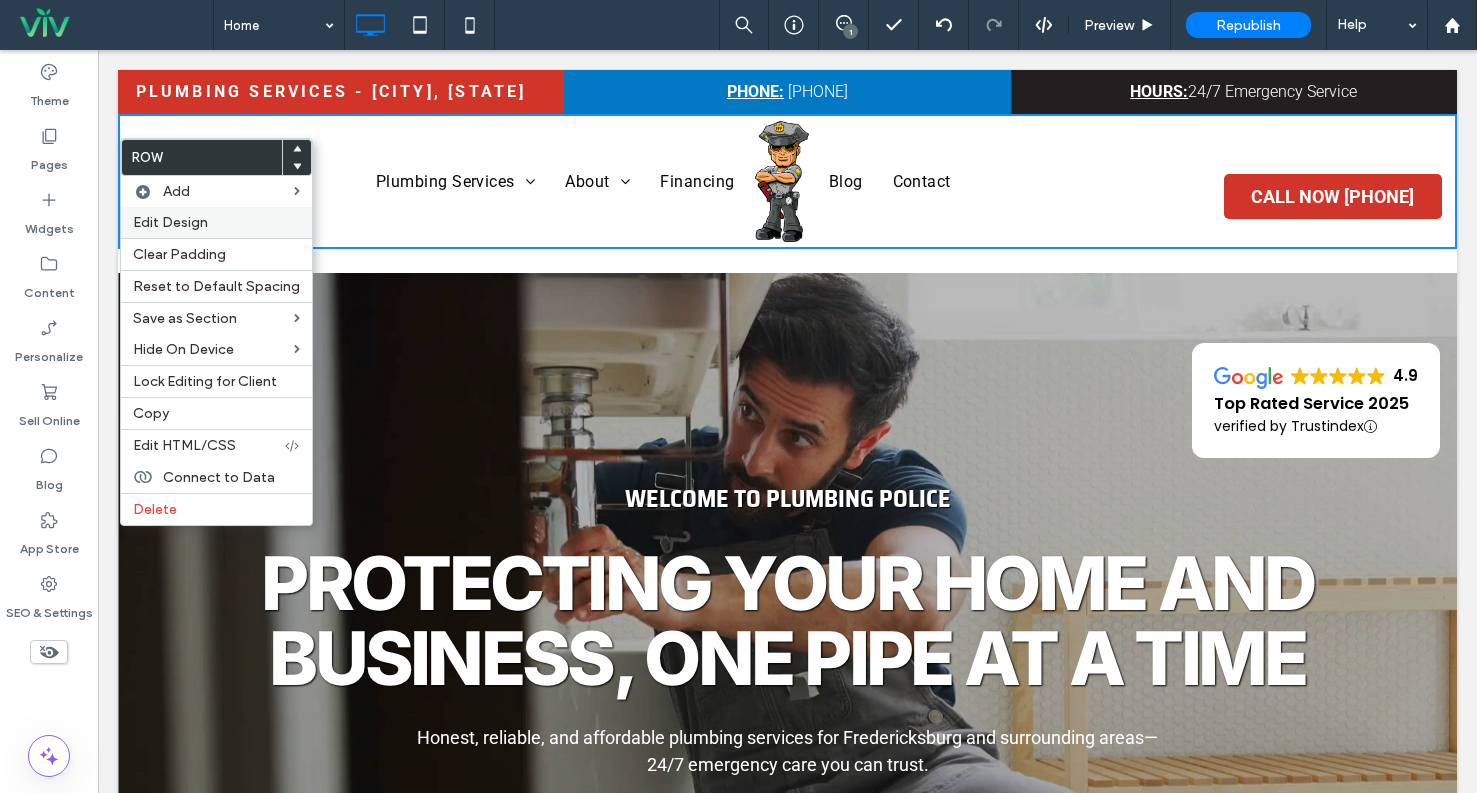 click on "Edit Design" at bounding box center (170, 222) 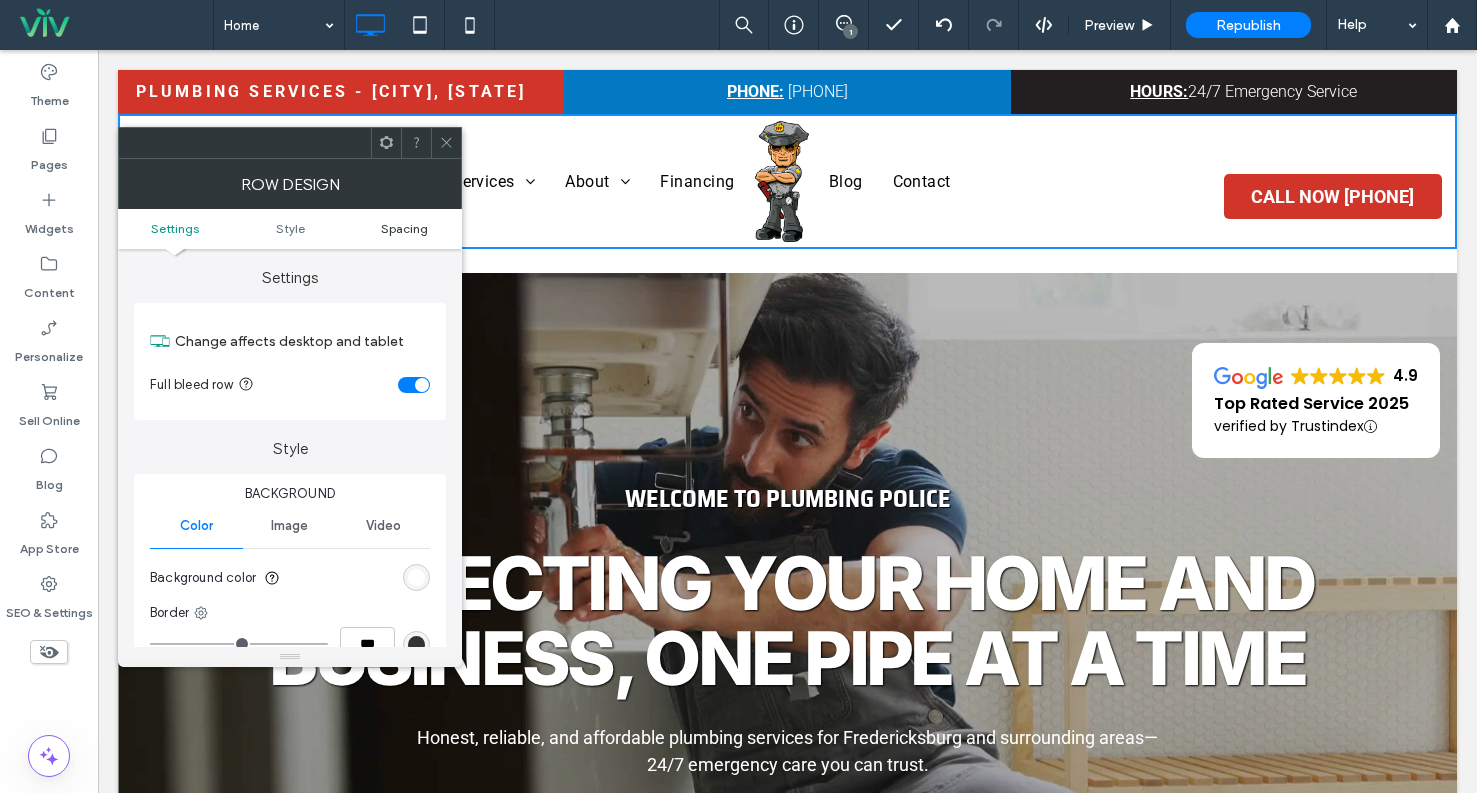 click on "Spacing" at bounding box center (404, 228) 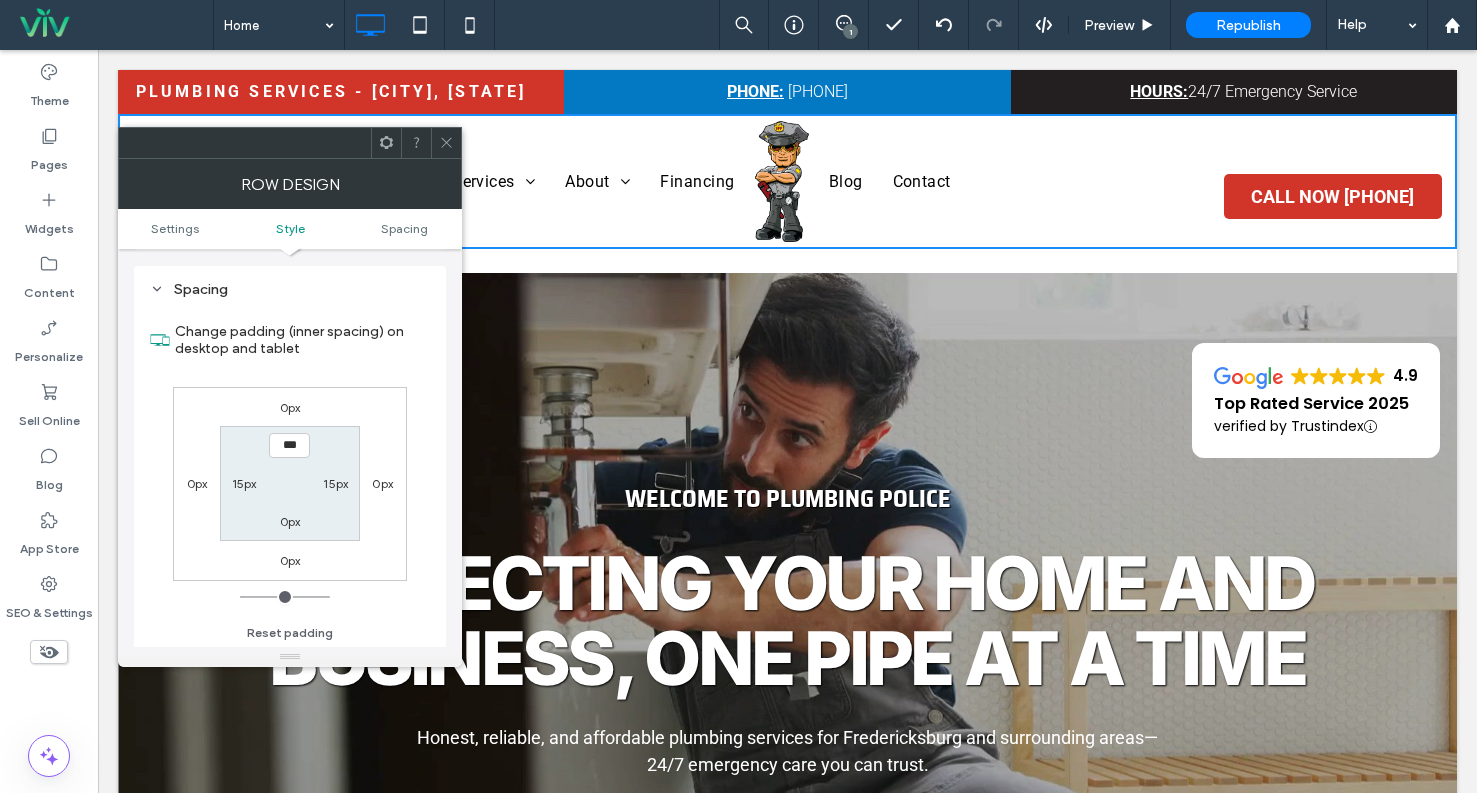 scroll, scrollTop: 502, scrollLeft: 0, axis: vertical 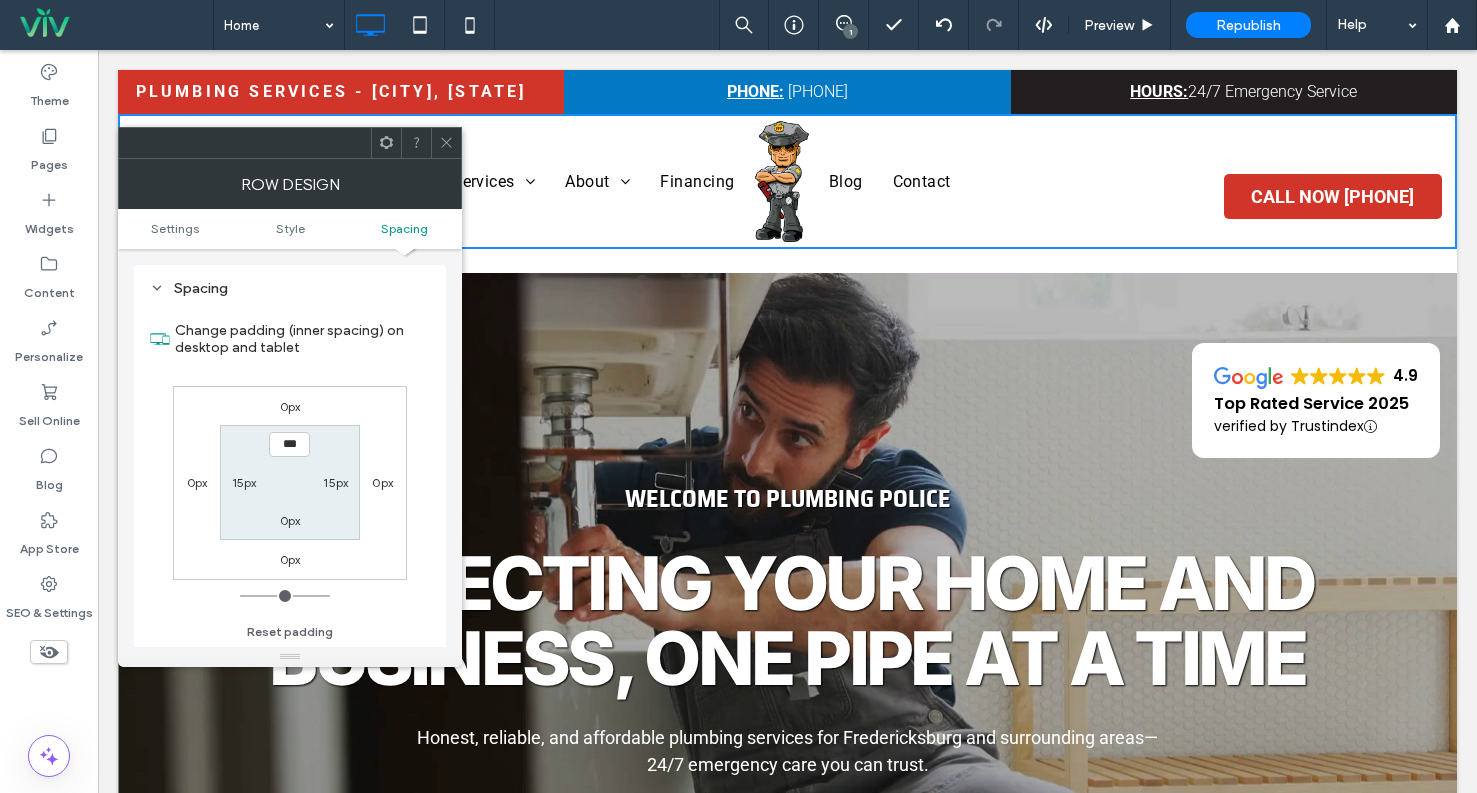 click on "*** 15px 0px 15px" at bounding box center (289, 482) 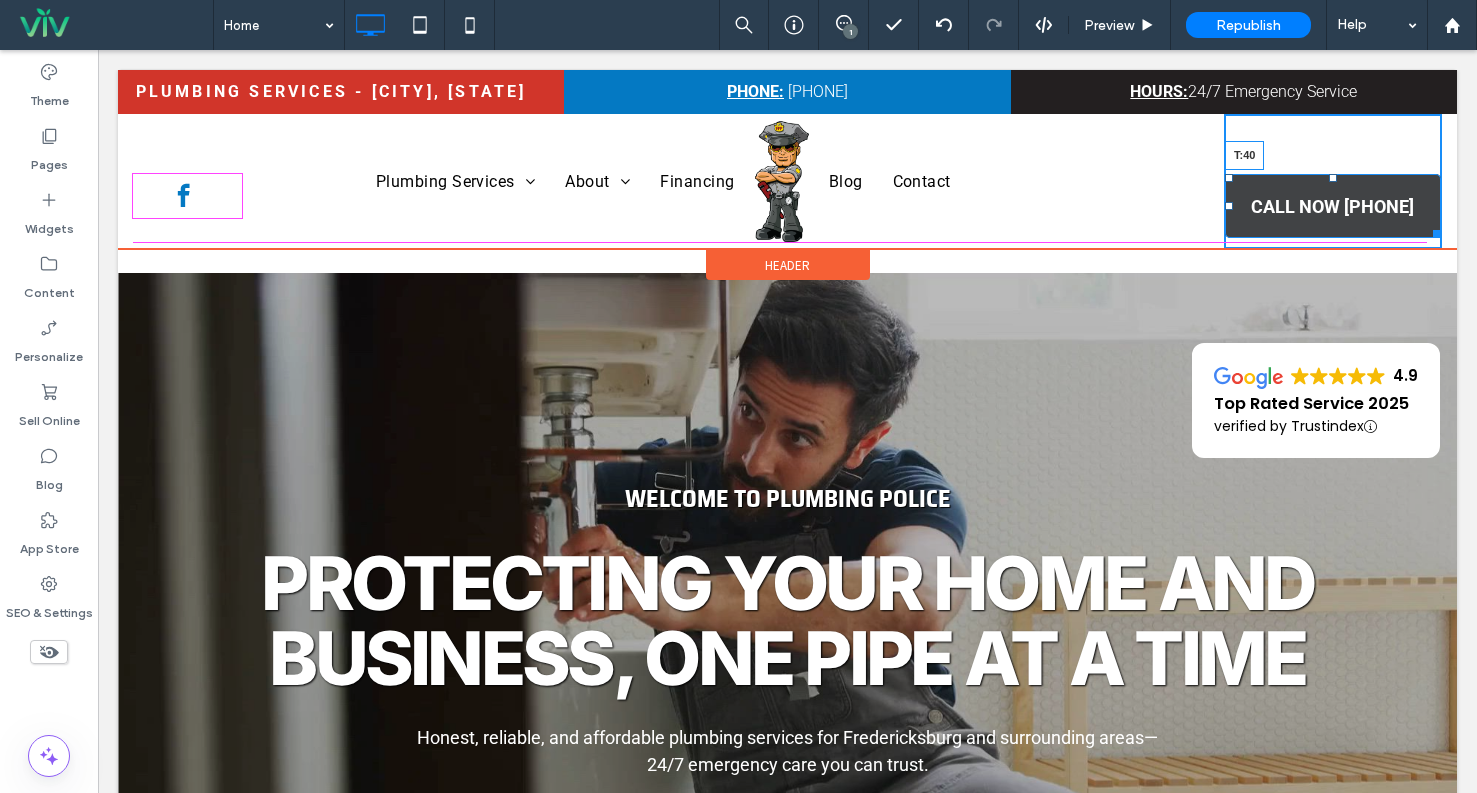 drag, startPoint x: 1321, startPoint y: 202, endPoint x: 1417, endPoint y: 227, distance: 99.20181 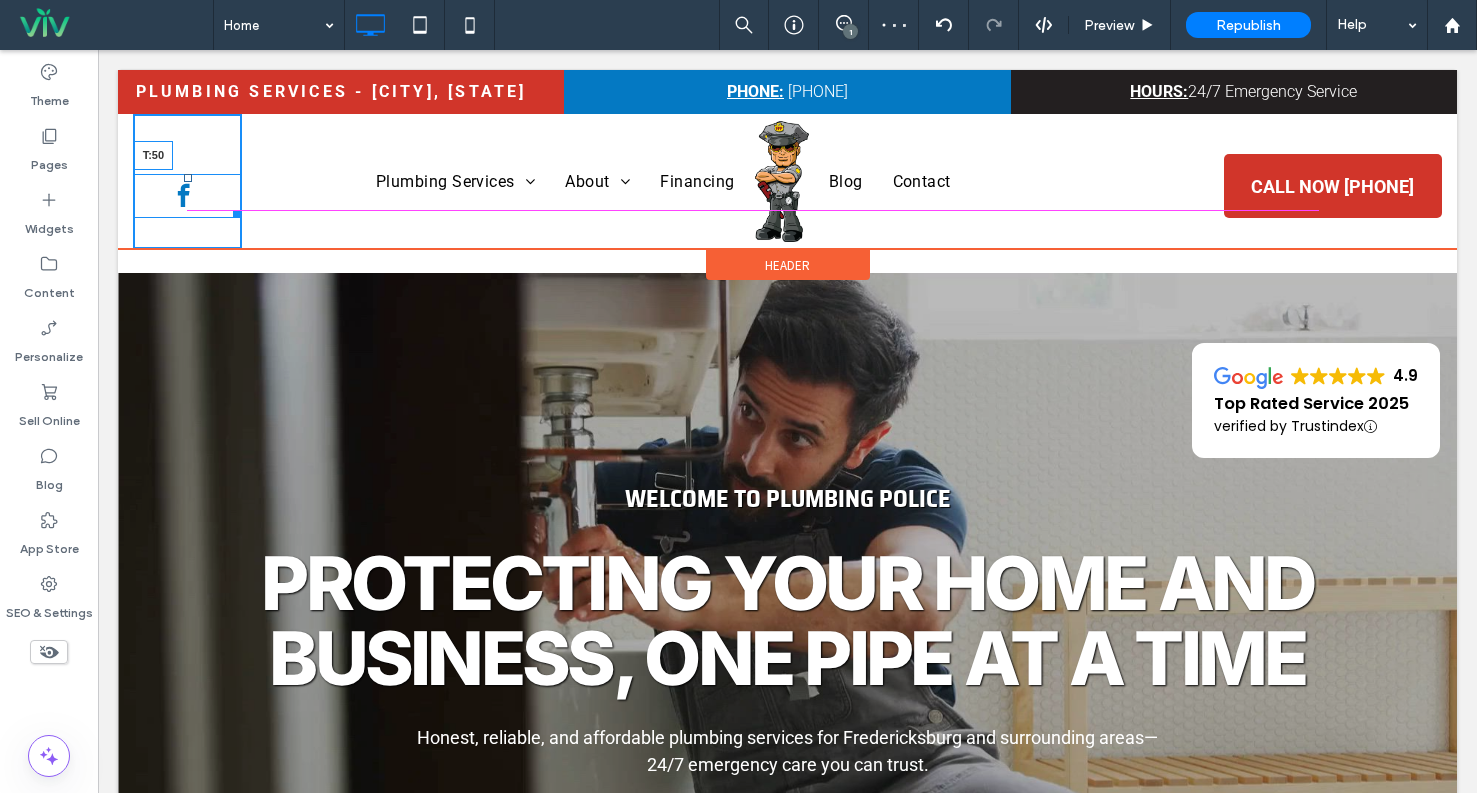 drag, startPoint x: 186, startPoint y: 200, endPoint x: 187, endPoint y: 190, distance: 10.049875 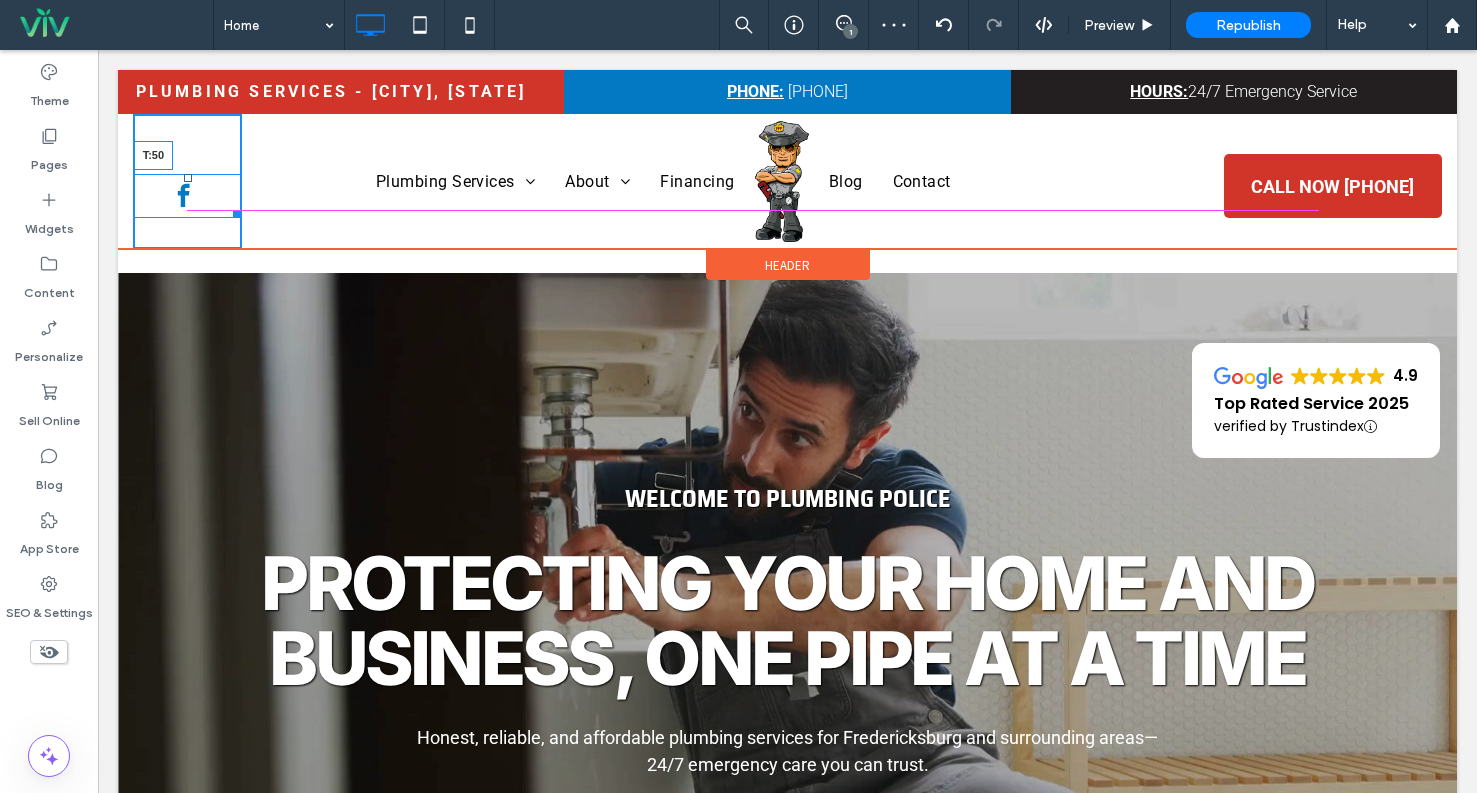 click at bounding box center [188, 178] 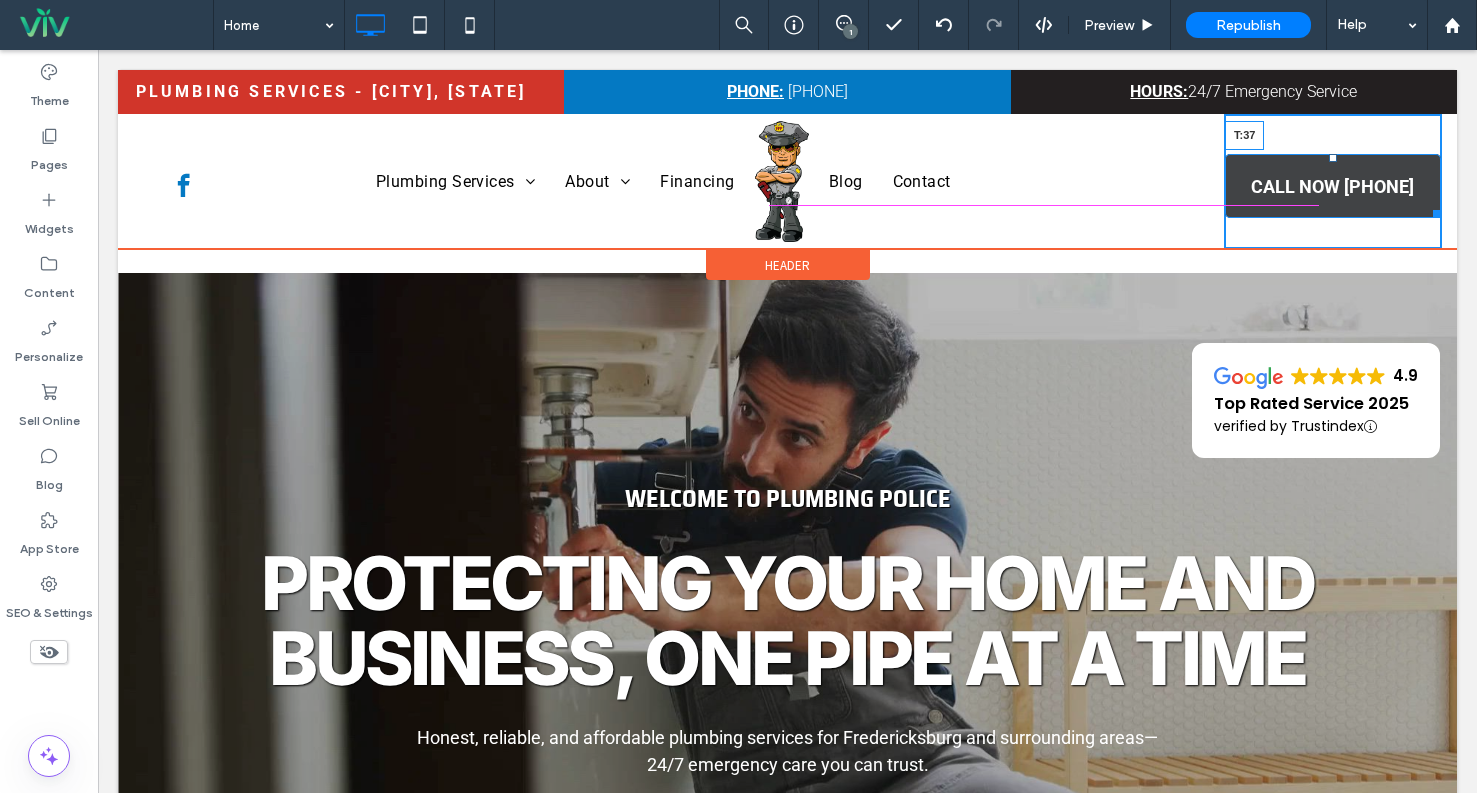 click at bounding box center [1333, 158] 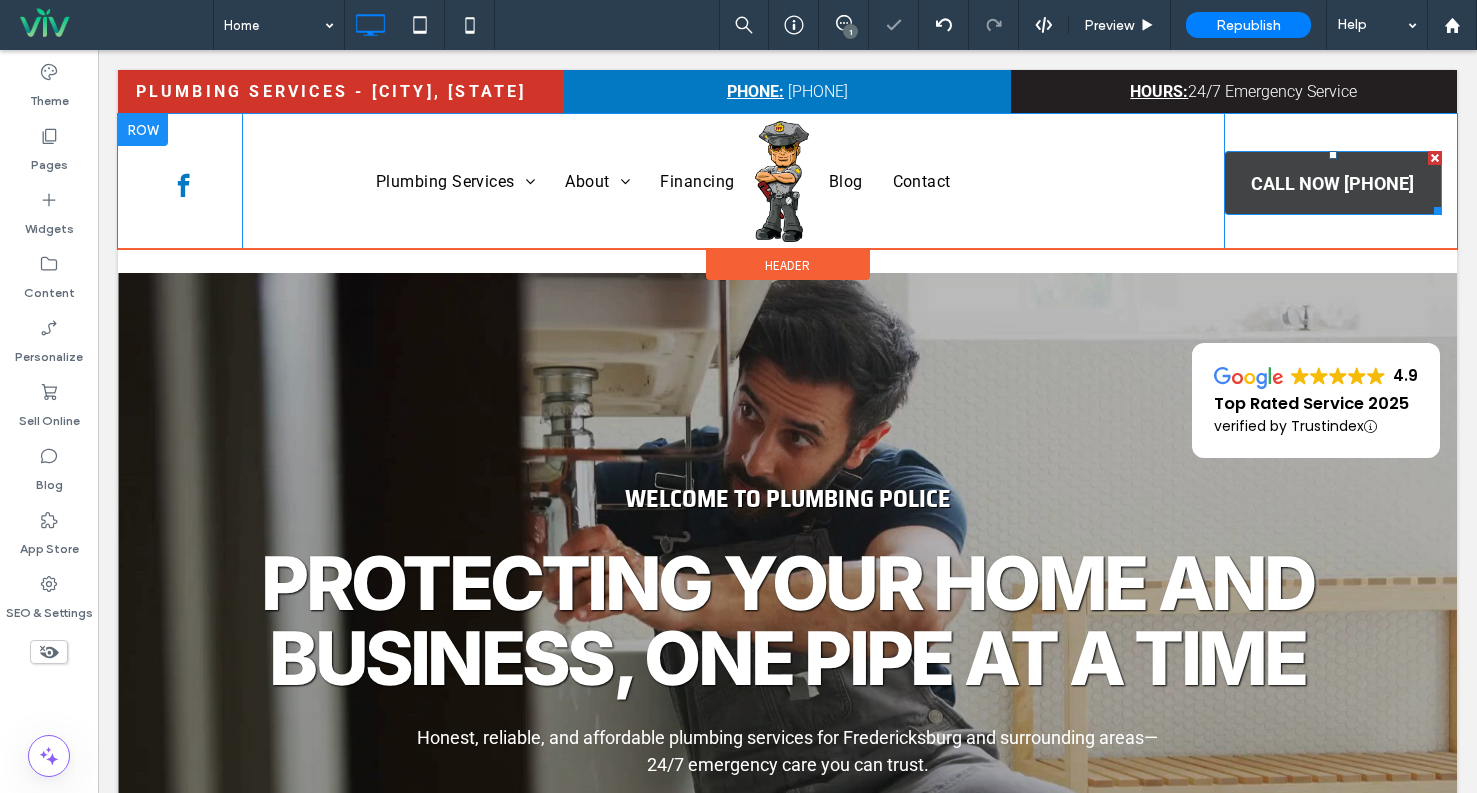 click on "CALL NOW (540) 371-3570" at bounding box center [1332, 183] 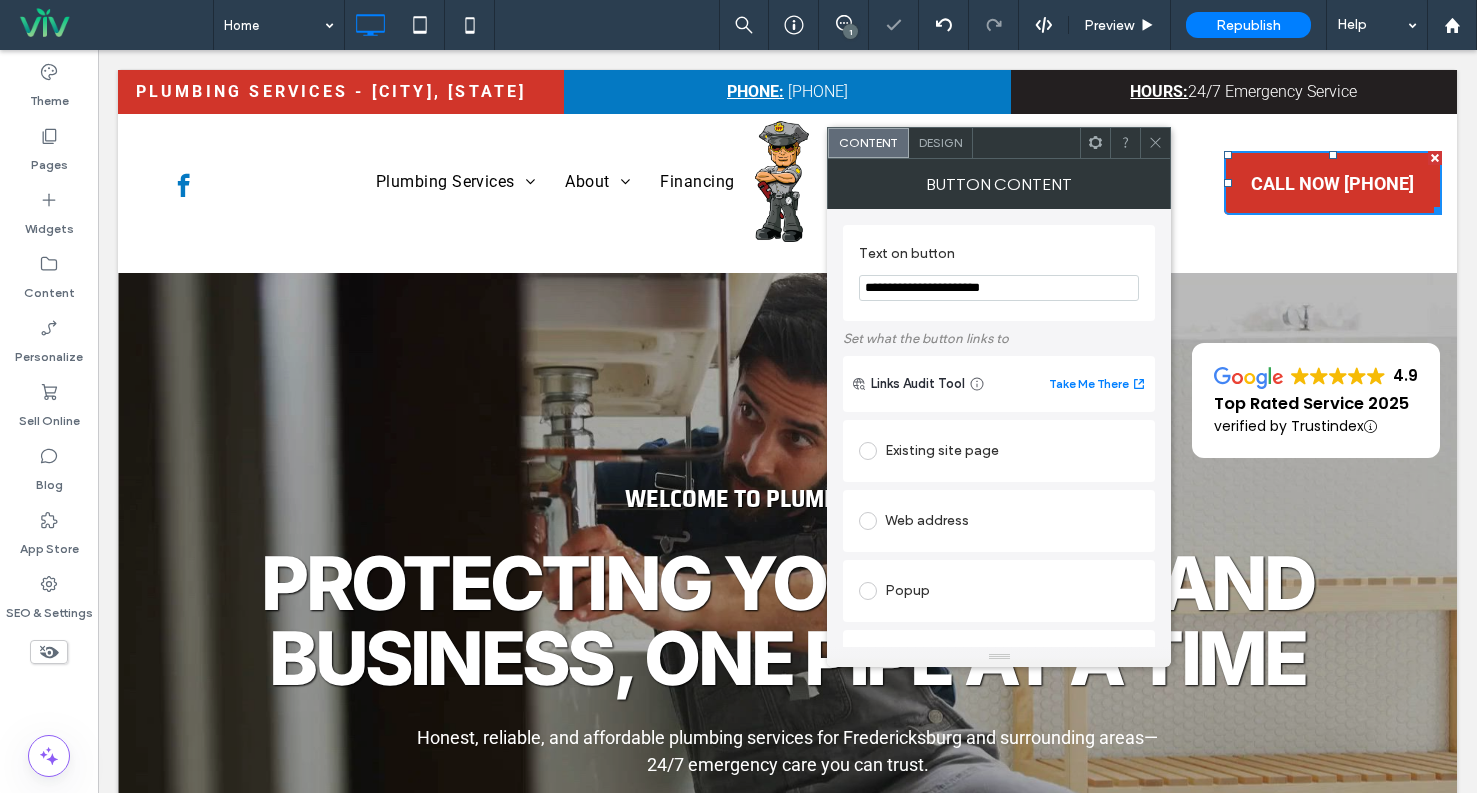 click on "Design" at bounding box center (941, 143) 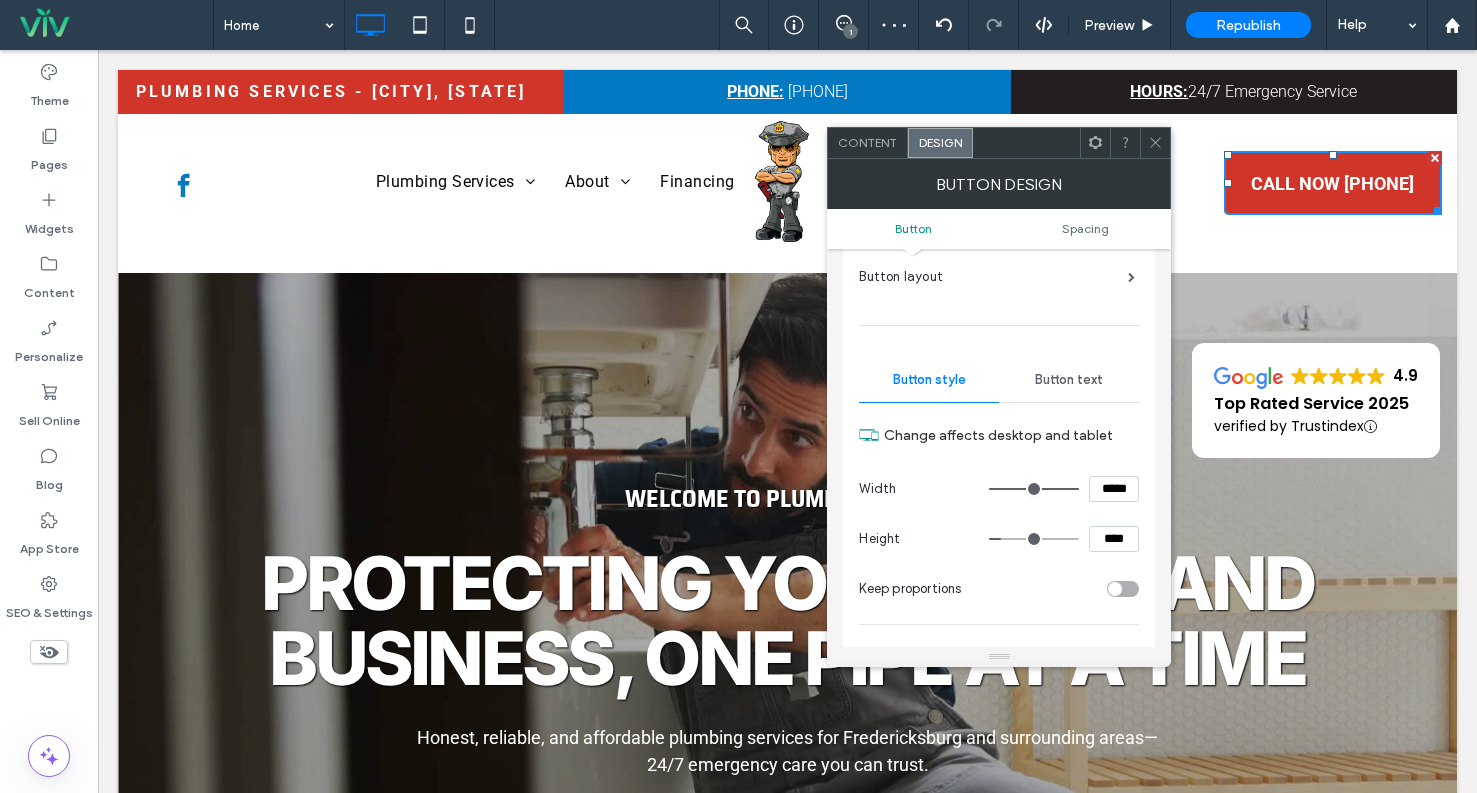 scroll, scrollTop: 100, scrollLeft: 0, axis: vertical 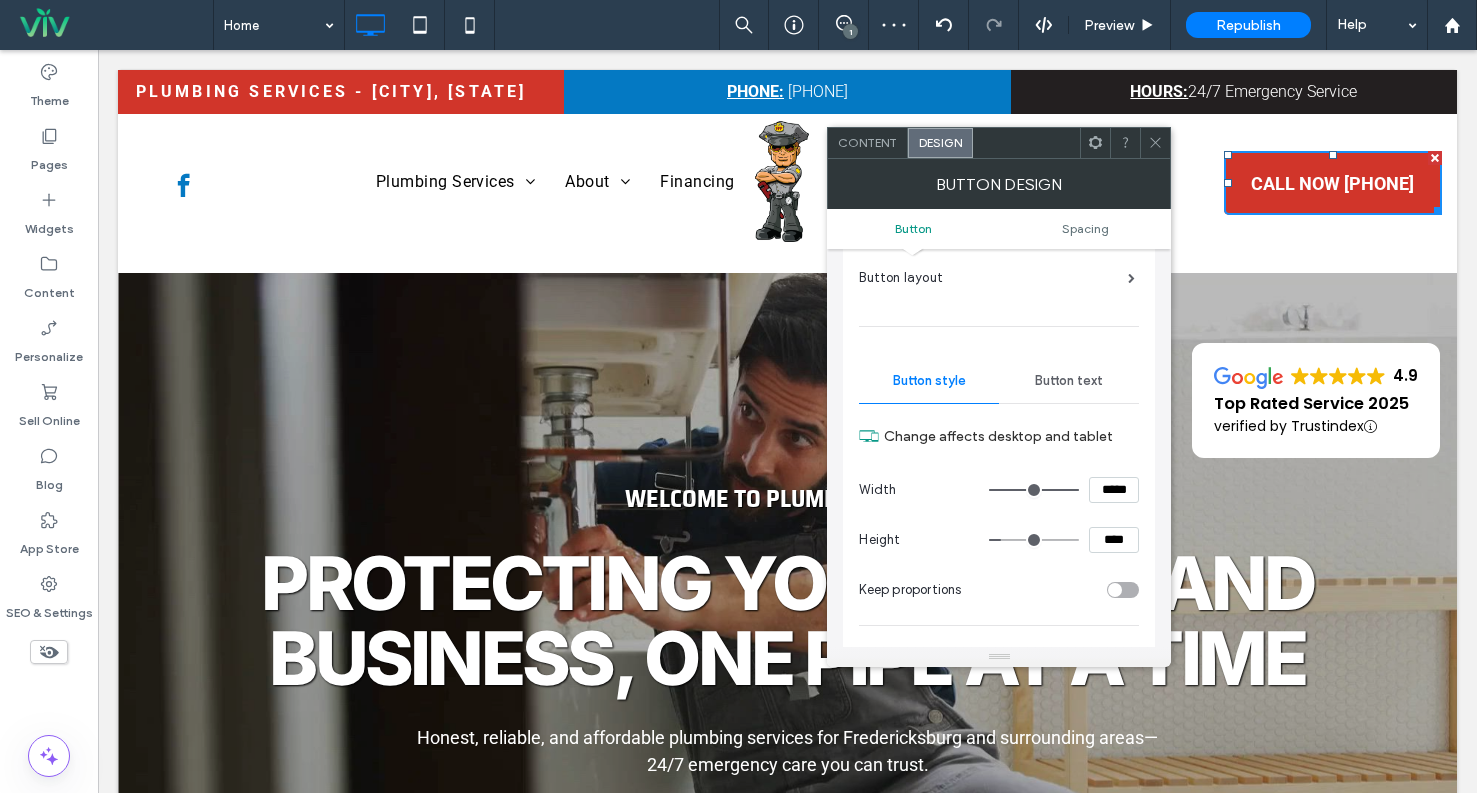 click on "Button text" at bounding box center (1069, 381) 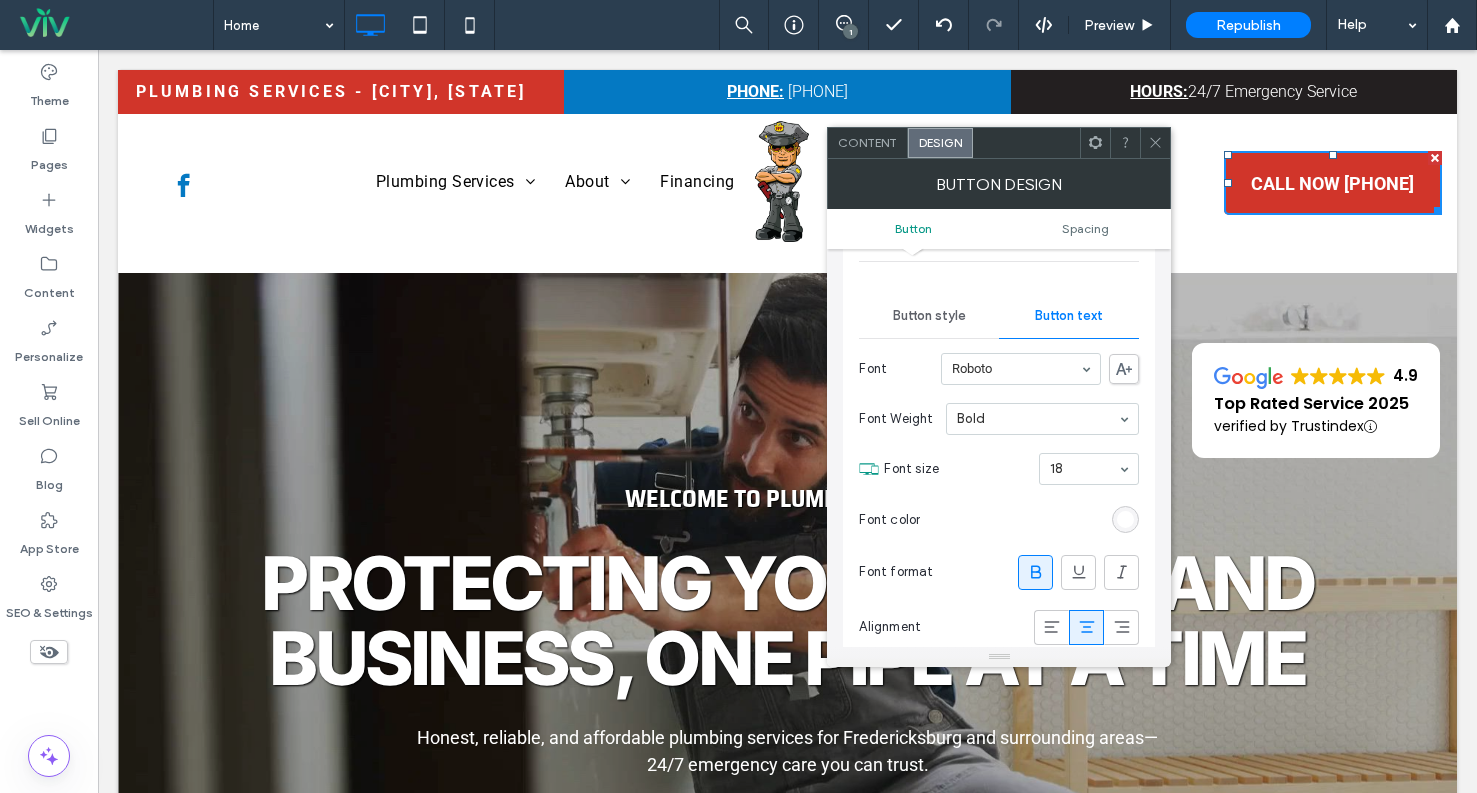 scroll, scrollTop: 200, scrollLeft: 0, axis: vertical 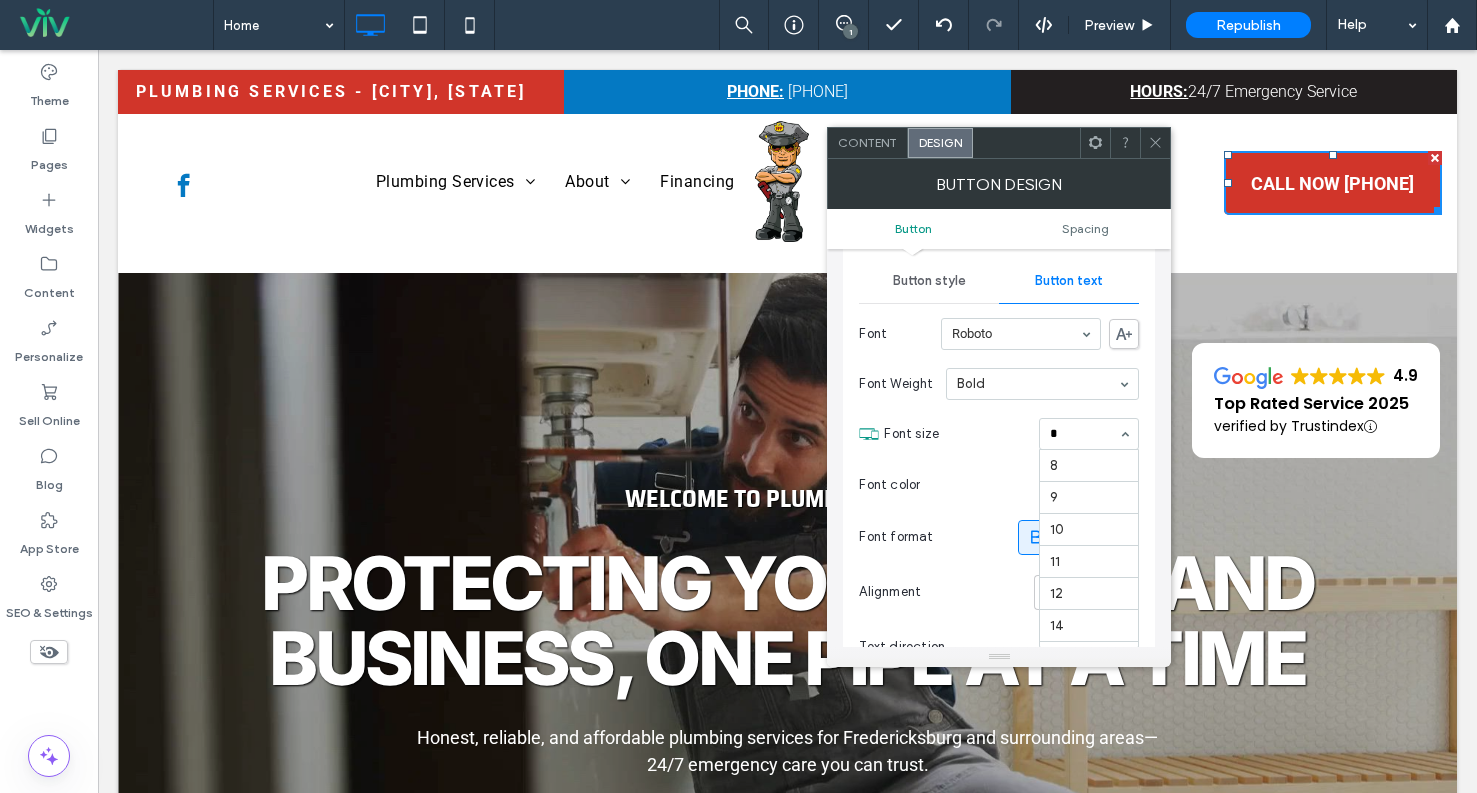 type on "**" 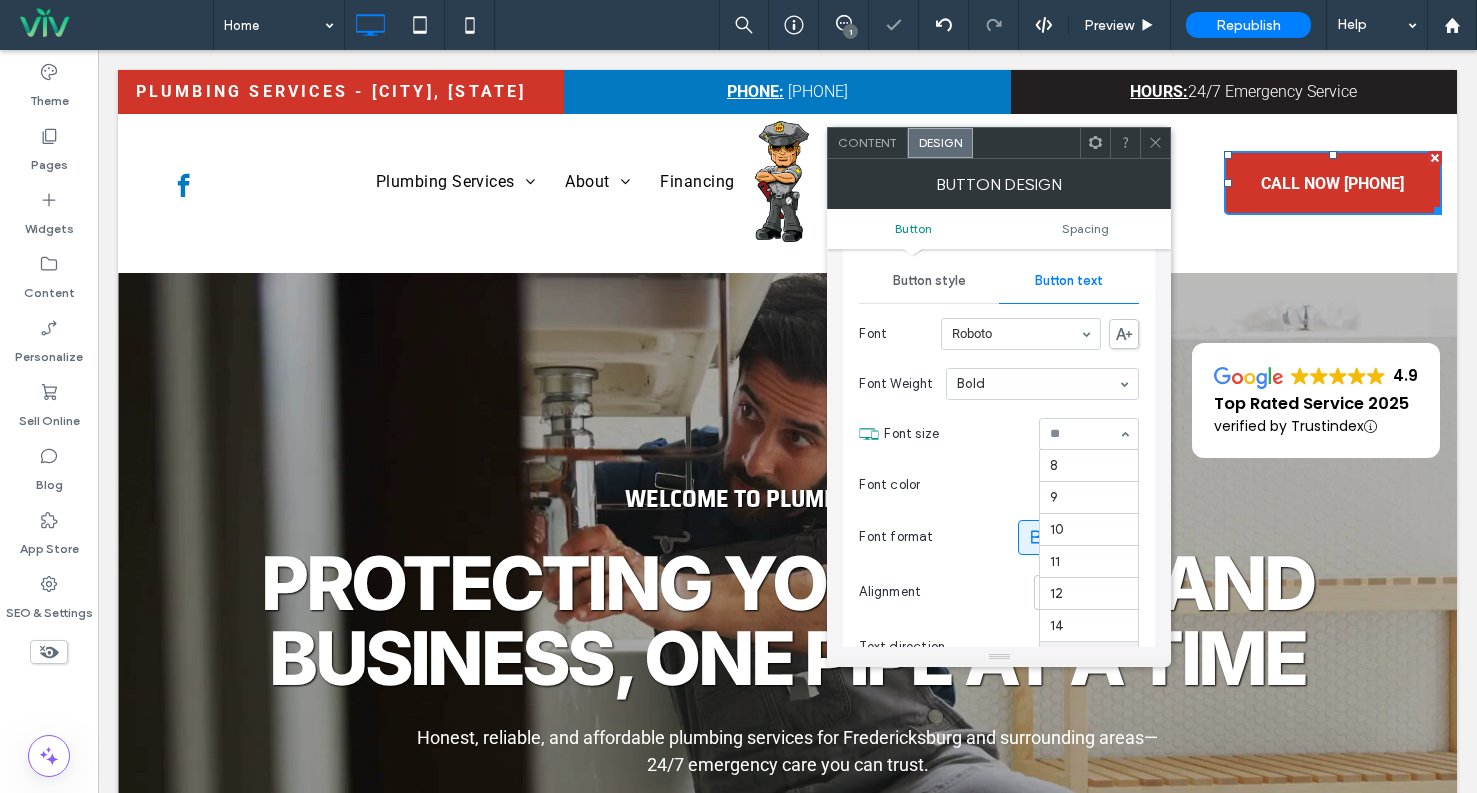 click at bounding box center [1084, 434] 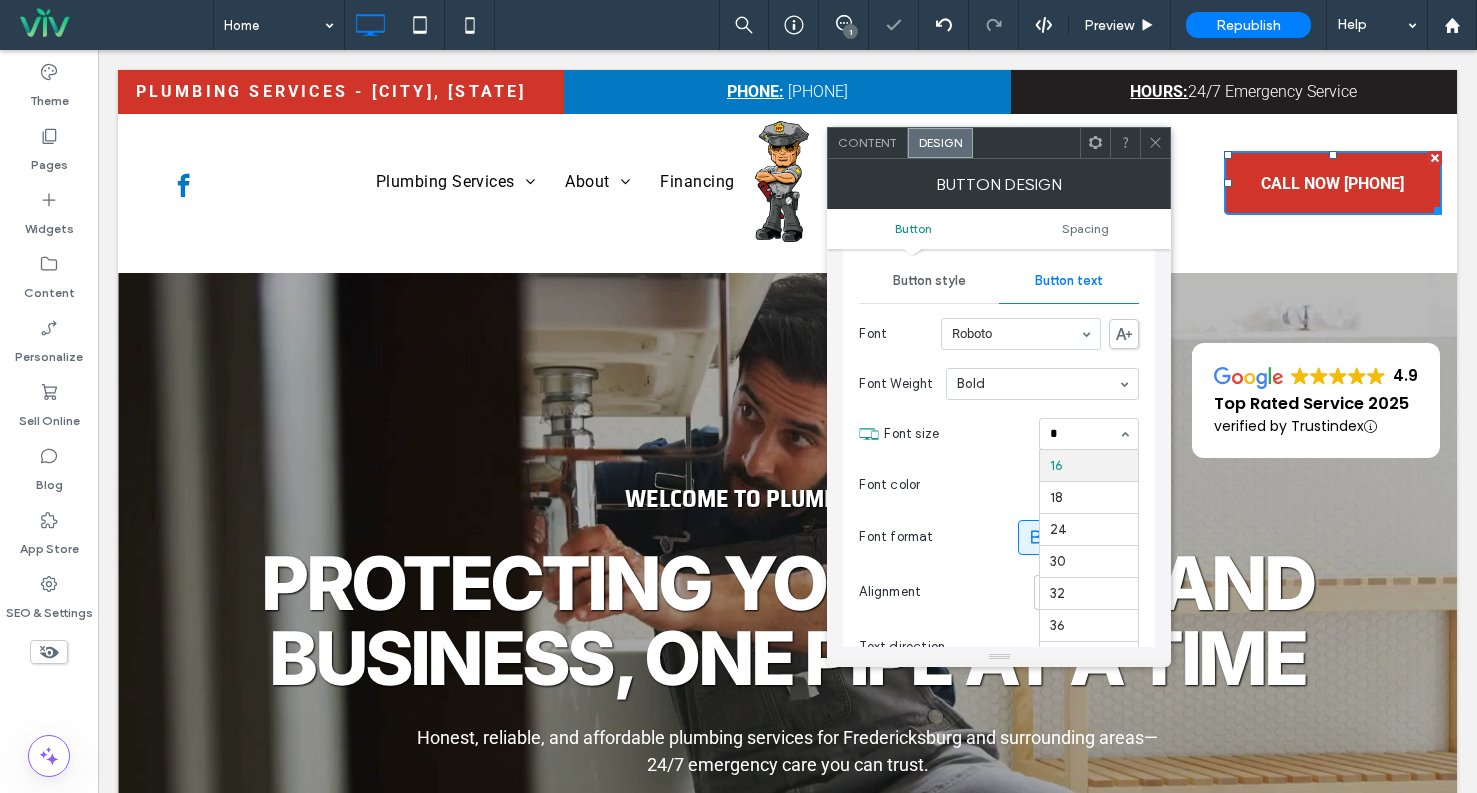 scroll, scrollTop: 0, scrollLeft: 0, axis: both 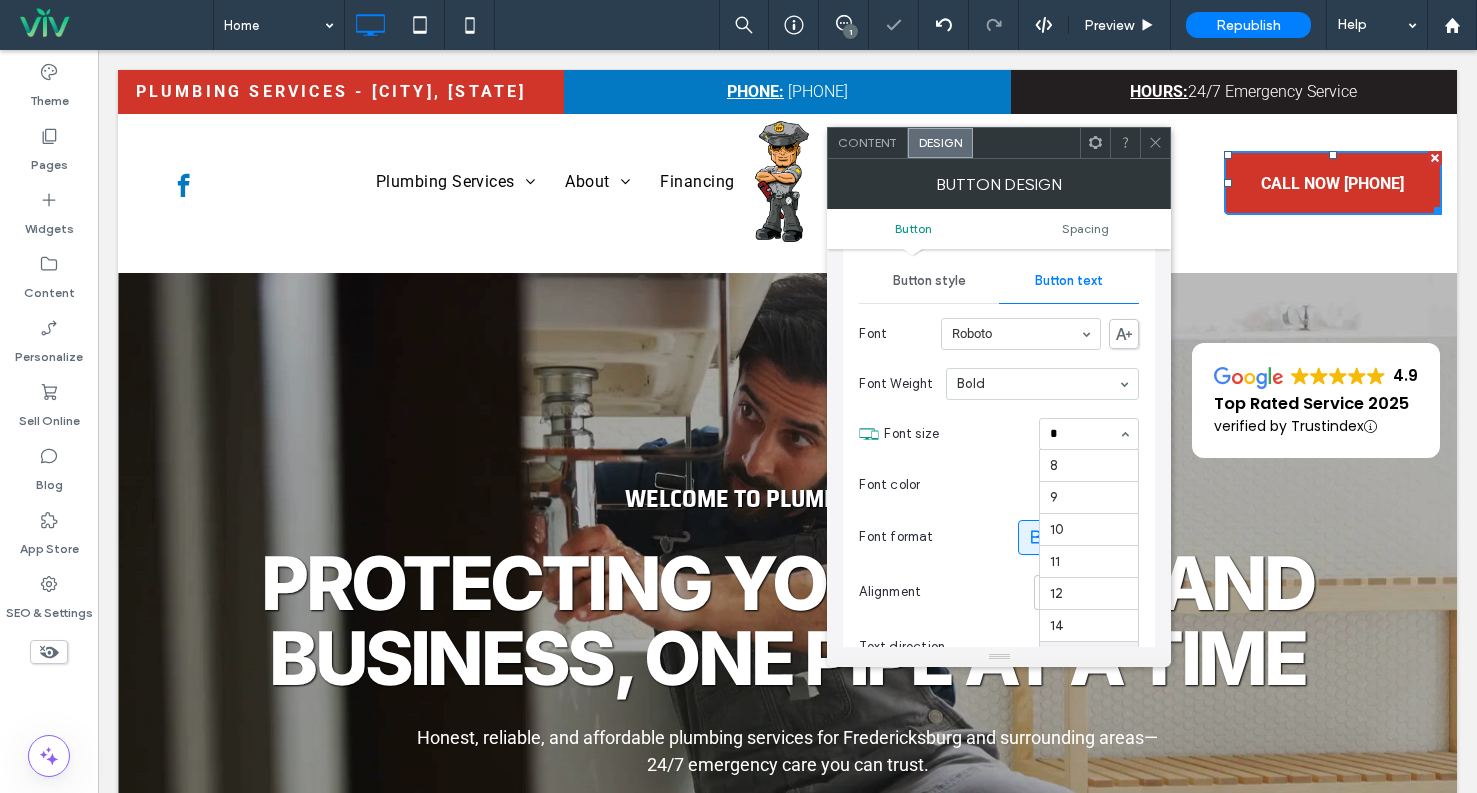 type on "**" 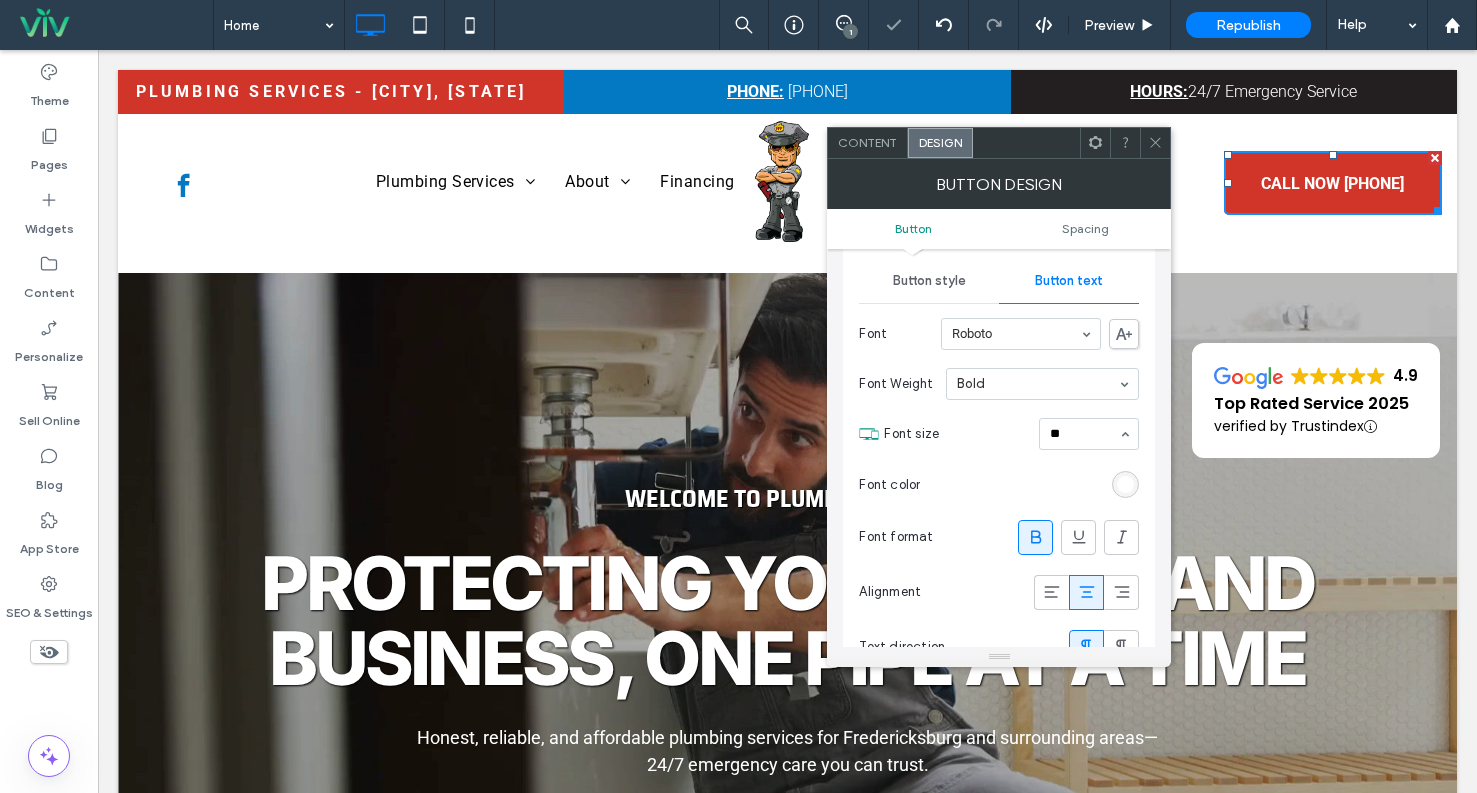 type 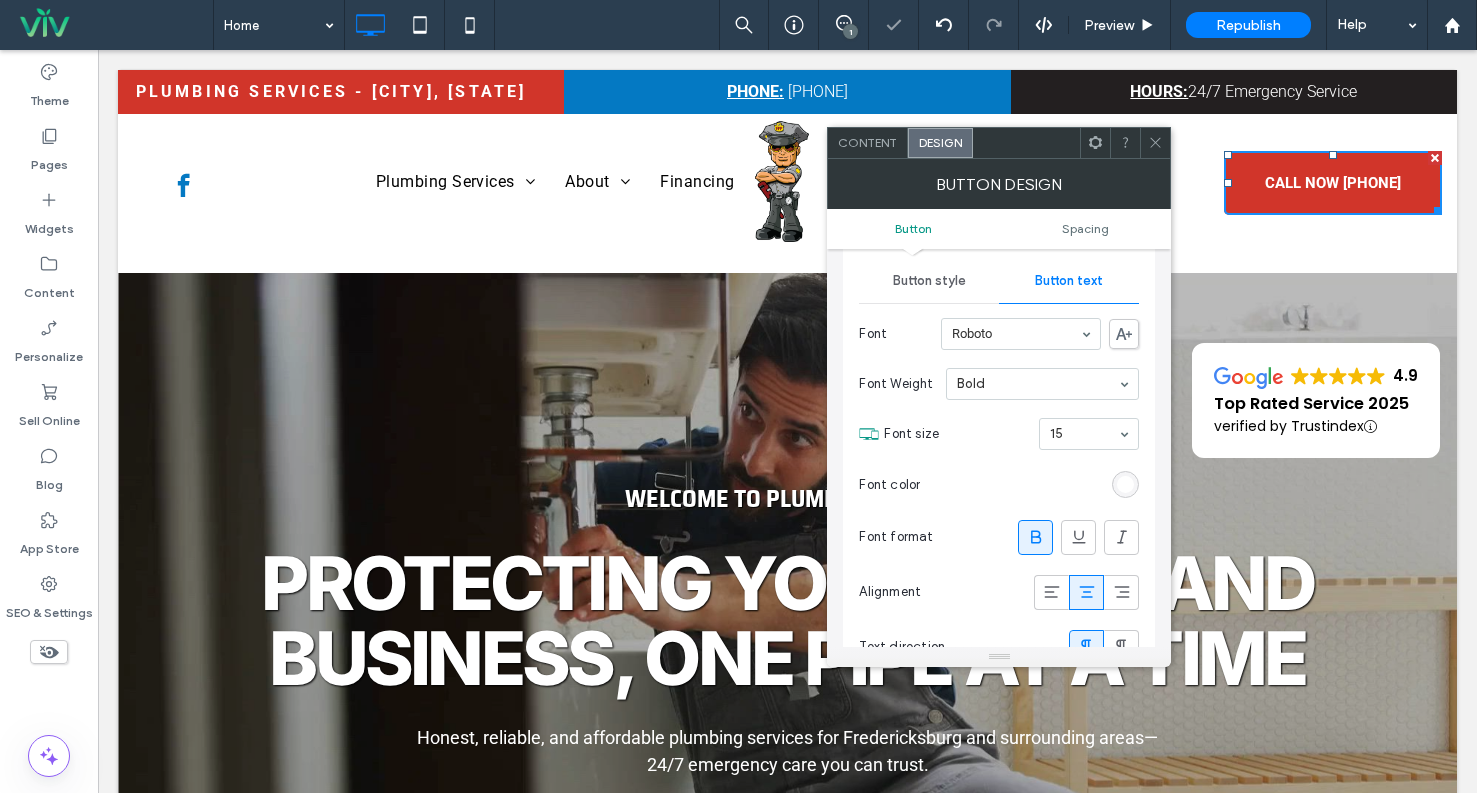 click 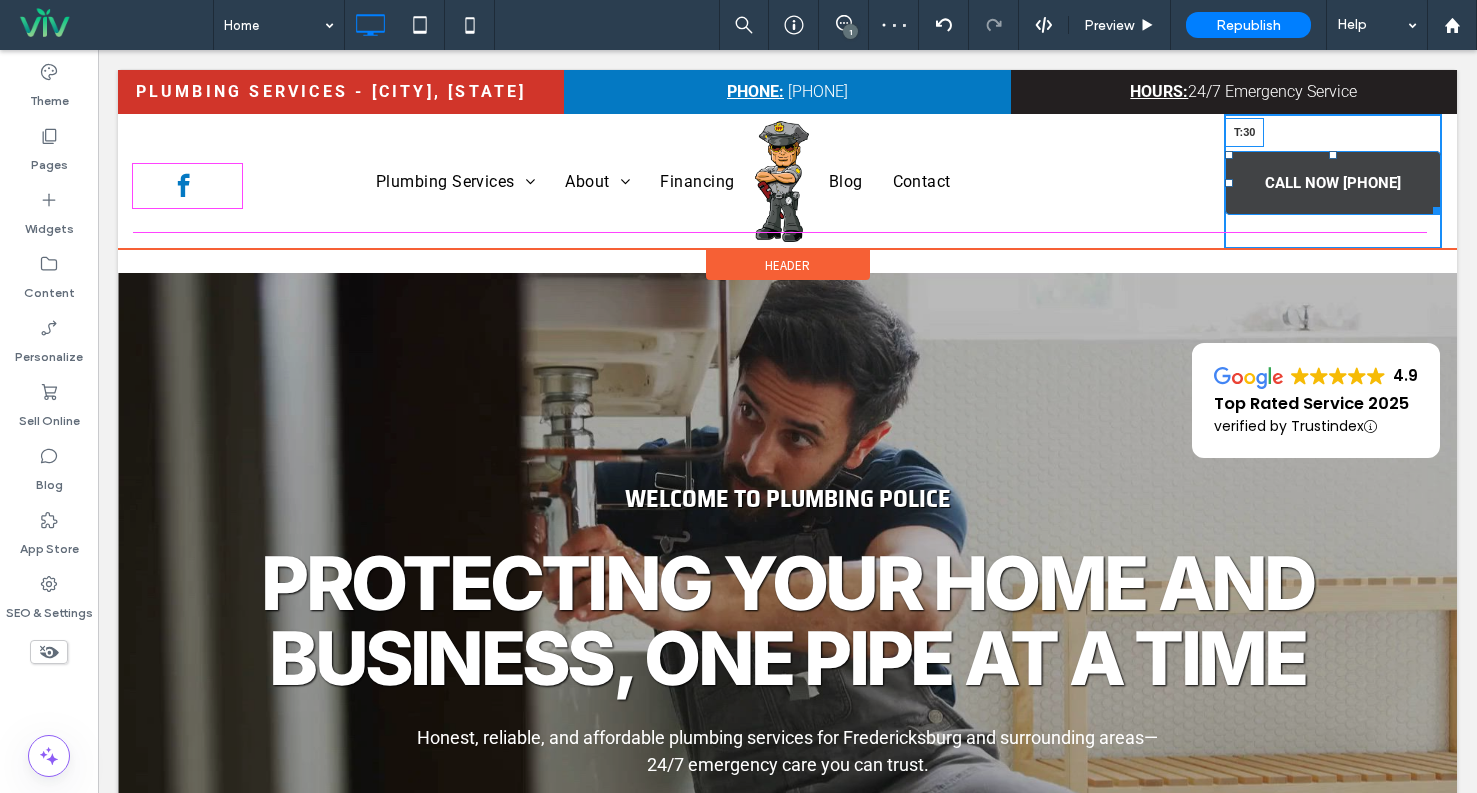 drag, startPoint x: 1318, startPoint y: 180, endPoint x: 1318, endPoint y: 244, distance: 64 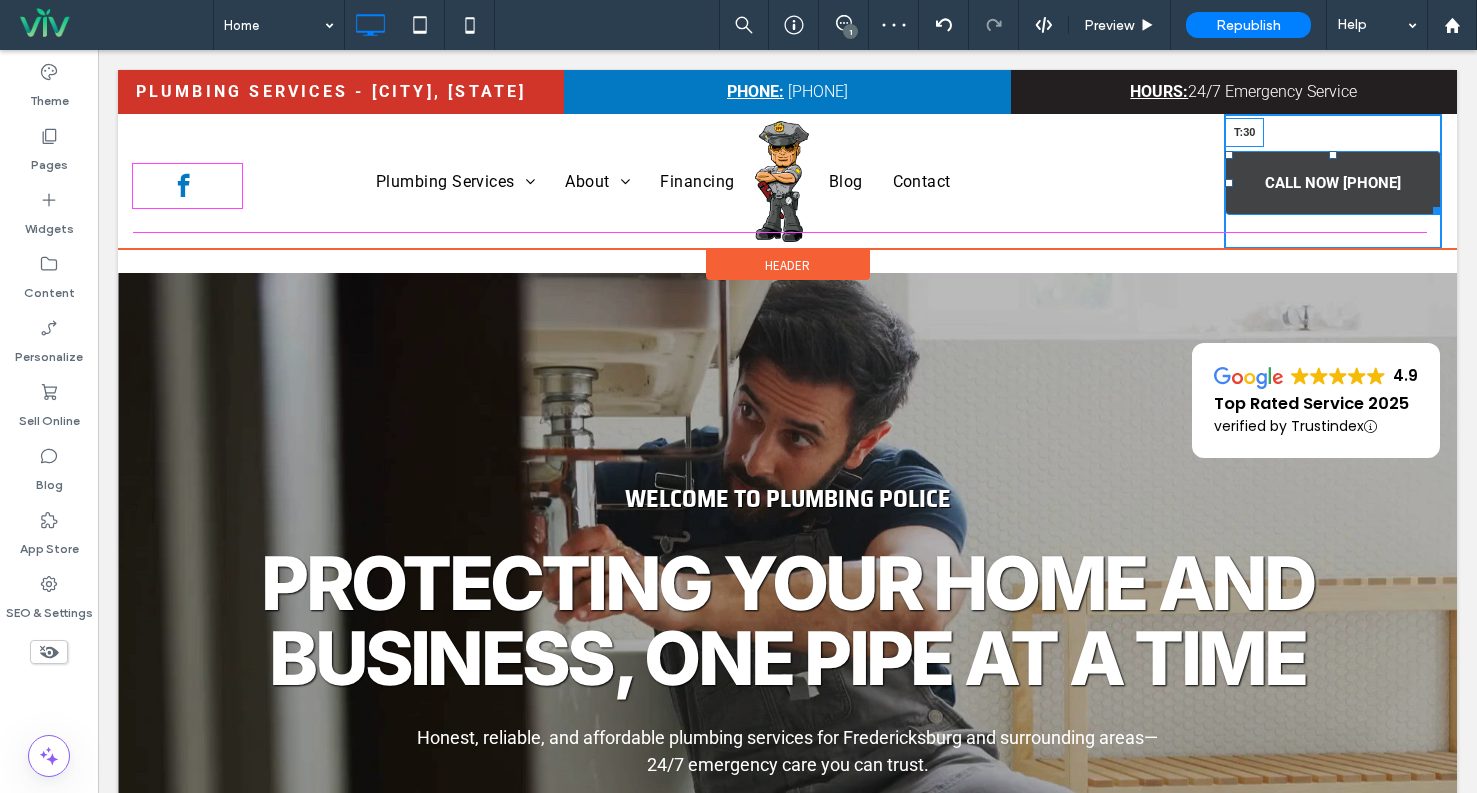 click on "CALL NOW (540) 371-3570
T:30
Click To Paste" at bounding box center [1333, 181] 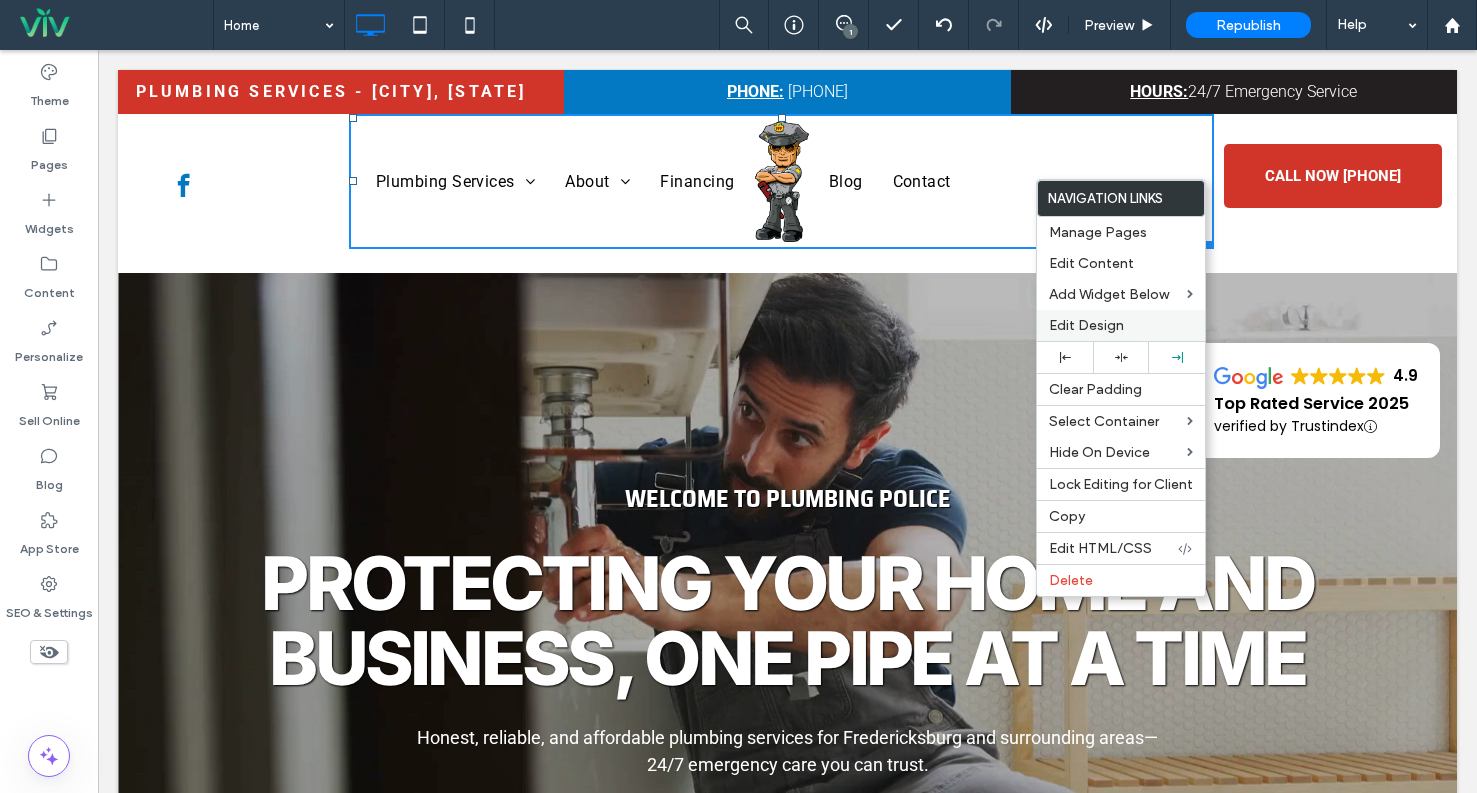 click on "Edit Design" at bounding box center (1086, 325) 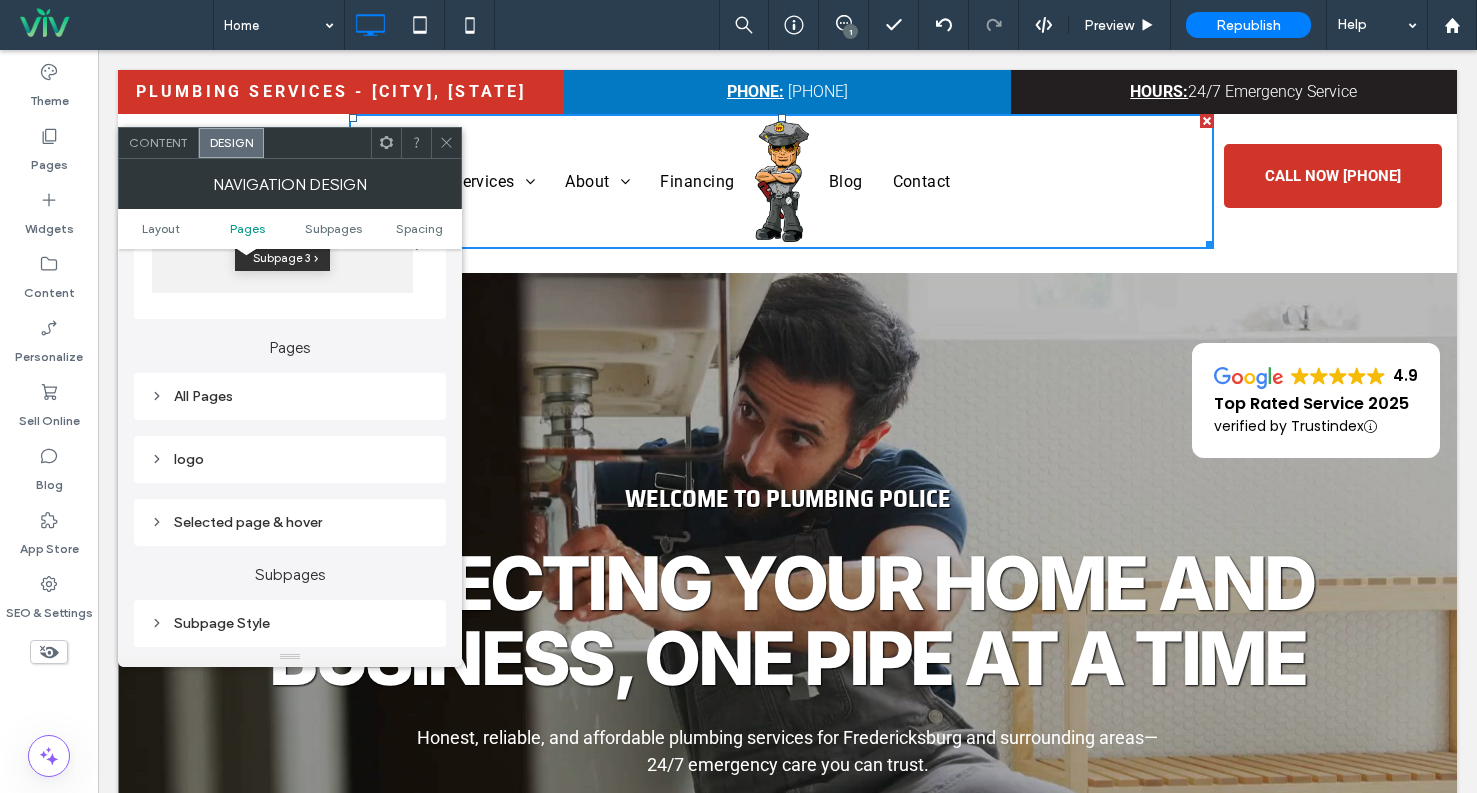 scroll, scrollTop: 400, scrollLeft: 0, axis: vertical 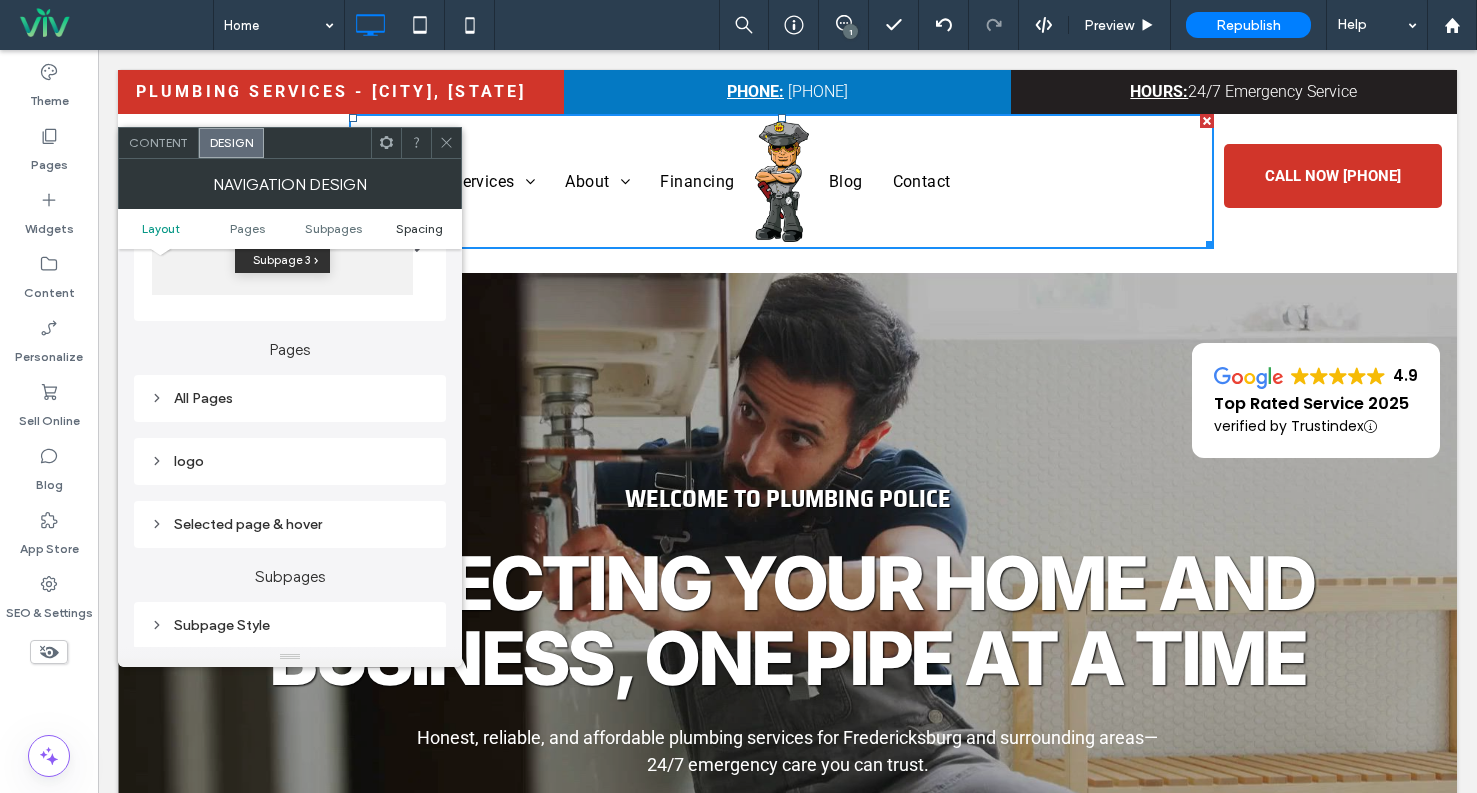 click on "Spacing" at bounding box center [419, 228] 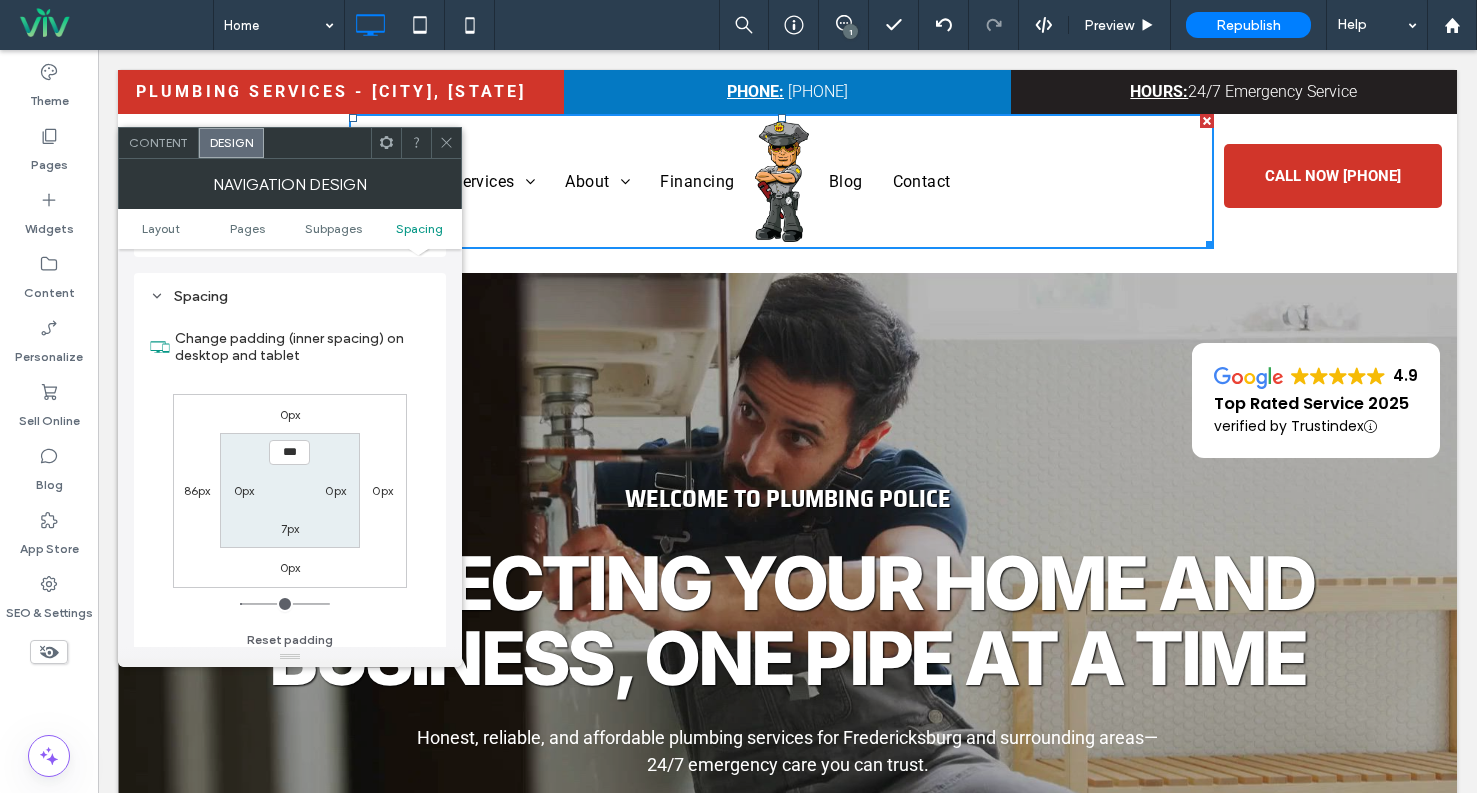 scroll, scrollTop: 800, scrollLeft: 0, axis: vertical 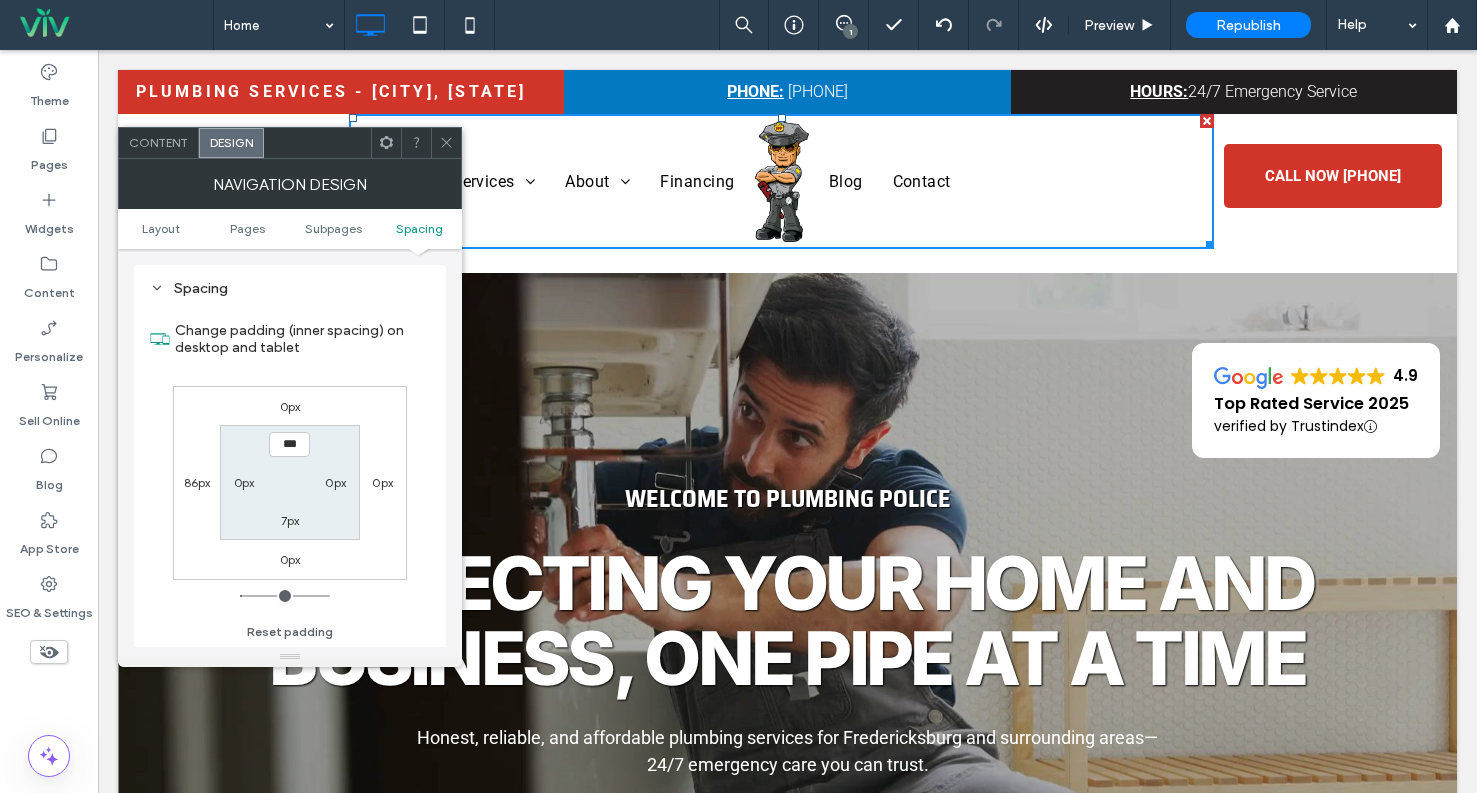 click on "Change padding (inner spacing) on desktop and tablet" at bounding box center [302, 339] 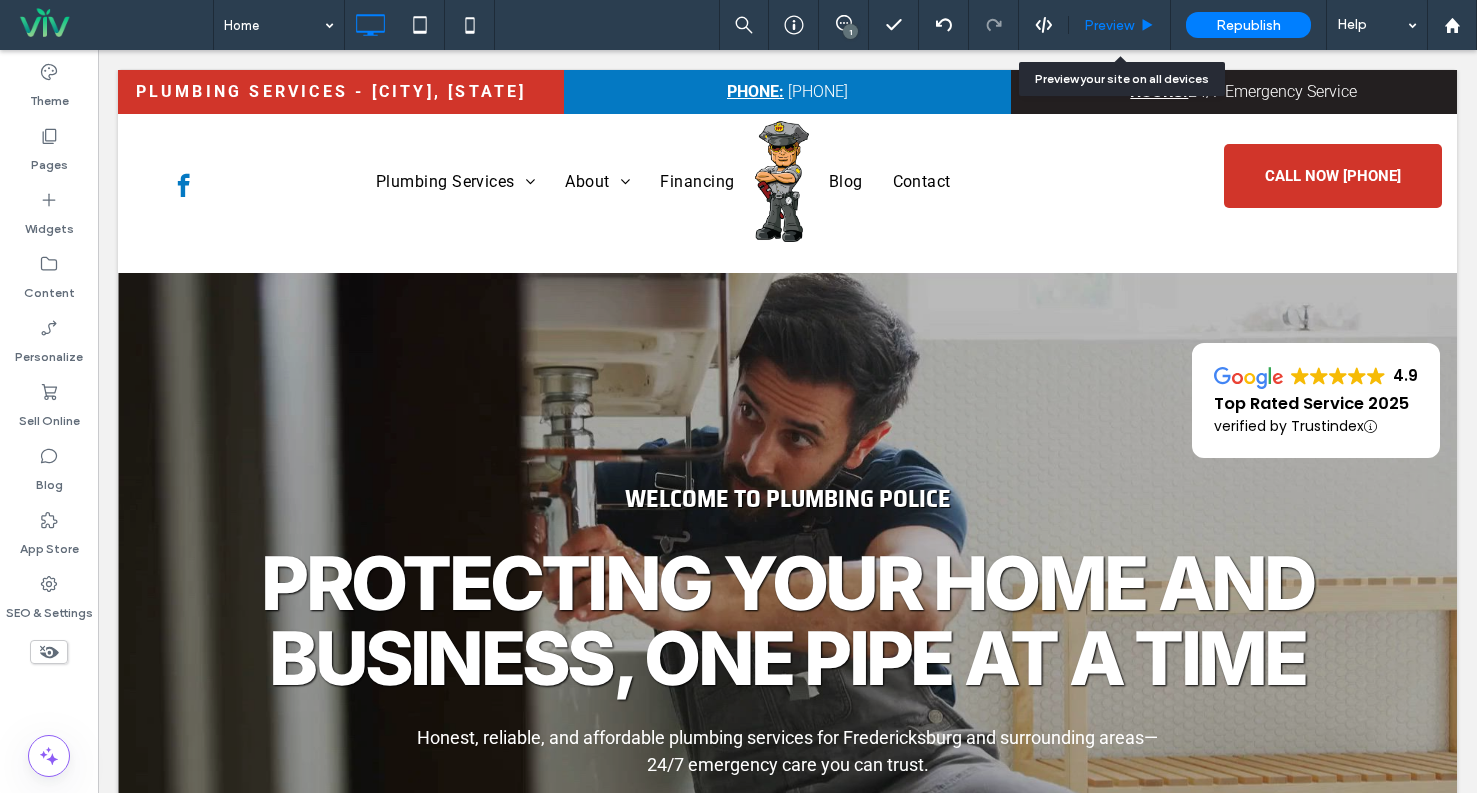 click on "Preview" at bounding box center [1109, 25] 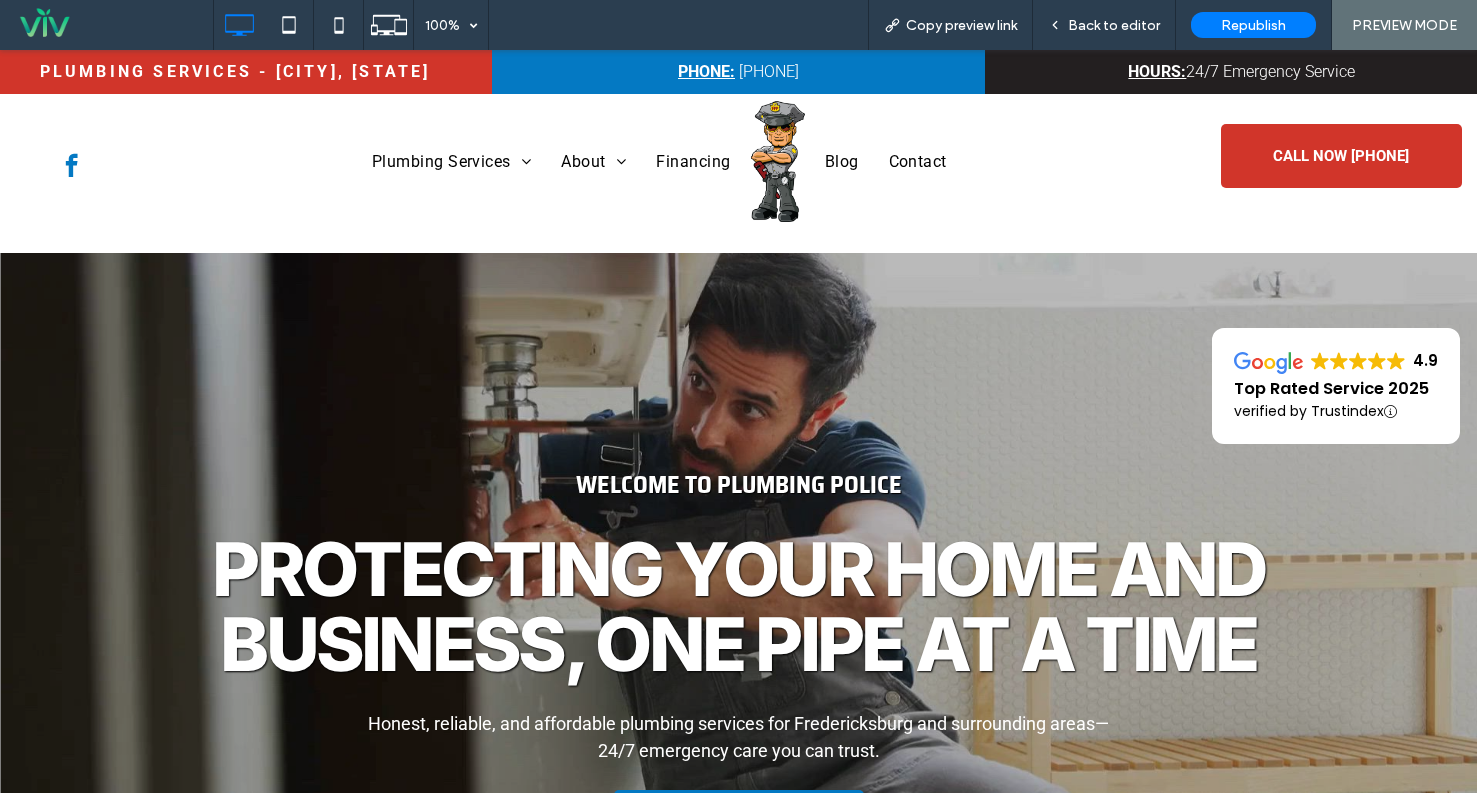 click on "Back to editor" at bounding box center [1114, 25] 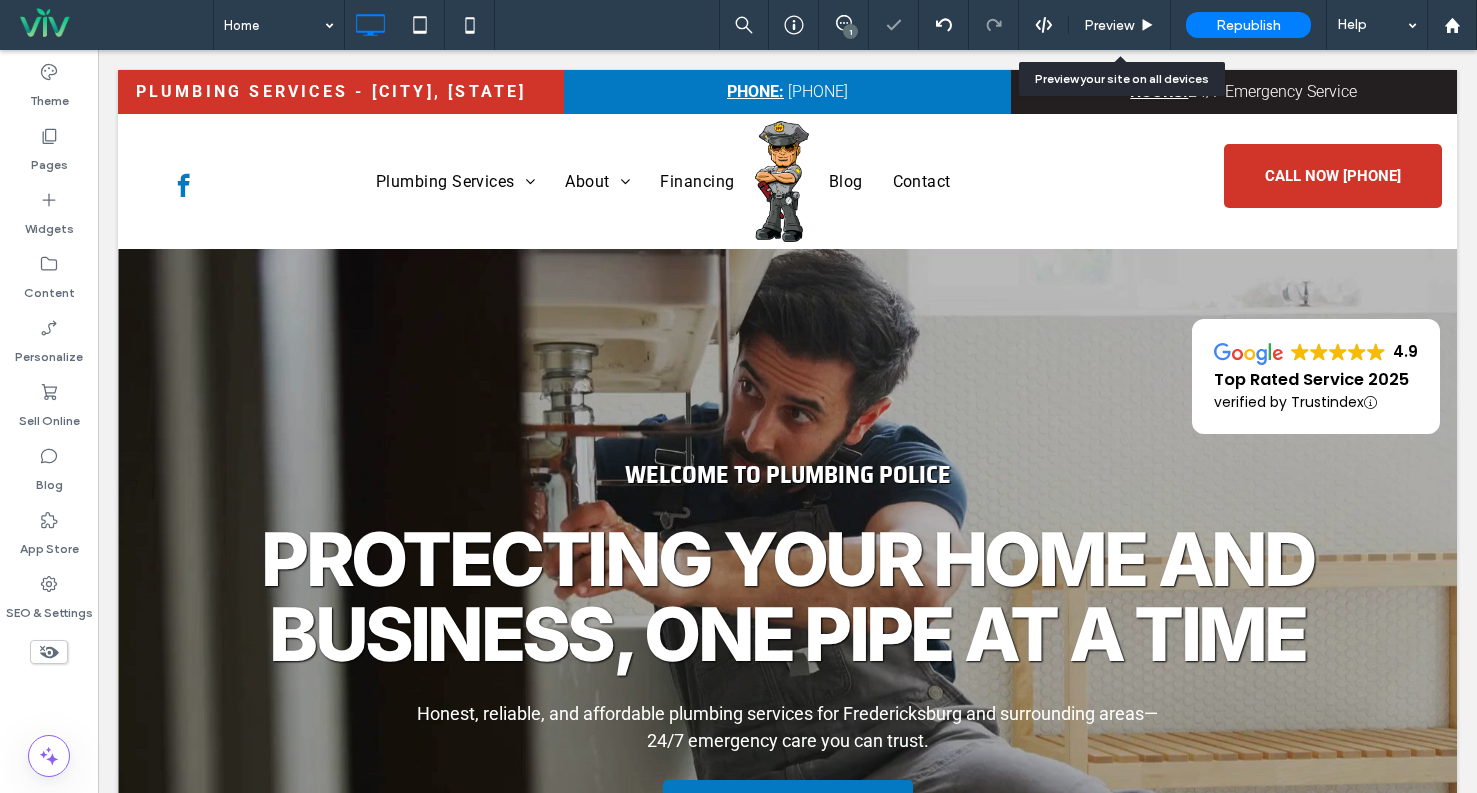click on "Preview" at bounding box center [1109, 25] 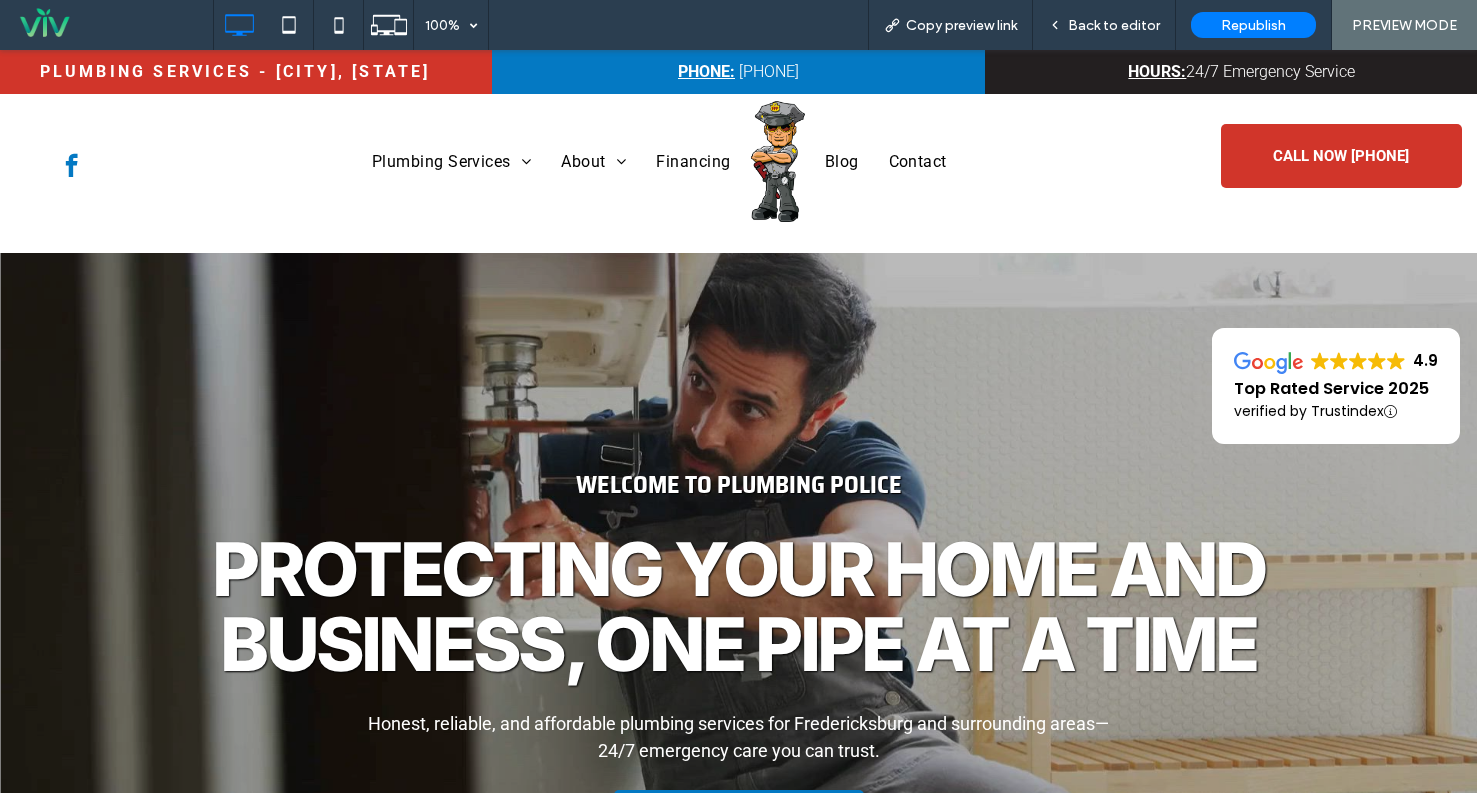 click on "Back to editor" at bounding box center [1114, 25] 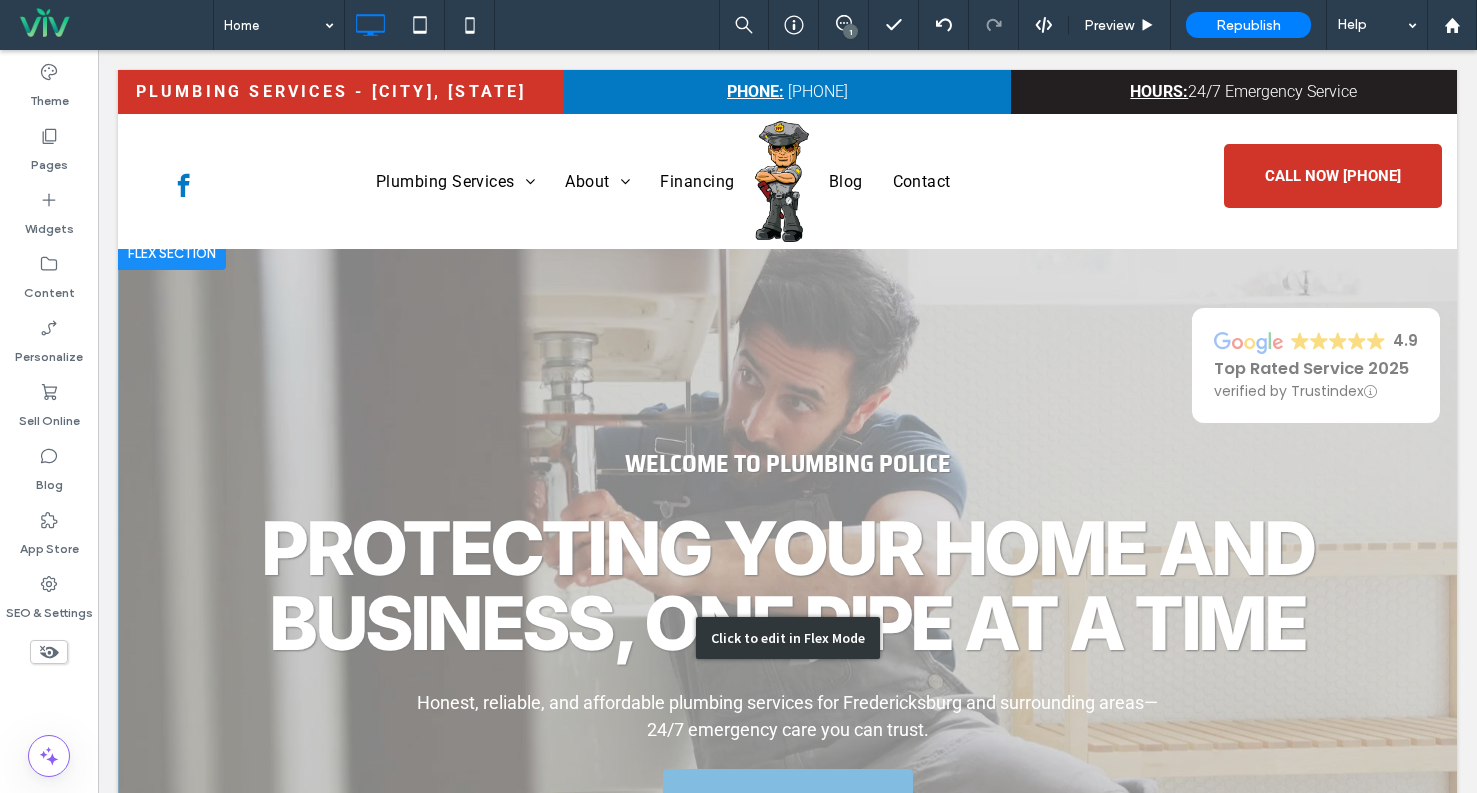 scroll, scrollTop: 0, scrollLeft: 0, axis: both 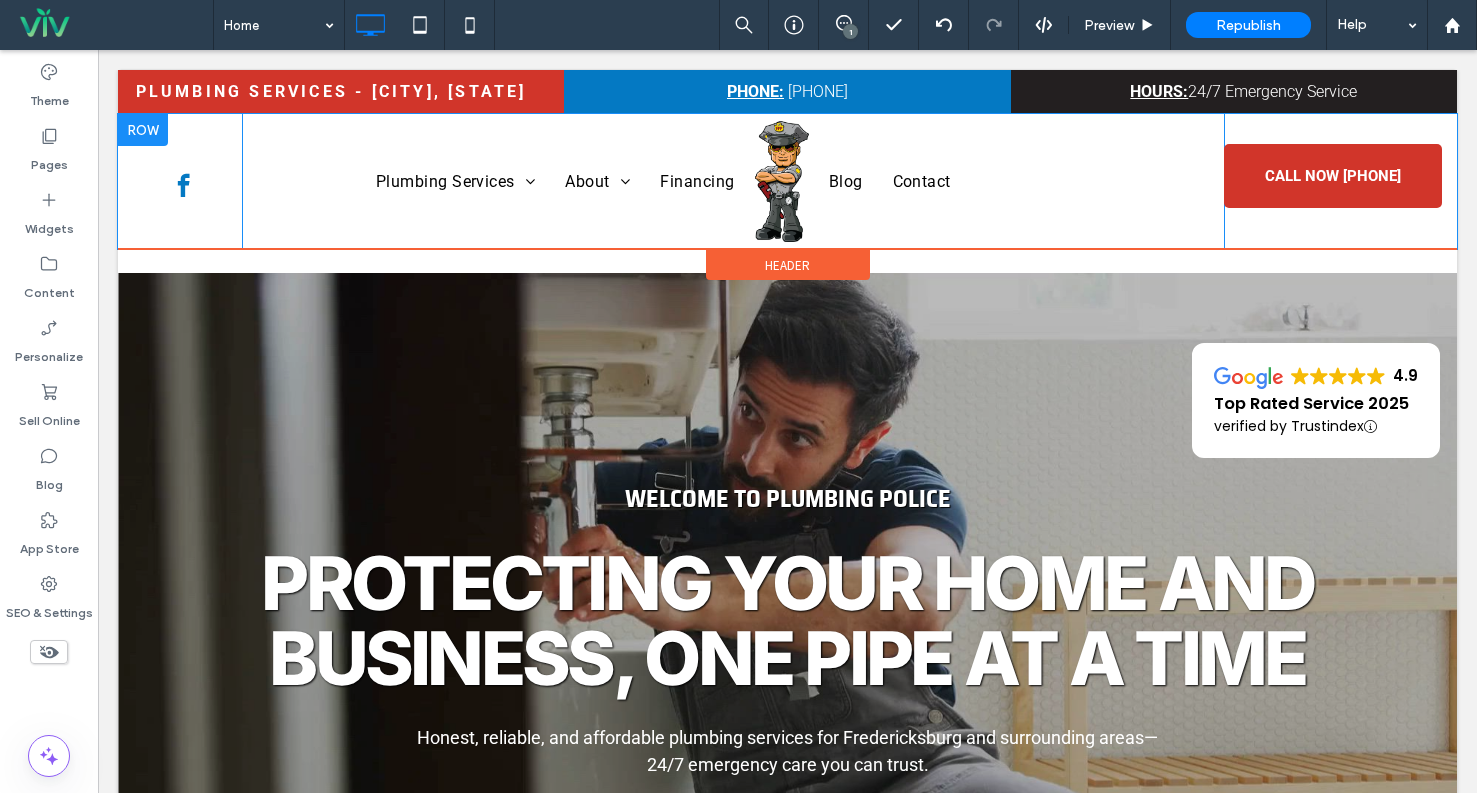 click at bounding box center [143, 130] 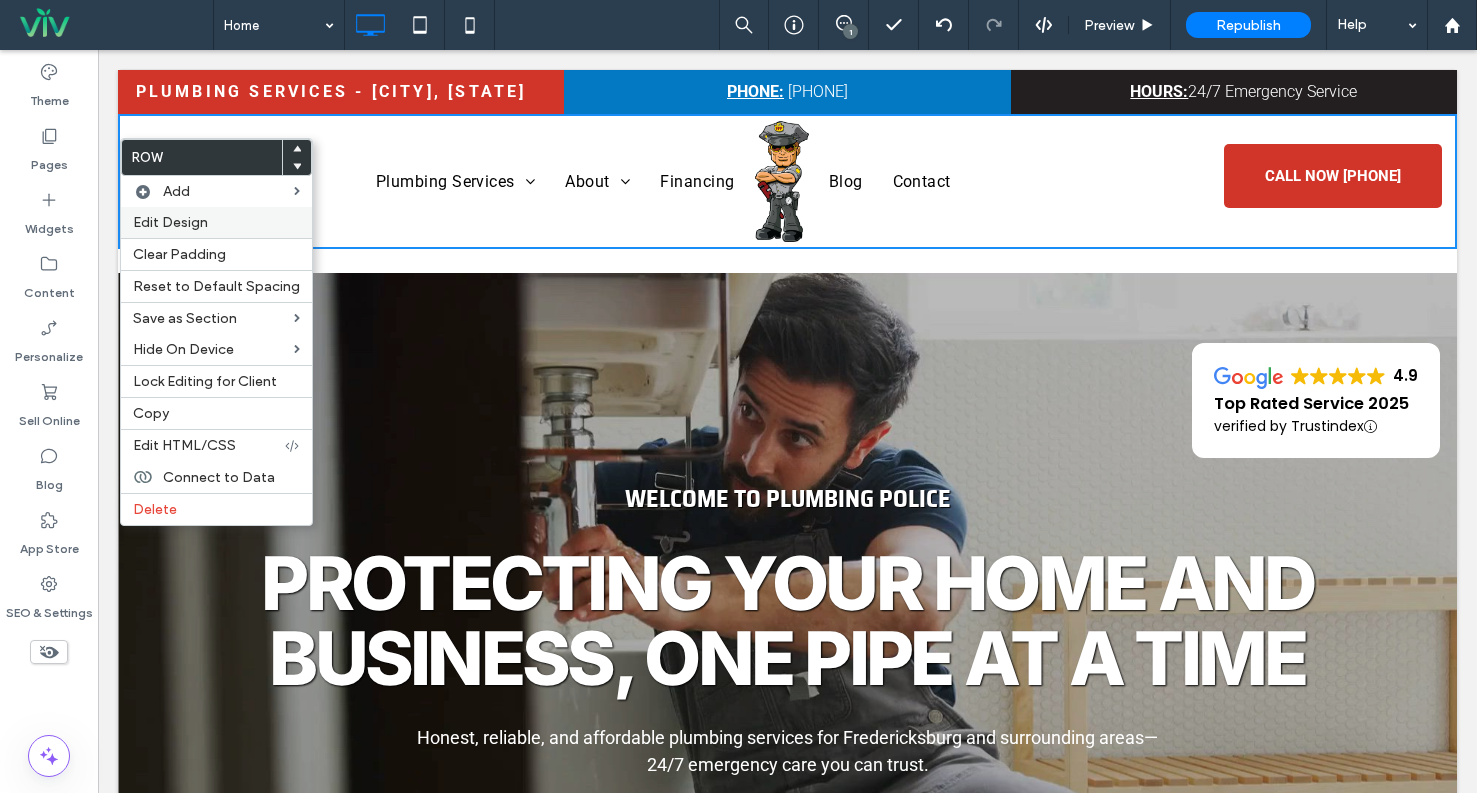 click on "Edit Design" at bounding box center (170, 222) 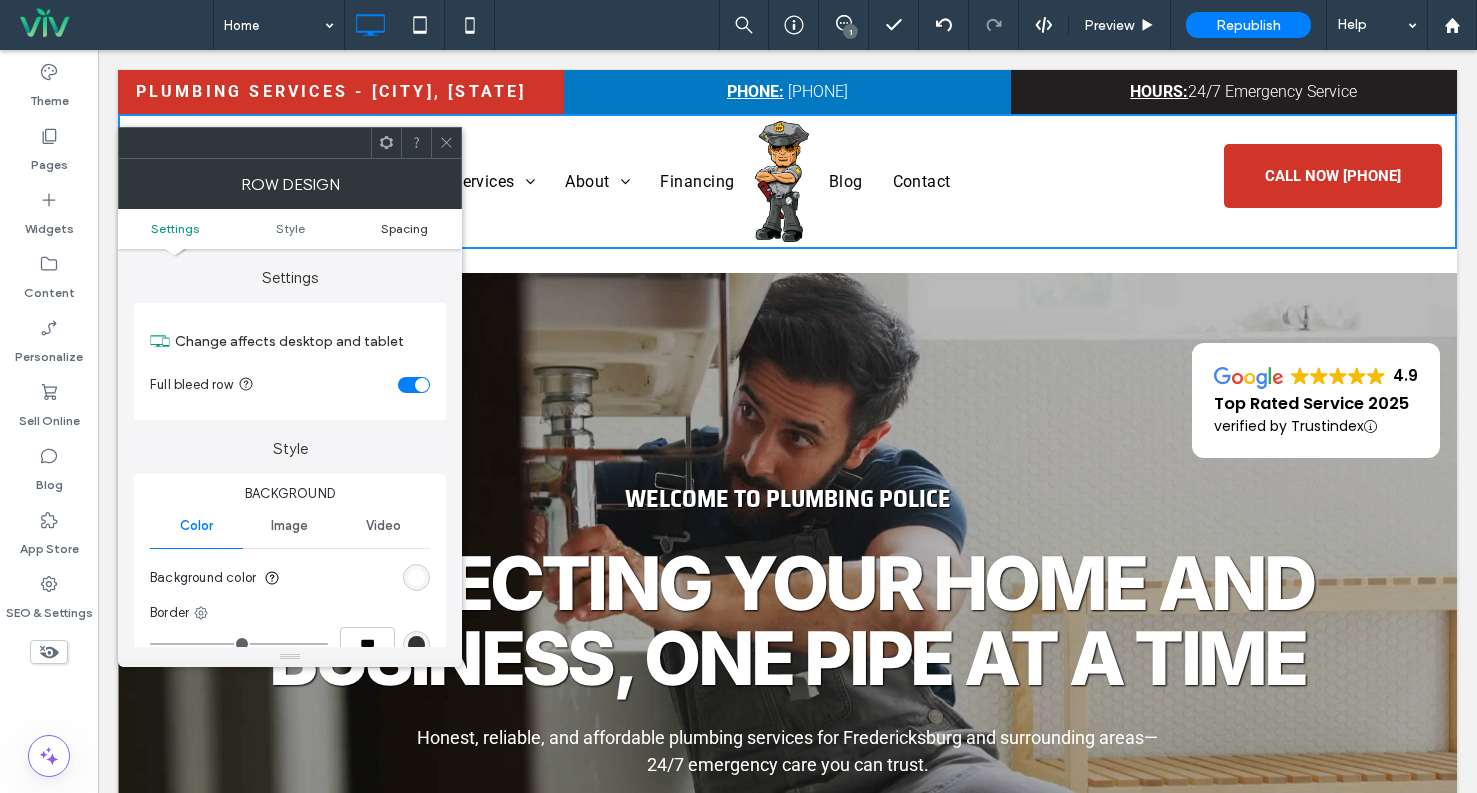click on "Spacing" at bounding box center [404, 228] 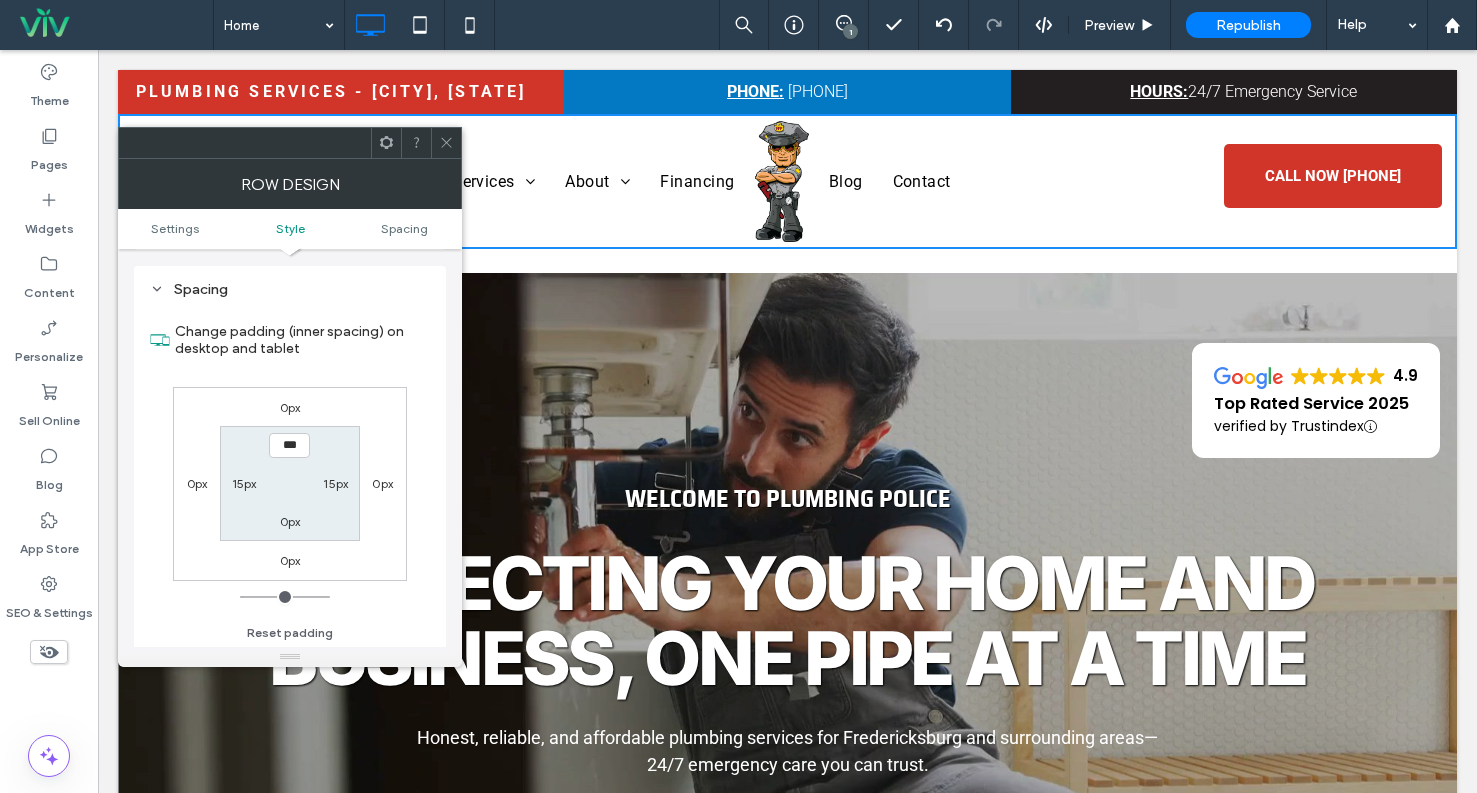 scroll, scrollTop: 502, scrollLeft: 0, axis: vertical 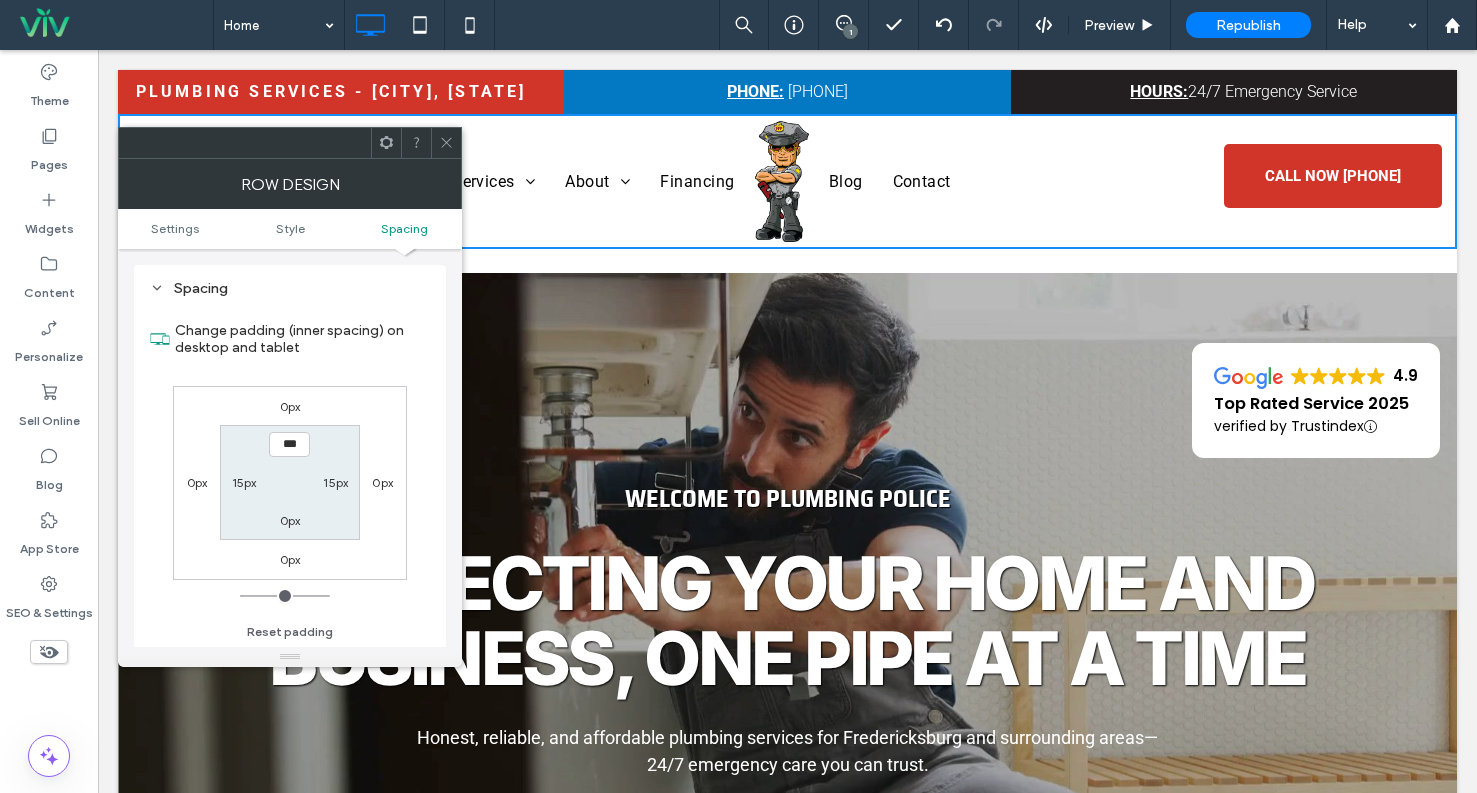 click on "Change padding (inner spacing) on desktop and tablet" at bounding box center (290, 339) 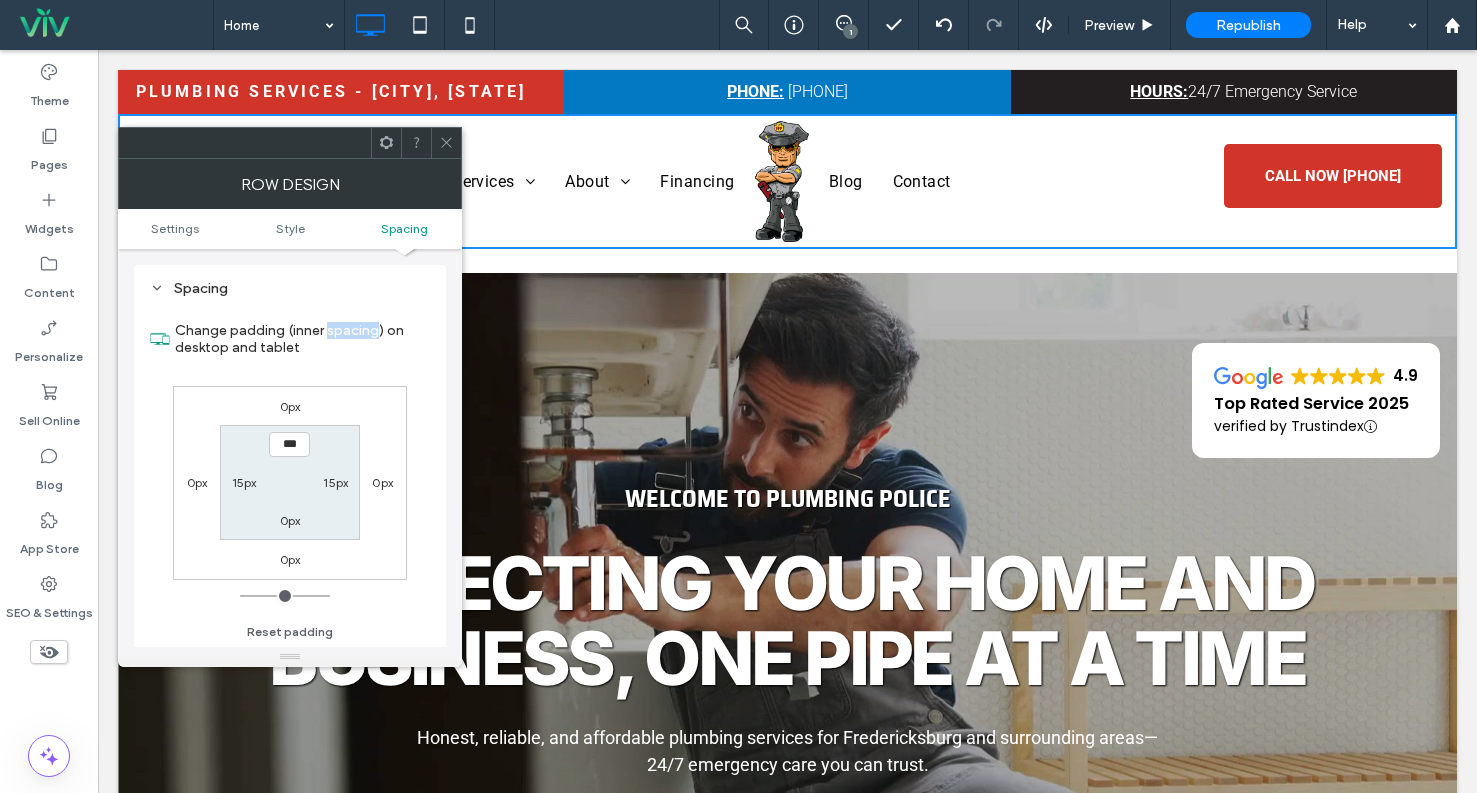 click on "Change padding (inner spacing) on desktop and tablet" at bounding box center [290, 339] 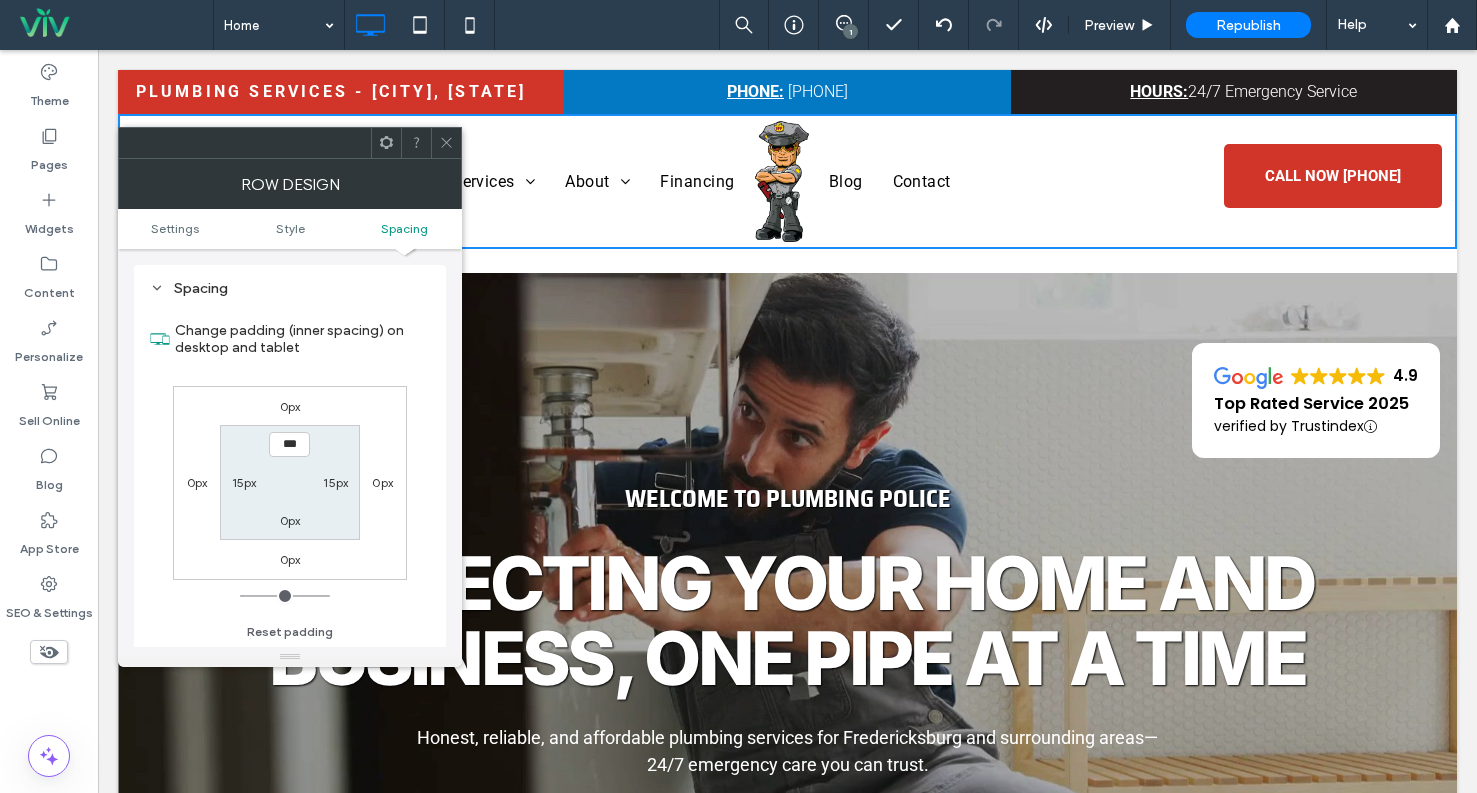 click 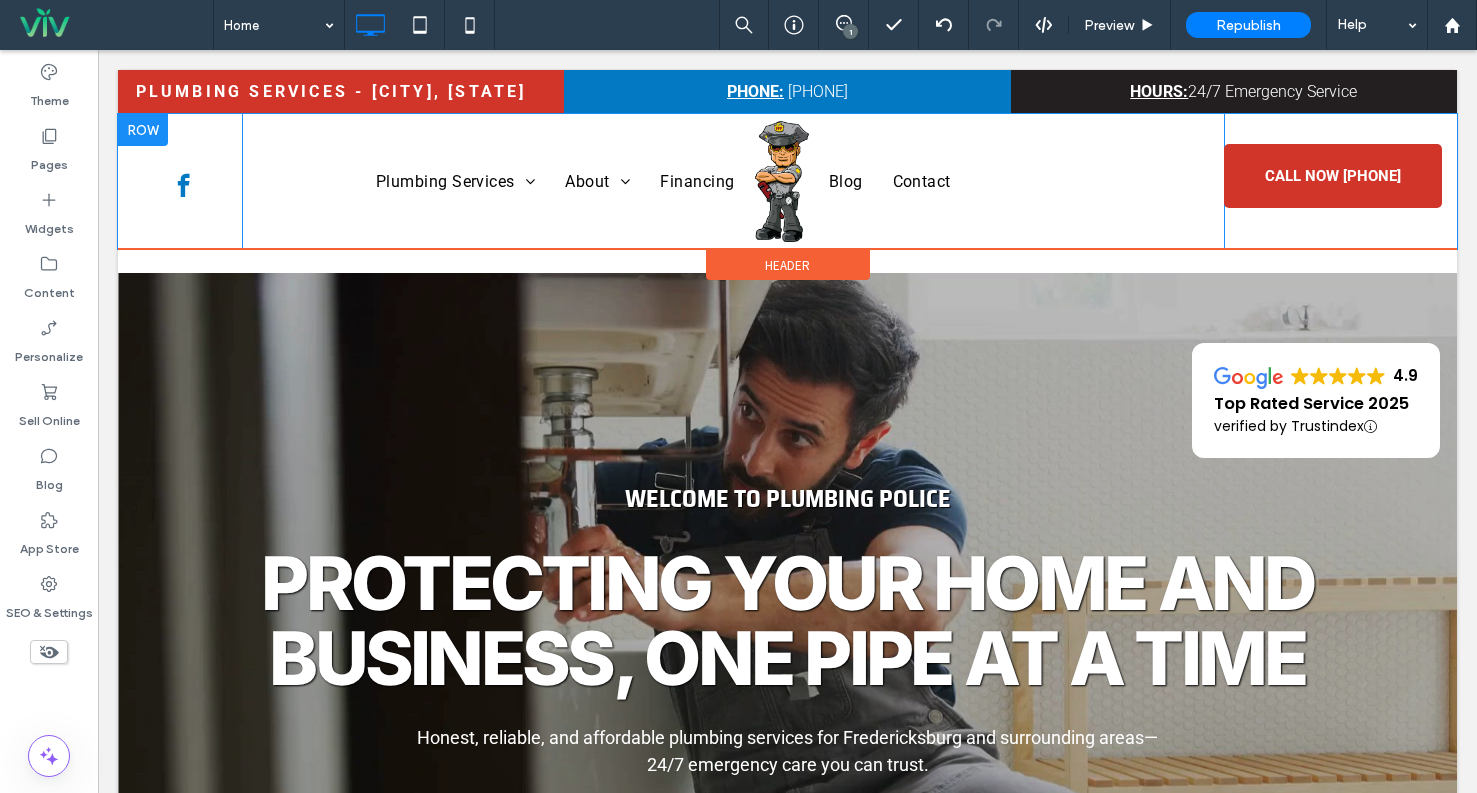 click on "Click To Paste" at bounding box center [187, 181] 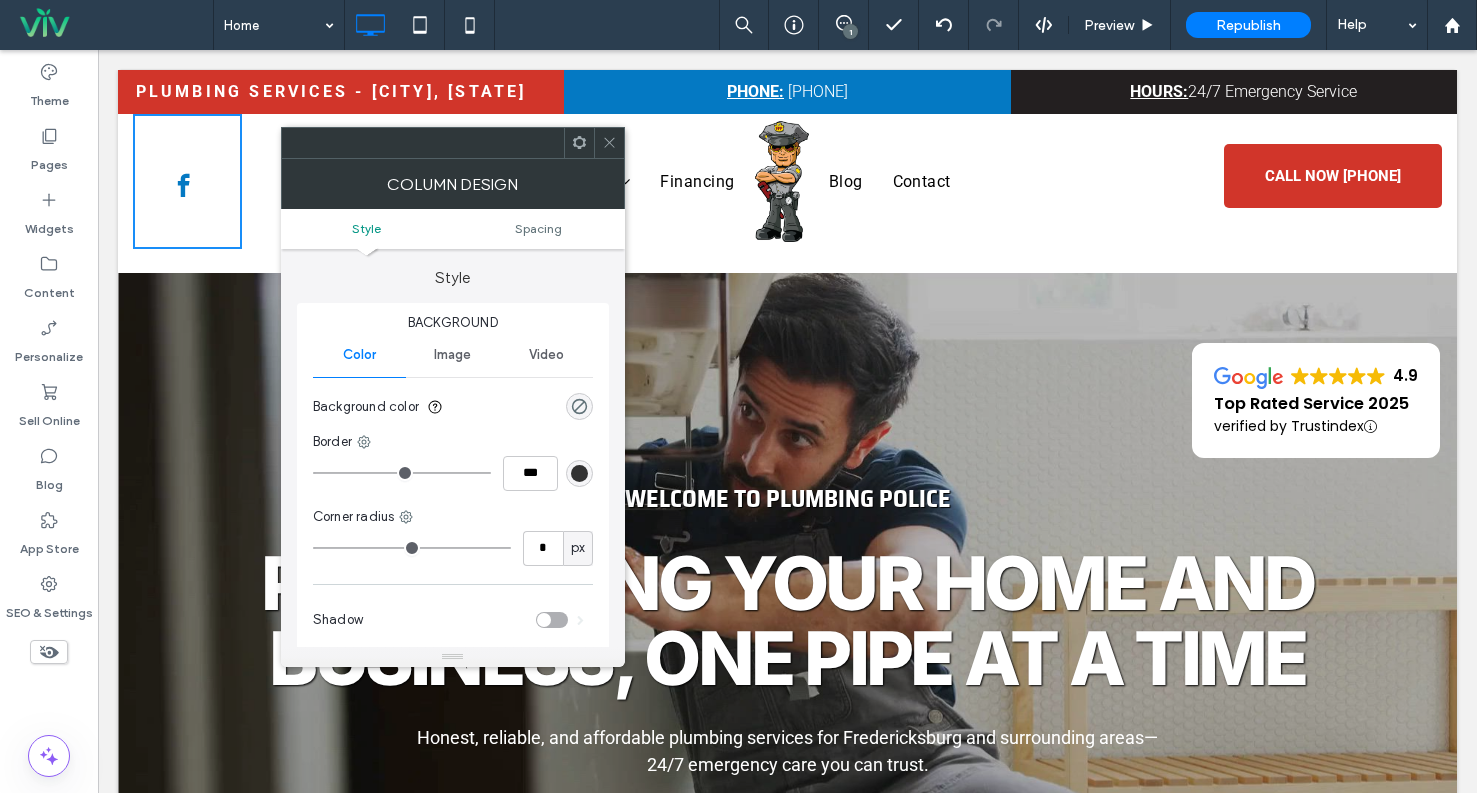 click at bounding box center [609, 143] 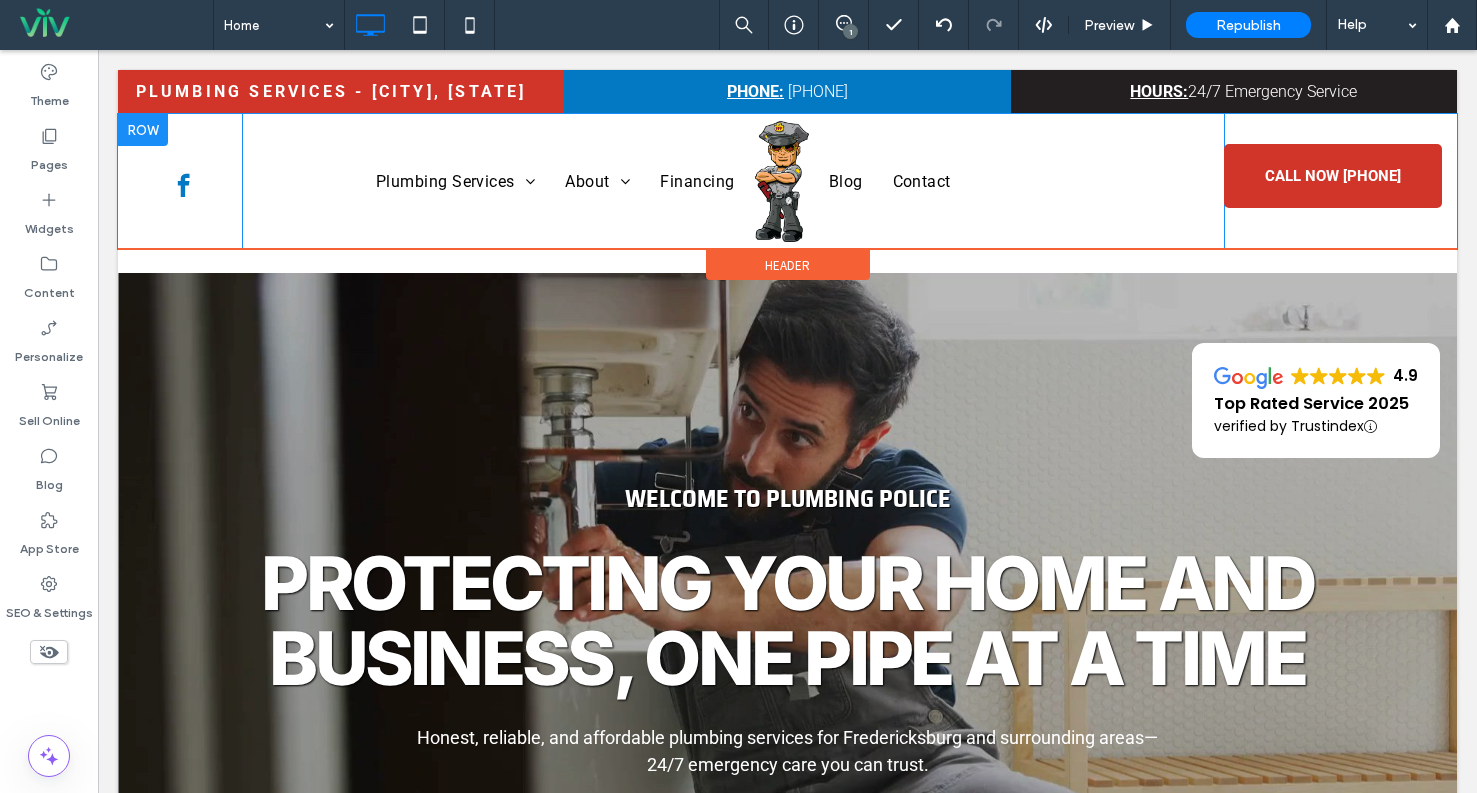 click on "Plumbing Services
Toilet Repair/Installation
Faucet Repair/Installation
Drain Cleaning
Pipe Repair/Waterline Sewer Line Replacement
Water Heater Repair/Installation
Garbage Disposals
Emergency Plumbing Repairs
Water Testing & Treatment
New Builds, Remodels & Renovations
Commercial Plumbing
About
Join Our Team
Partner with Us
Financing
Blog
Contact
Click To Paste" at bounding box center (733, 181) 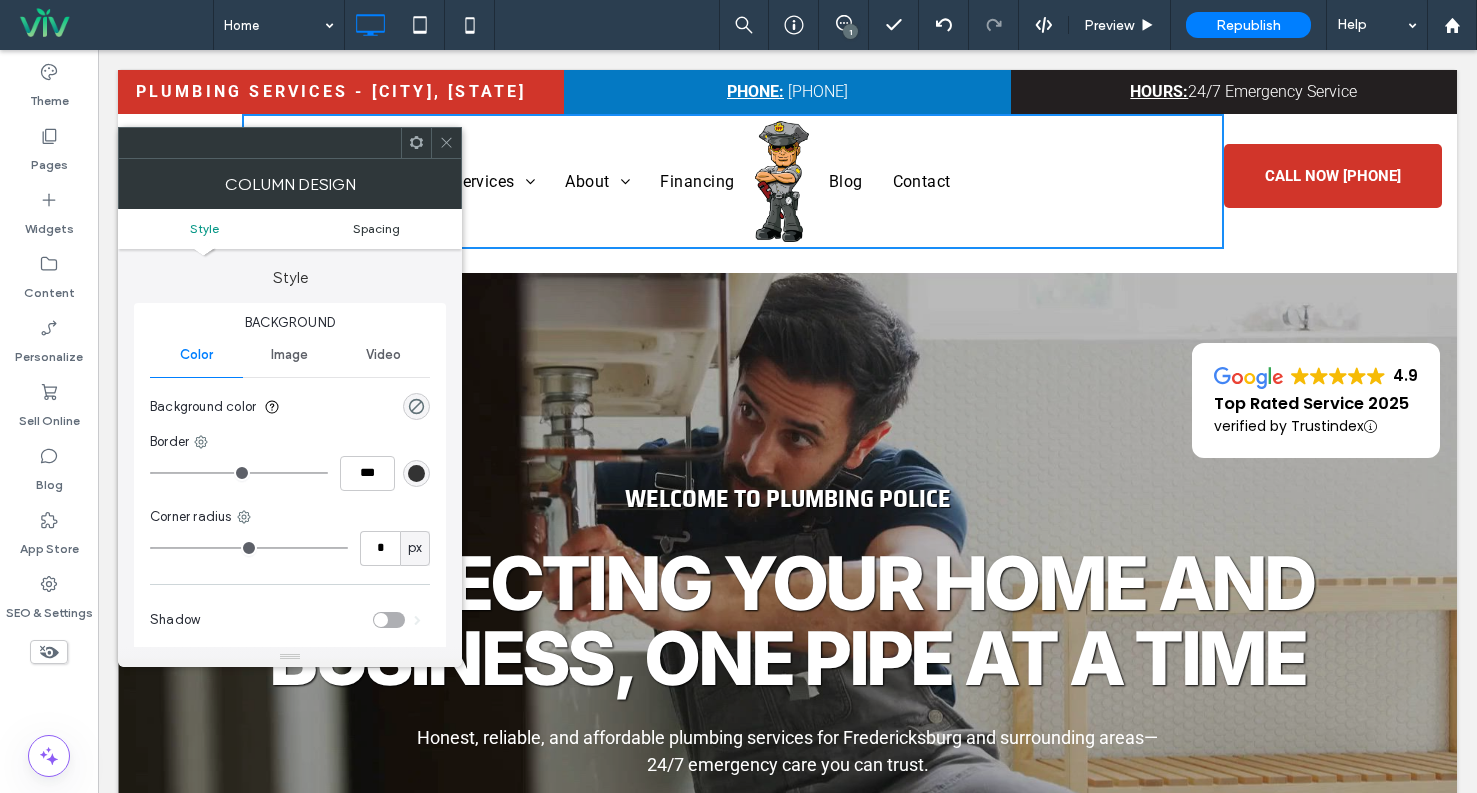 click on "Spacing" at bounding box center [376, 228] 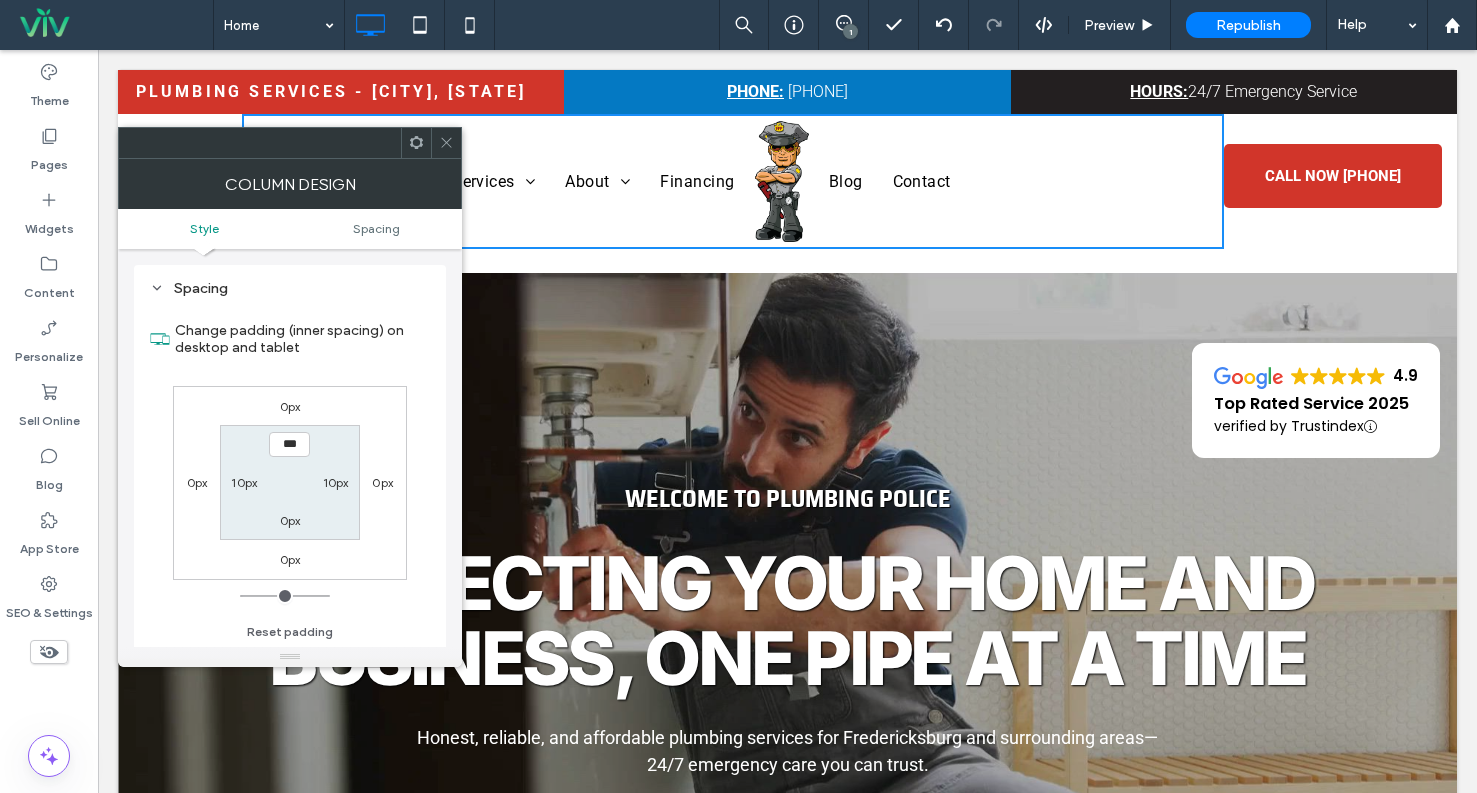 scroll, scrollTop: 406, scrollLeft: 0, axis: vertical 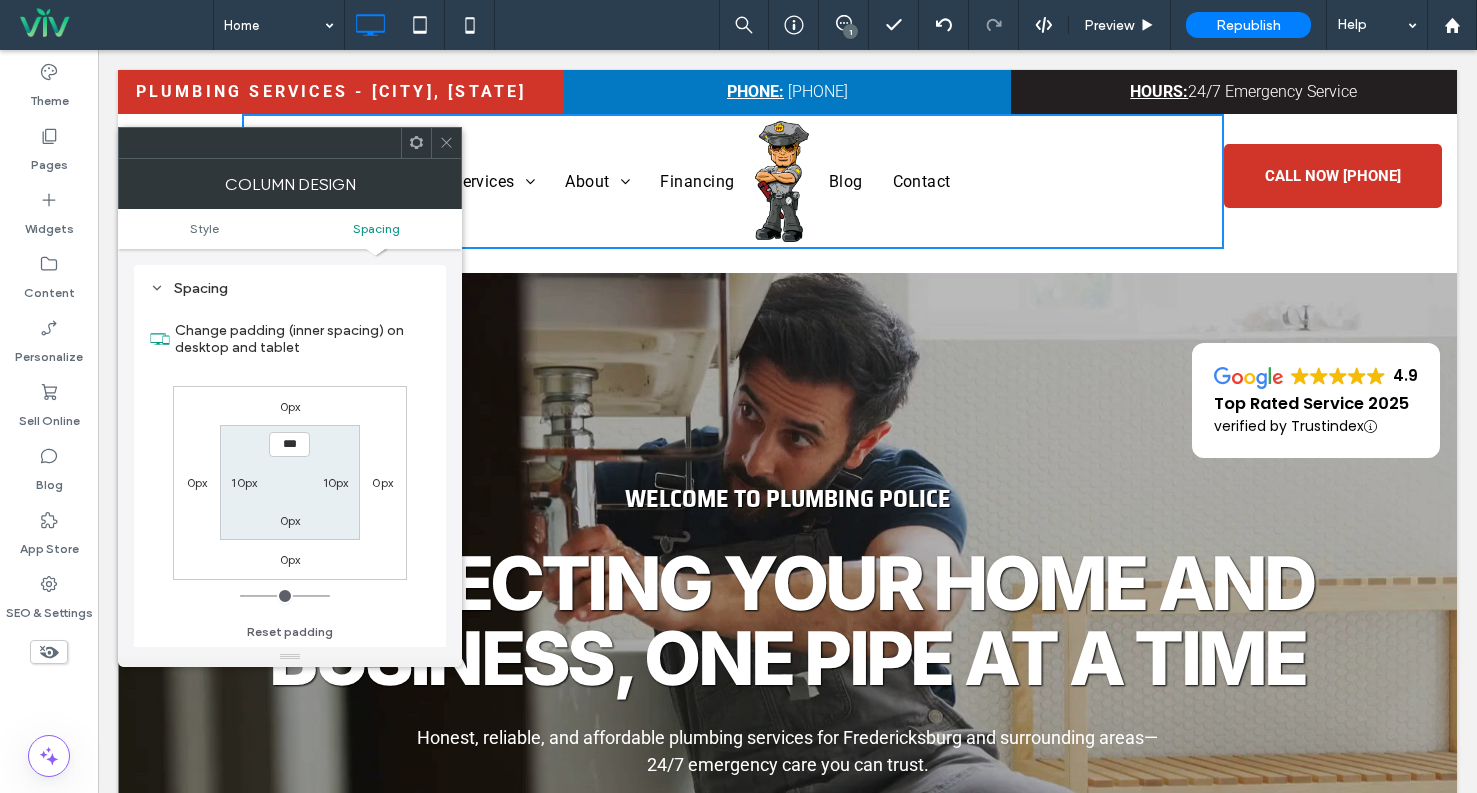 click on "Change padding (inner spacing) on desktop and tablet 0px 0px 0px 0px *** 10px 0px 10px Reset padding" at bounding box center (290, 474) 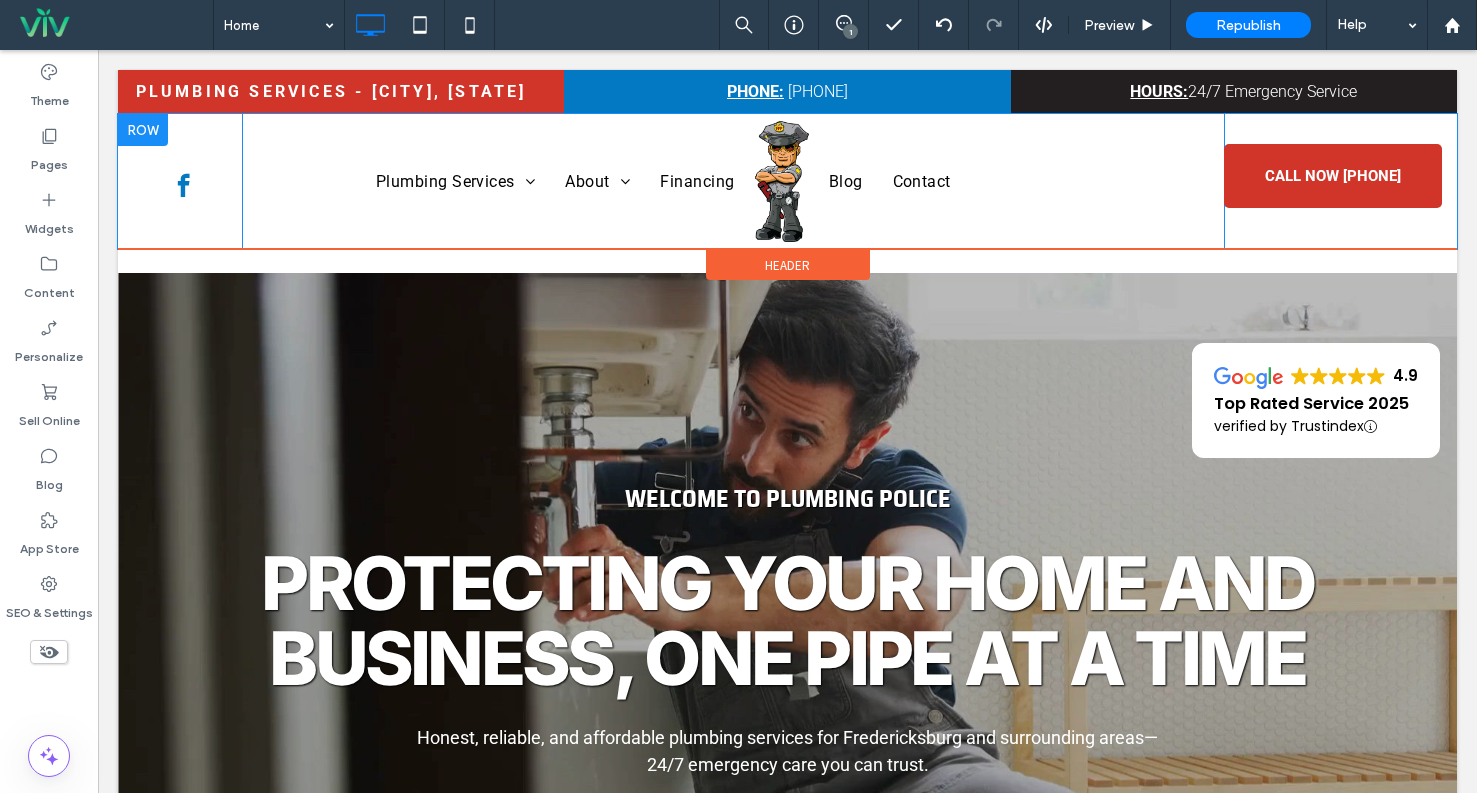 click at bounding box center (143, 130) 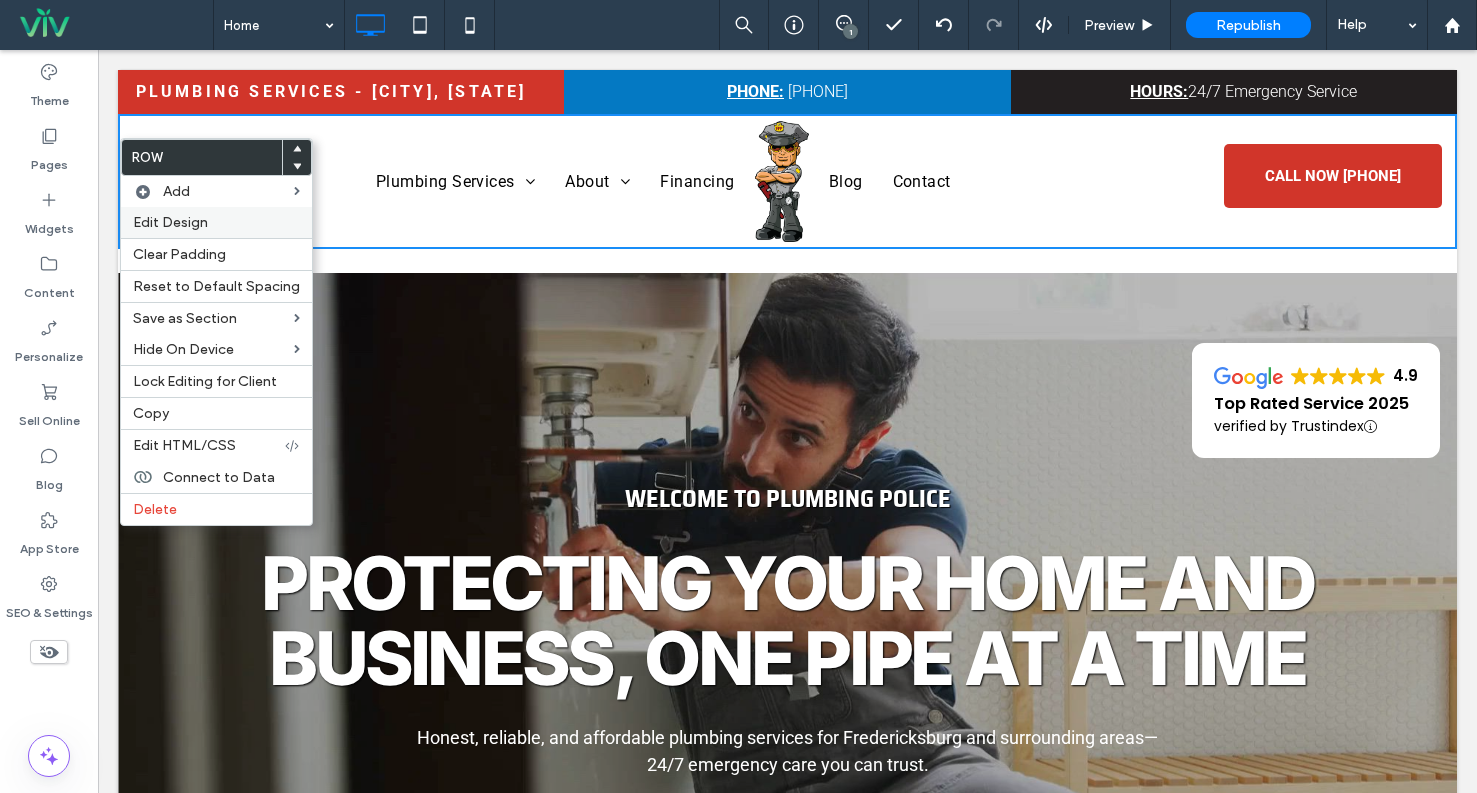 click on "Edit Design" at bounding box center (170, 222) 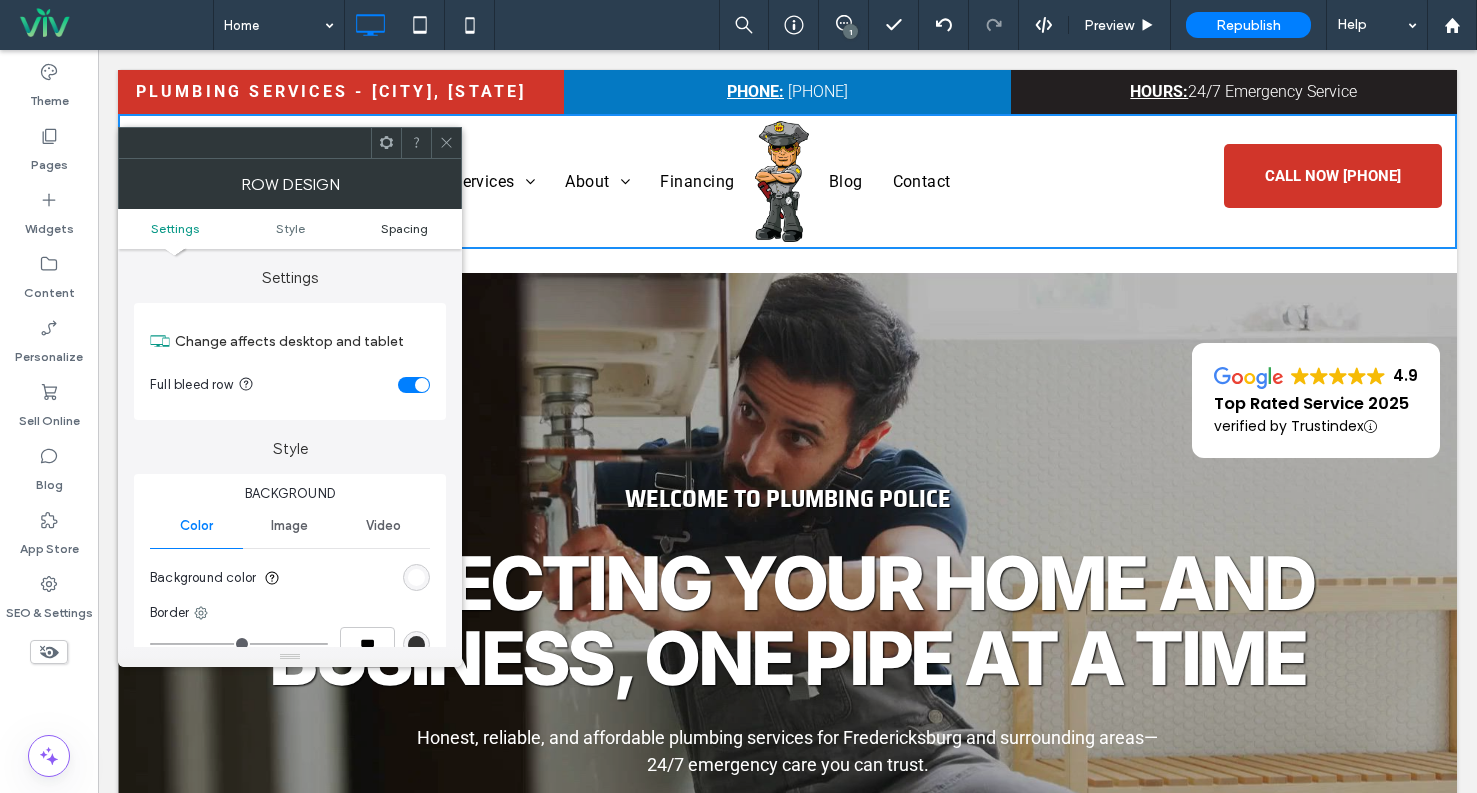 click on "Spacing" at bounding box center (404, 228) 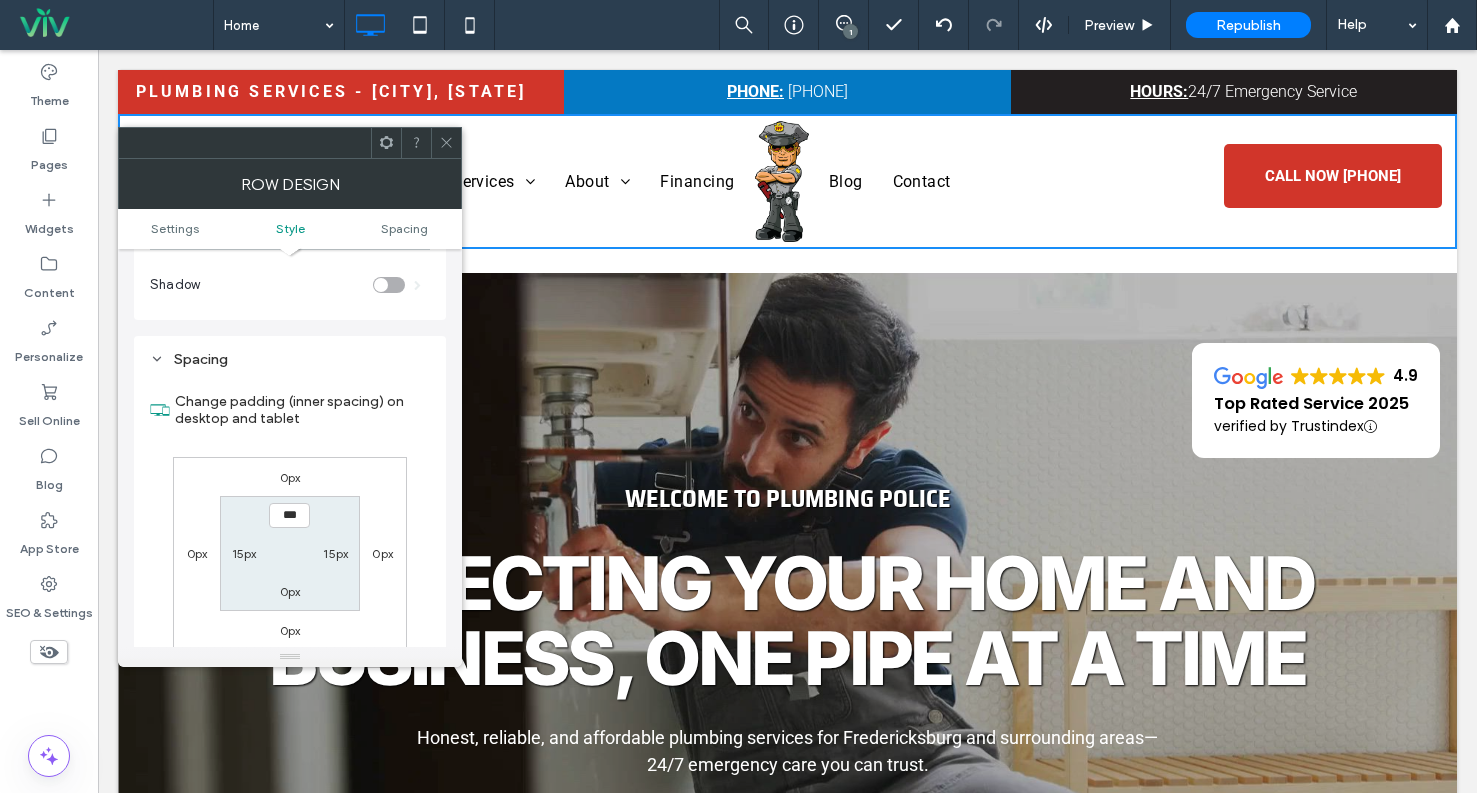 scroll, scrollTop: 502, scrollLeft: 0, axis: vertical 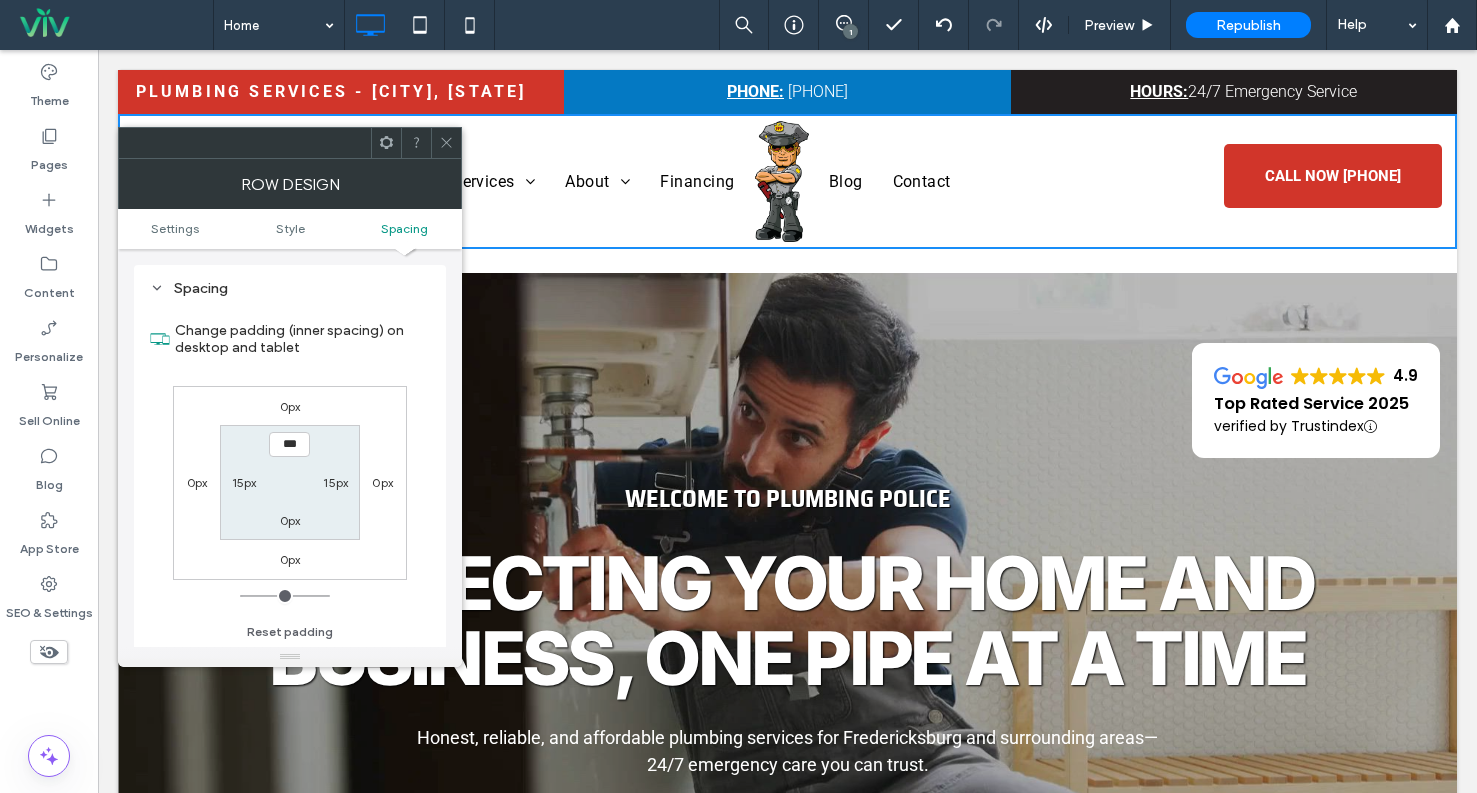 drag, startPoint x: 368, startPoint y: 302, endPoint x: 400, endPoint y: 230, distance: 78.79086 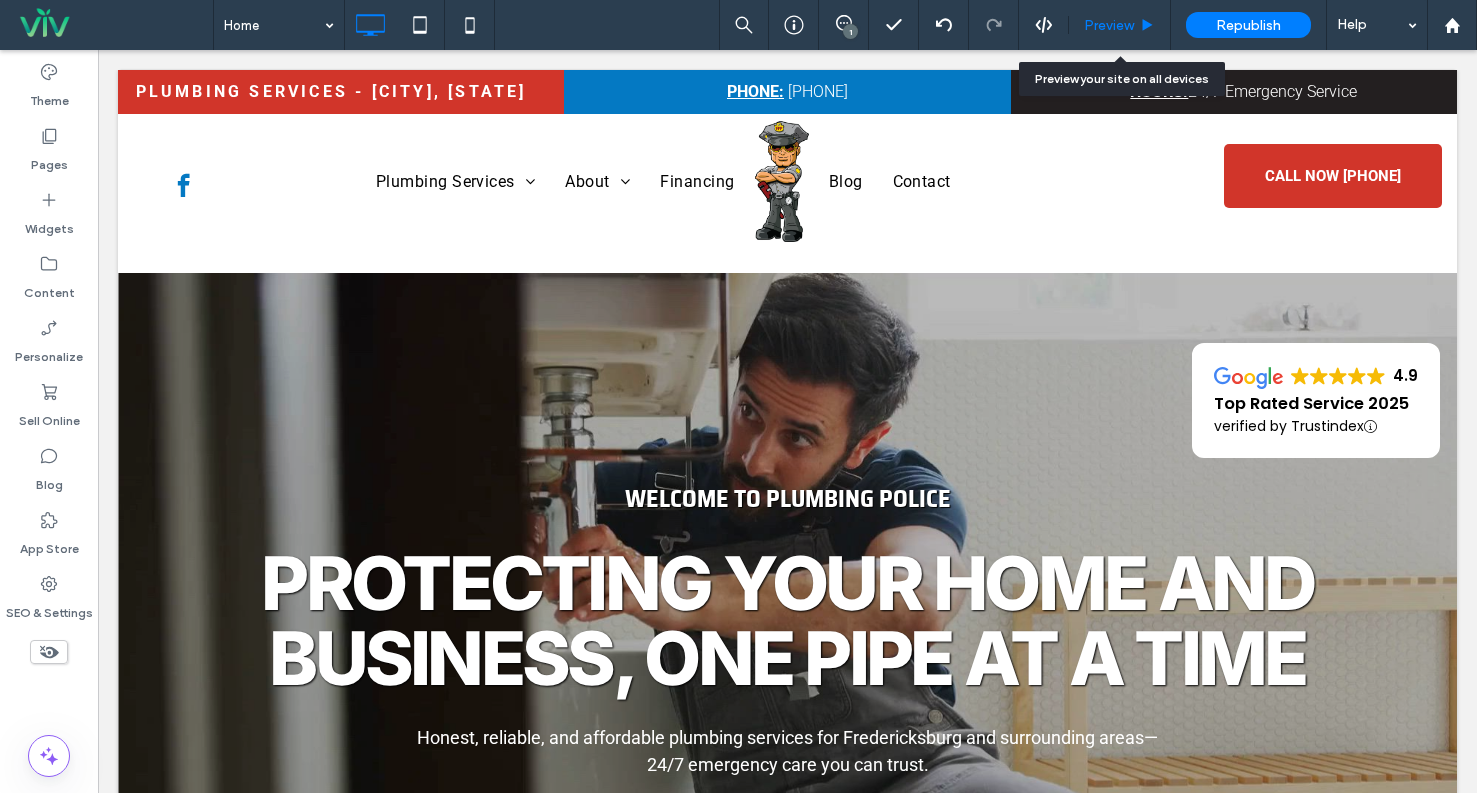 click on "Preview" at bounding box center (1109, 25) 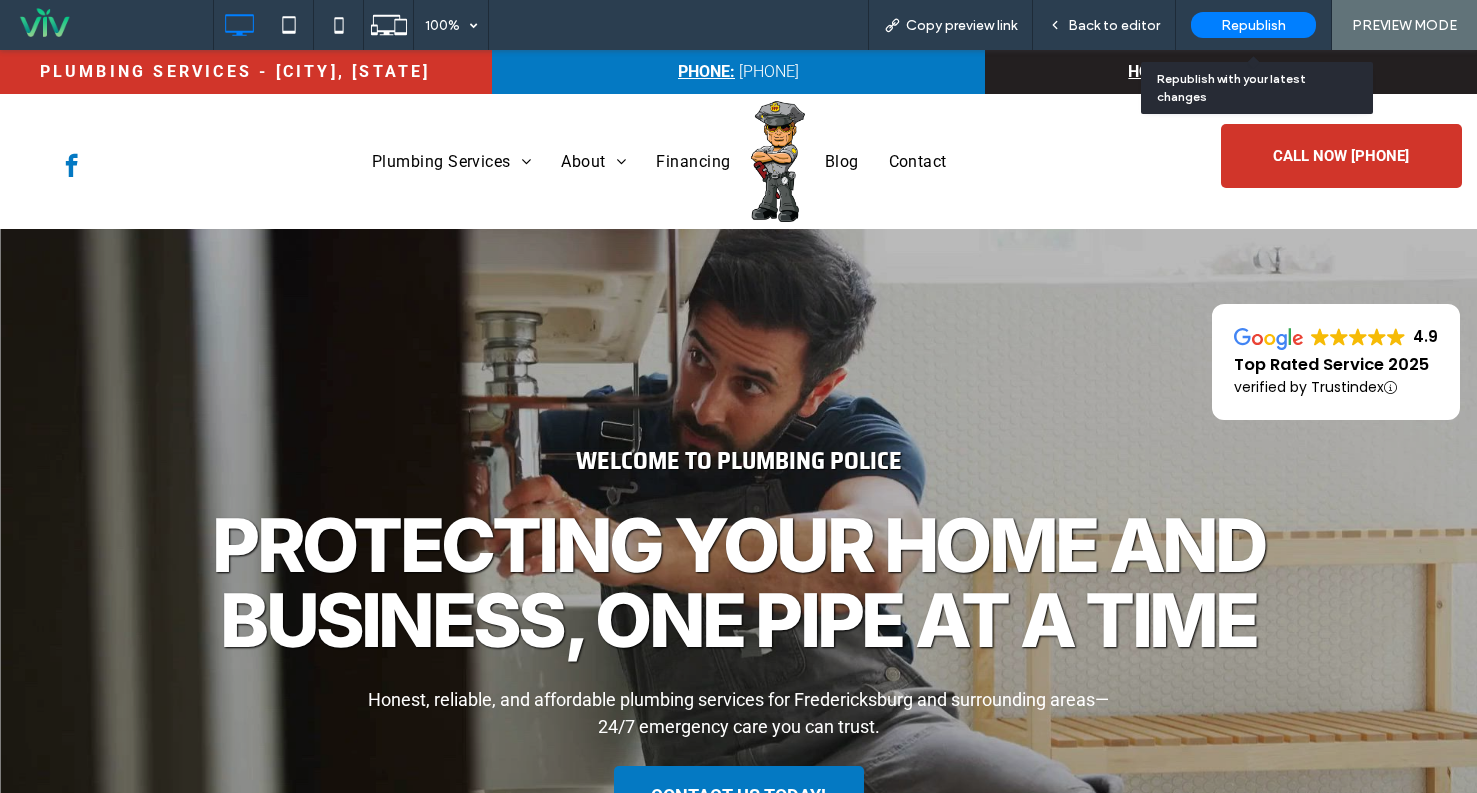 click on "Republish" at bounding box center (1253, 25) 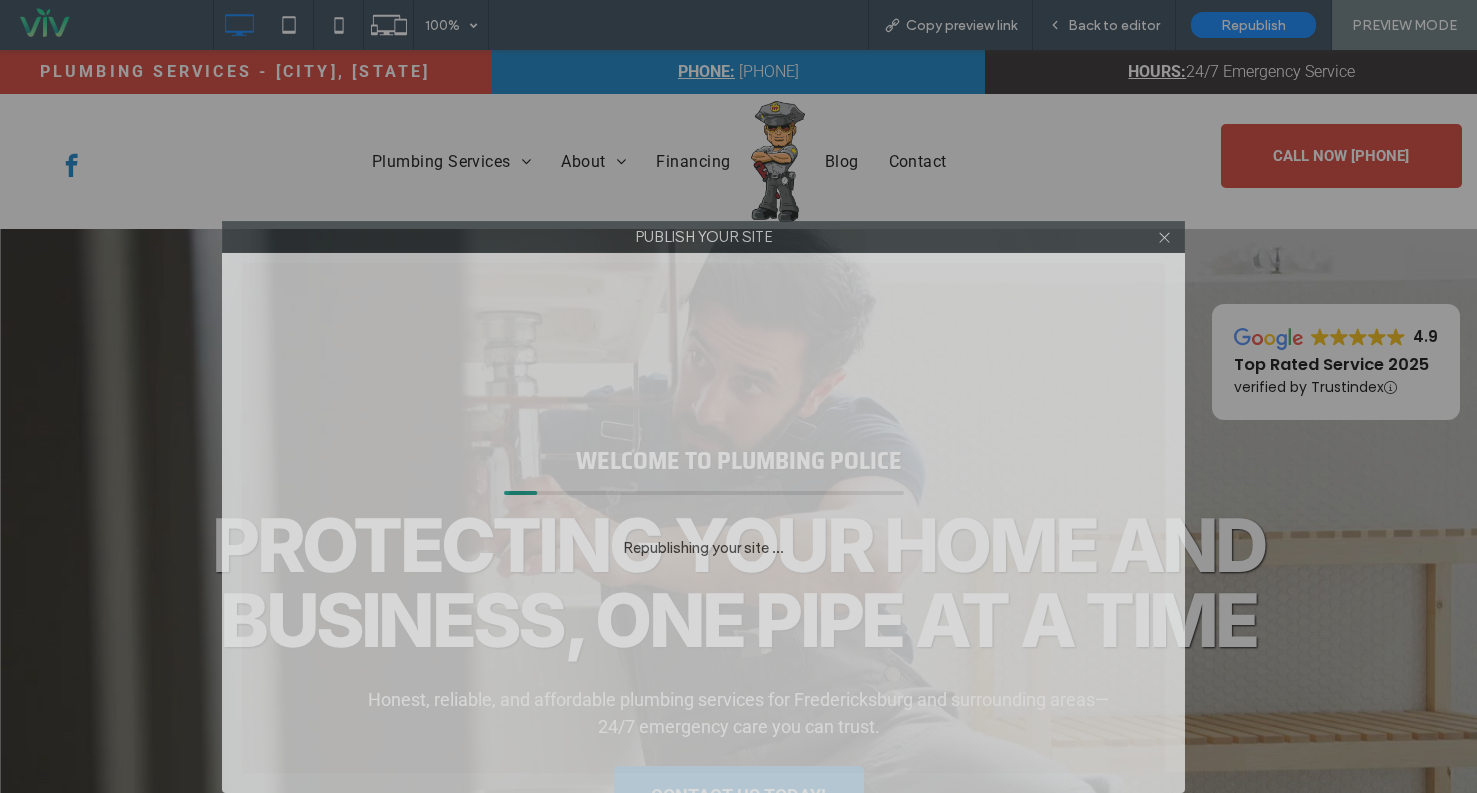 drag, startPoint x: 824, startPoint y: 114, endPoint x: 789, endPoint y: 386, distance: 274.24258 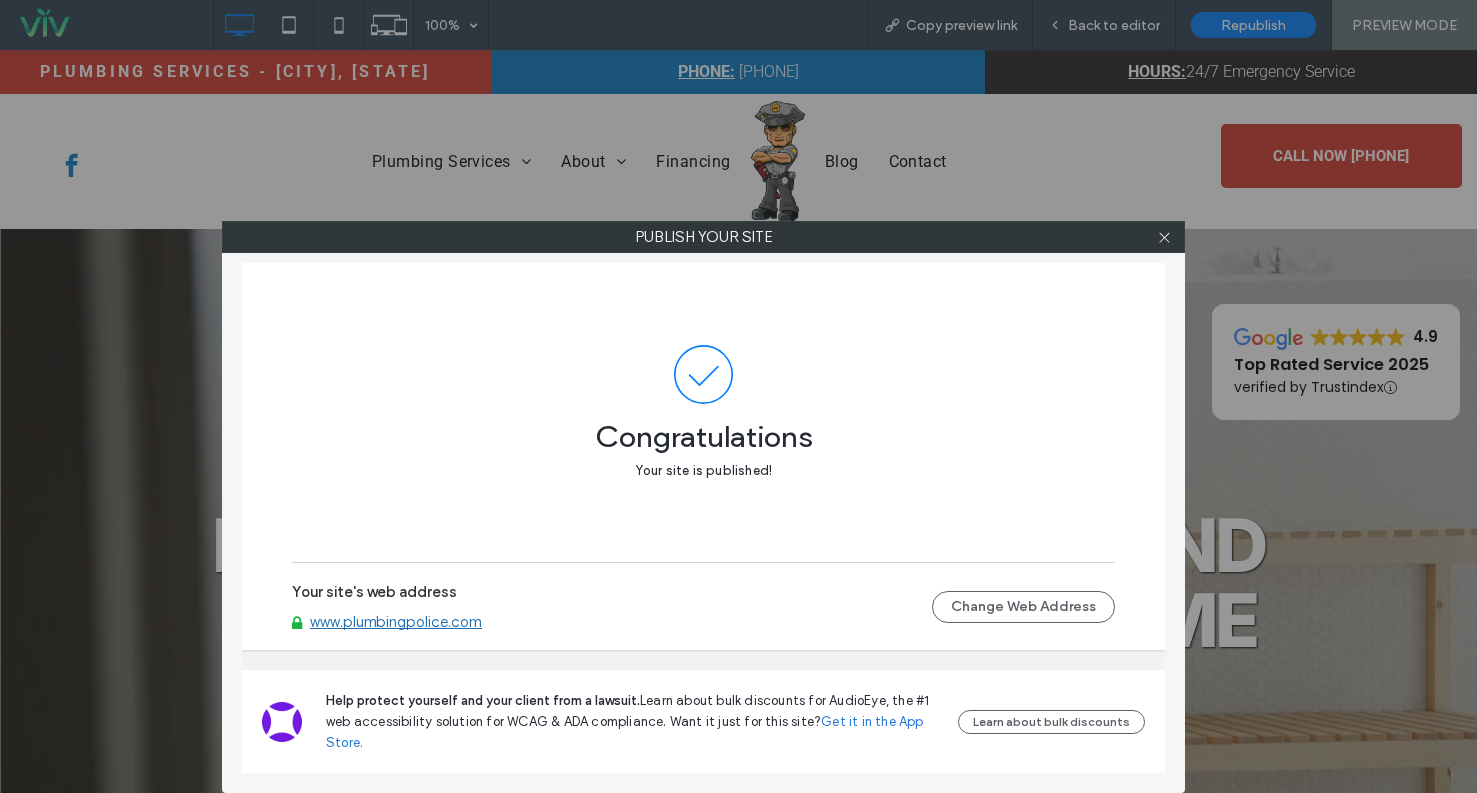 click on "www.plumbingpolice.com" at bounding box center [396, 622] 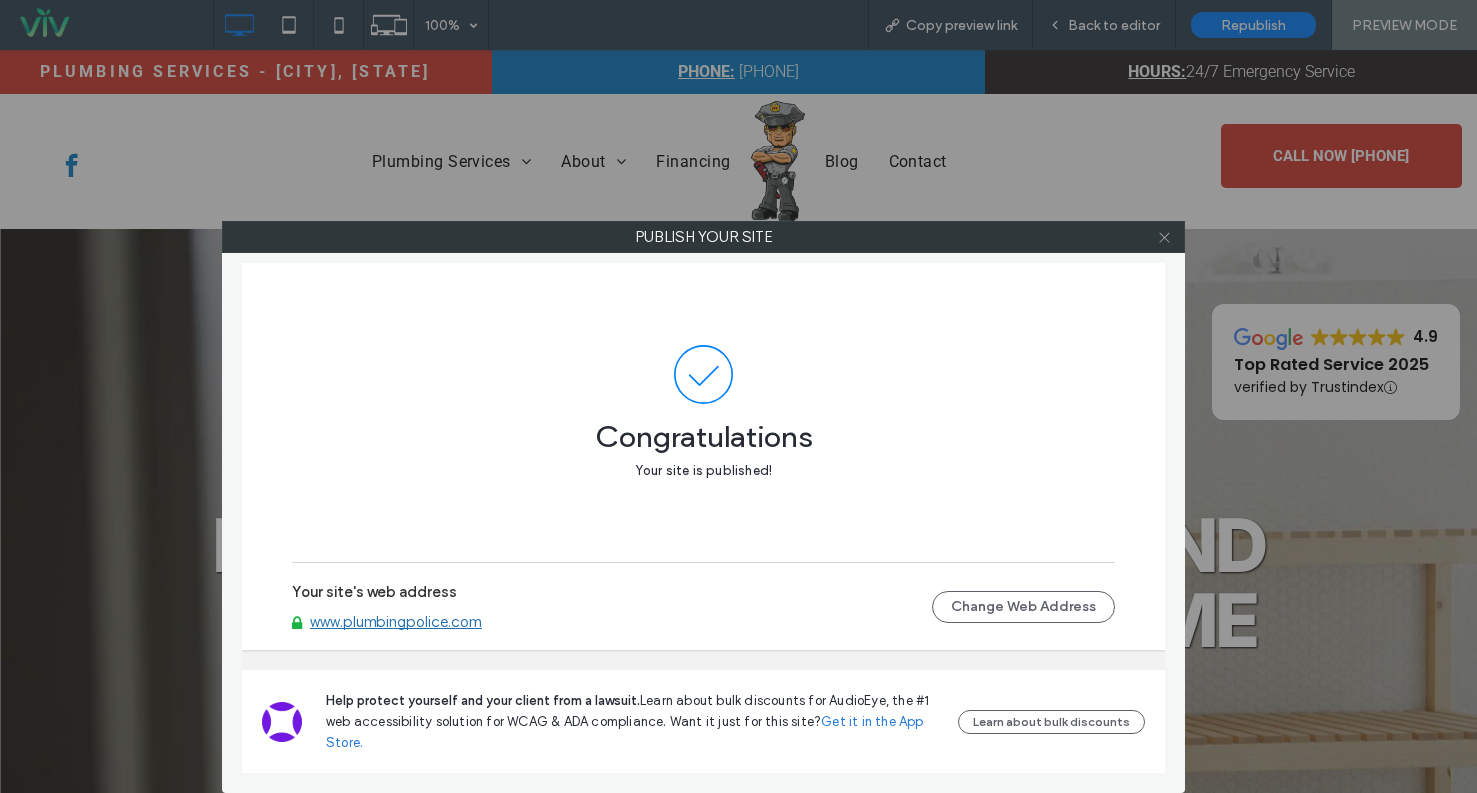 click 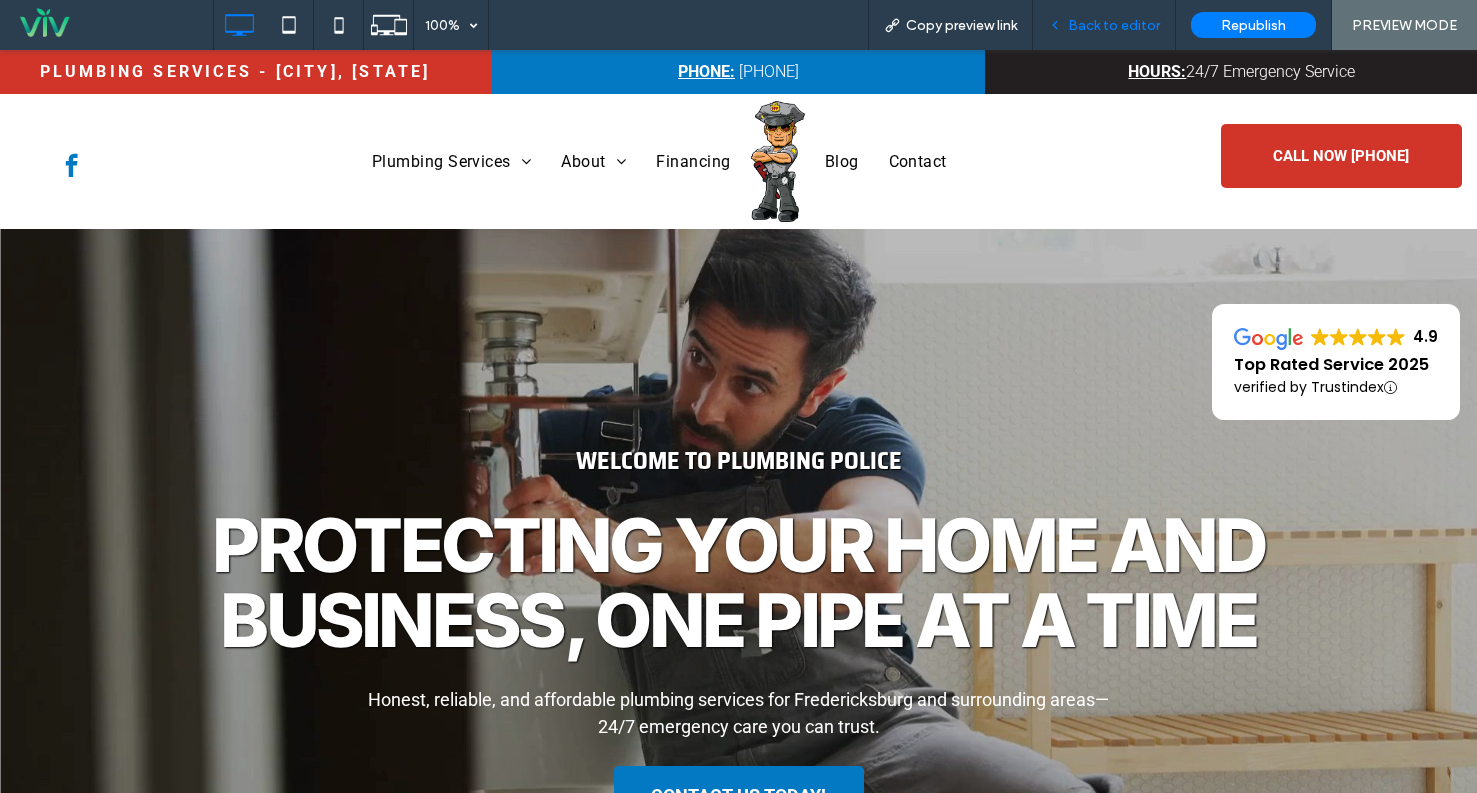 drag, startPoint x: 1117, startPoint y: 4, endPoint x: 1103, endPoint y: 18, distance: 19.79899 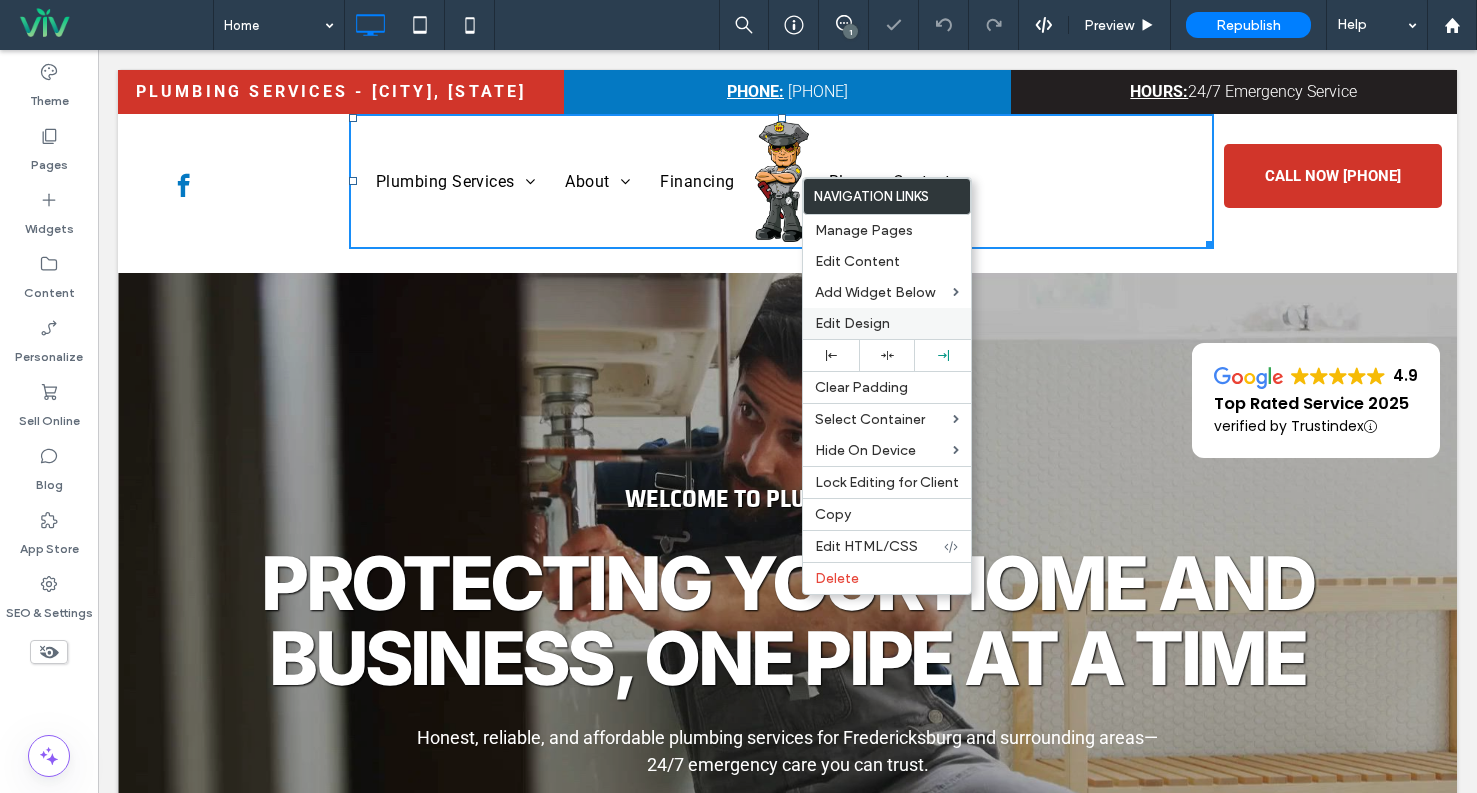 click on "Edit Design" at bounding box center [852, 323] 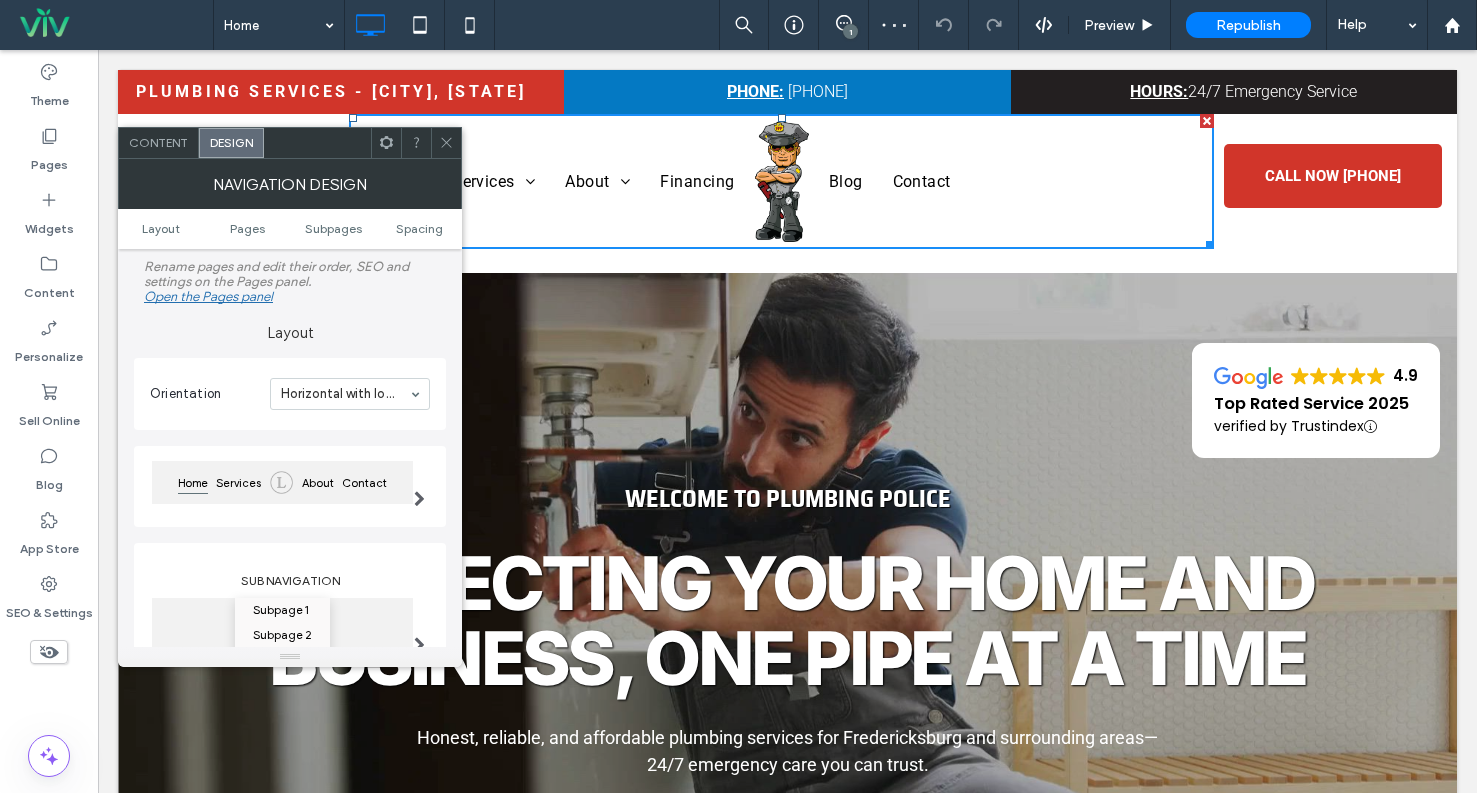 click 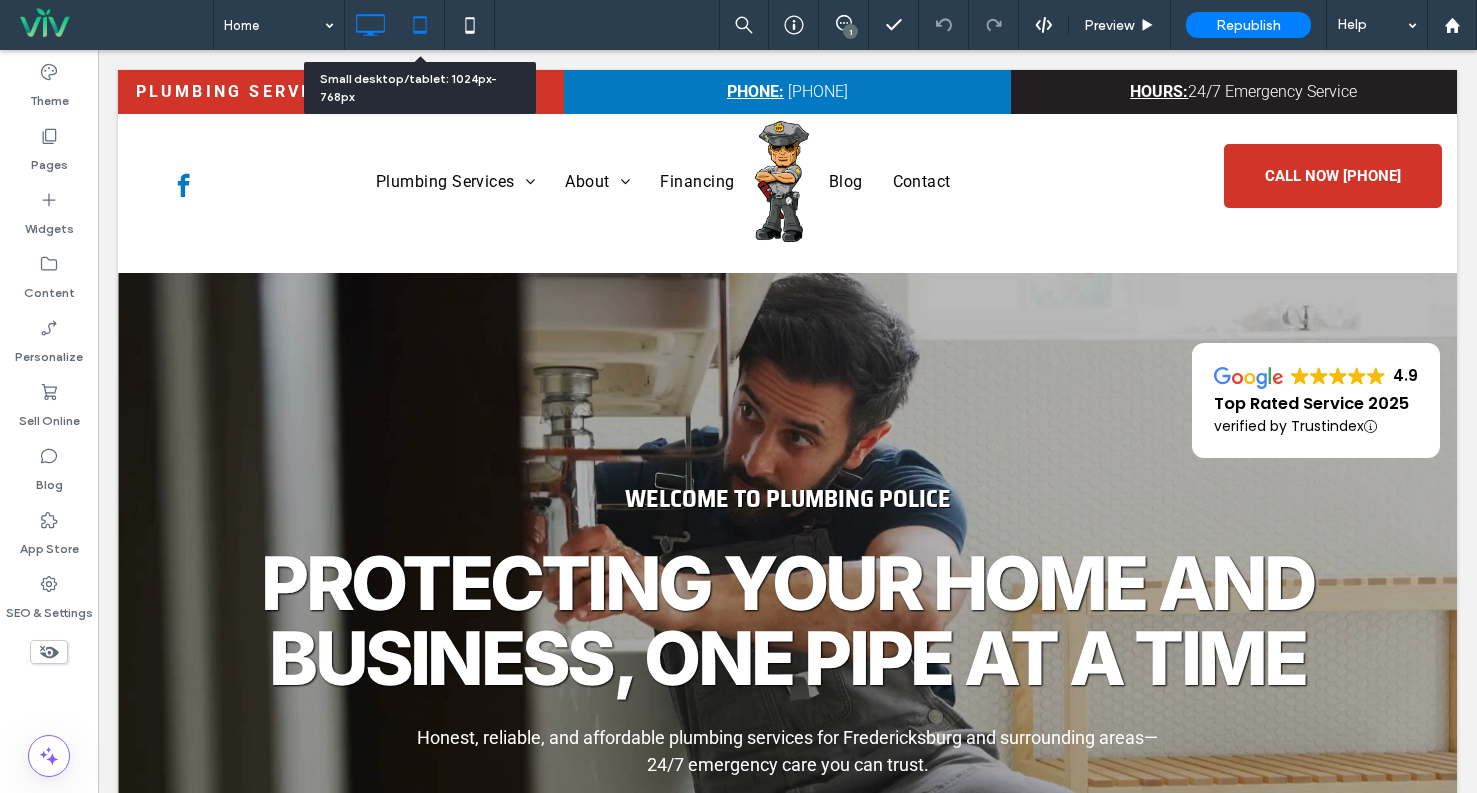 click 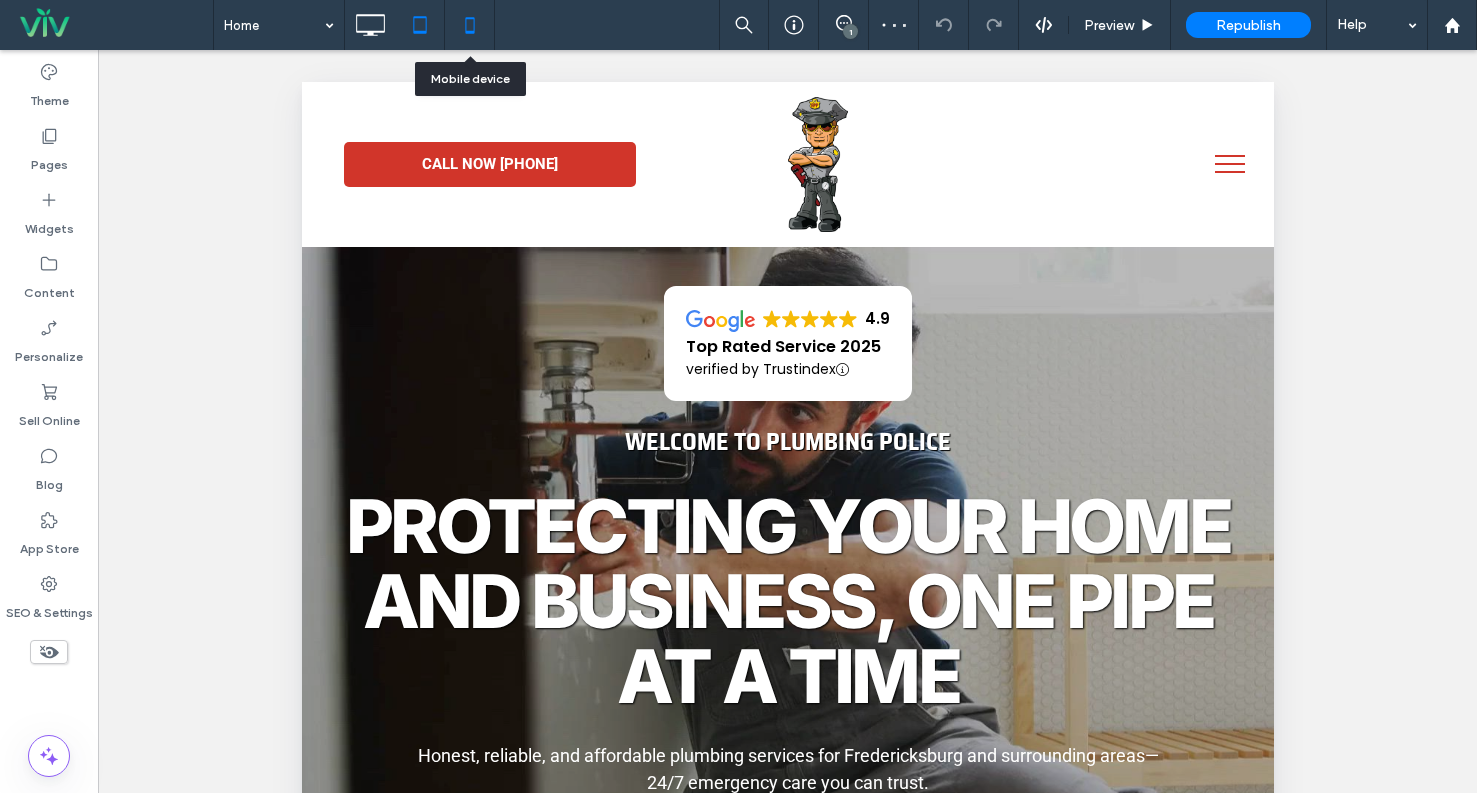 click 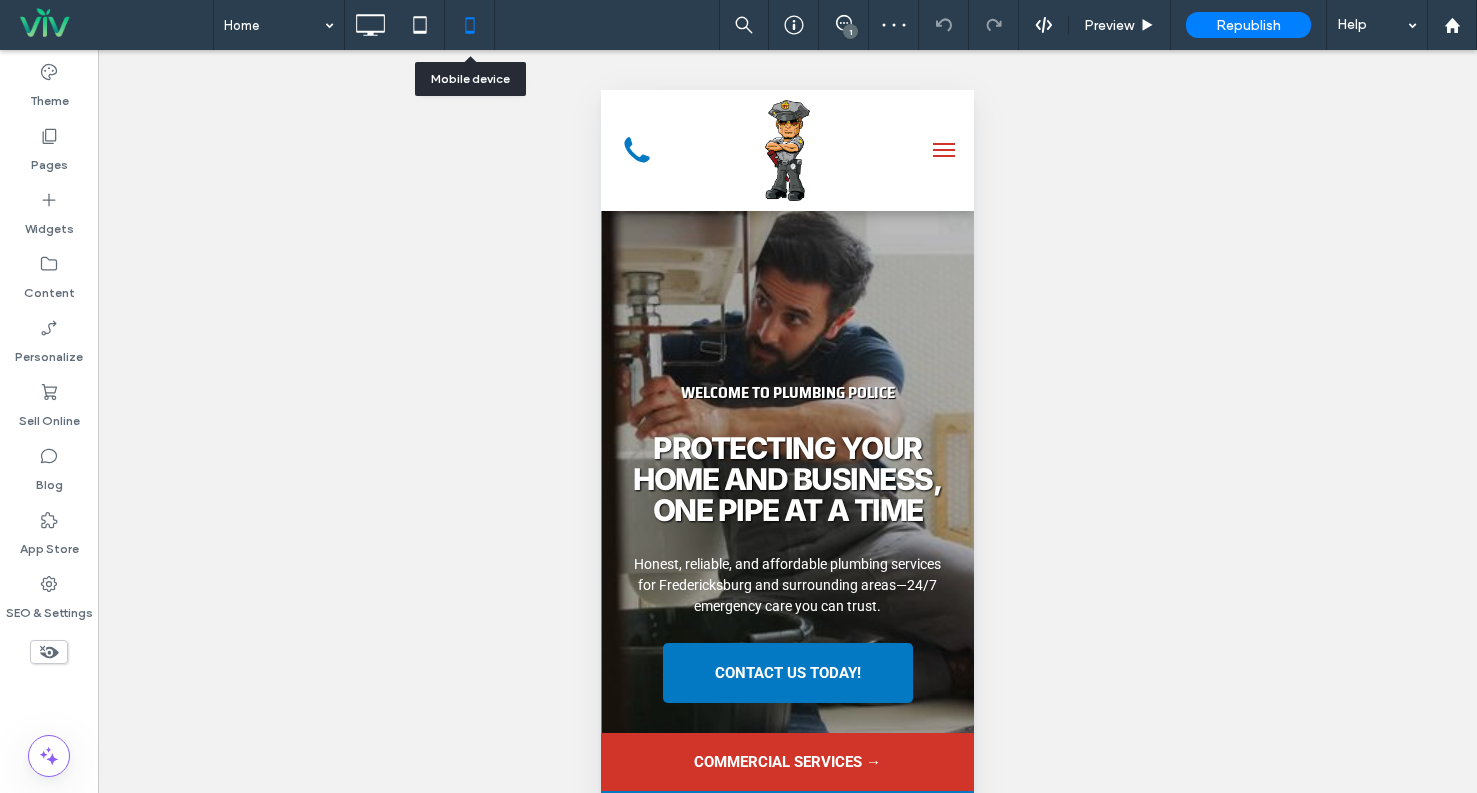 scroll, scrollTop: 0, scrollLeft: 0, axis: both 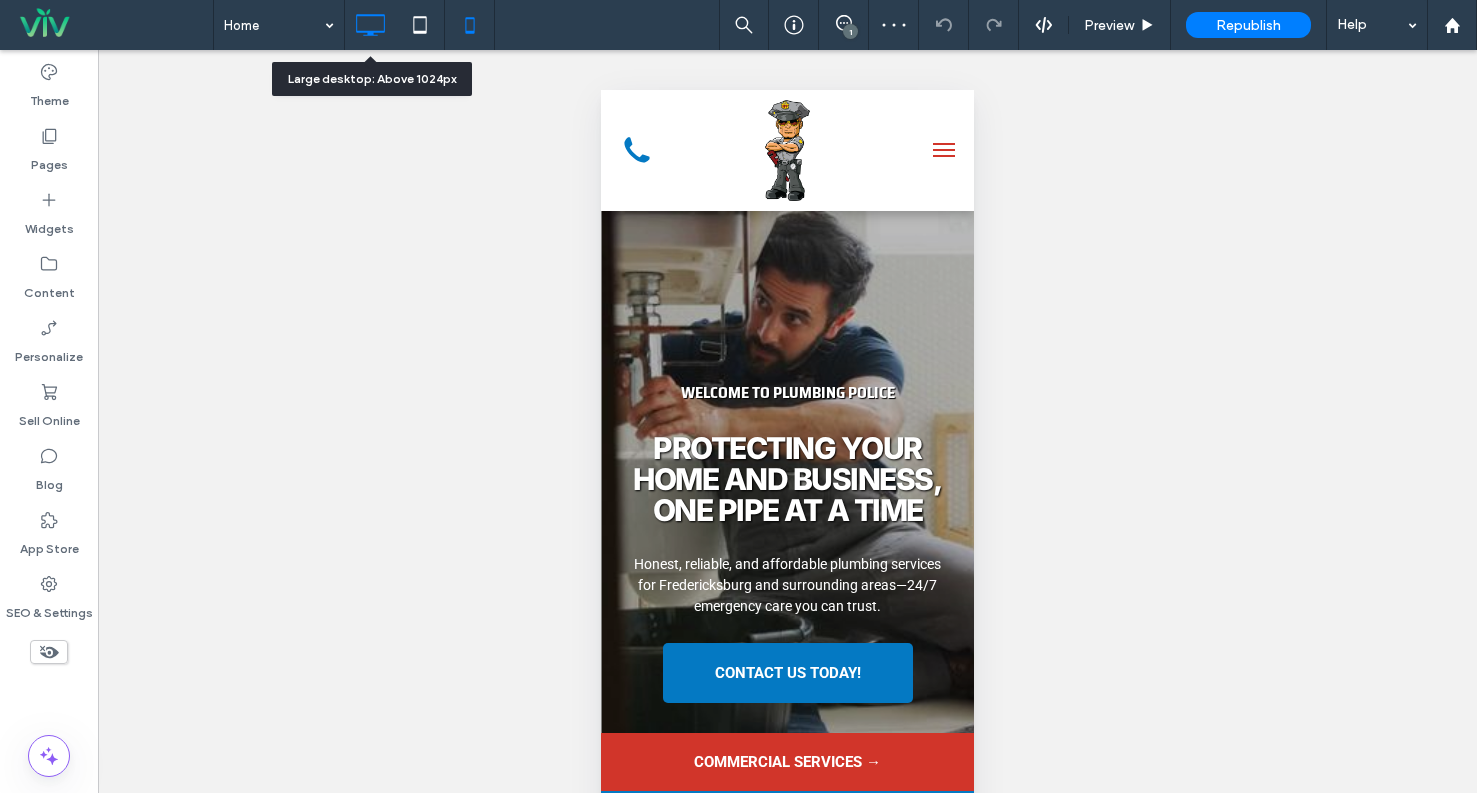 click 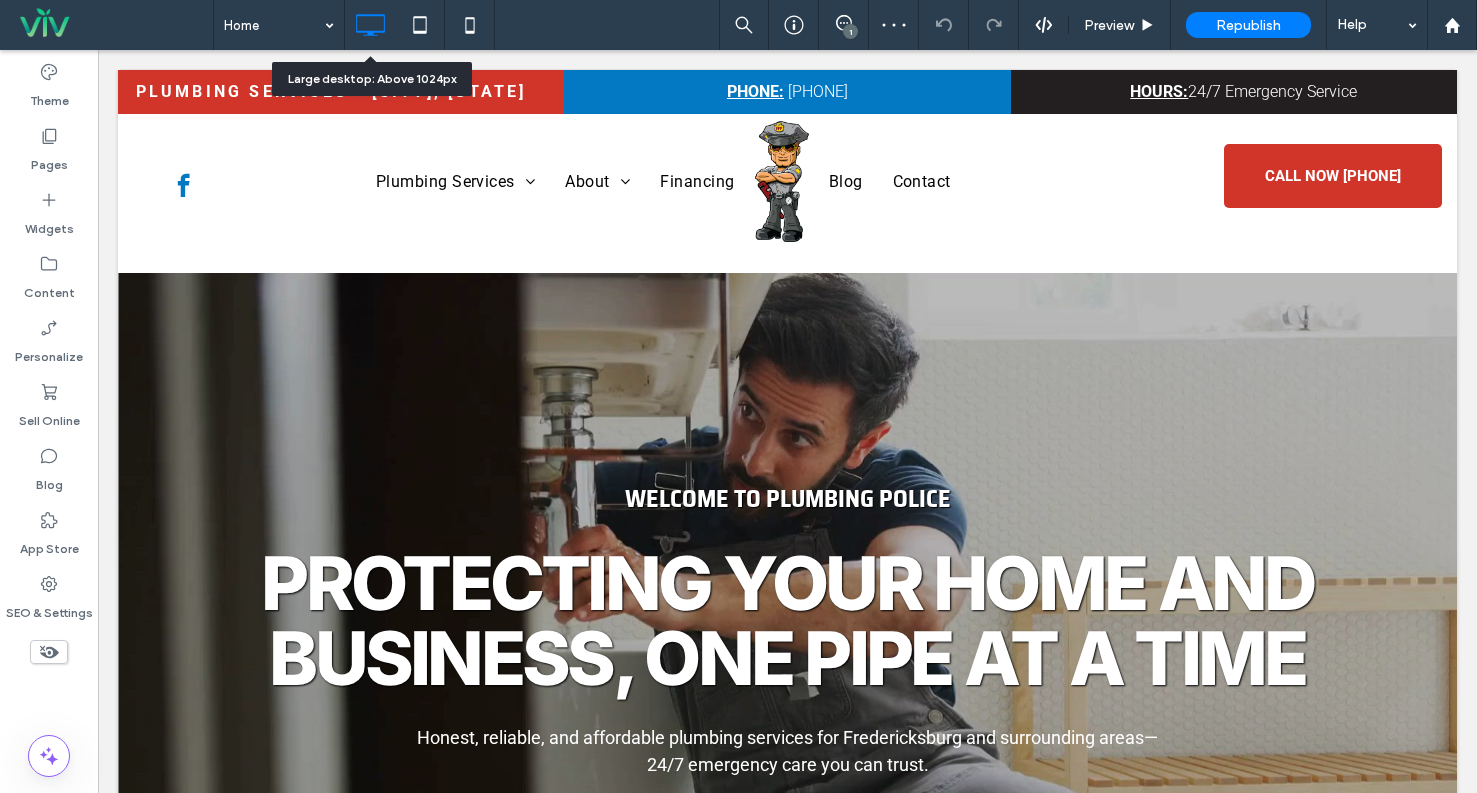 scroll, scrollTop: 0, scrollLeft: 0, axis: both 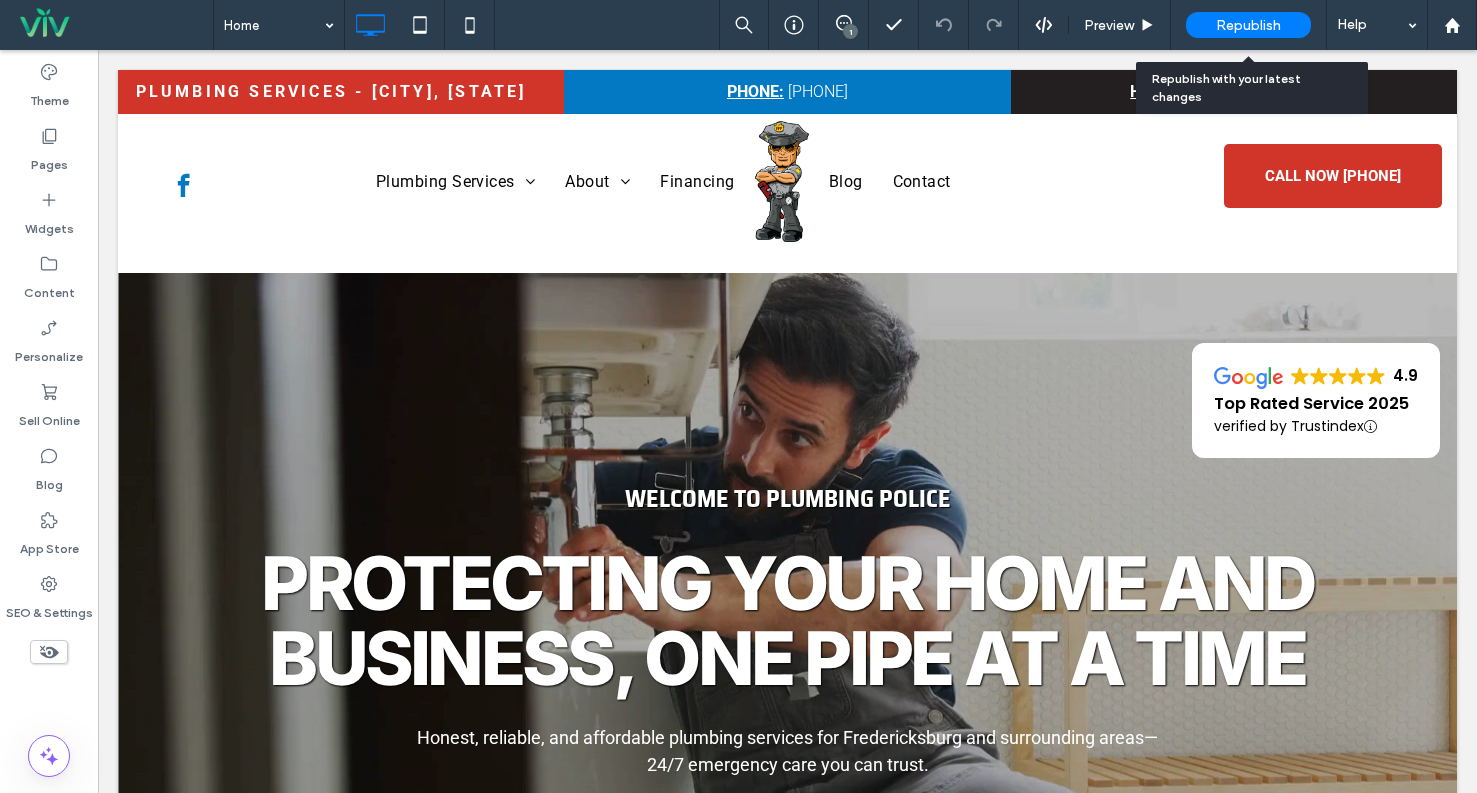 click on "Republish" at bounding box center [1248, 25] 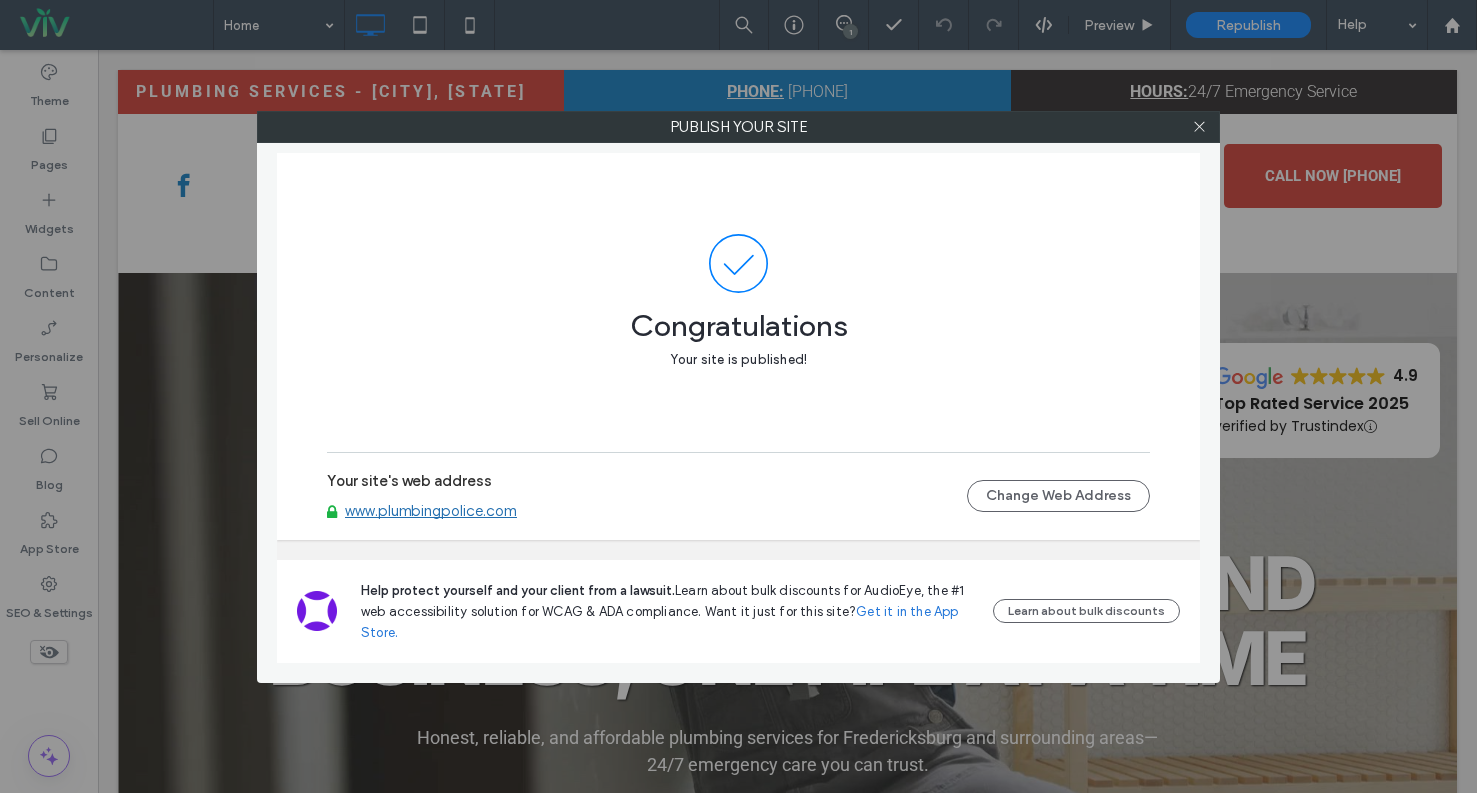 drag, startPoint x: 1203, startPoint y: 125, endPoint x: 1245, endPoint y: 112, distance: 43.965897 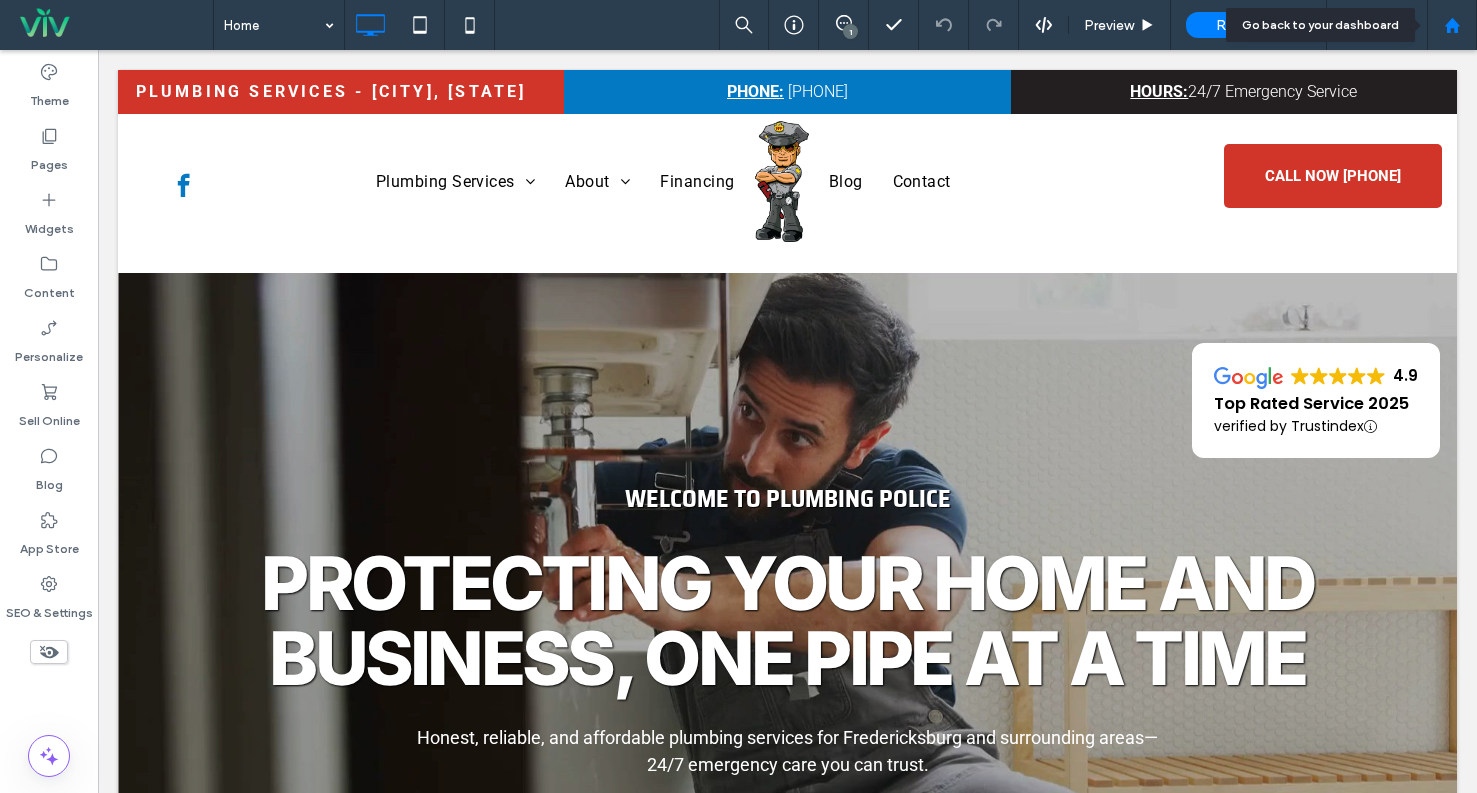 click 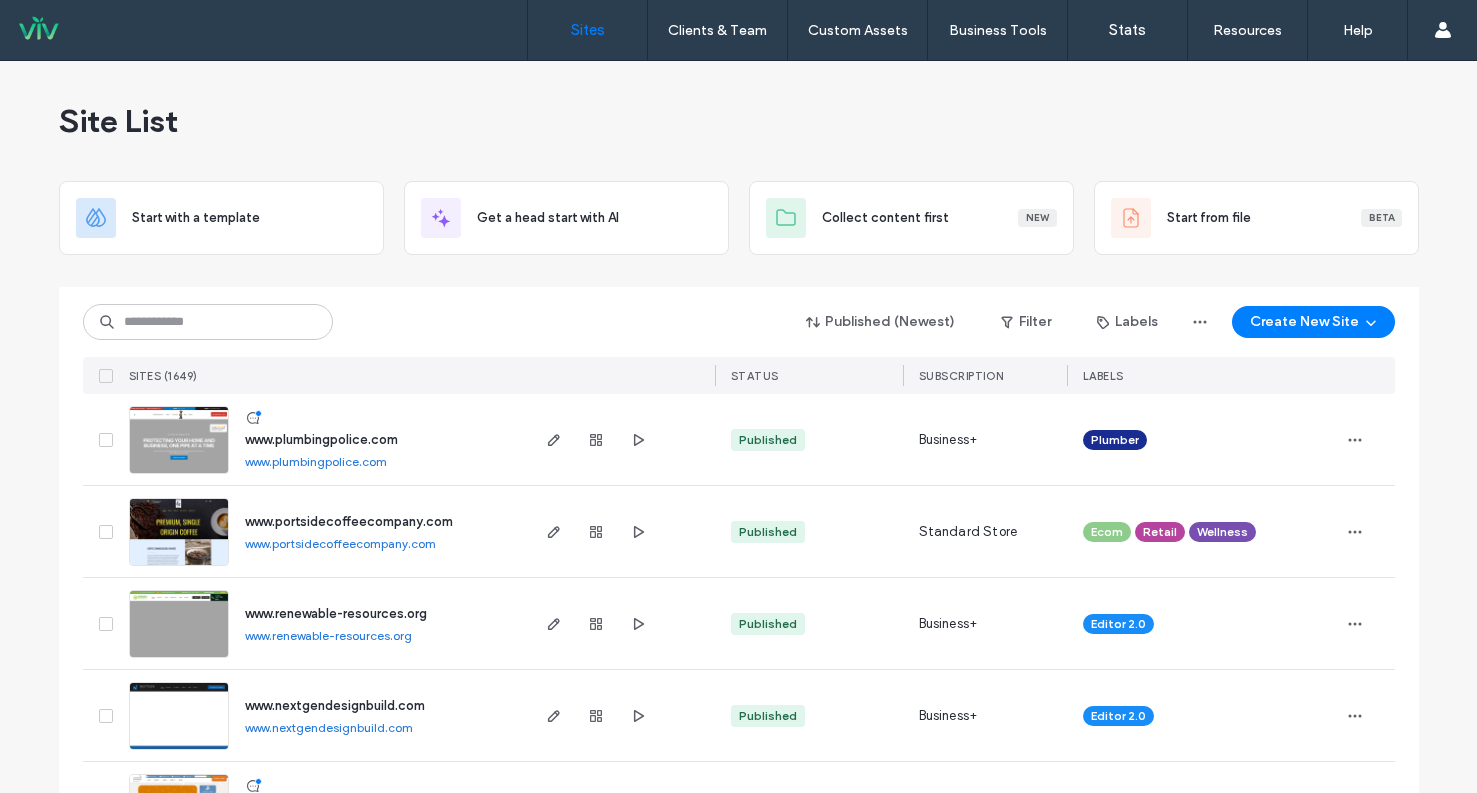 scroll, scrollTop: 0, scrollLeft: 0, axis: both 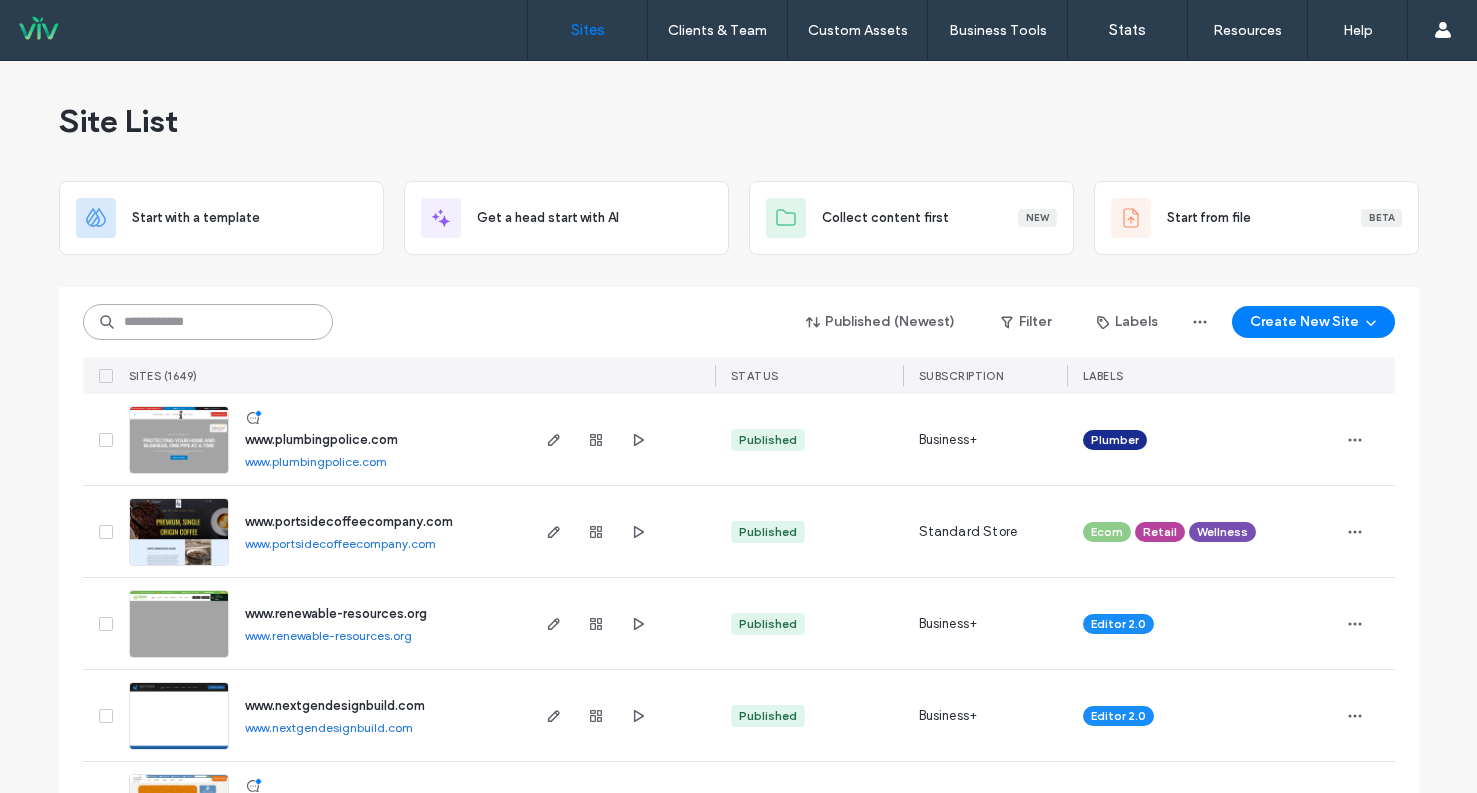 click at bounding box center [208, 322] 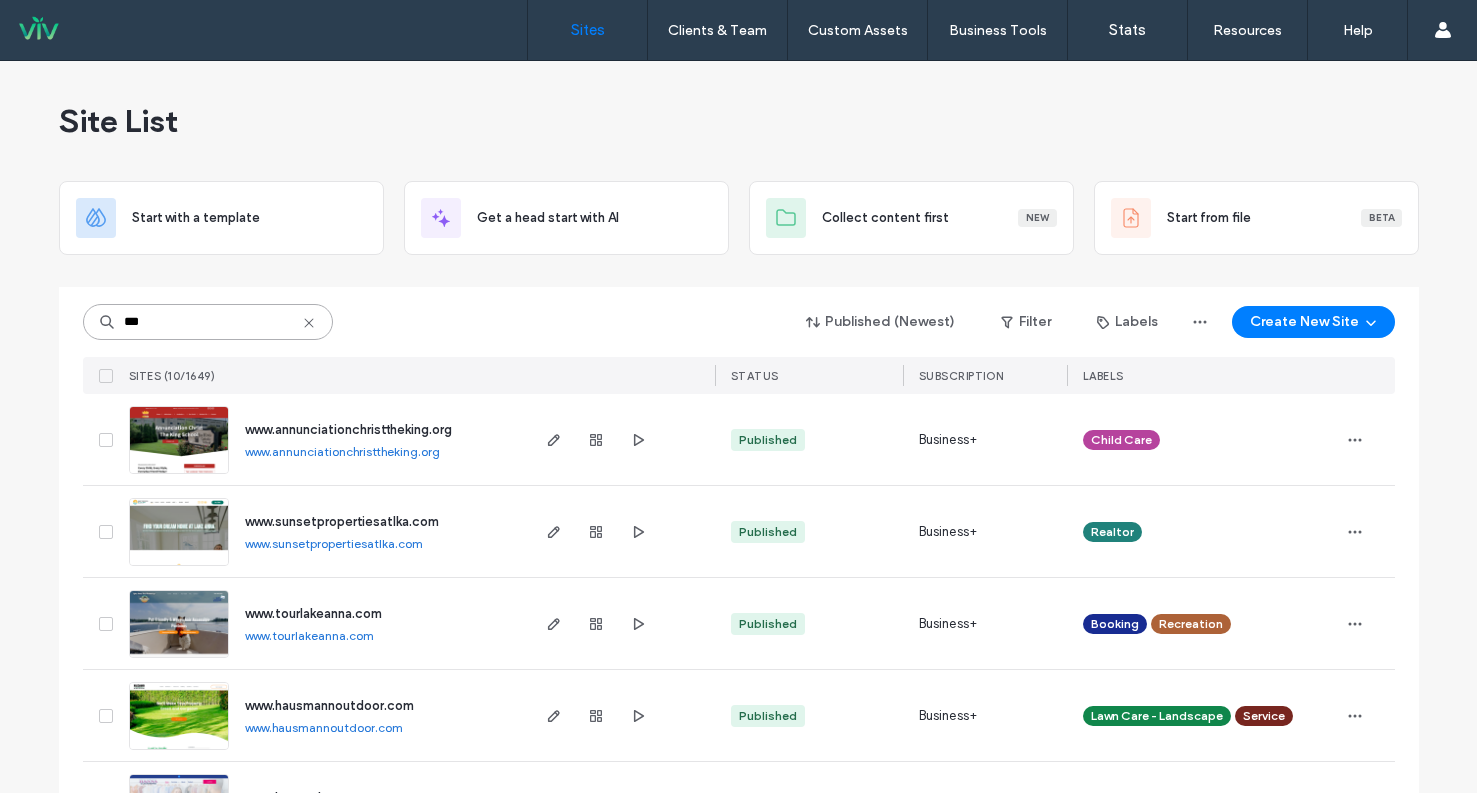 type on "***" 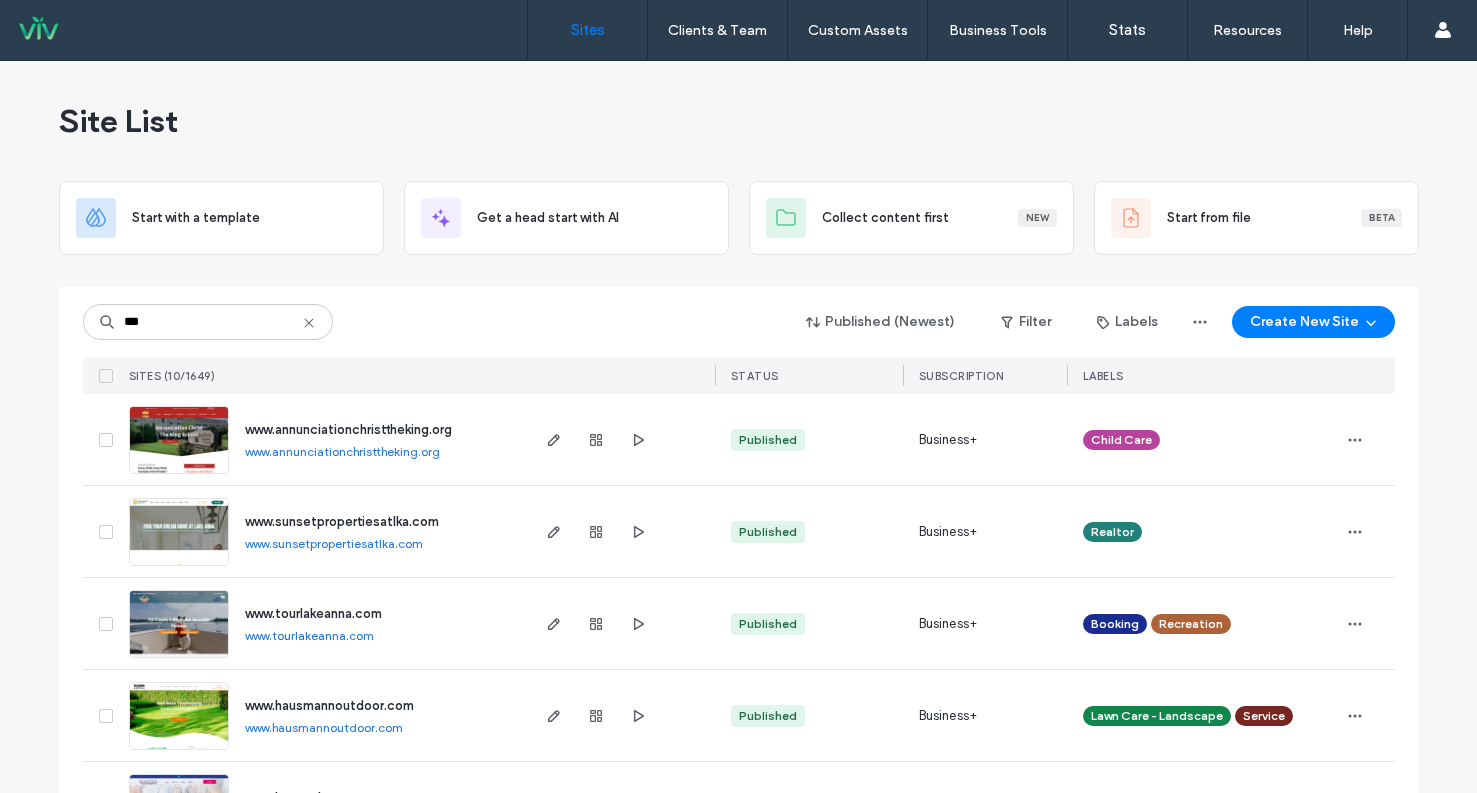 click at bounding box center [179, 475] 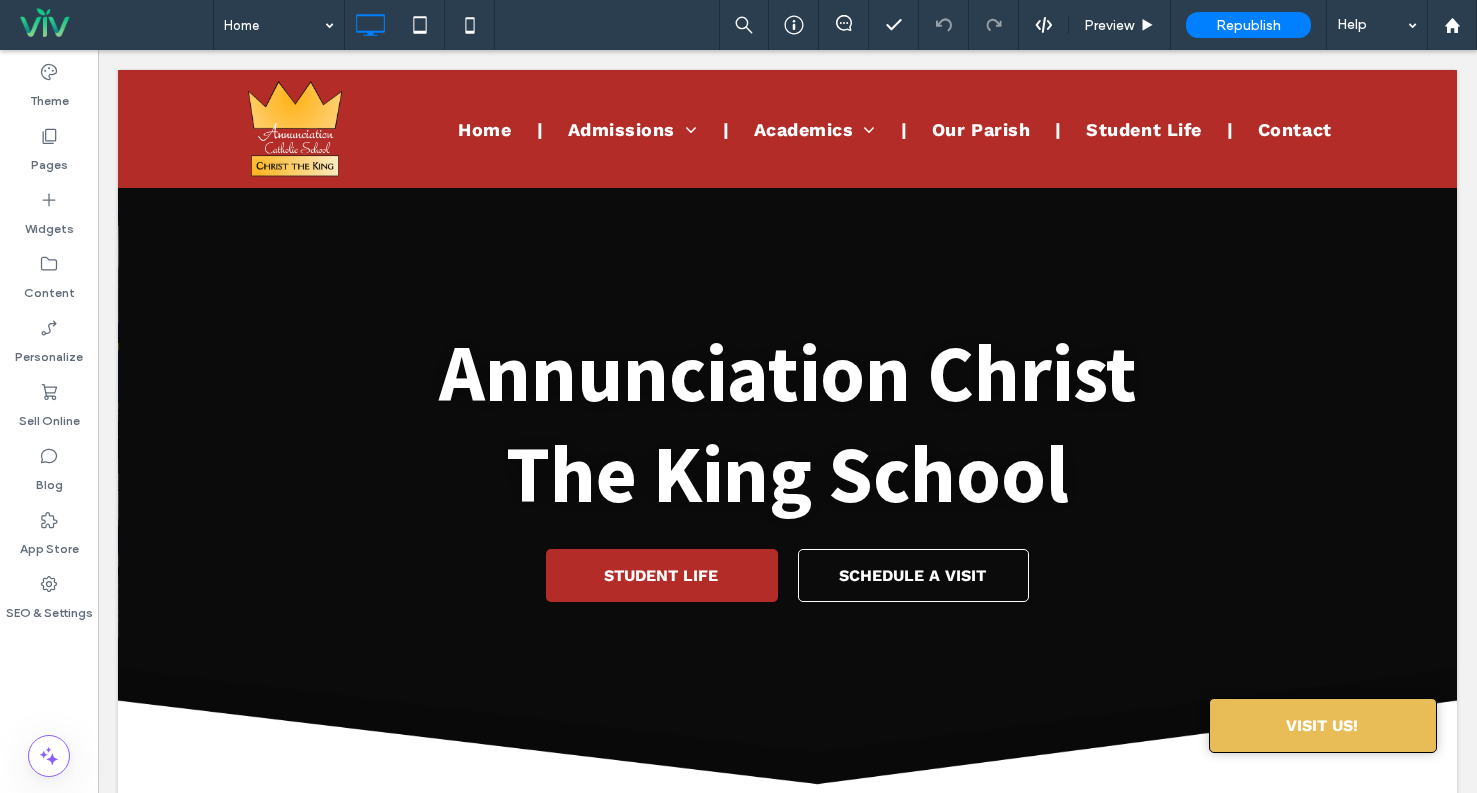 scroll, scrollTop: 600, scrollLeft: 0, axis: vertical 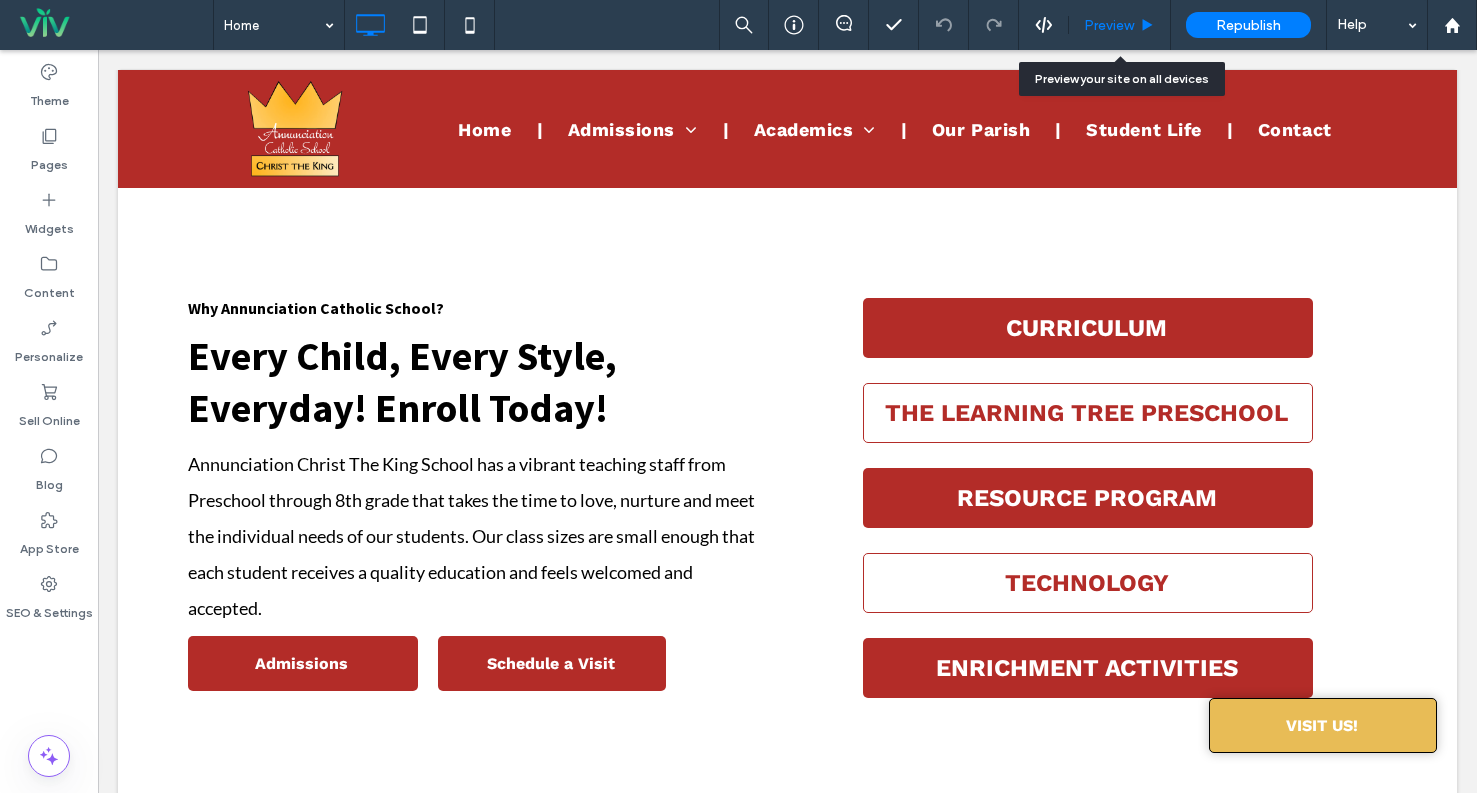 click on "Preview" at bounding box center [1120, 25] 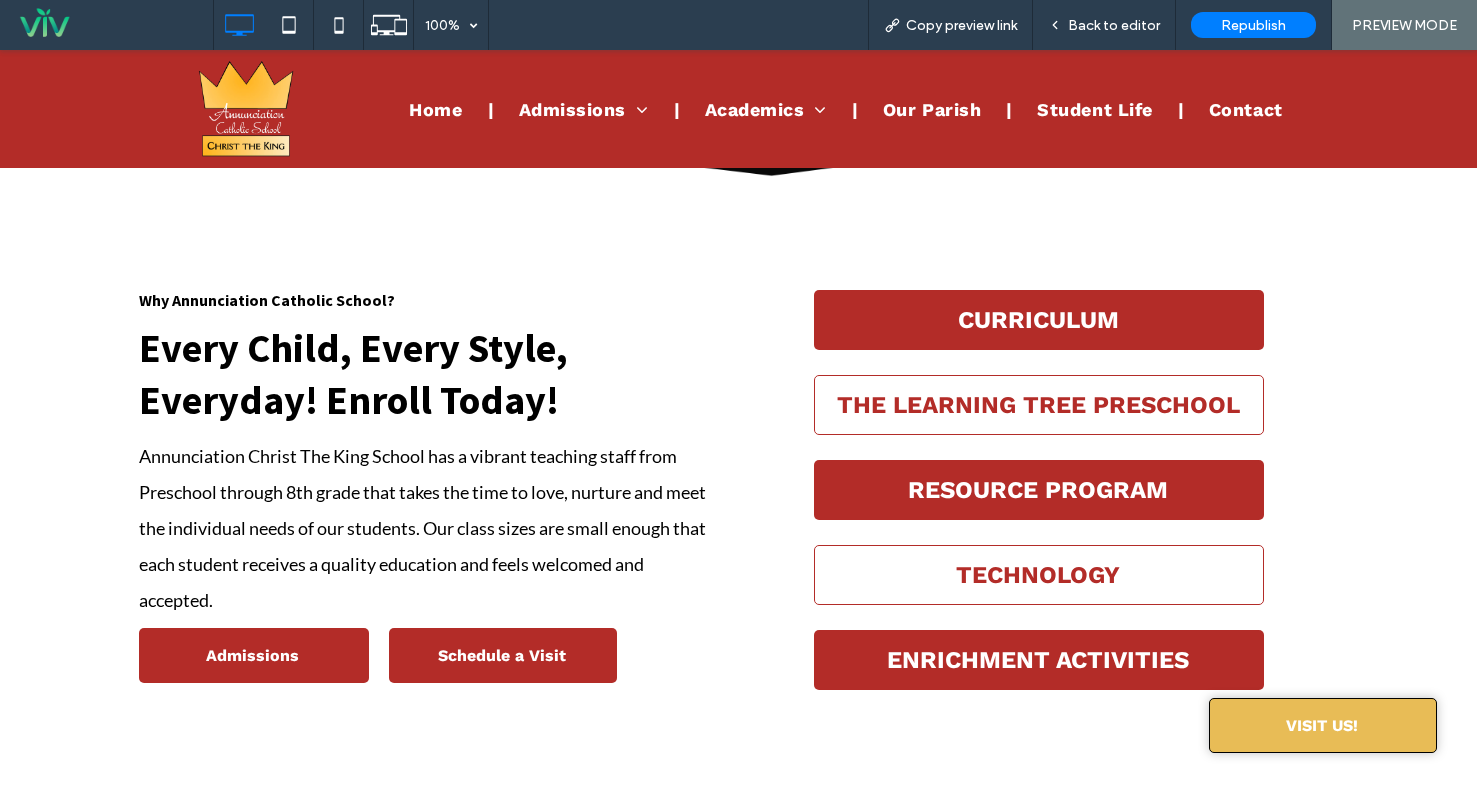 click on "Student Life" at bounding box center [1094, 108] 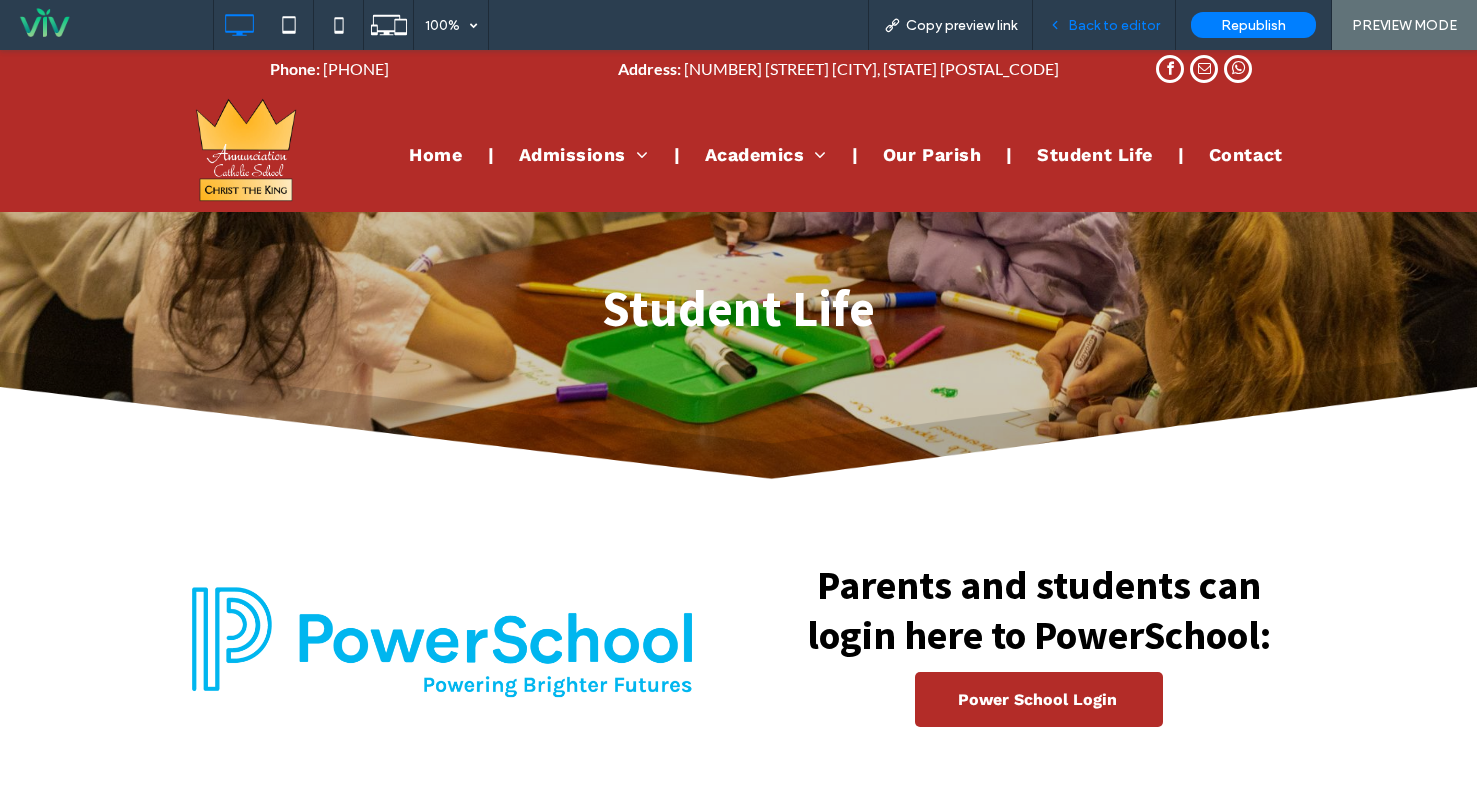 scroll, scrollTop: 0, scrollLeft: 0, axis: both 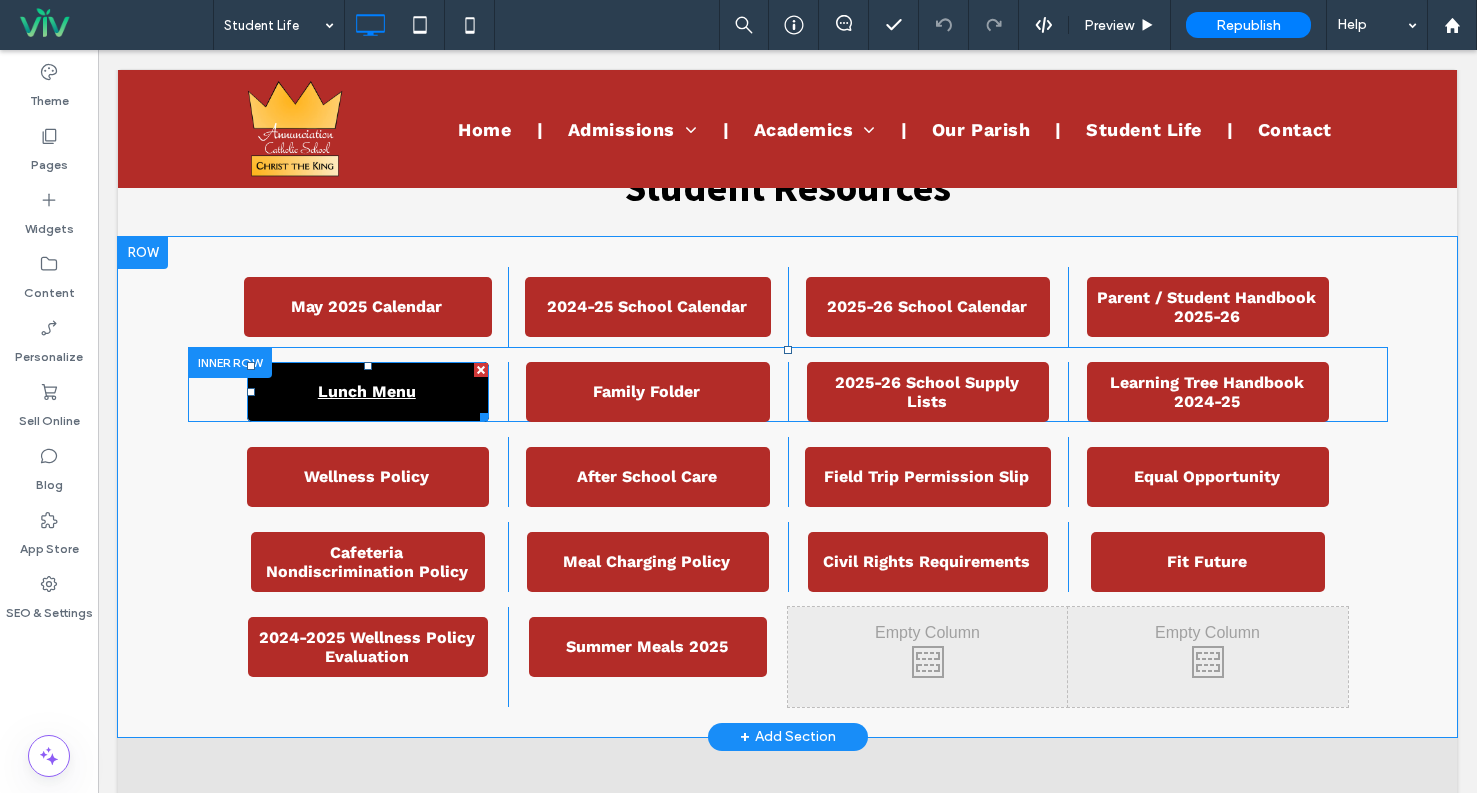 click on "Lunch Menu" at bounding box center (367, 391) 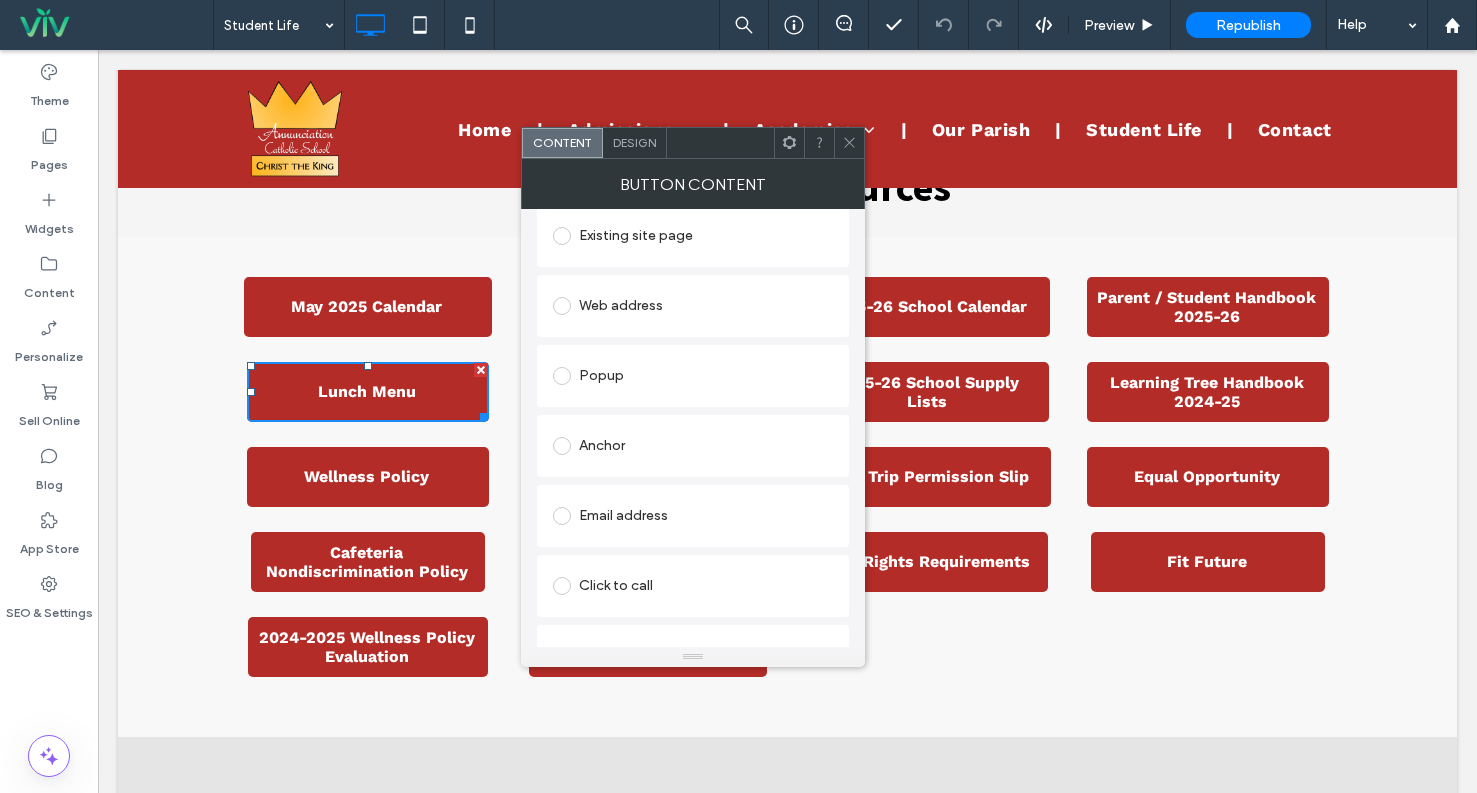 scroll, scrollTop: 318, scrollLeft: 0, axis: vertical 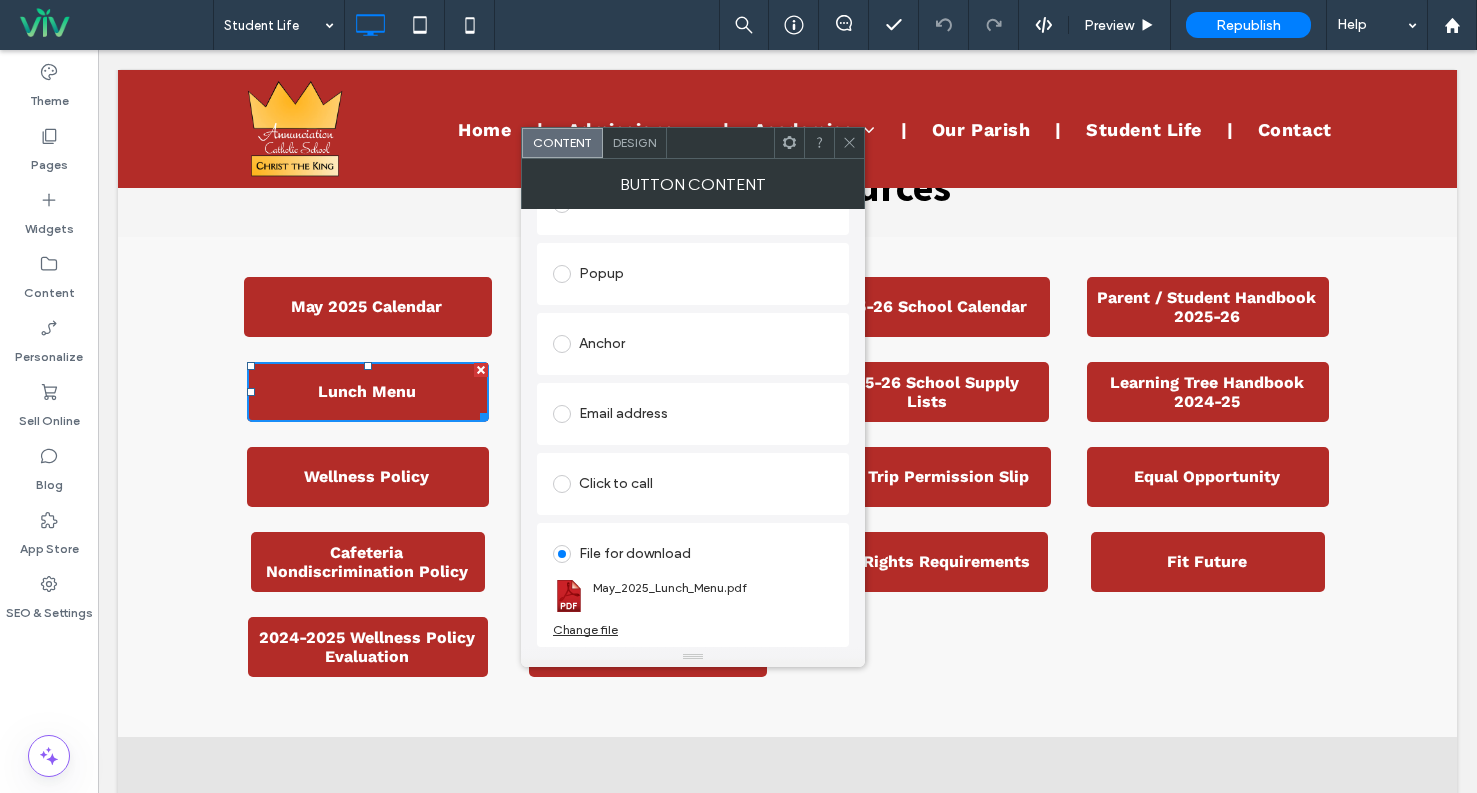 click on "File for download   May_2025_Lunch_Menu.pdf   Change file" at bounding box center [693, 585] 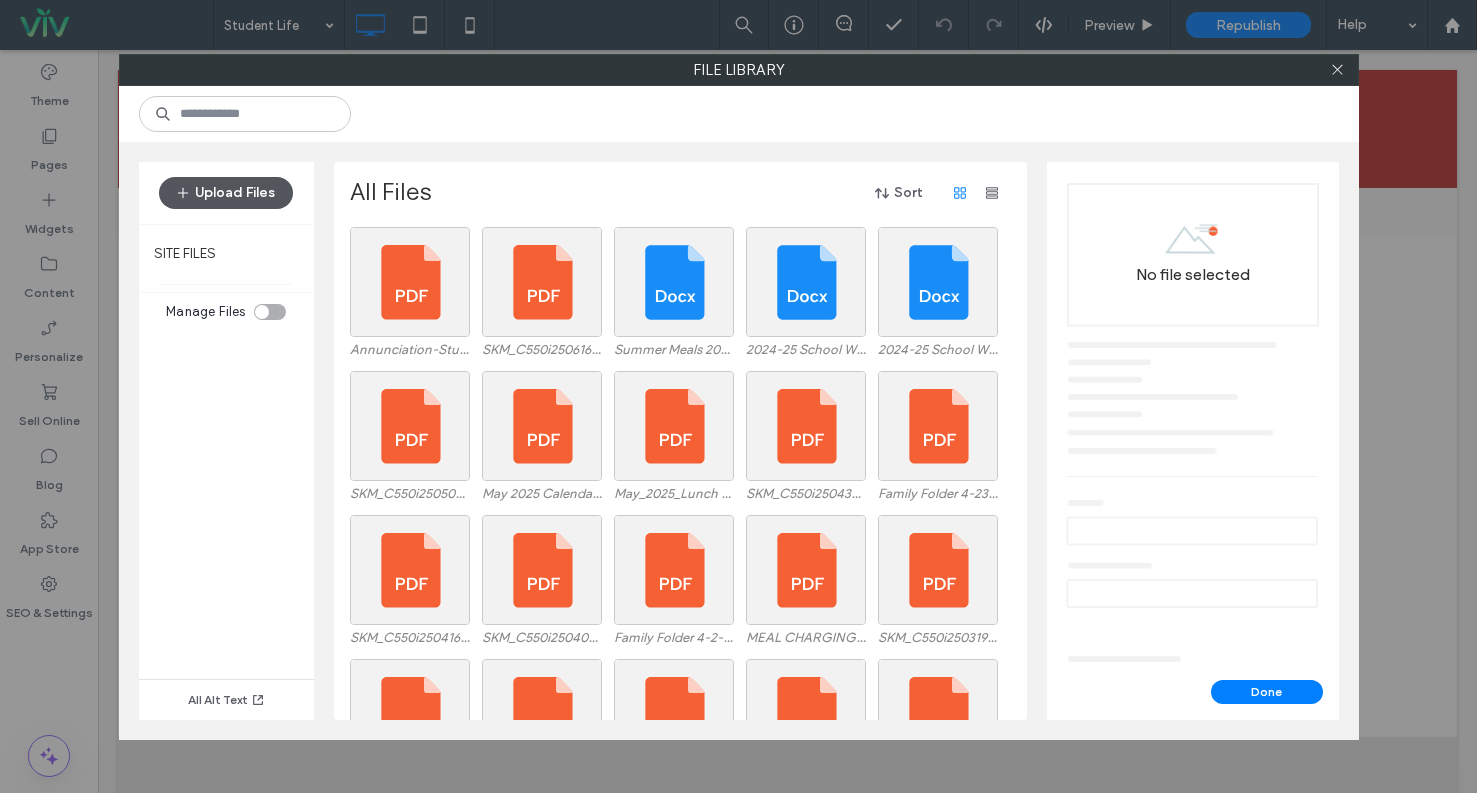 click on "Upload Files" at bounding box center (226, 193) 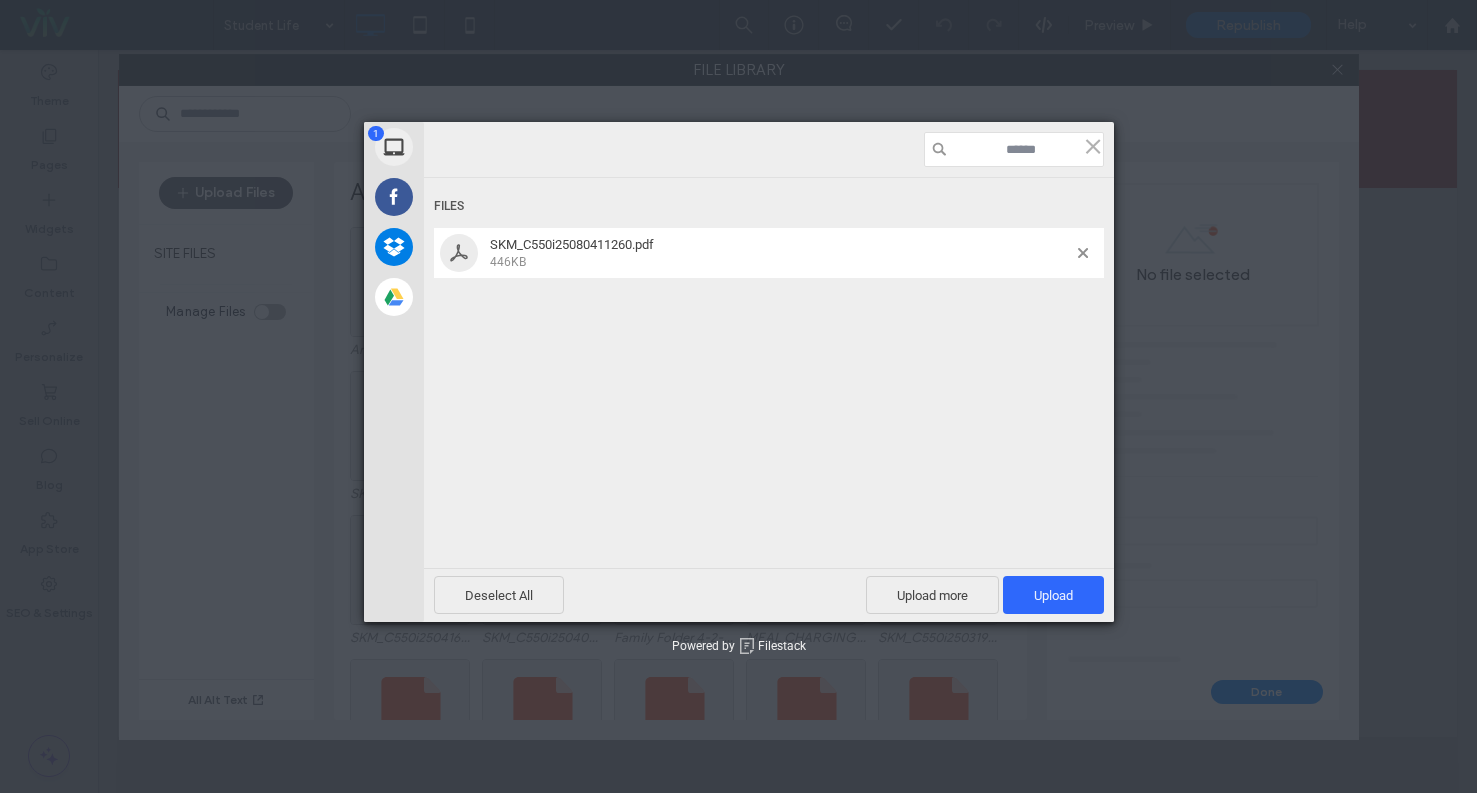 click on "Files
SKM_C550i25080411260.pdf          446KB" at bounding box center [769, 346] 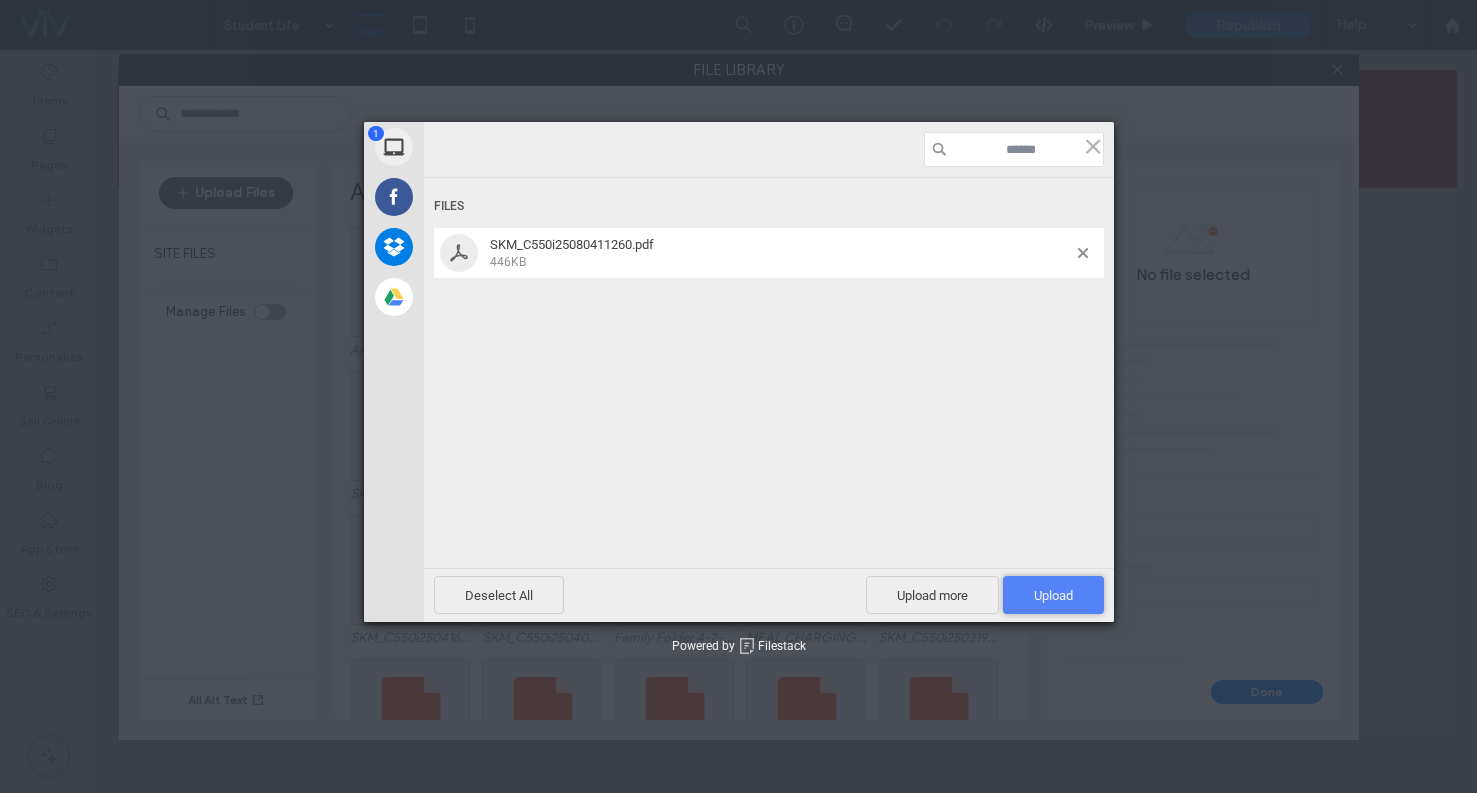 click on "Upload
1" at bounding box center [1053, 595] 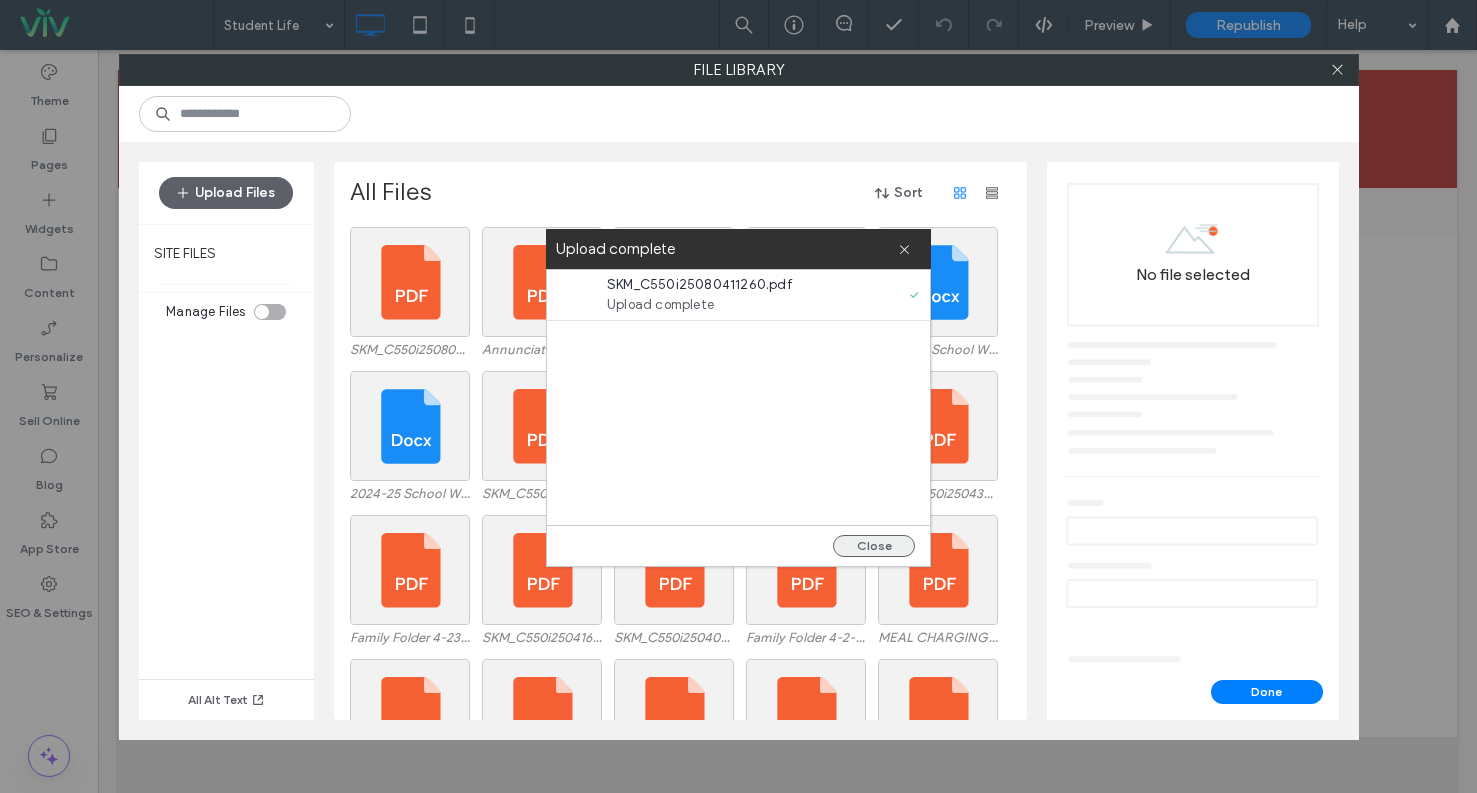 click on "Close" at bounding box center [874, 546] 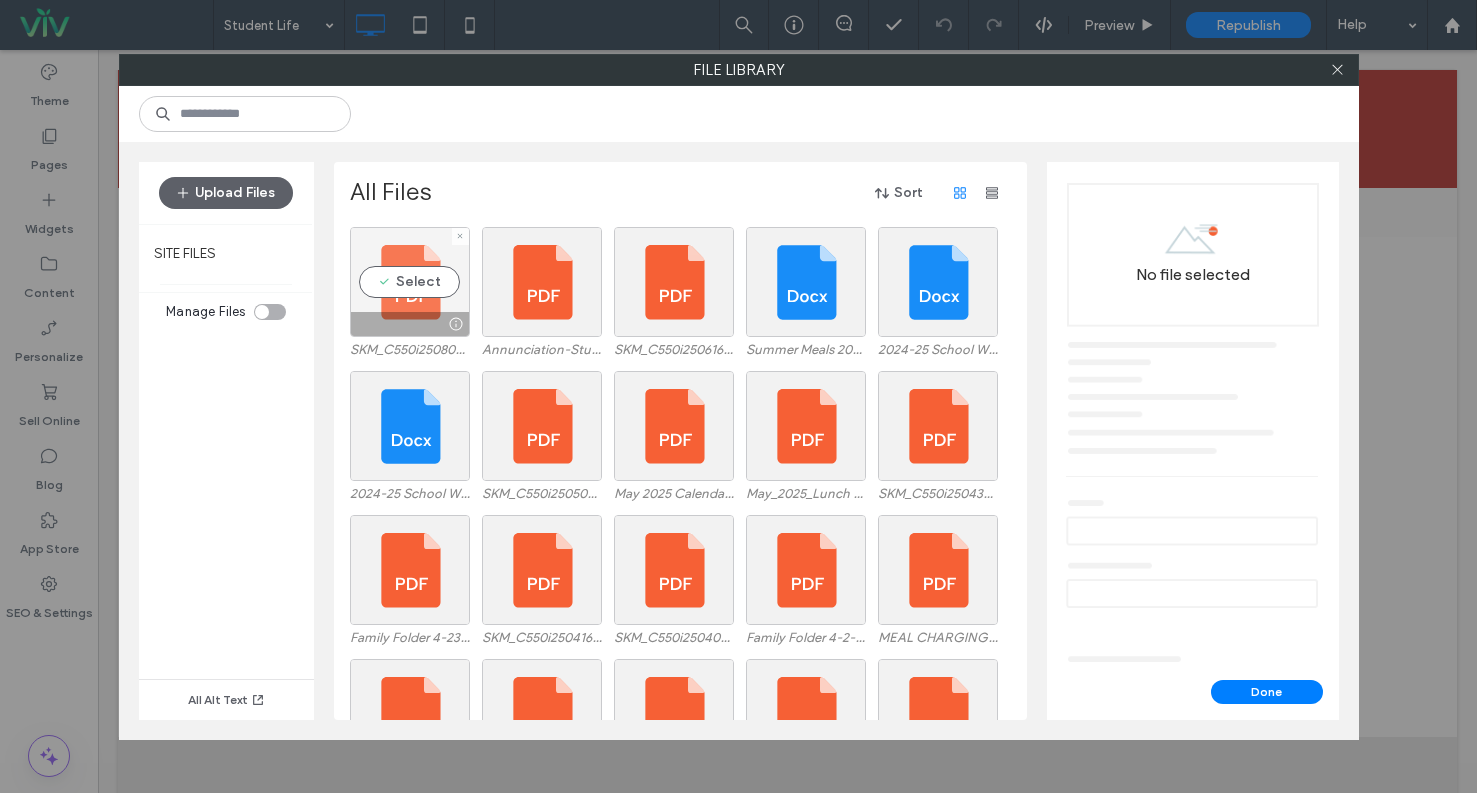 click on "Select" at bounding box center [410, 282] 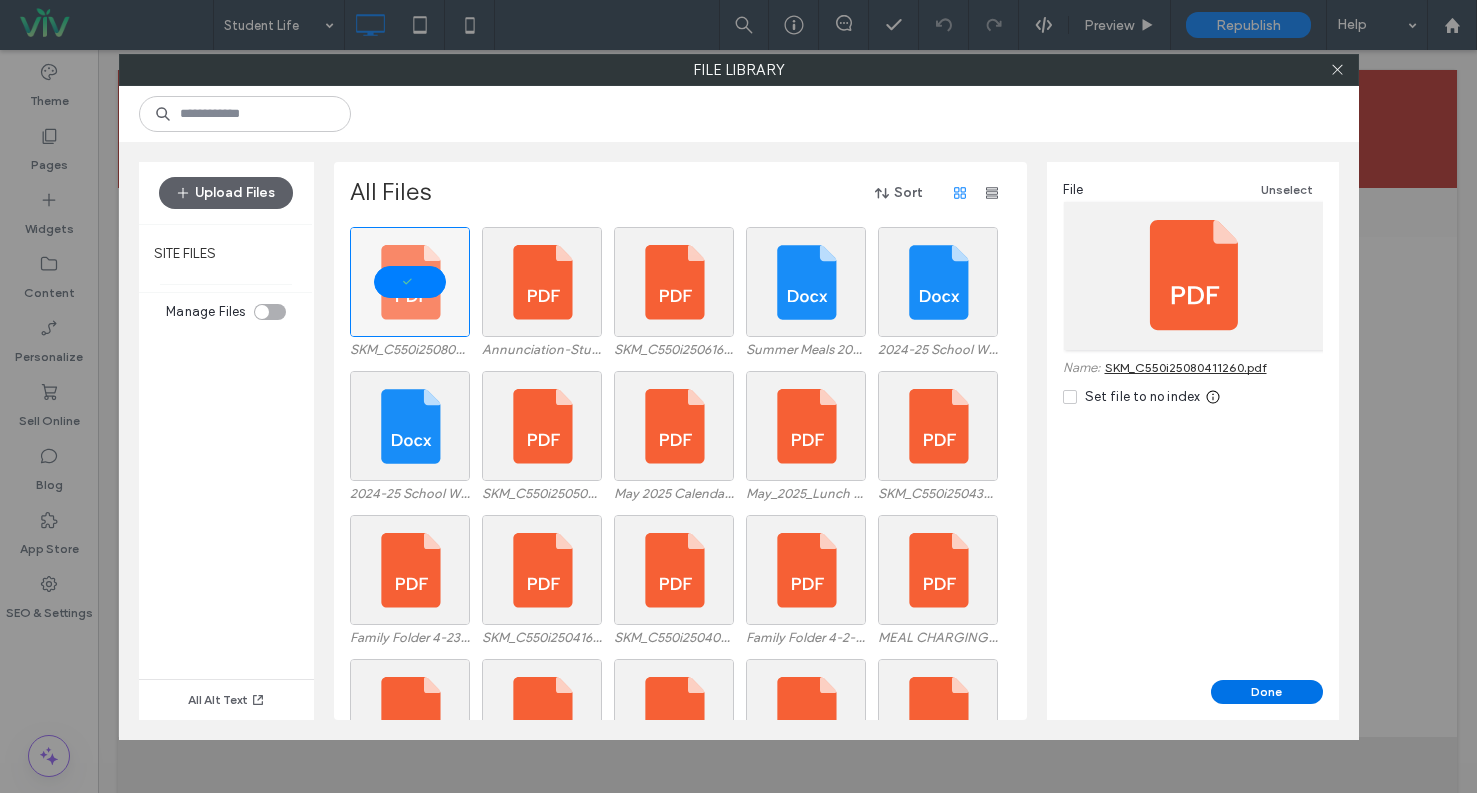click on "Done" at bounding box center [1267, 692] 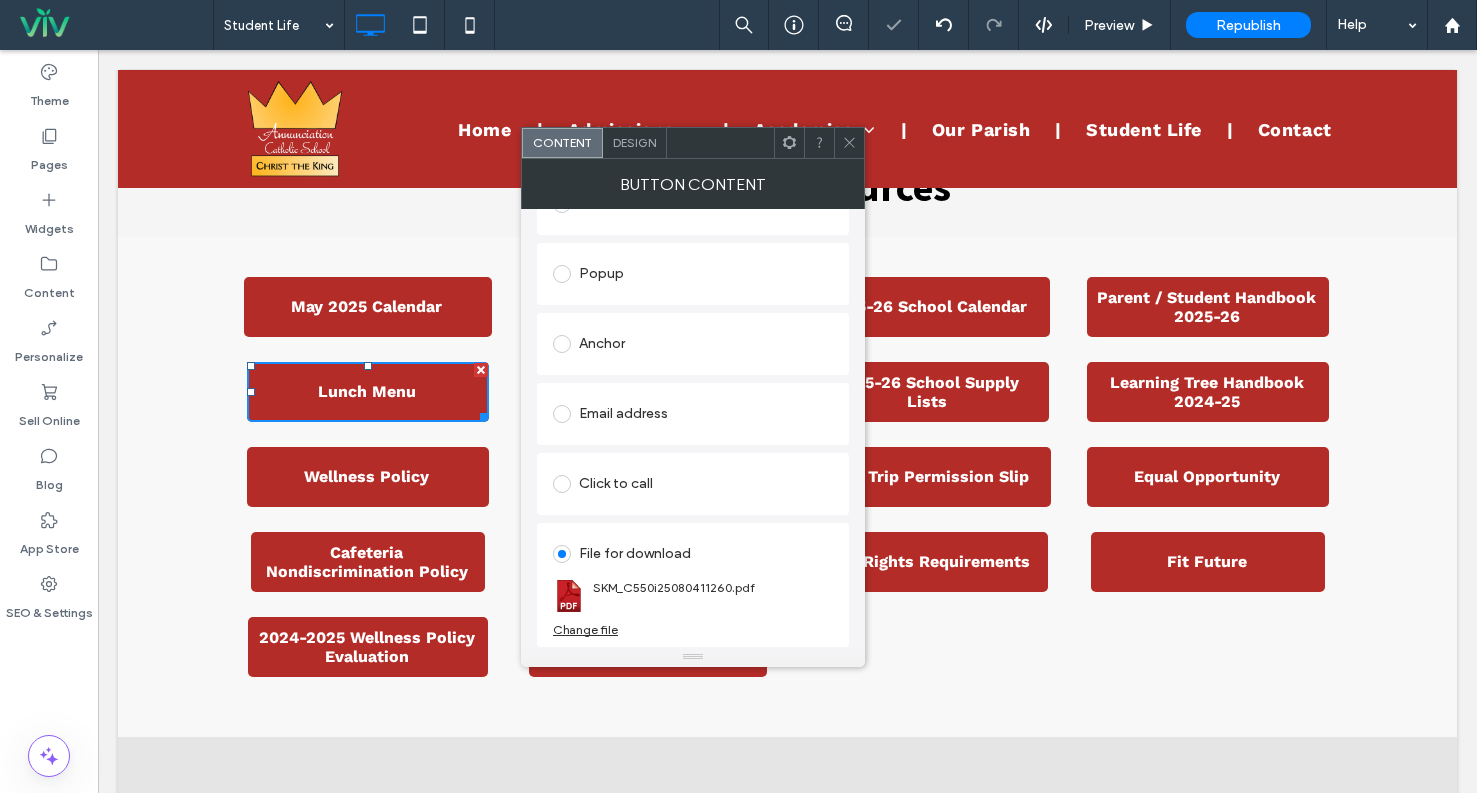 click 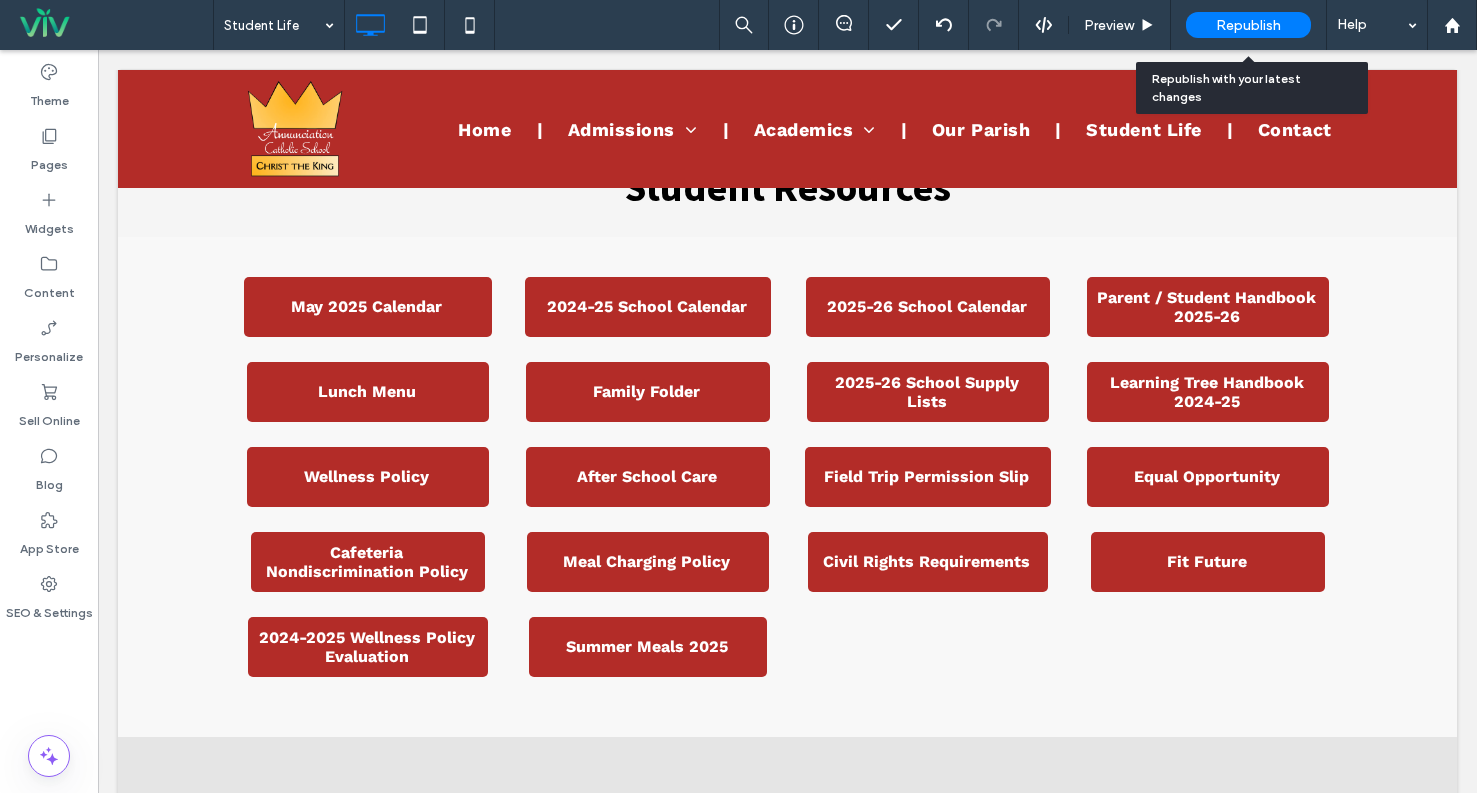 click on "Republish" at bounding box center [1248, 25] 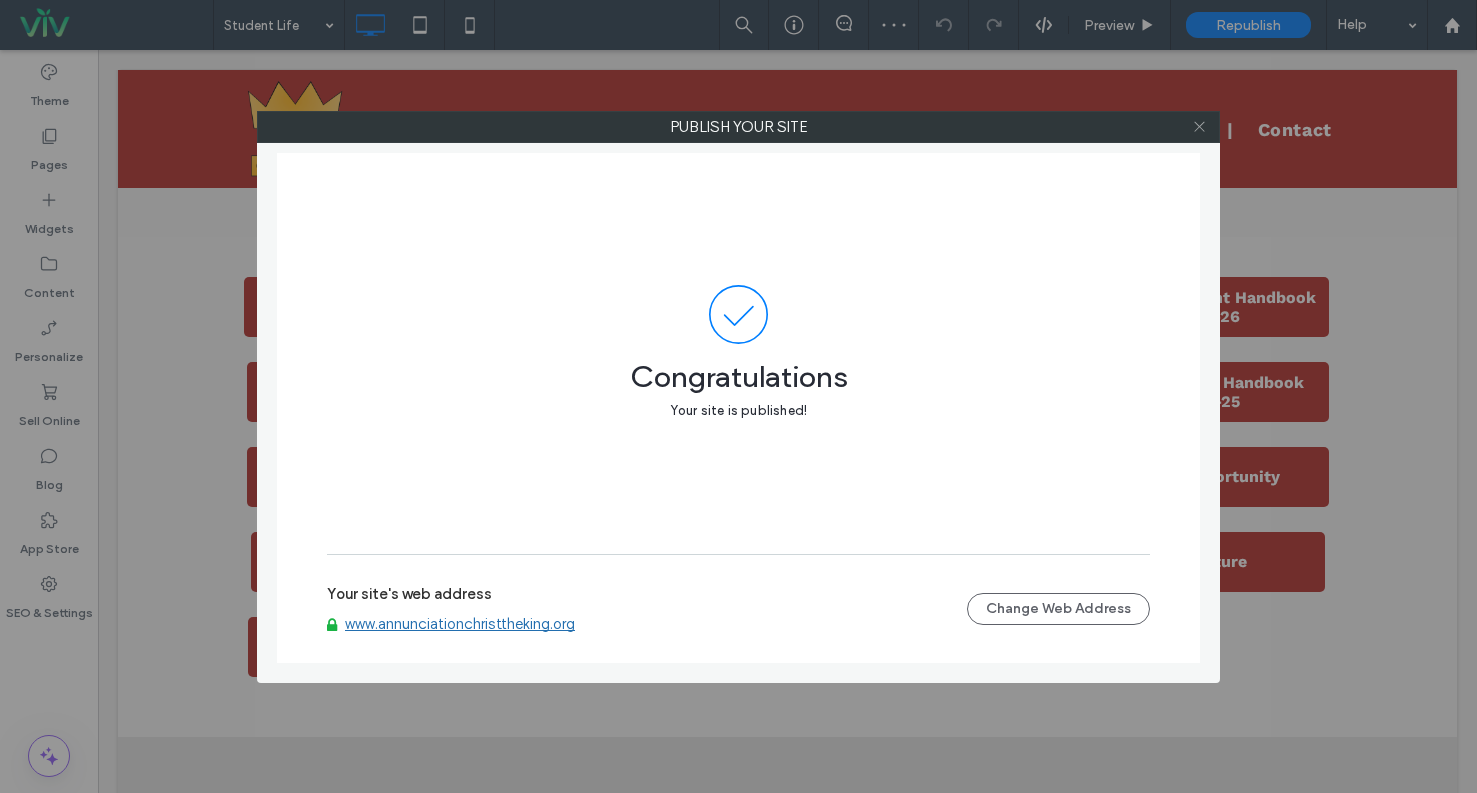 click 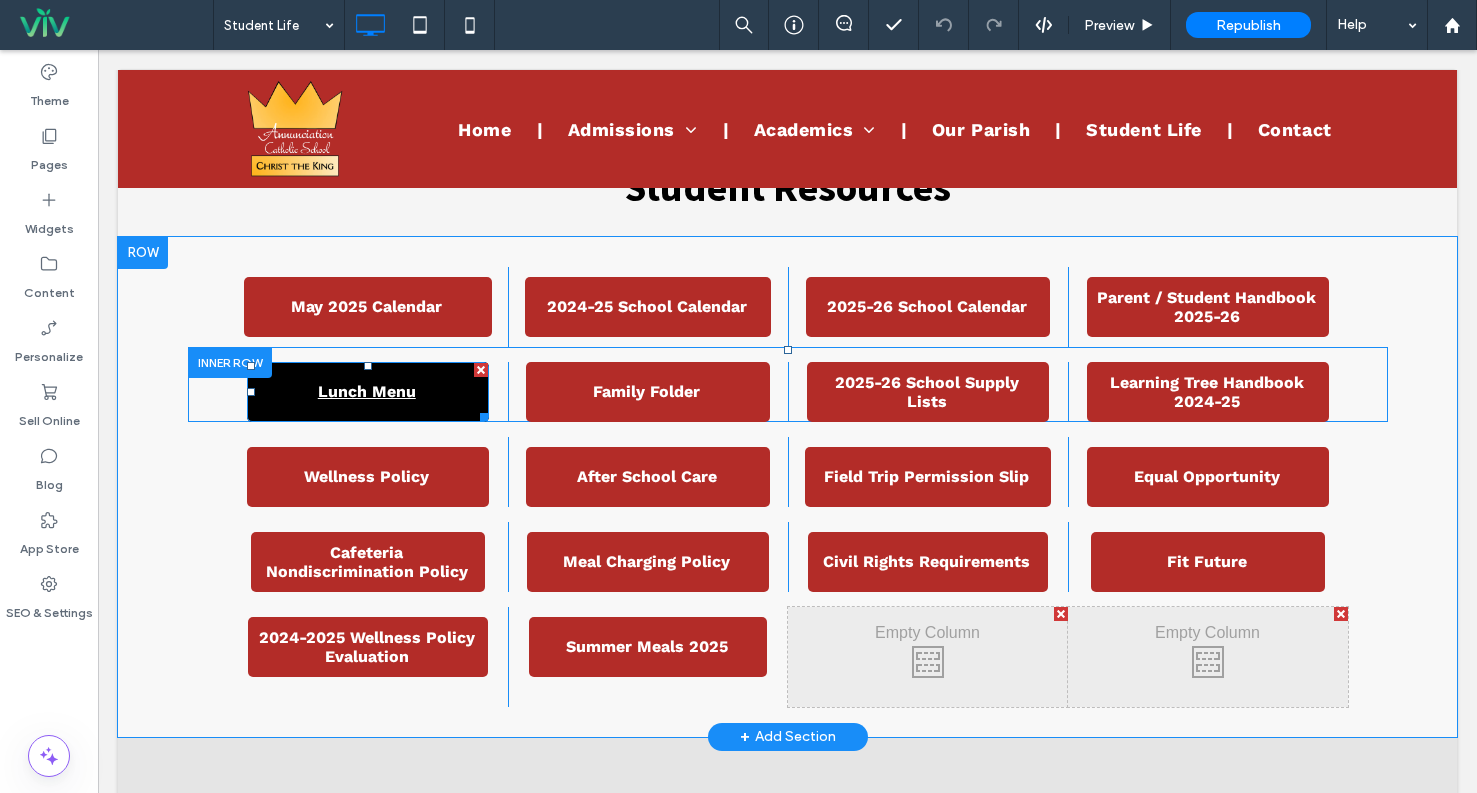 click on "Lunch Menu" at bounding box center (367, 391) 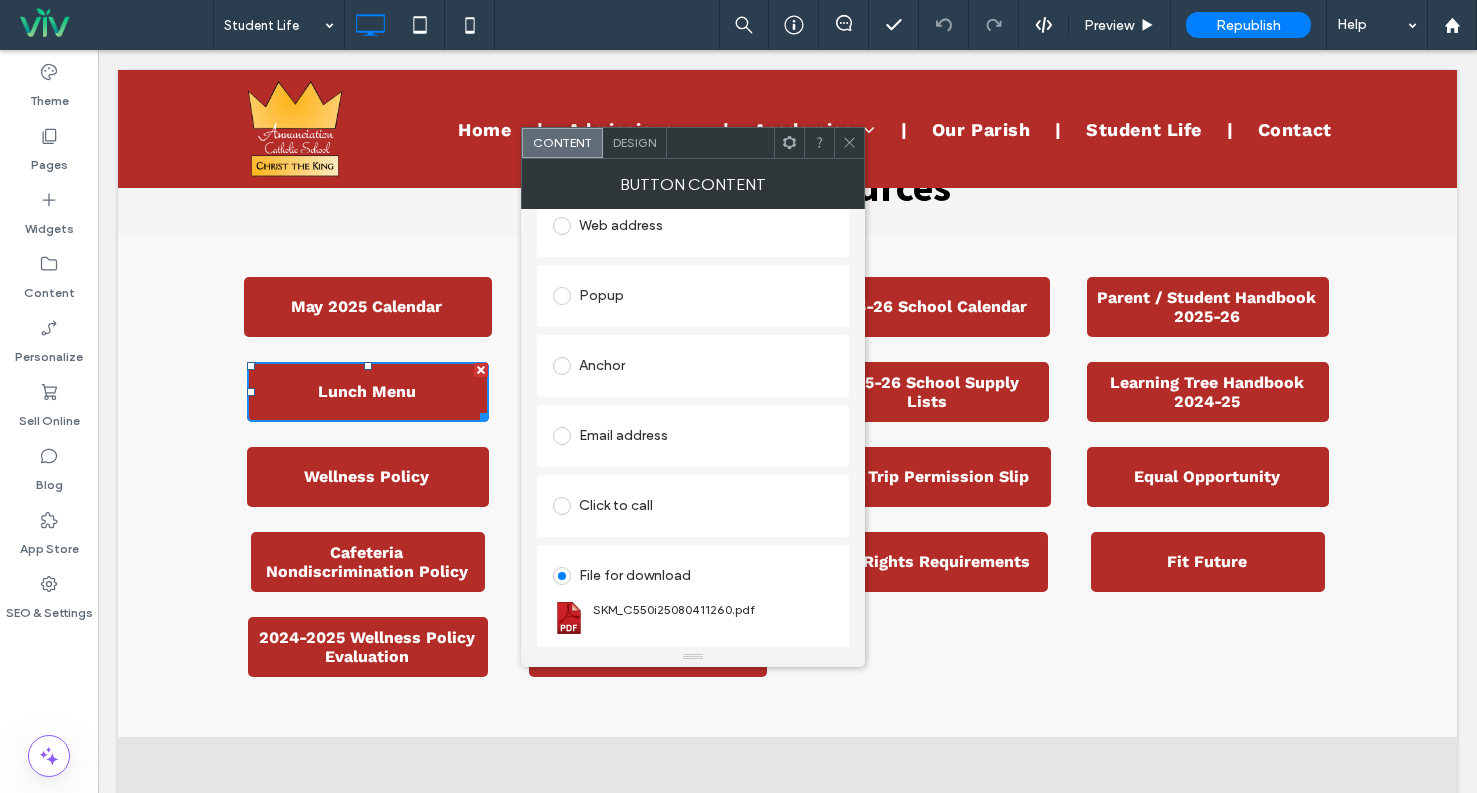scroll, scrollTop: 318, scrollLeft: 0, axis: vertical 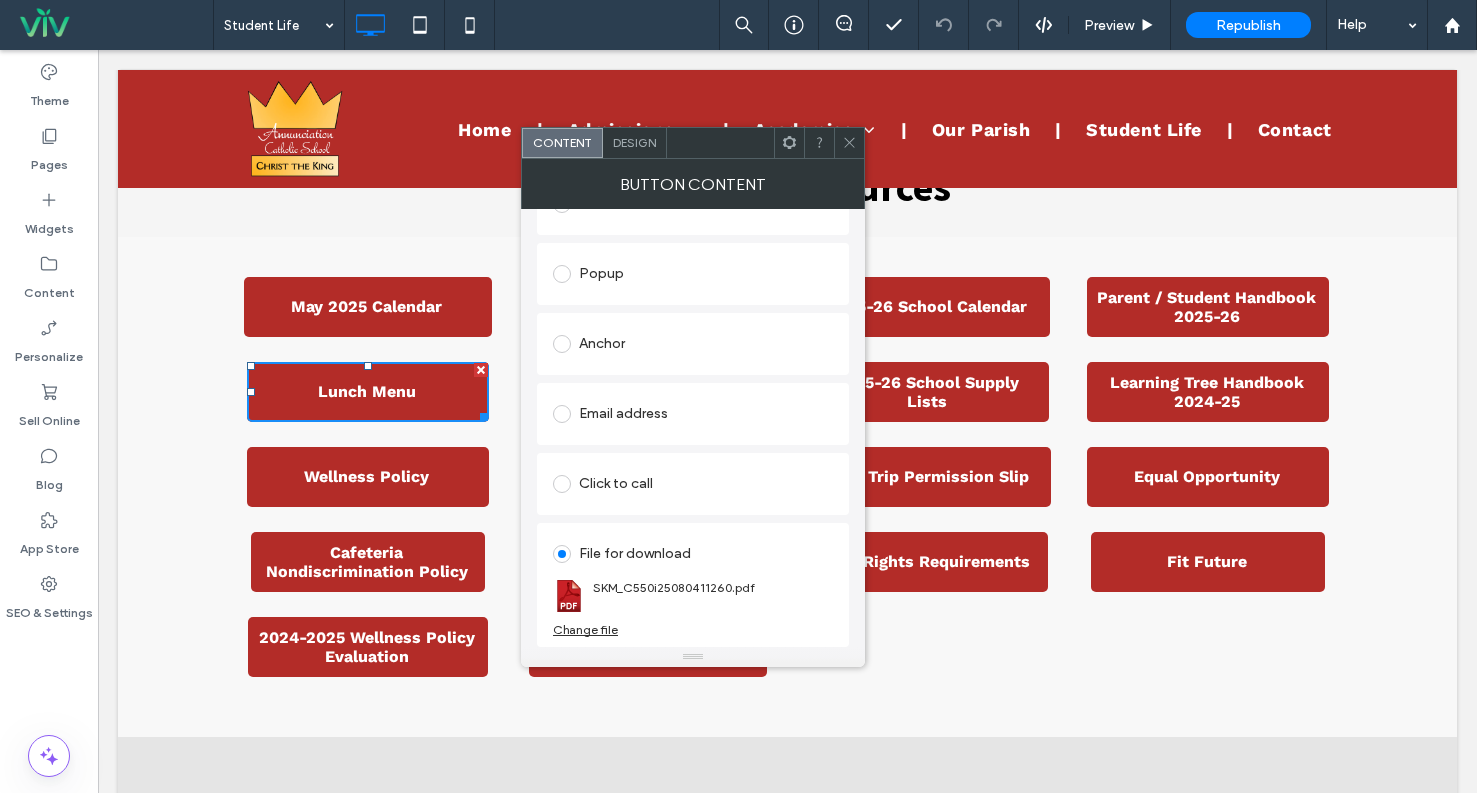 click at bounding box center (849, 143) 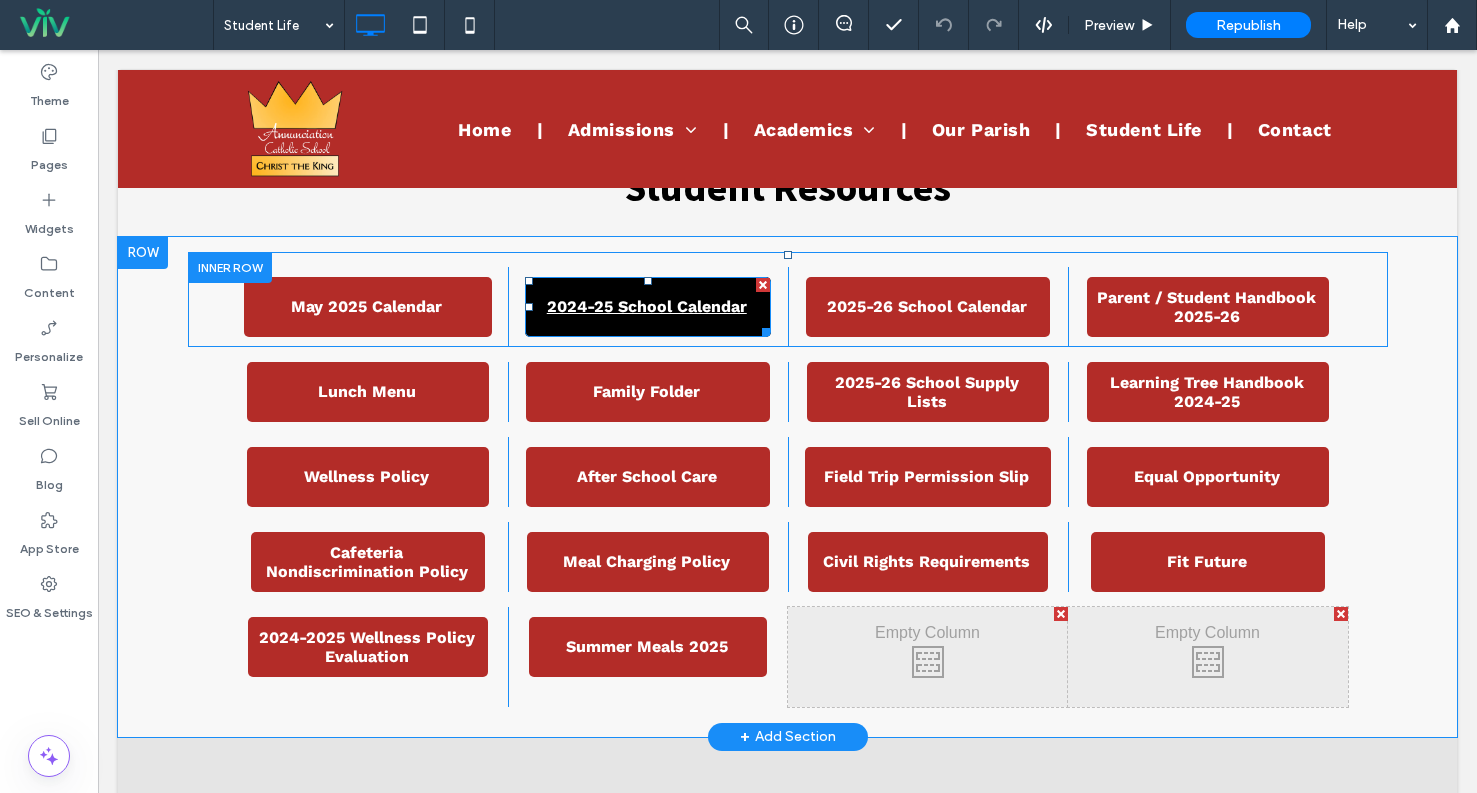 click at bounding box center [763, 285] 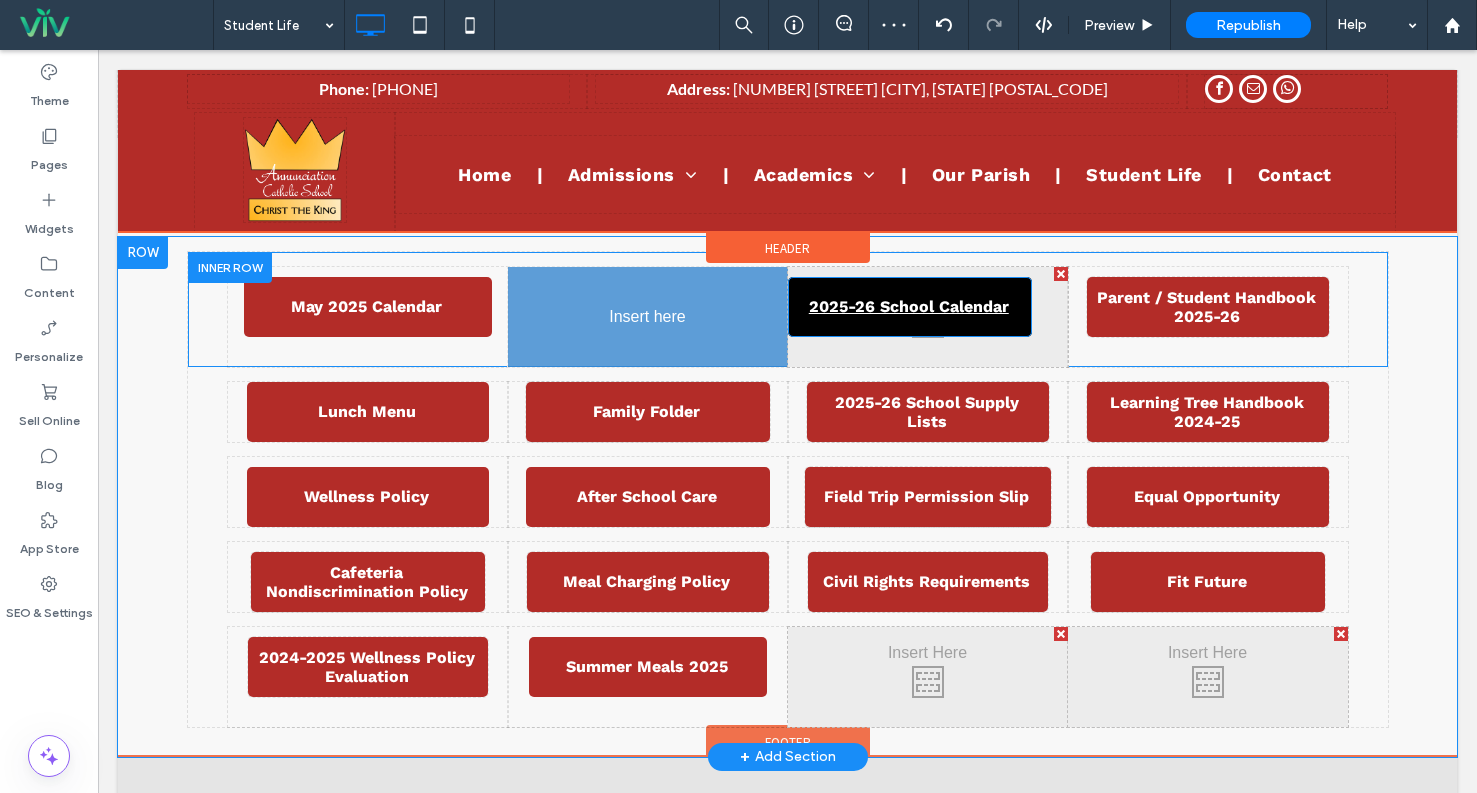drag, startPoint x: 845, startPoint y: 296, endPoint x: 643, endPoint y: 322, distance: 203.6664 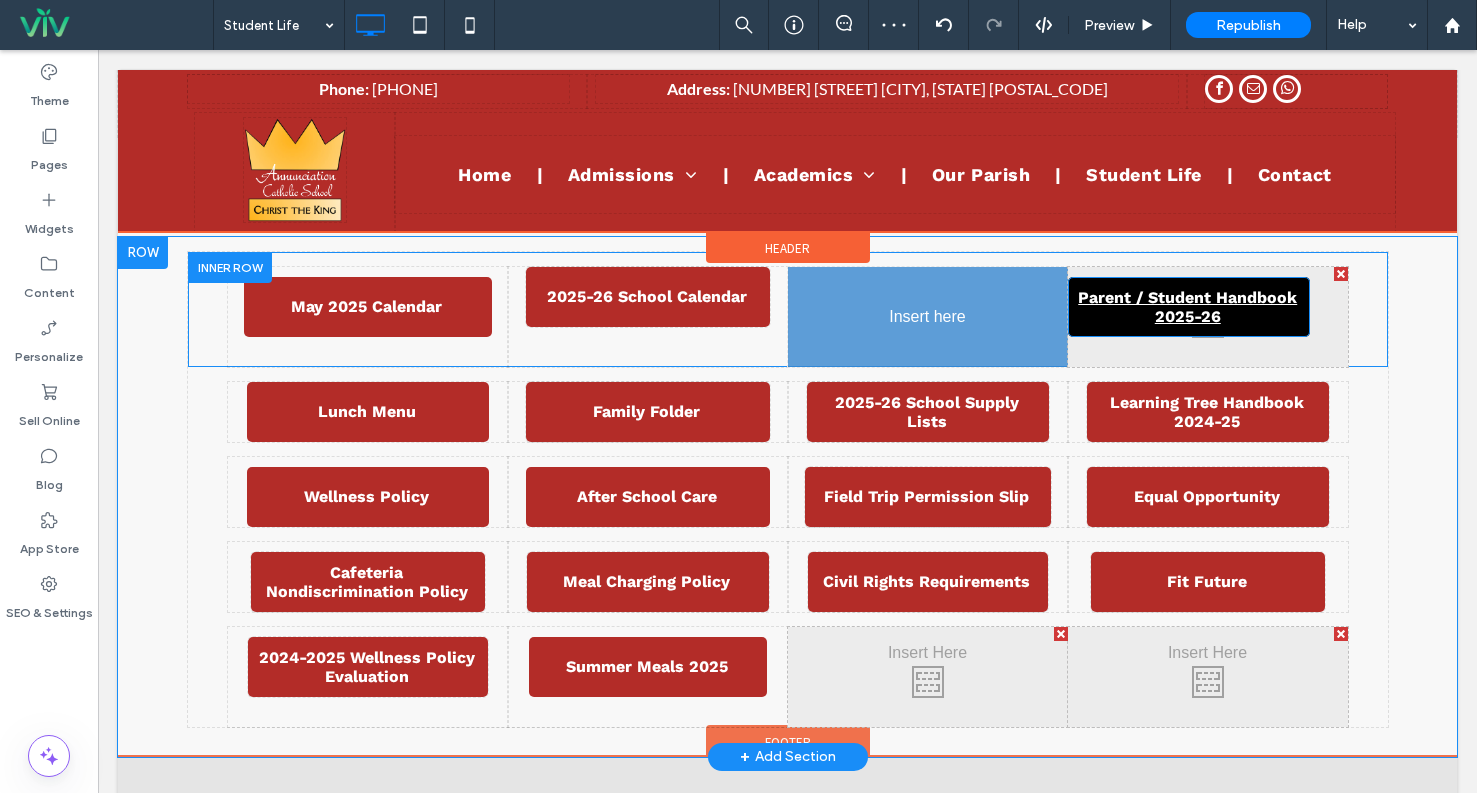 drag, startPoint x: 1157, startPoint y: 292, endPoint x: 857, endPoint y: 309, distance: 300.4813 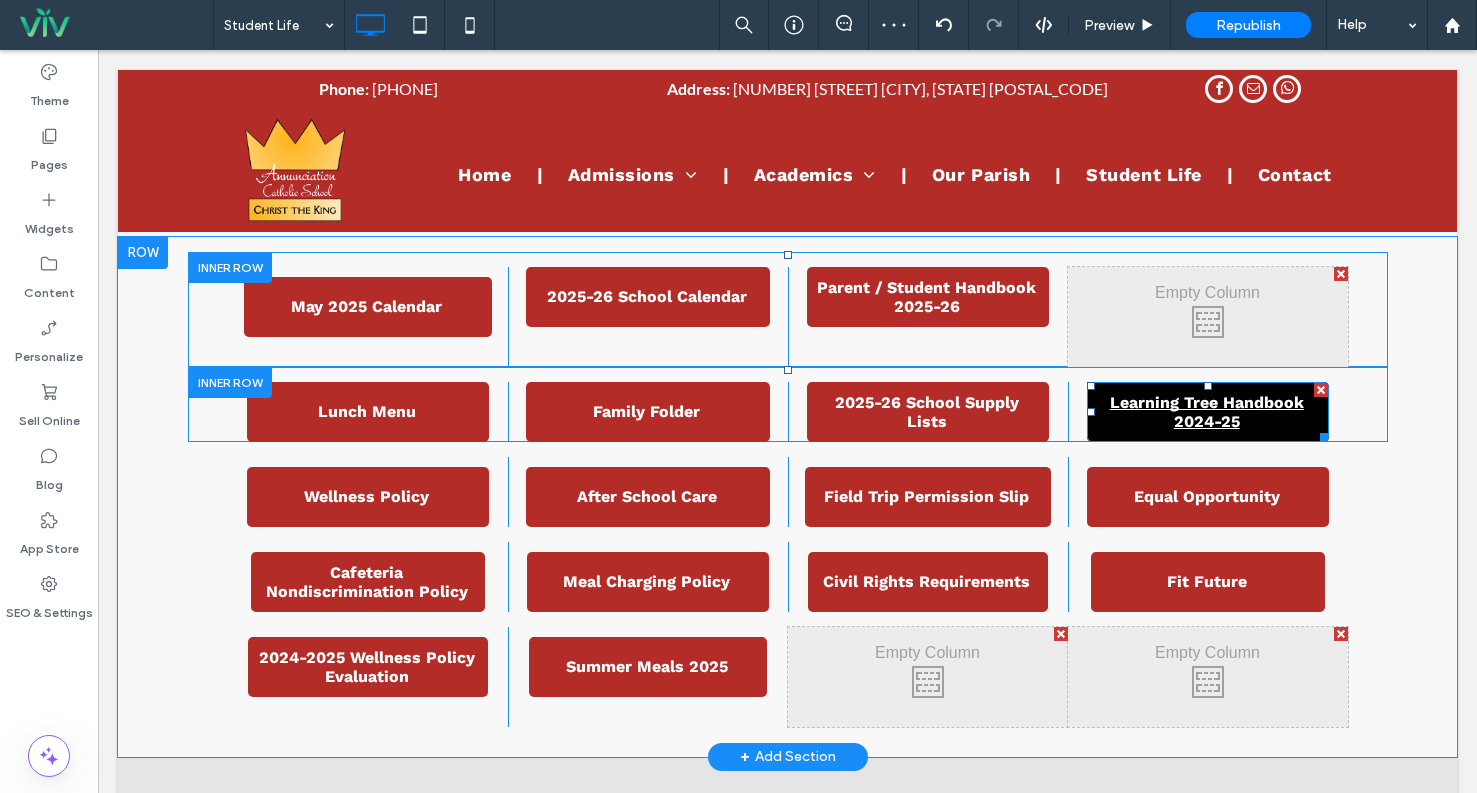 click on "Learning Tree Handbook 2024-25" at bounding box center (1206, 412) 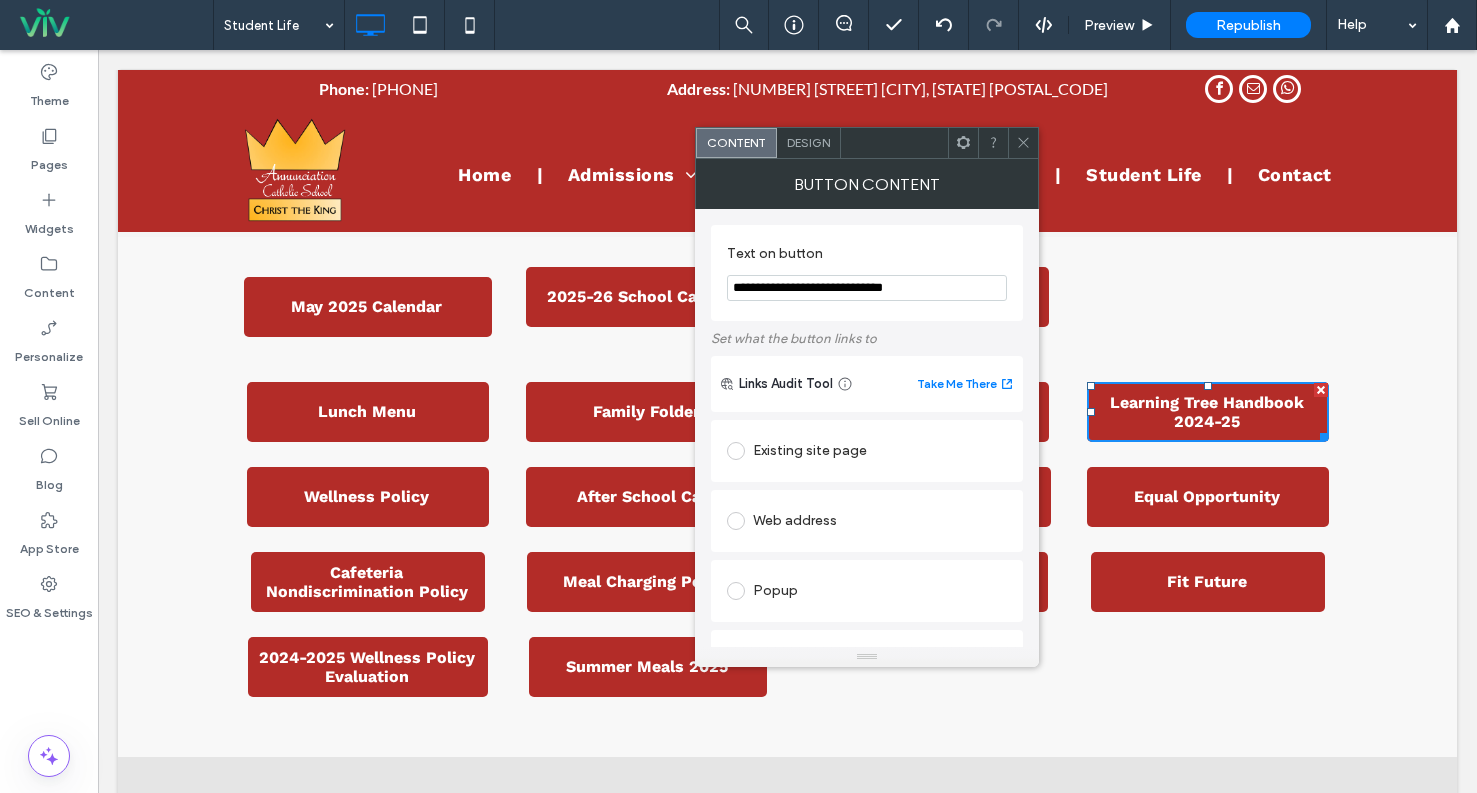 click on "**********" at bounding box center (867, 288) 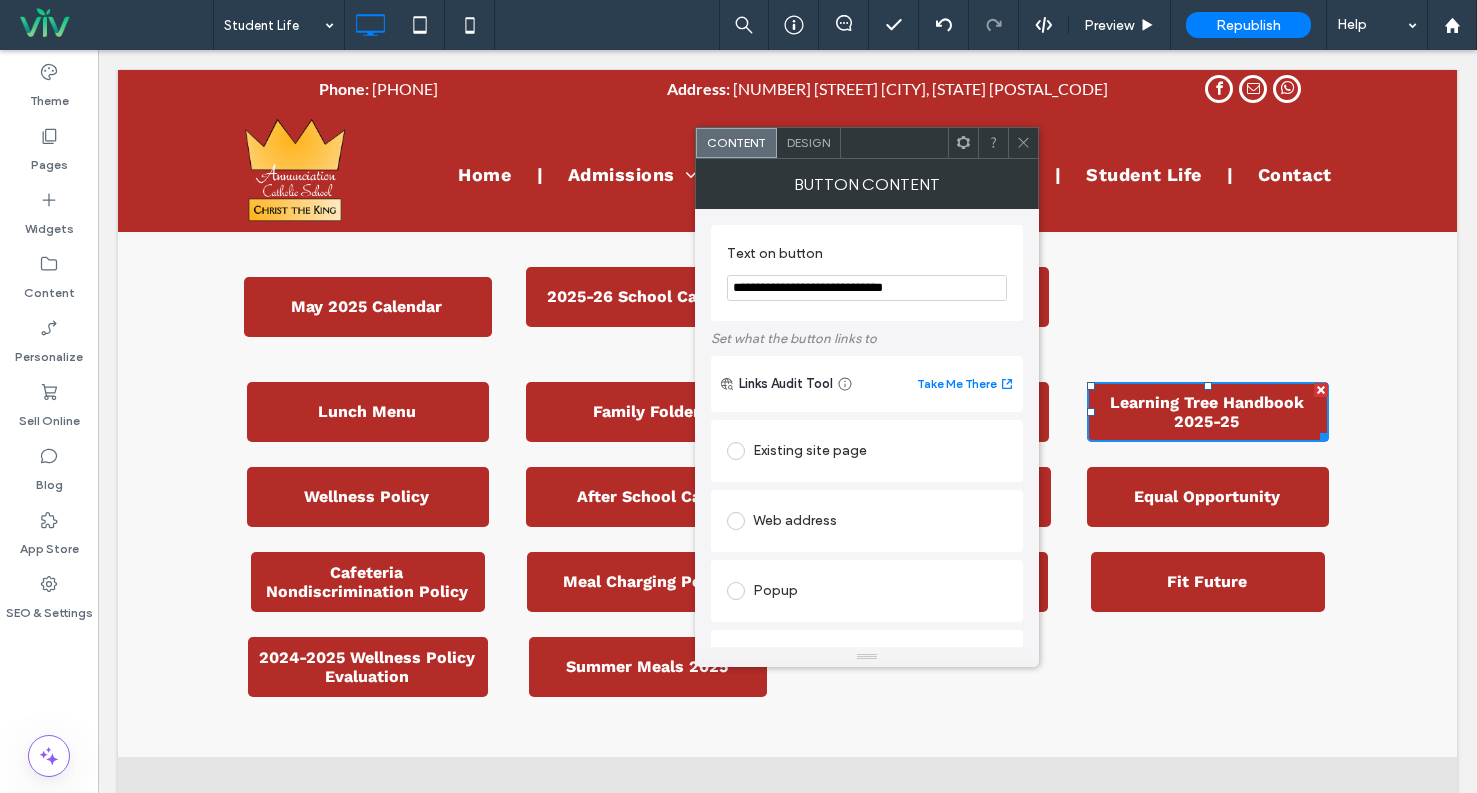 click on "**********" at bounding box center (867, 288) 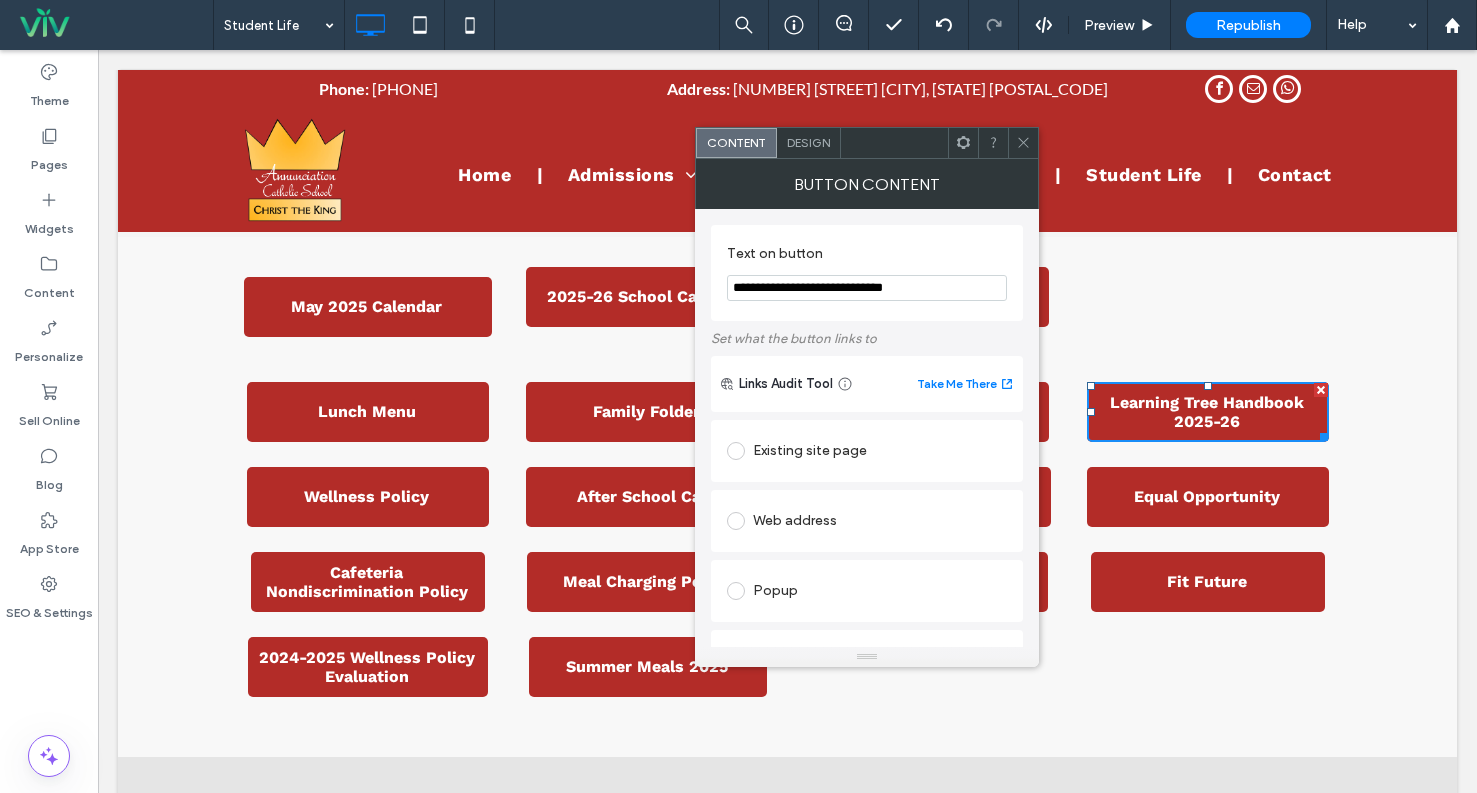 type on "**********" 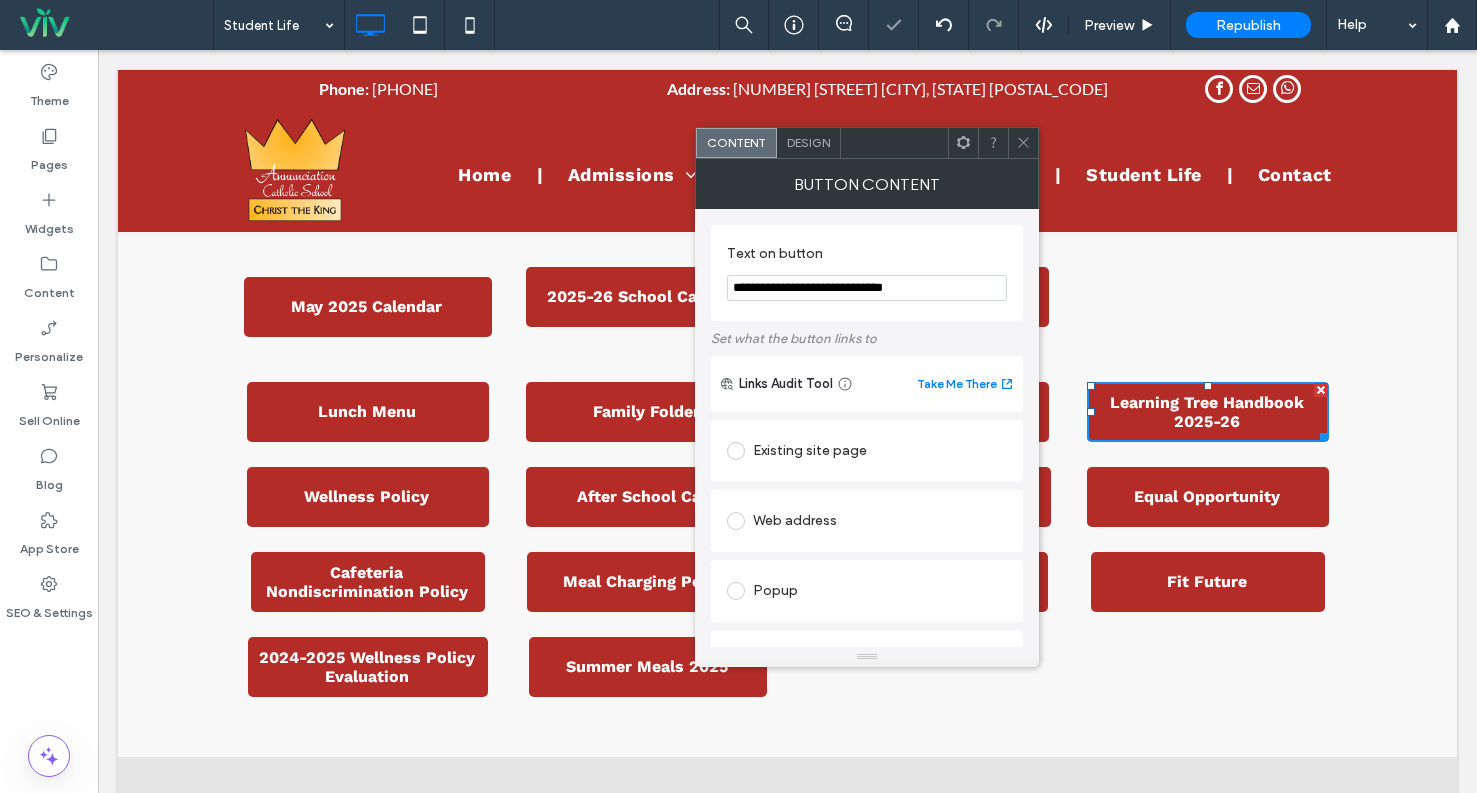 click on "Set what the button links to" at bounding box center [867, 338] 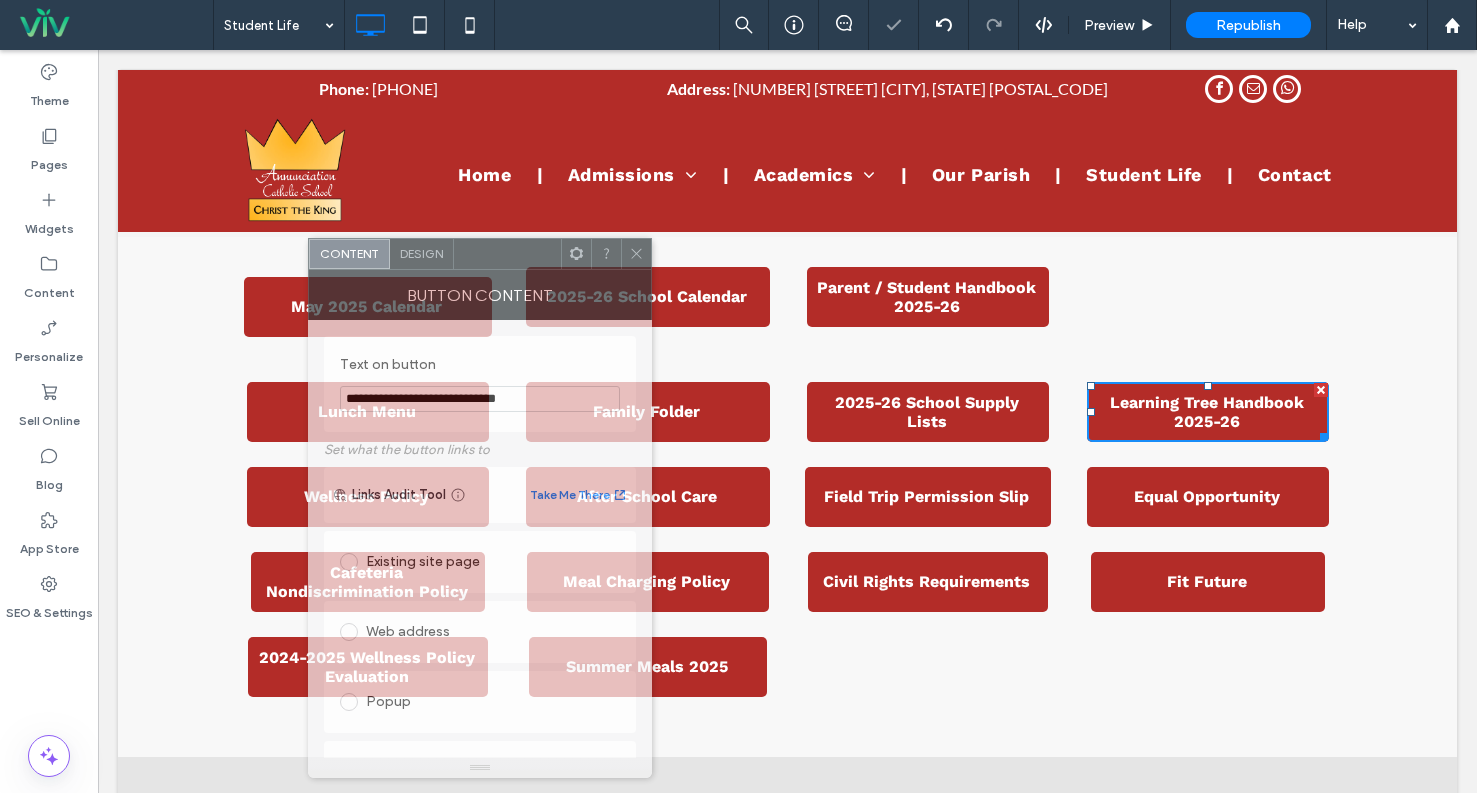 drag, startPoint x: 912, startPoint y: 129, endPoint x: 523, endPoint y: 240, distance: 404.5269 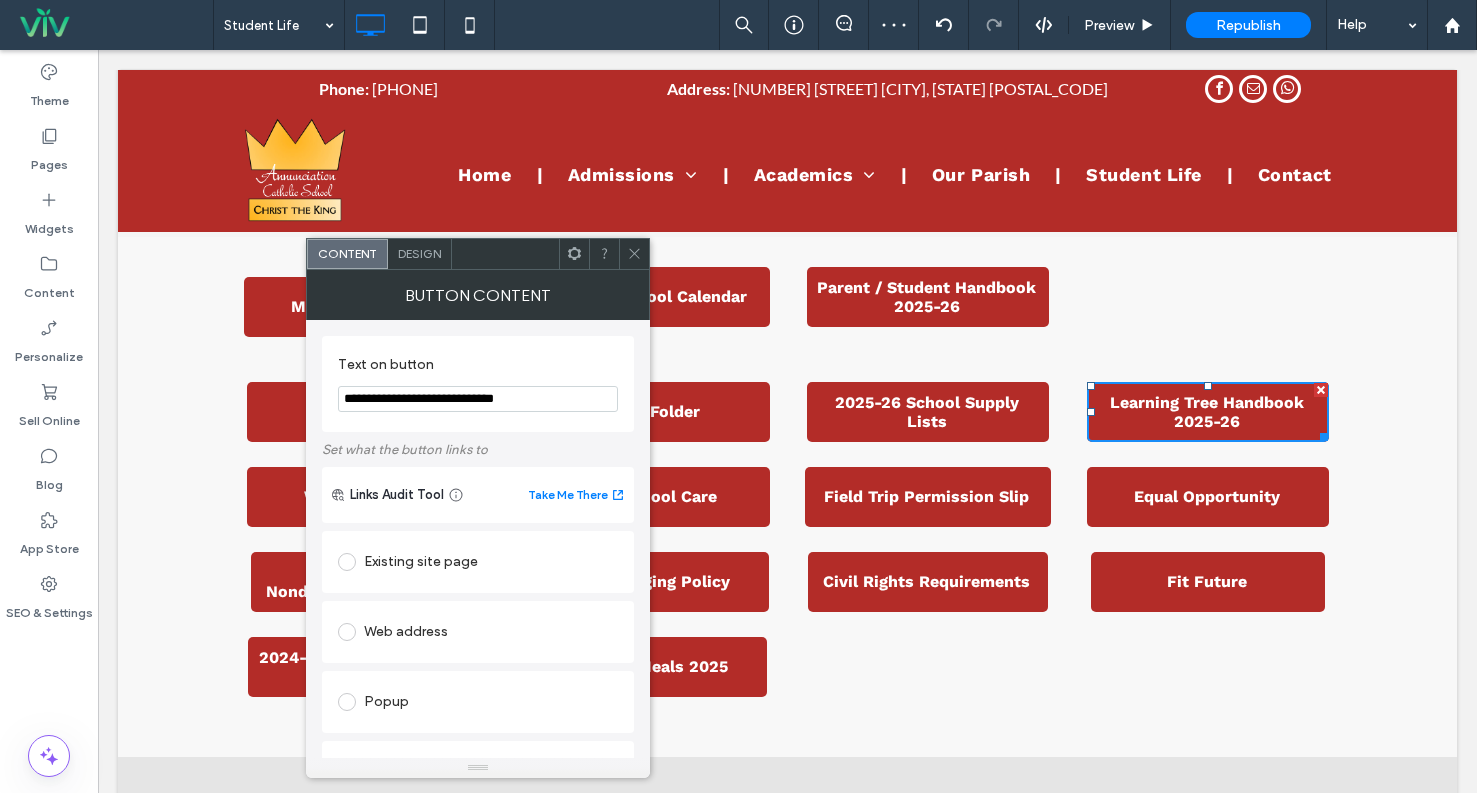click at bounding box center (634, 254) 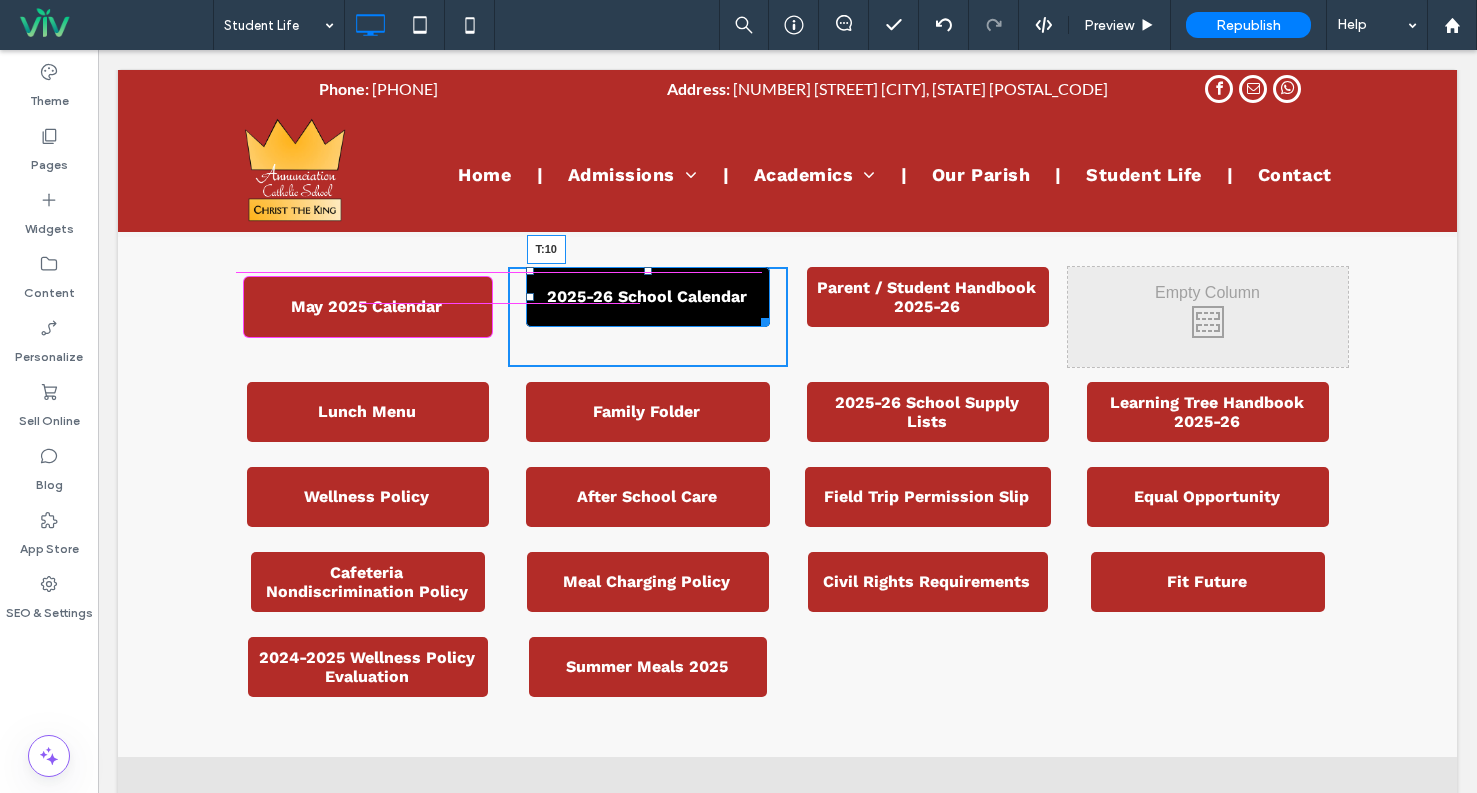 drag, startPoint x: 642, startPoint y: 266, endPoint x: 645, endPoint y: 277, distance: 11.401754 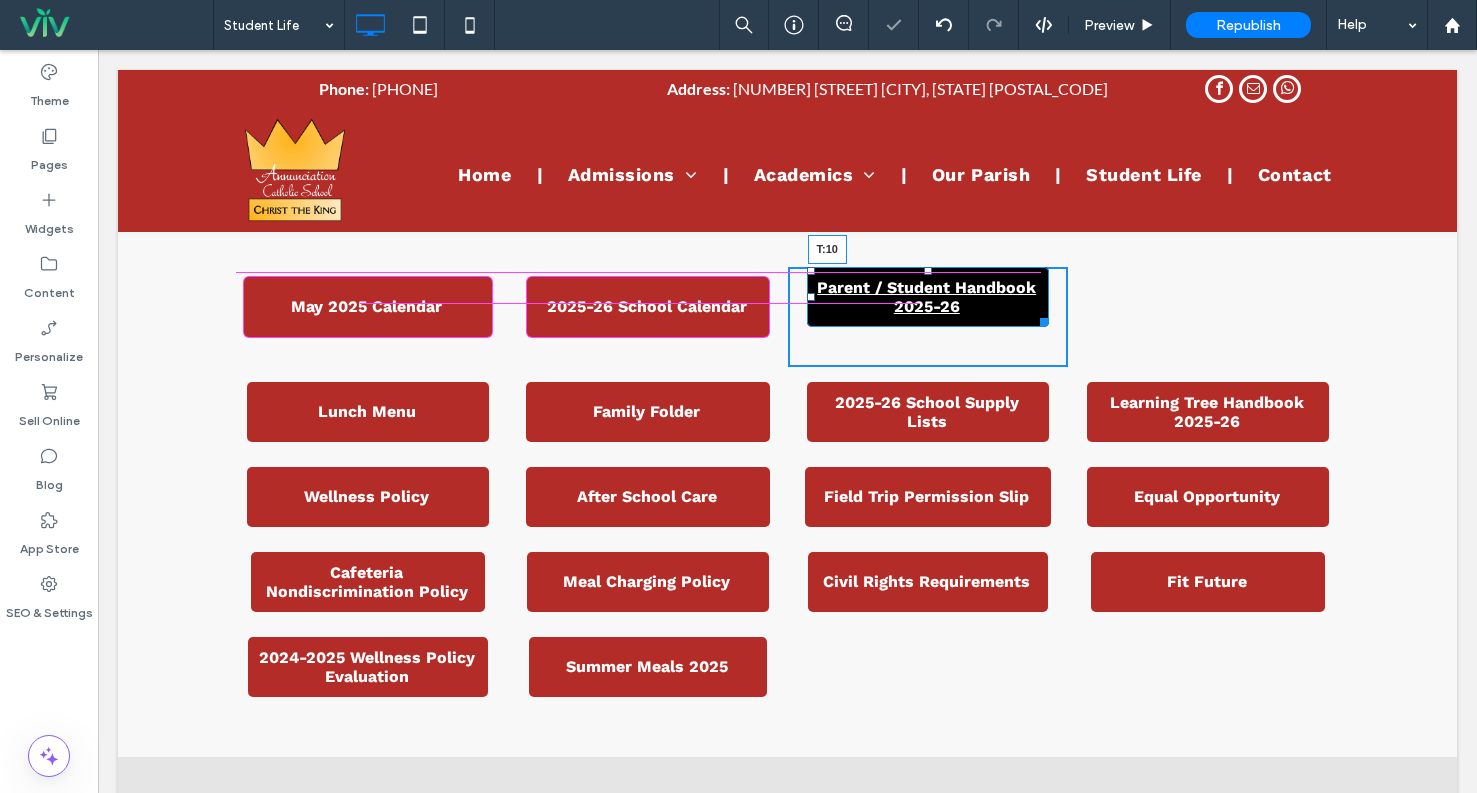 drag, startPoint x: 919, startPoint y: 266, endPoint x: 921, endPoint y: 278, distance: 12.165525 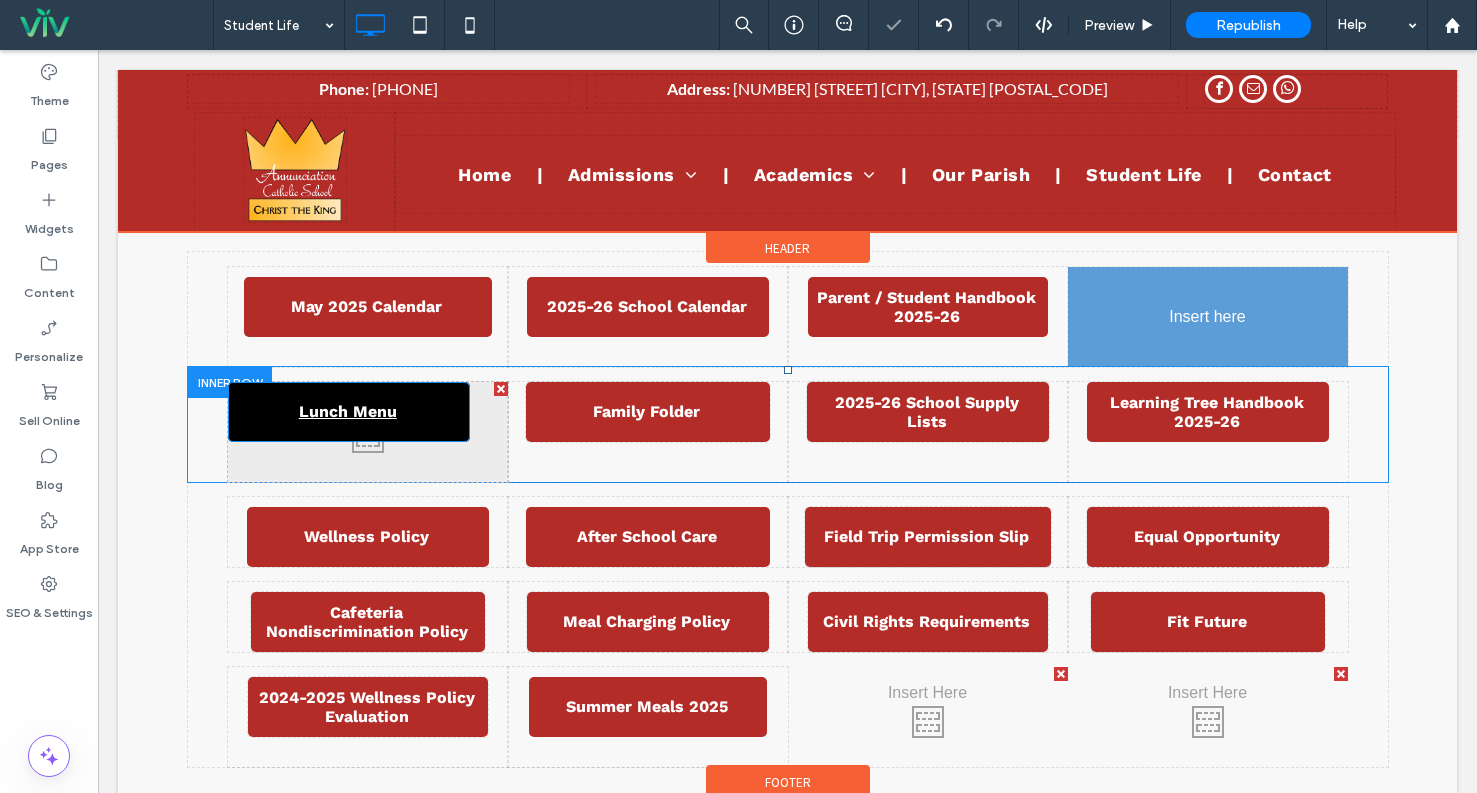 drag, startPoint x: 357, startPoint y: 415, endPoint x: 1085, endPoint y: 331, distance: 732.83014 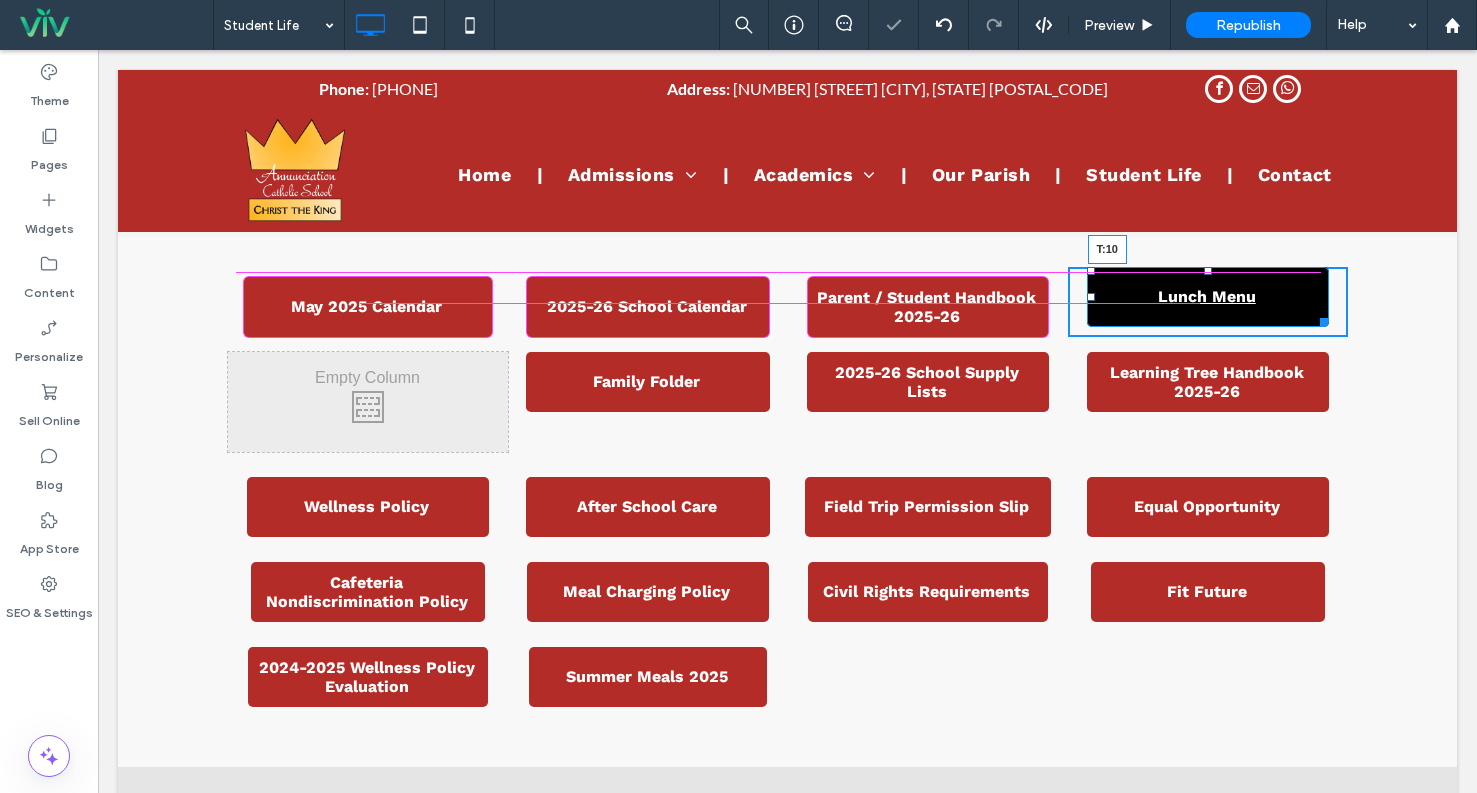 drag, startPoint x: 1201, startPoint y: 267, endPoint x: 1201, endPoint y: 280, distance: 13 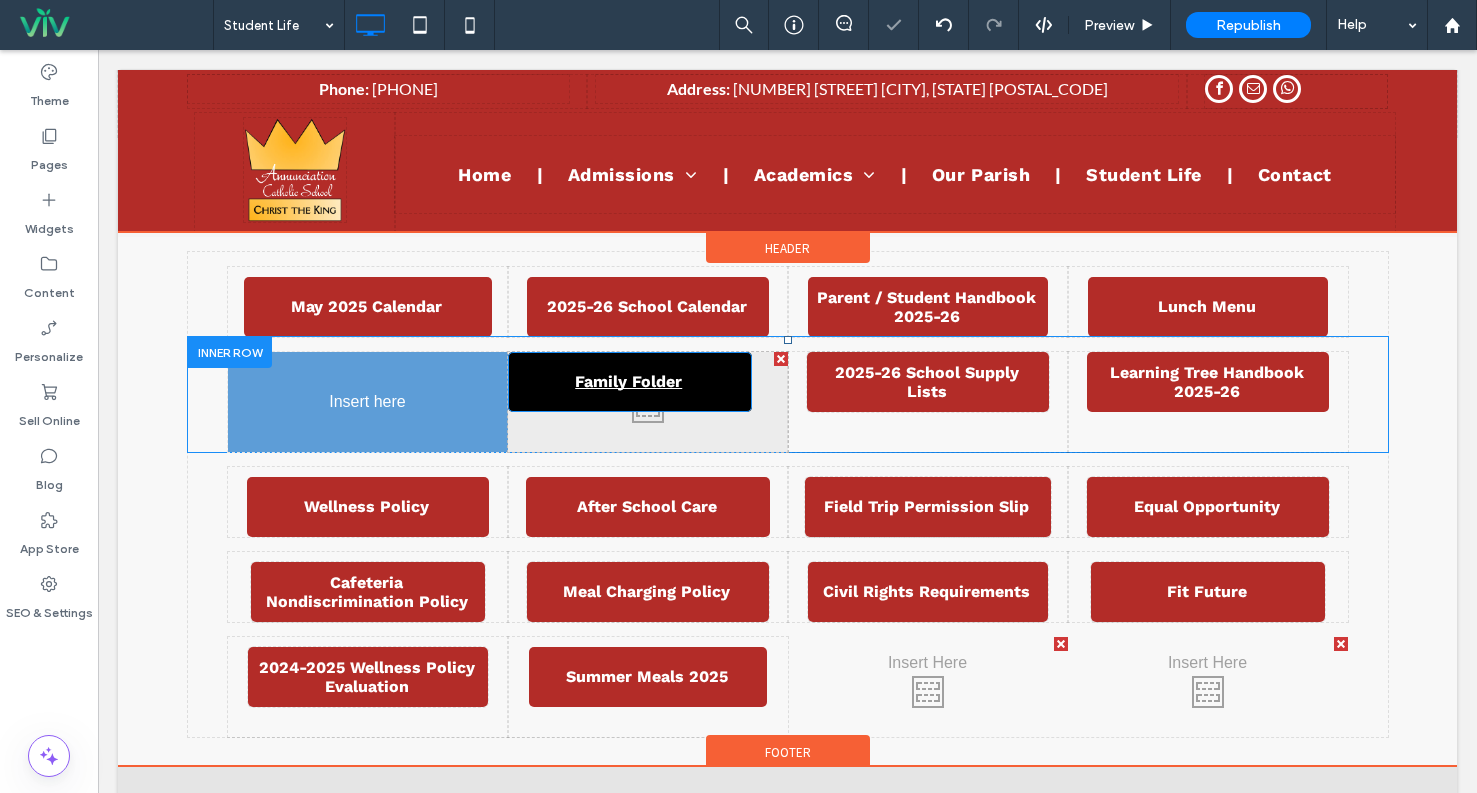 drag, startPoint x: 609, startPoint y: 379, endPoint x: 370, endPoint y: 423, distance: 243.01646 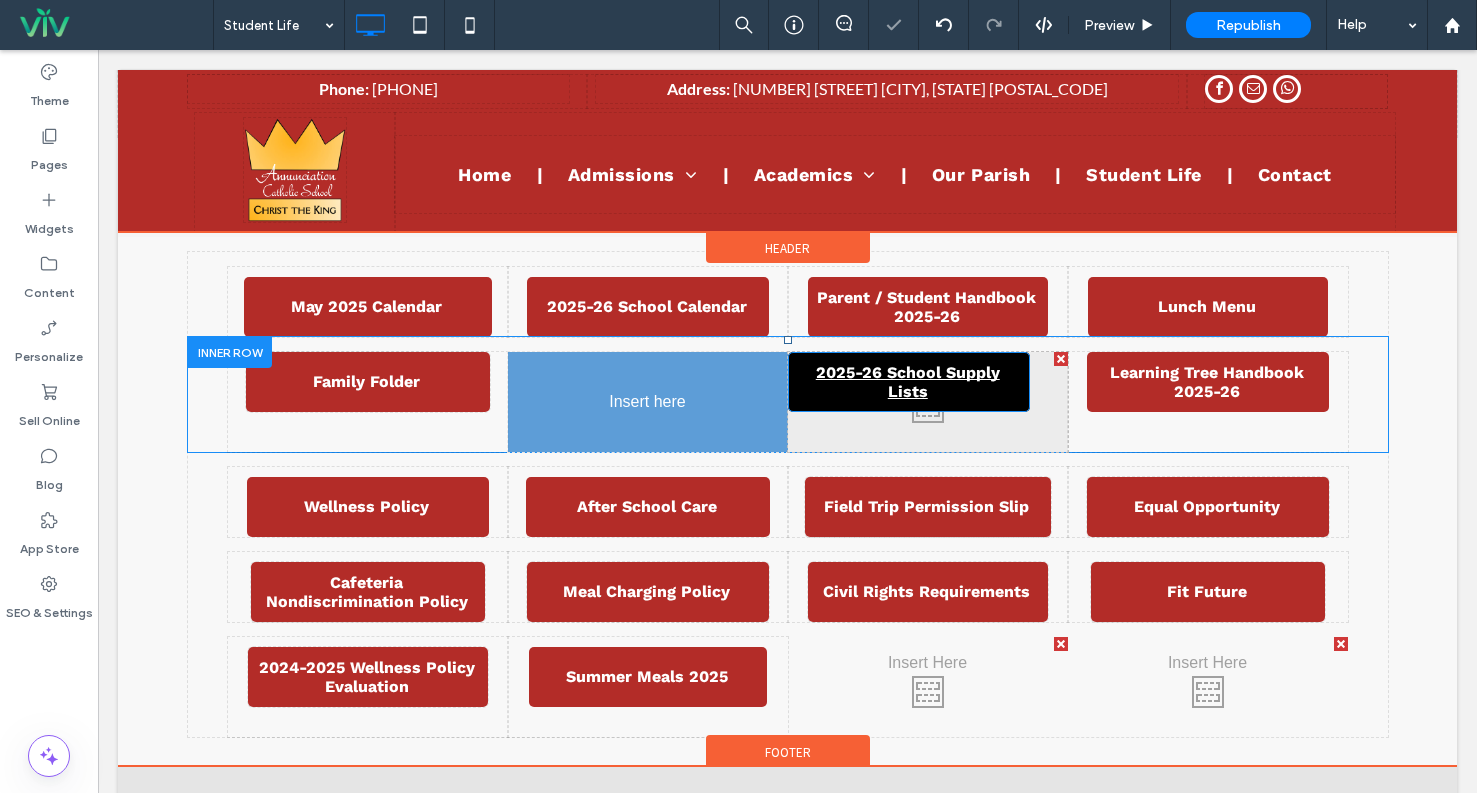 drag, startPoint x: 914, startPoint y: 370, endPoint x: 779, endPoint y: 459, distance: 161.69725 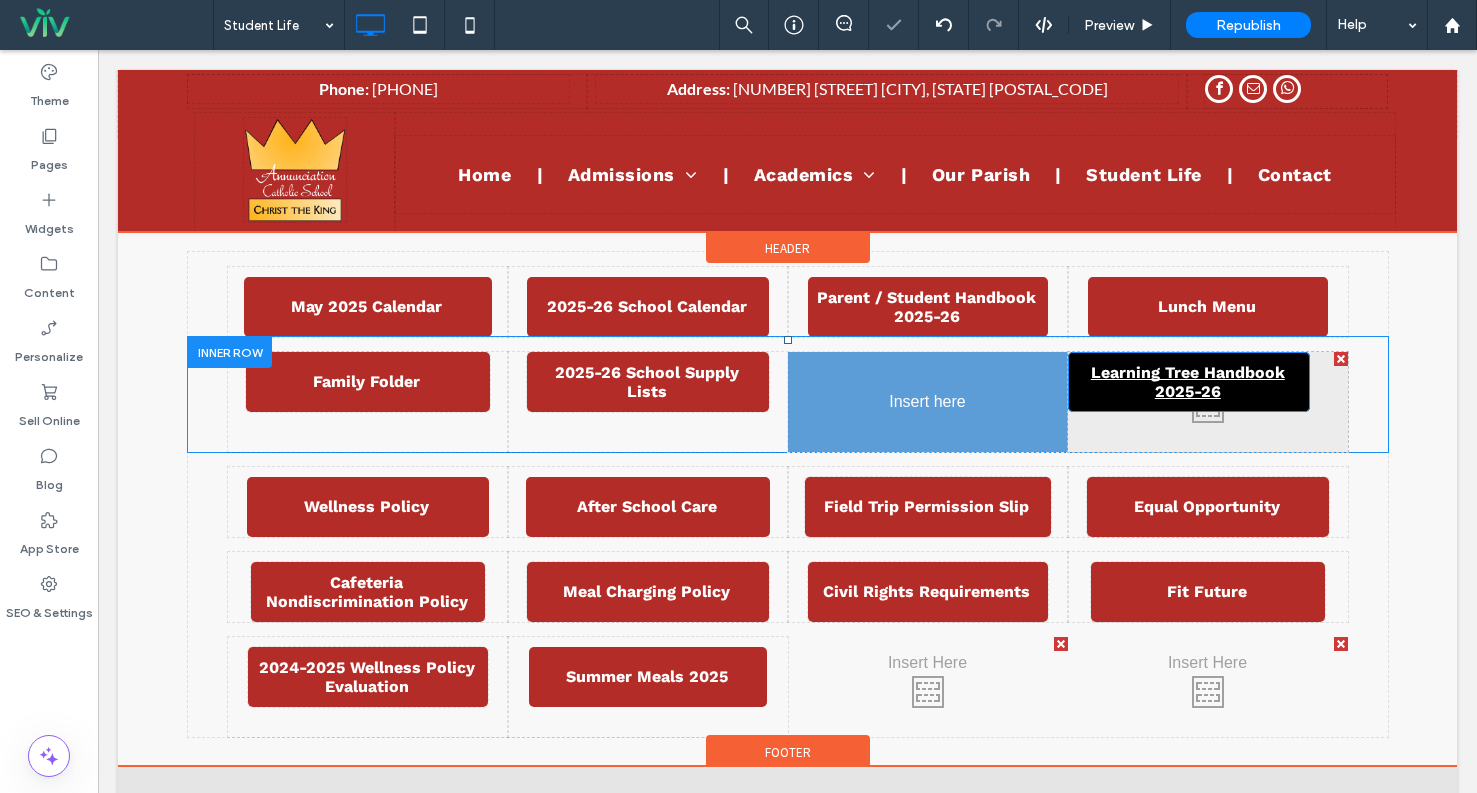 drag, startPoint x: 1255, startPoint y: 386, endPoint x: 908, endPoint y: 422, distance: 348.86243 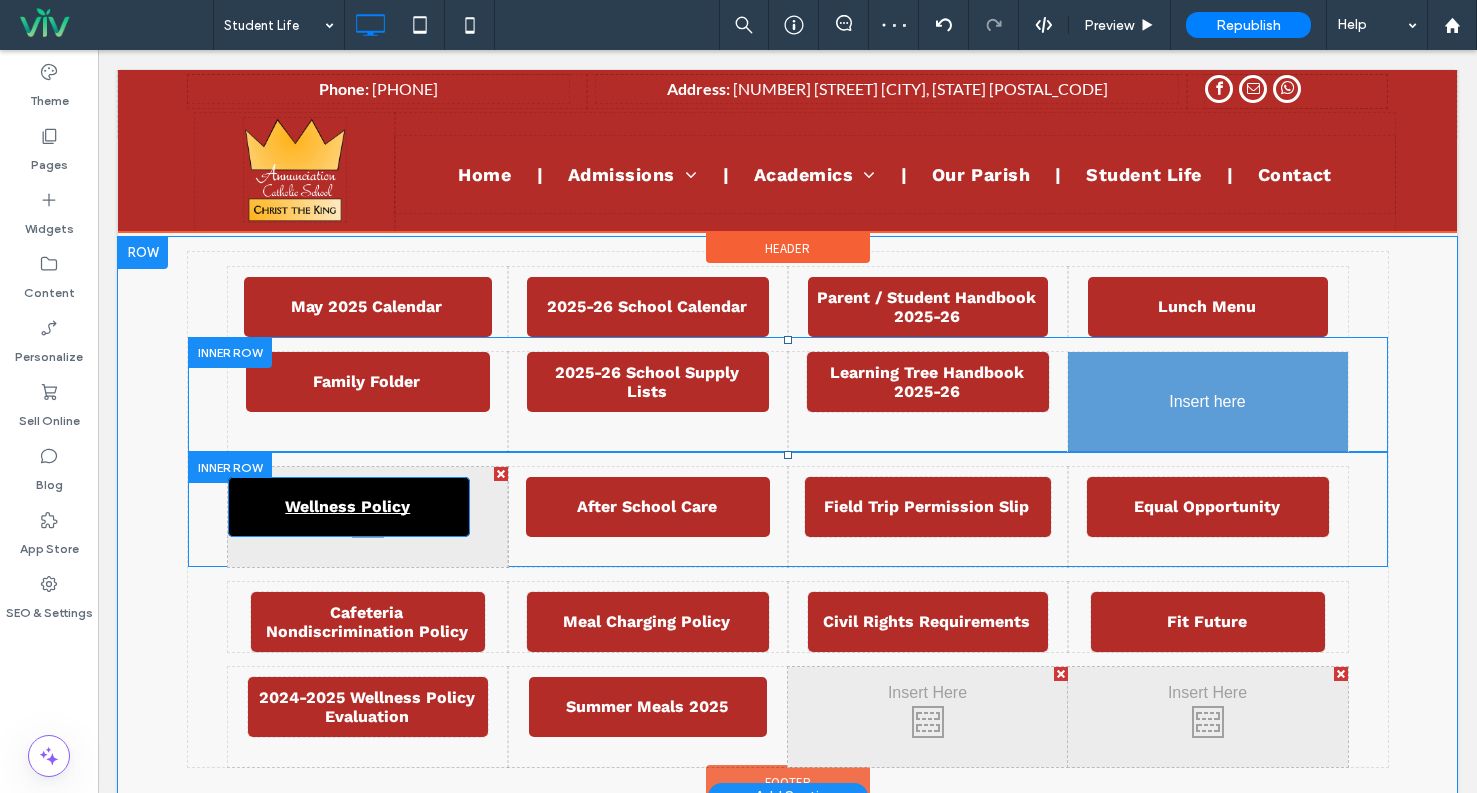 drag, startPoint x: 400, startPoint y: 488, endPoint x: 1137, endPoint y: 404, distance: 741.77155 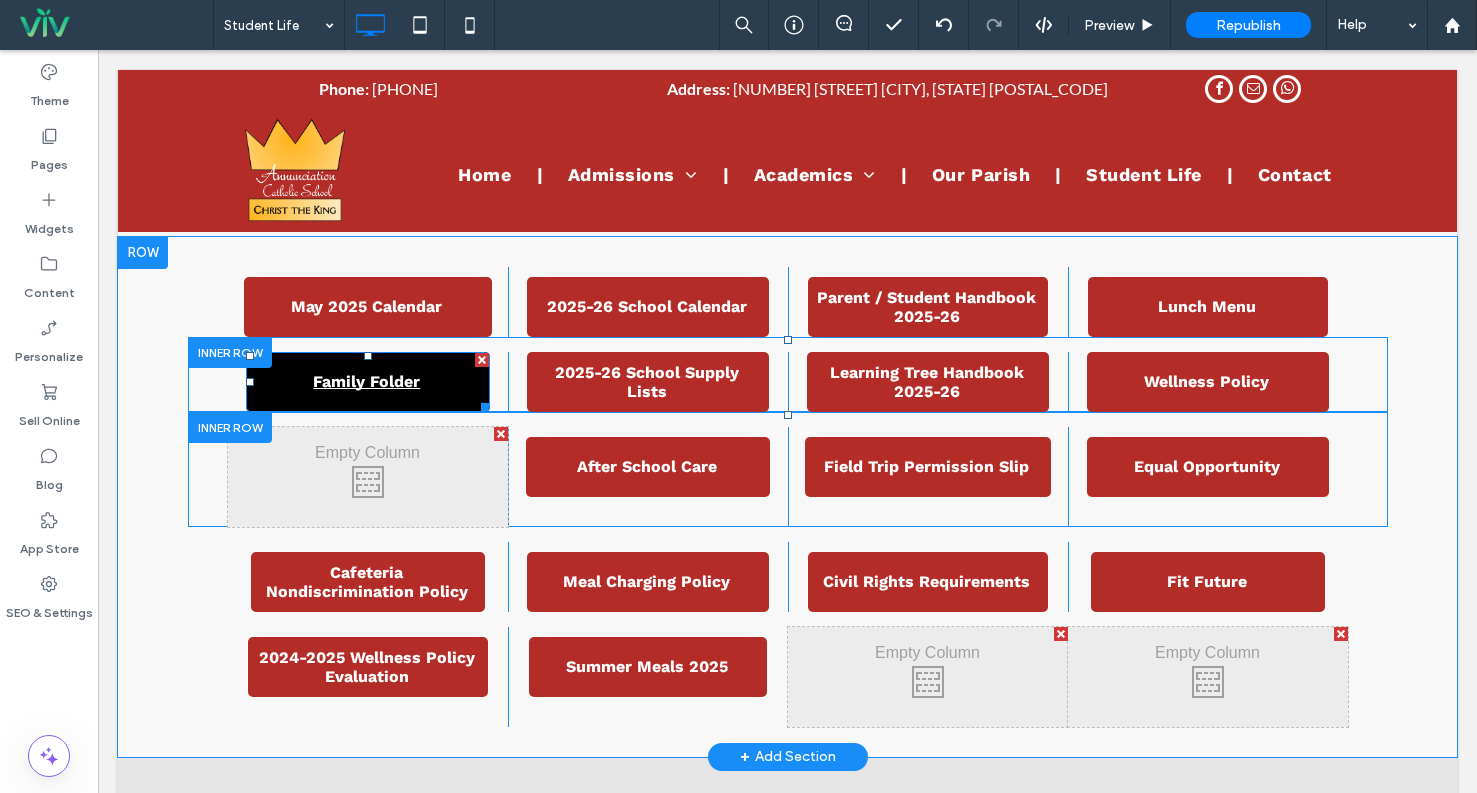 click on "Family Folder" at bounding box center (368, 382) 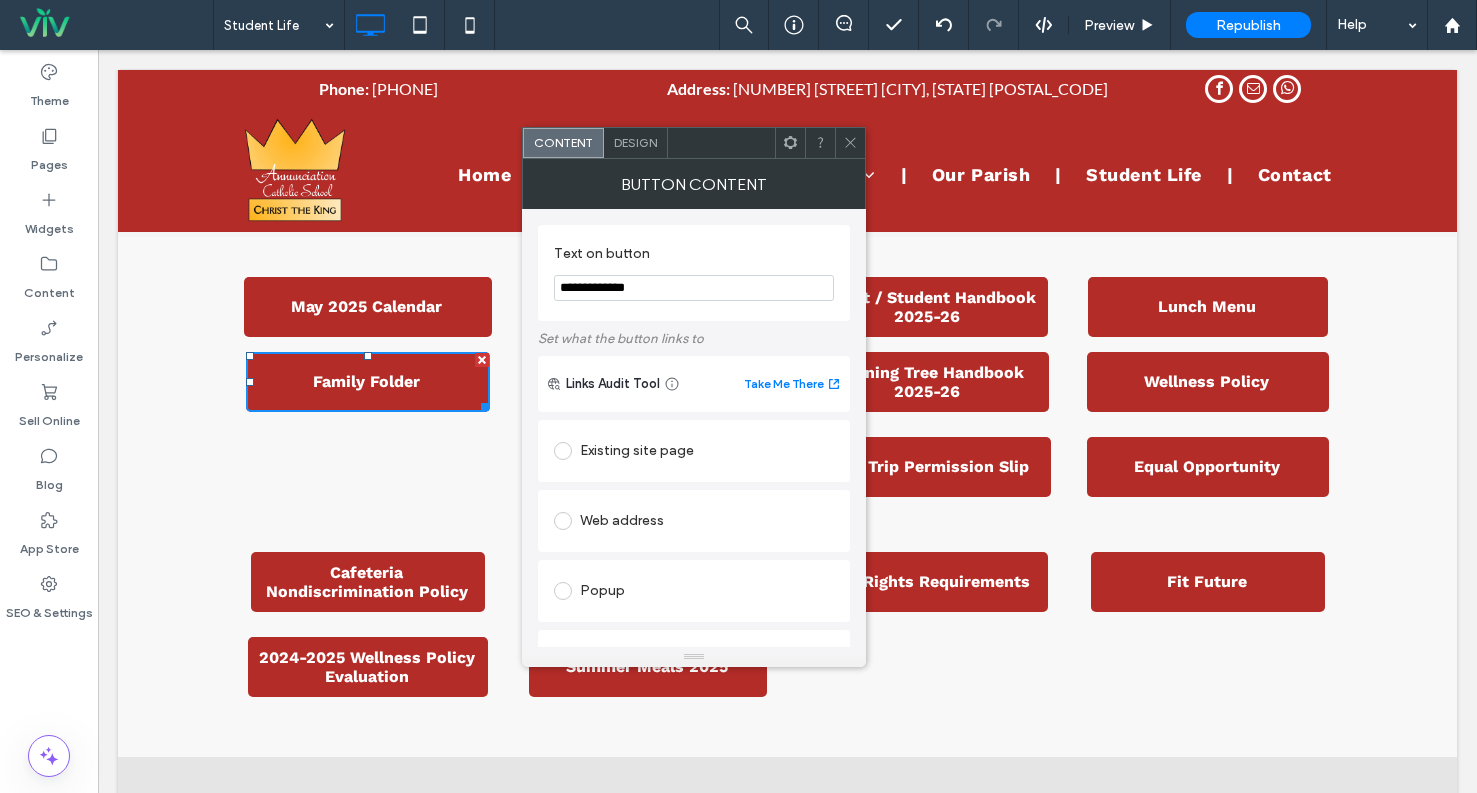 drag, startPoint x: 842, startPoint y: 142, endPoint x: 837, endPoint y: 155, distance: 13.928389 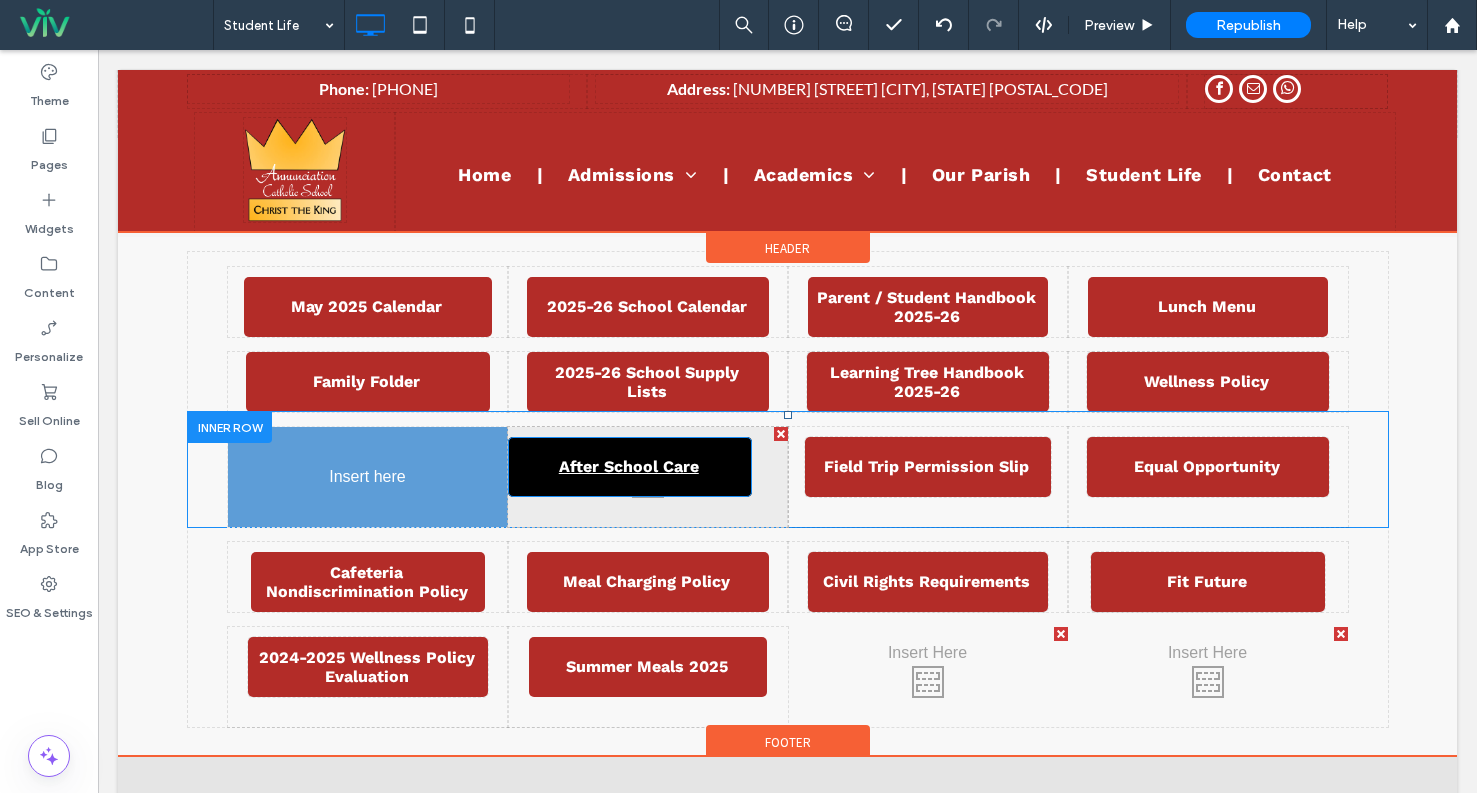 drag, startPoint x: 591, startPoint y: 473, endPoint x: 386, endPoint y: 478, distance: 205.06097 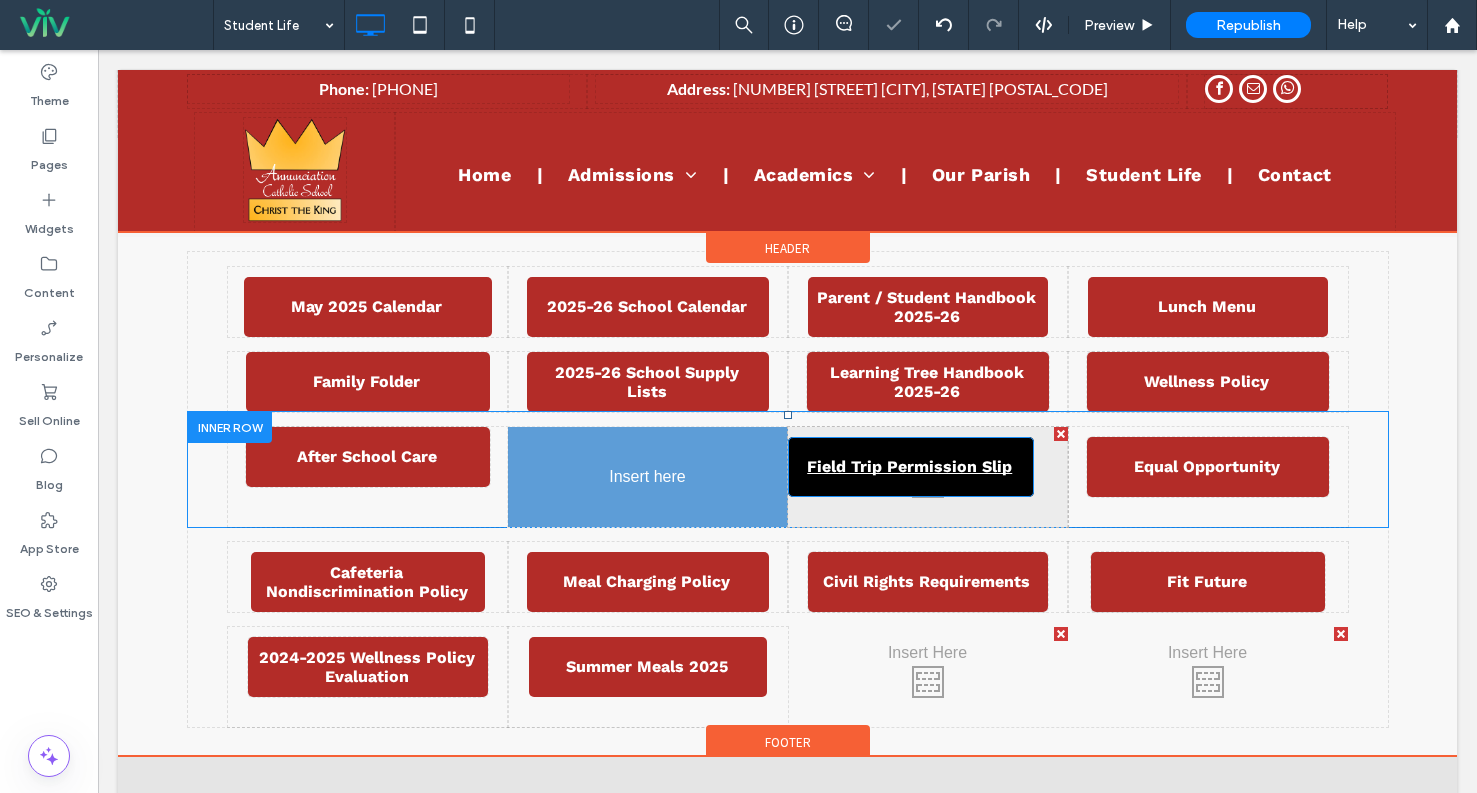drag, startPoint x: 919, startPoint y: 468, endPoint x: 705, endPoint y: 484, distance: 214.59729 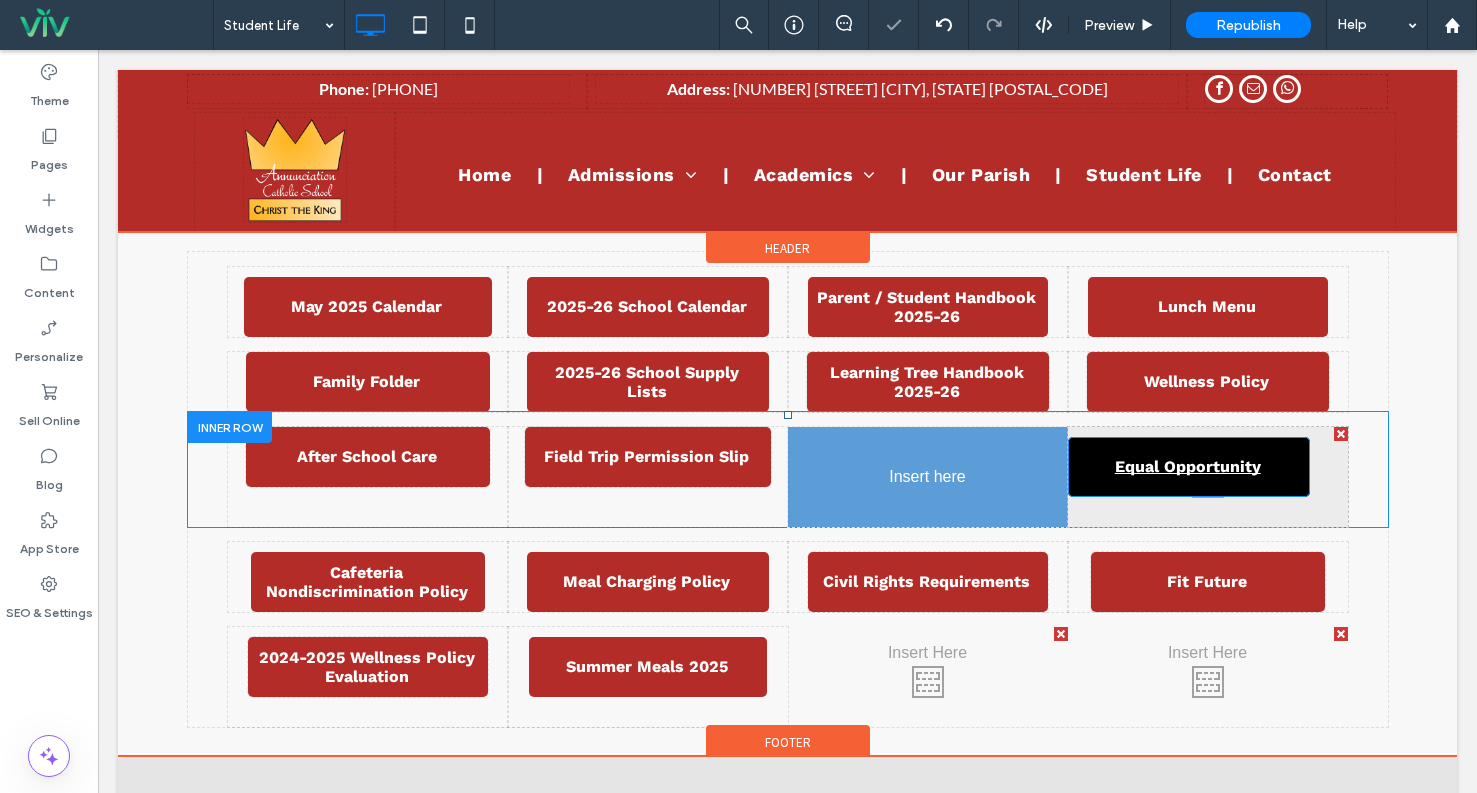 drag, startPoint x: 1119, startPoint y: 464, endPoint x: 844, endPoint y: 472, distance: 275.11633 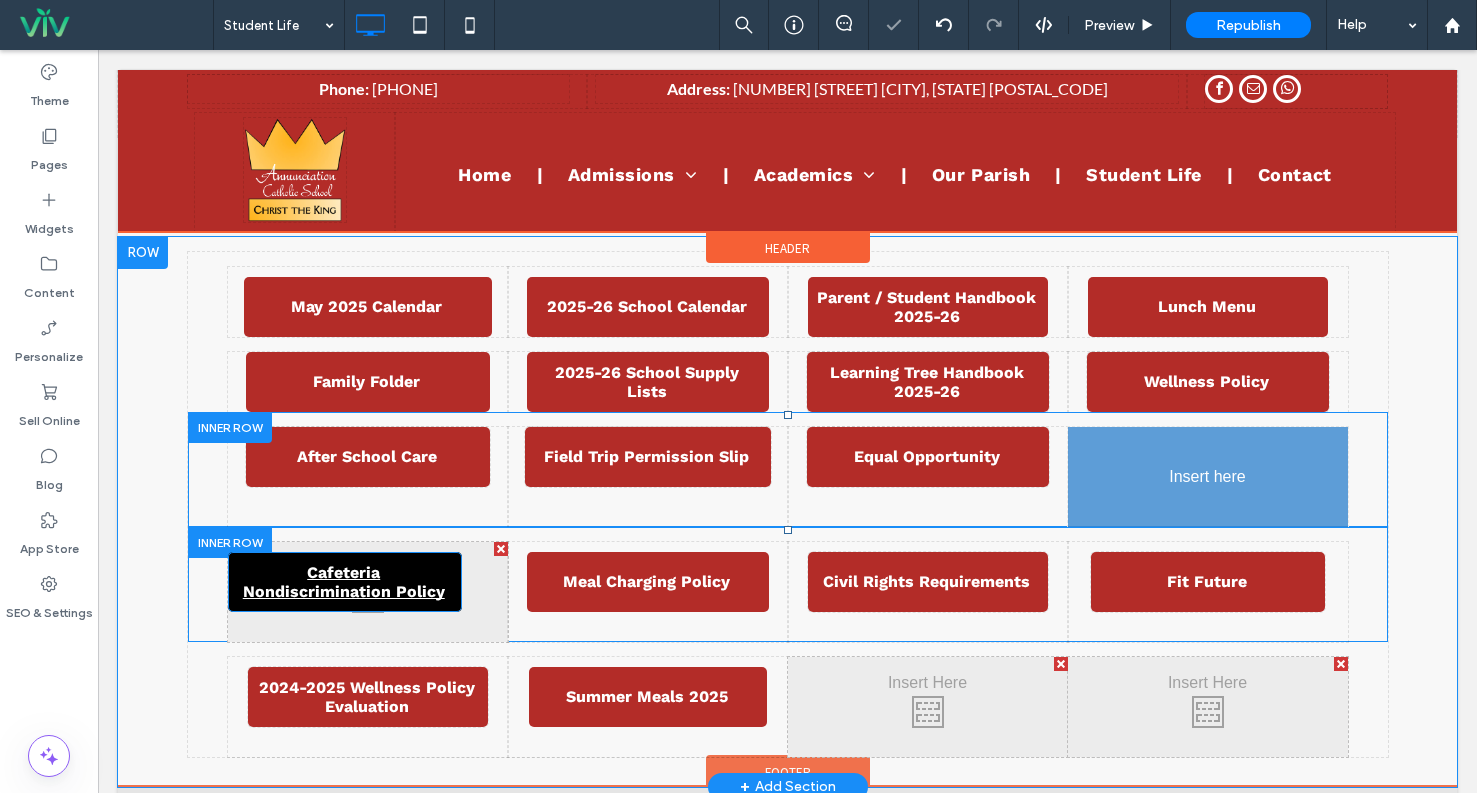drag, startPoint x: 285, startPoint y: 580, endPoint x: 1137, endPoint y: 469, distance: 859.2002 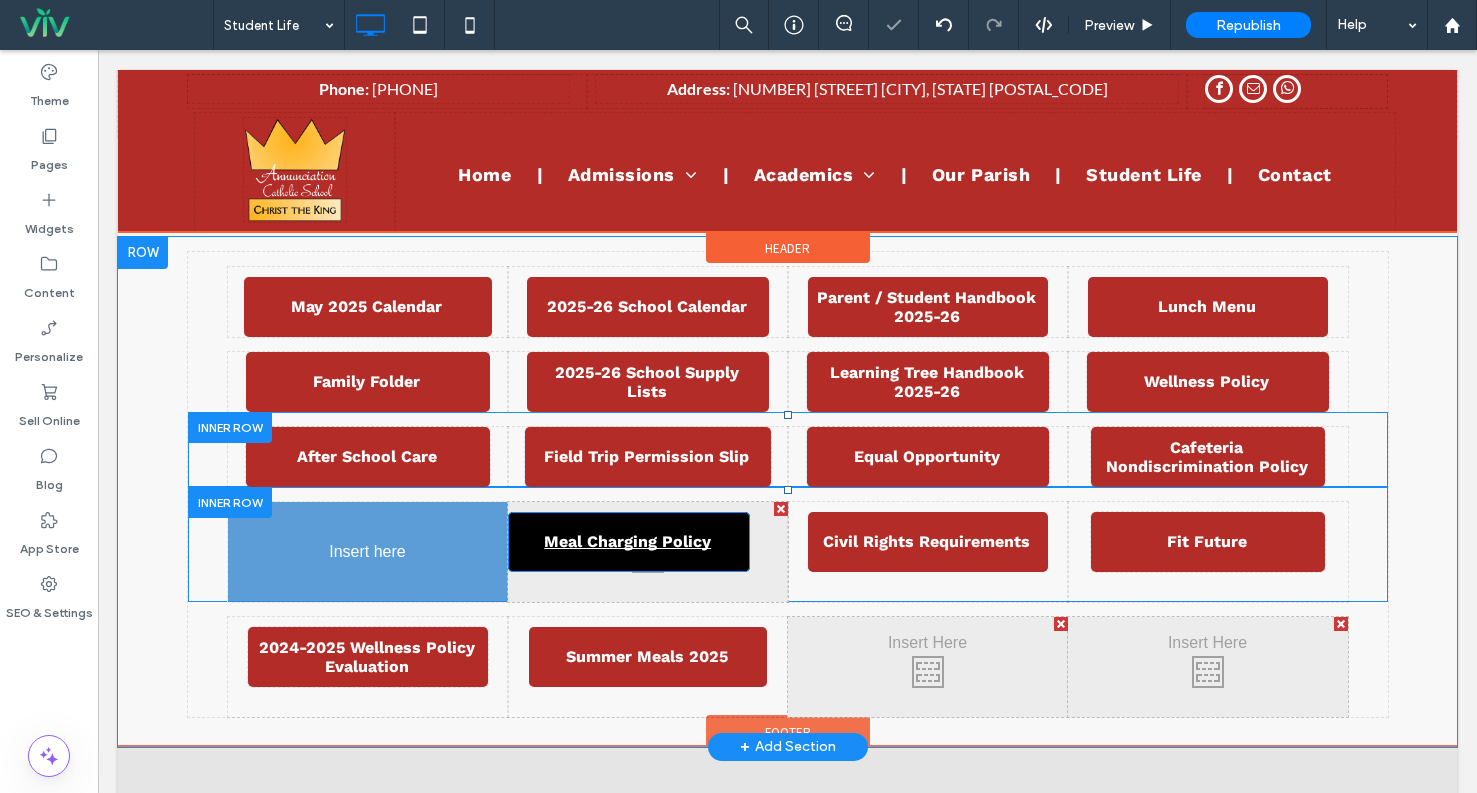 drag, startPoint x: 676, startPoint y: 545, endPoint x: 390, endPoint y: 551, distance: 286.06293 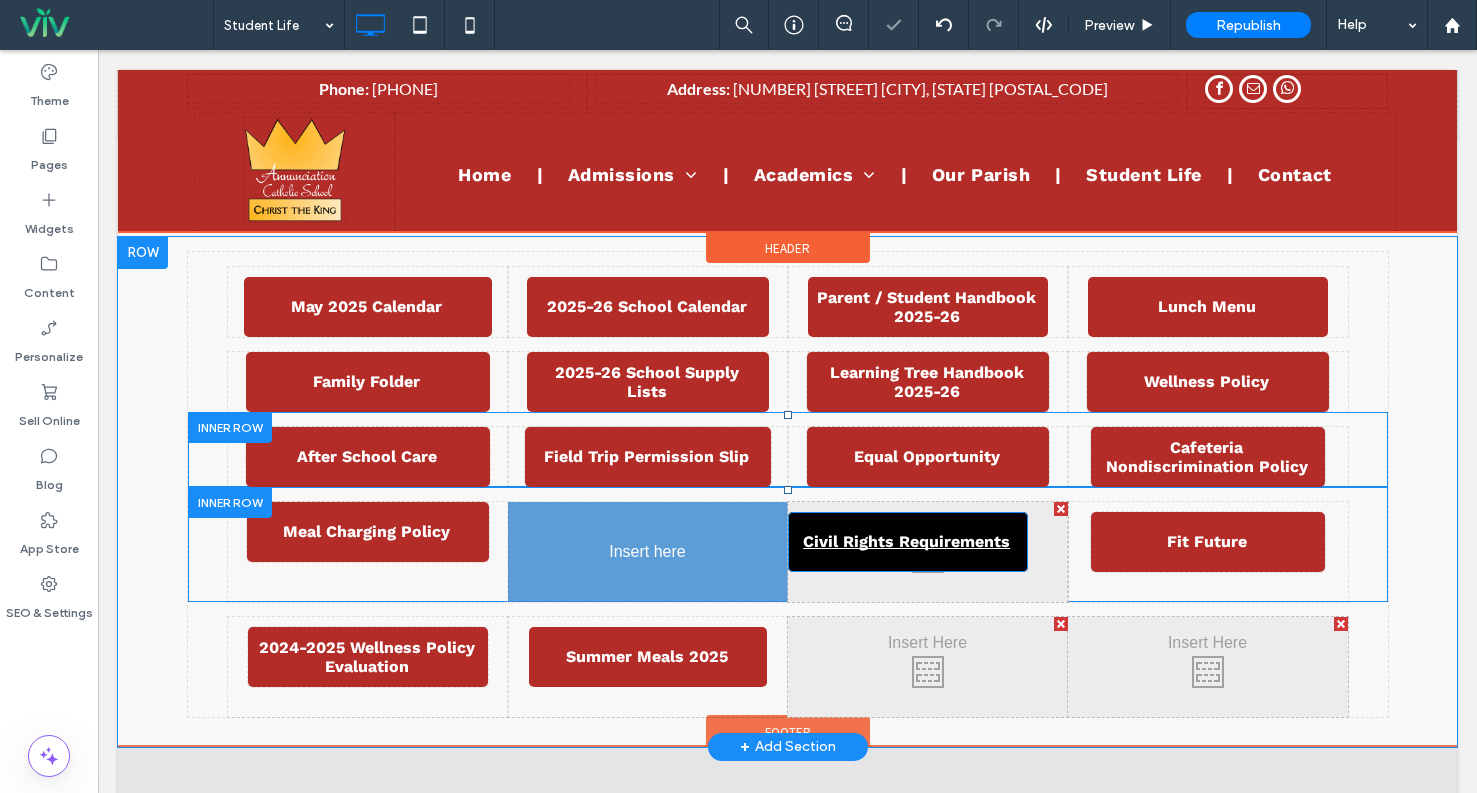 drag, startPoint x: 853, startPoint y: 547, endPoint x: 561, endPoint y: 553, distance: 292.06165 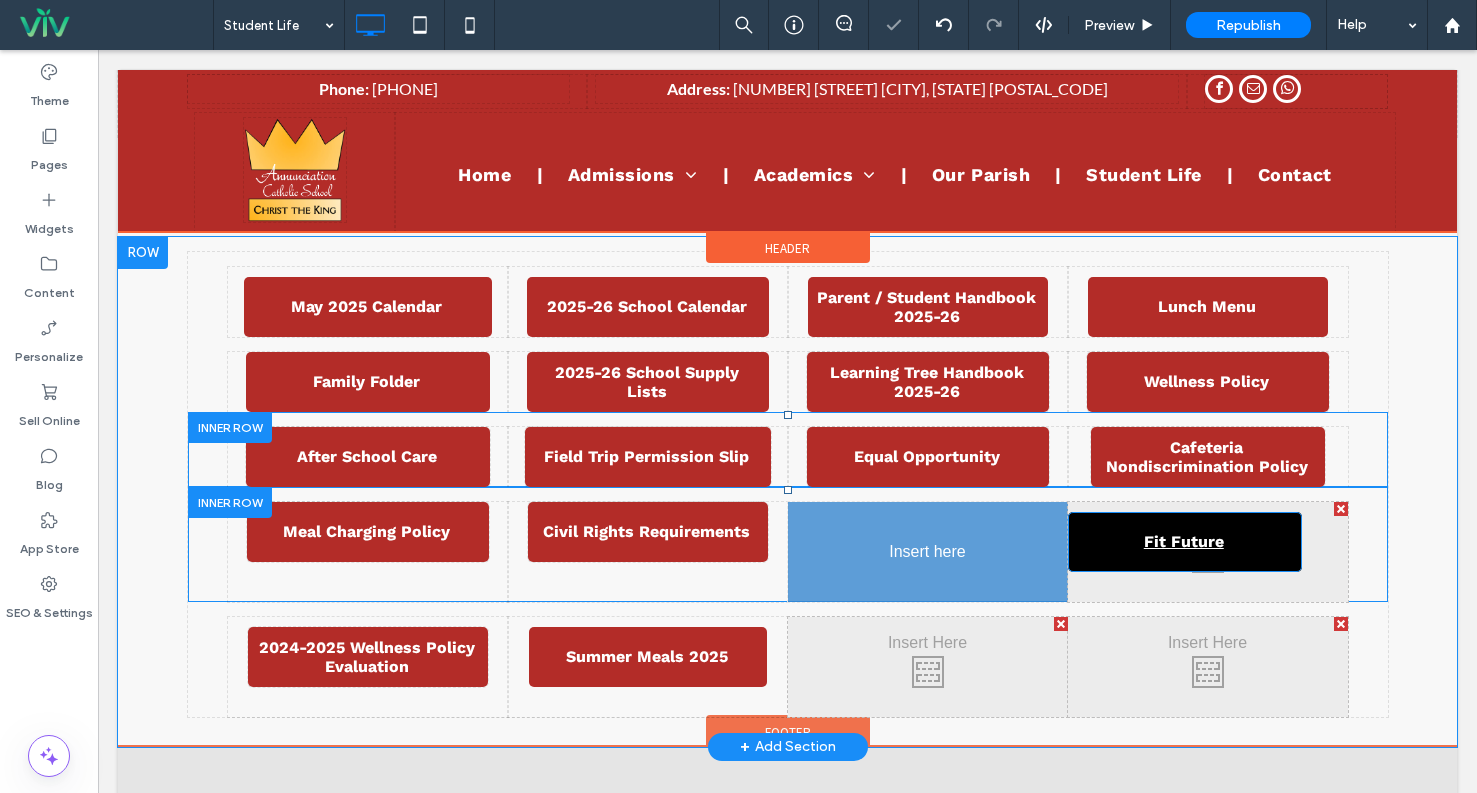 drag, startPoint x: 1138, startPoint y: 529, endPoint x: 846, endPoint y: 552, distance: 292.90442 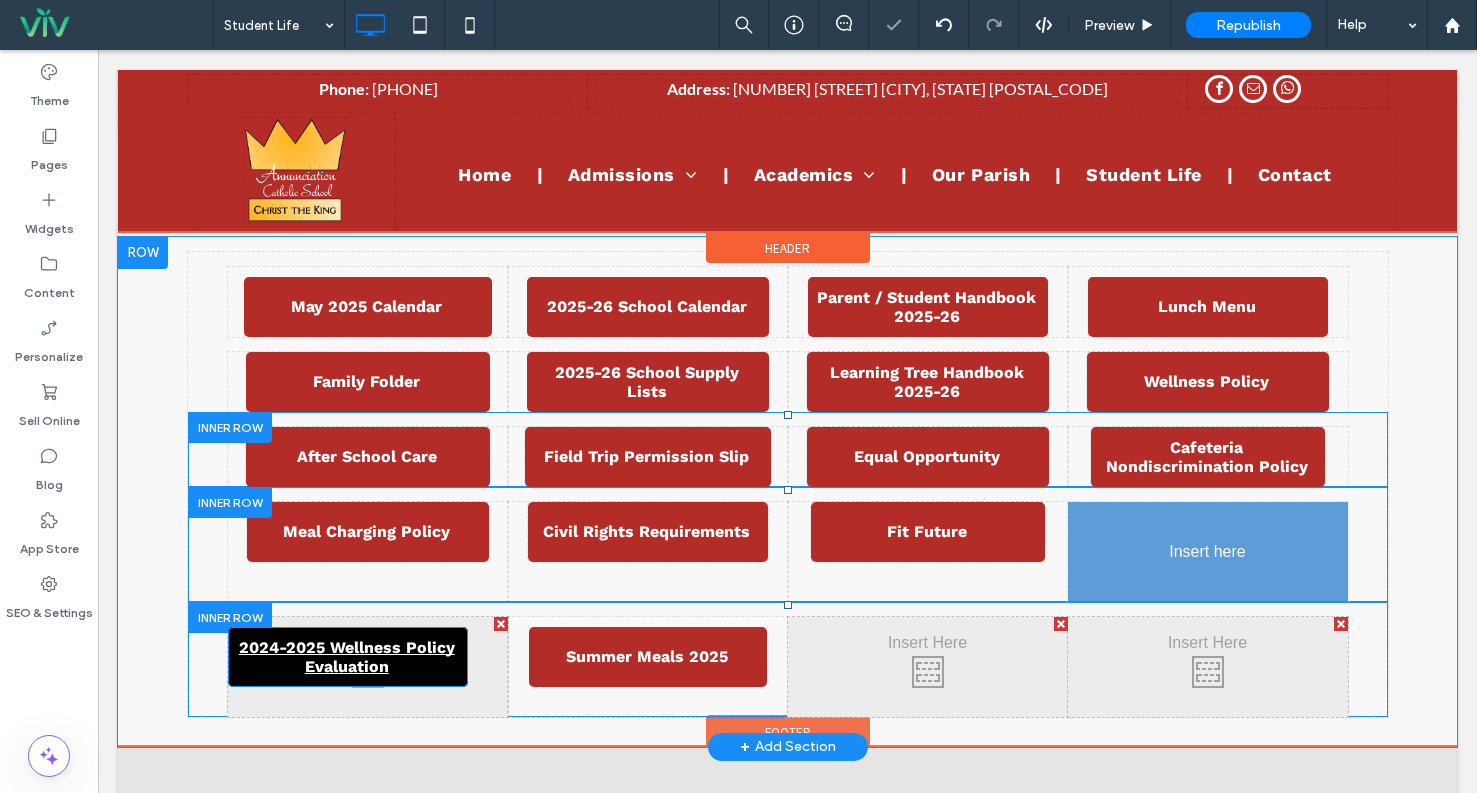 drag, startPoint x: 341, startPoint y: 658, endPoint x: 1179, endPoint y: 552, distance: 844.6774 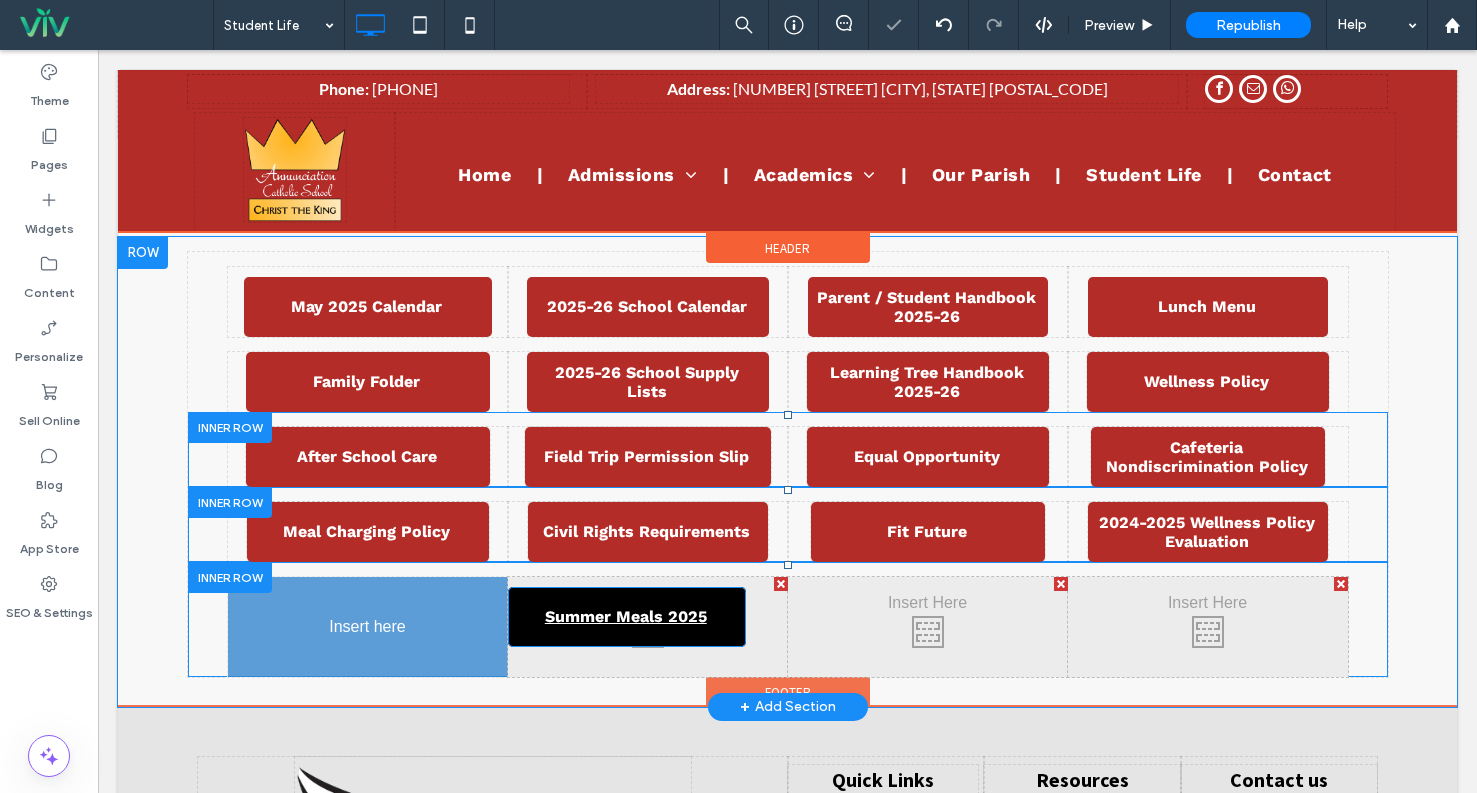 drag, startPoint x: 589, startPoint y: 617, endPoint x: 316, endPoint y: 650, distance: 274.98727 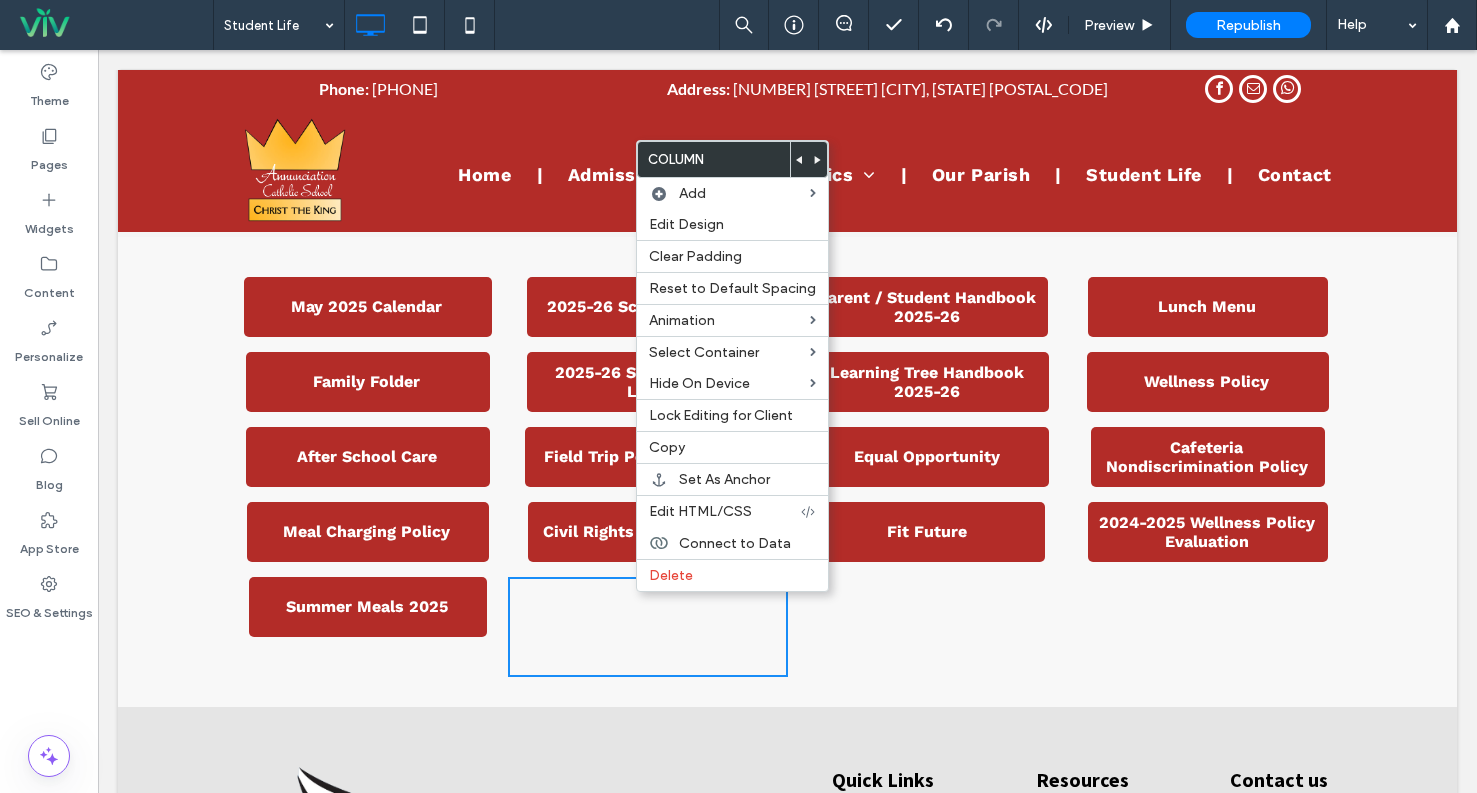click on "Click To Paste" at bounding box center (928, 627) 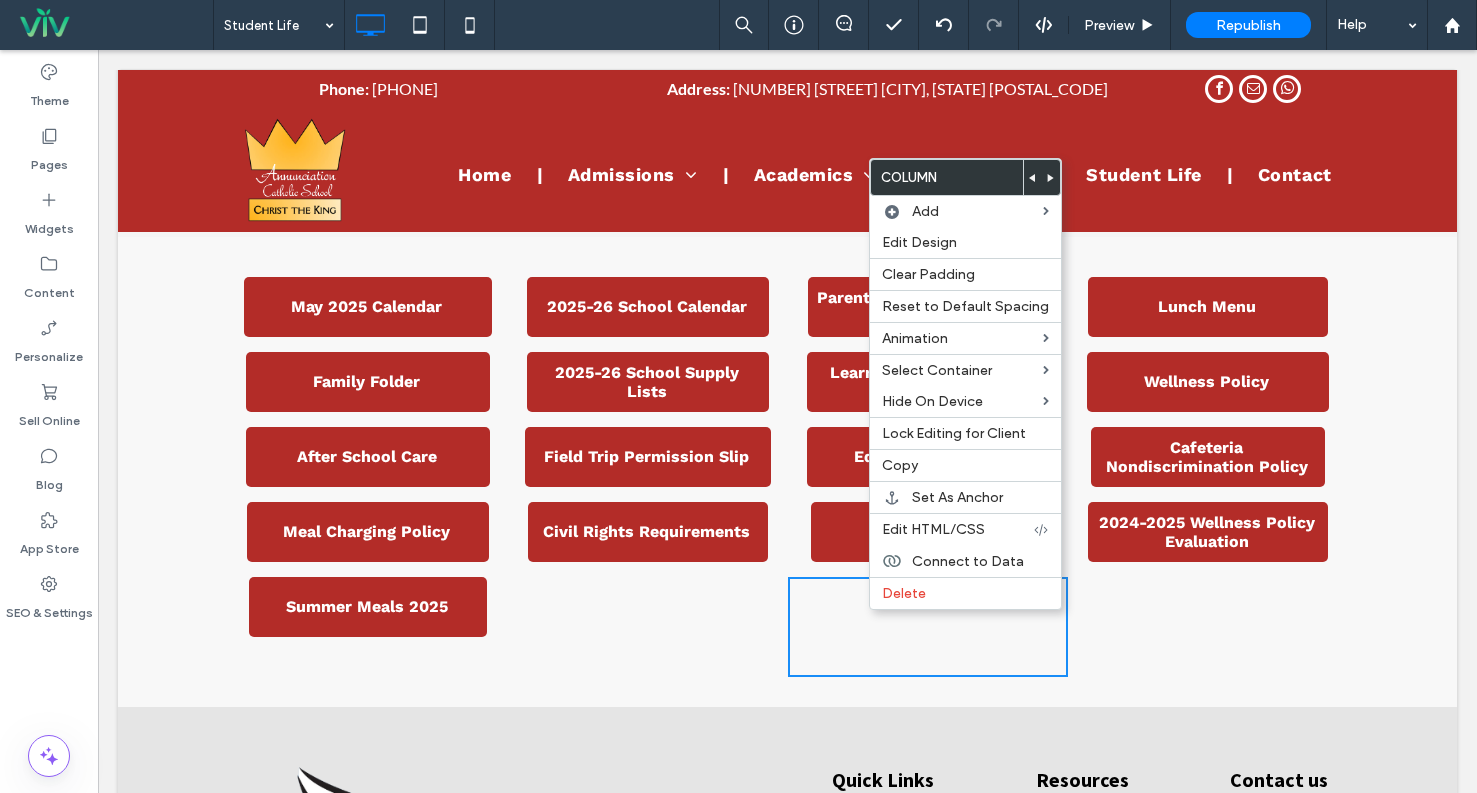 click on "Click To Paste" at bounding box center [1208, 627] 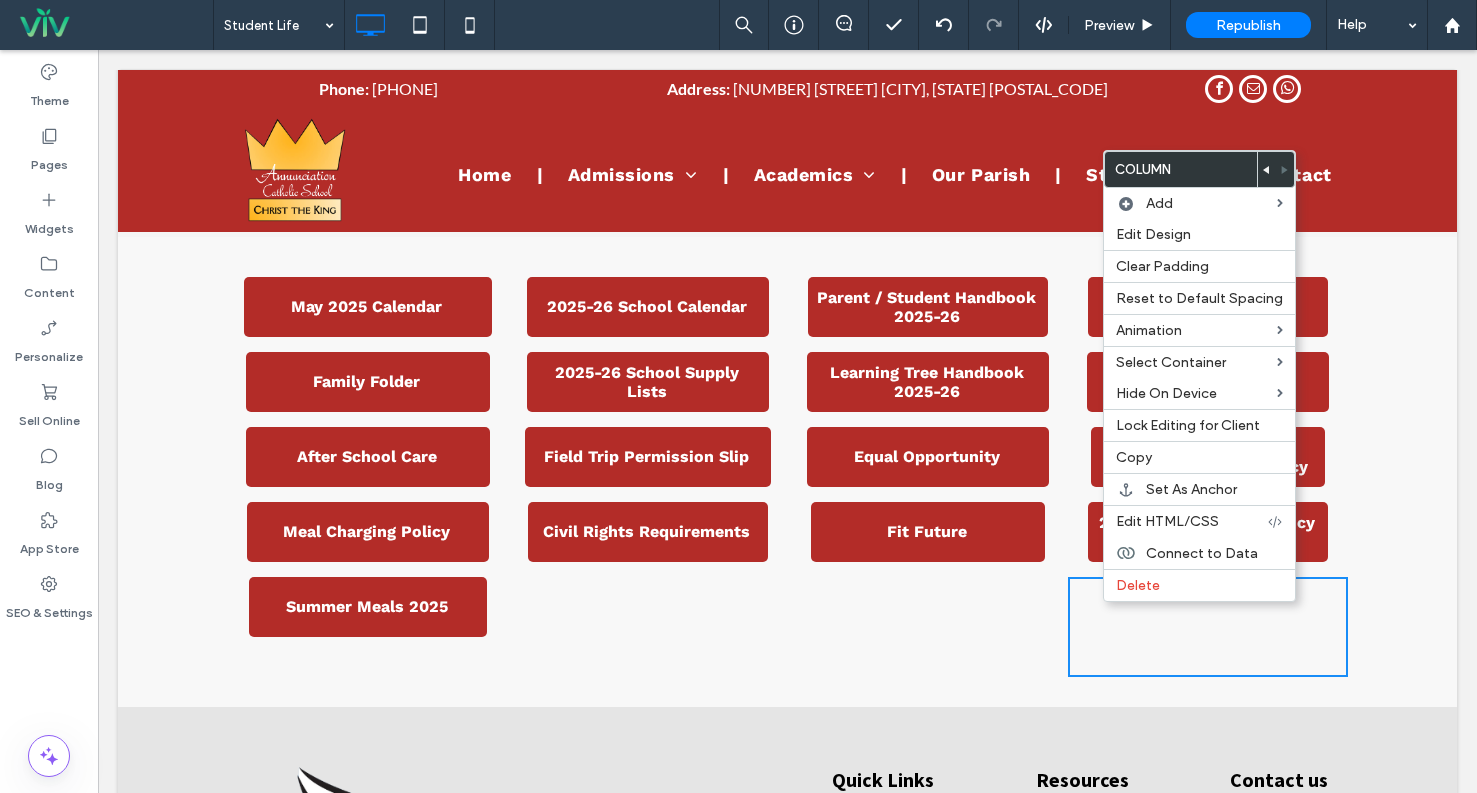 click on "Click To Paste
Summer Meals 2025" at bounding box center [368, 627] 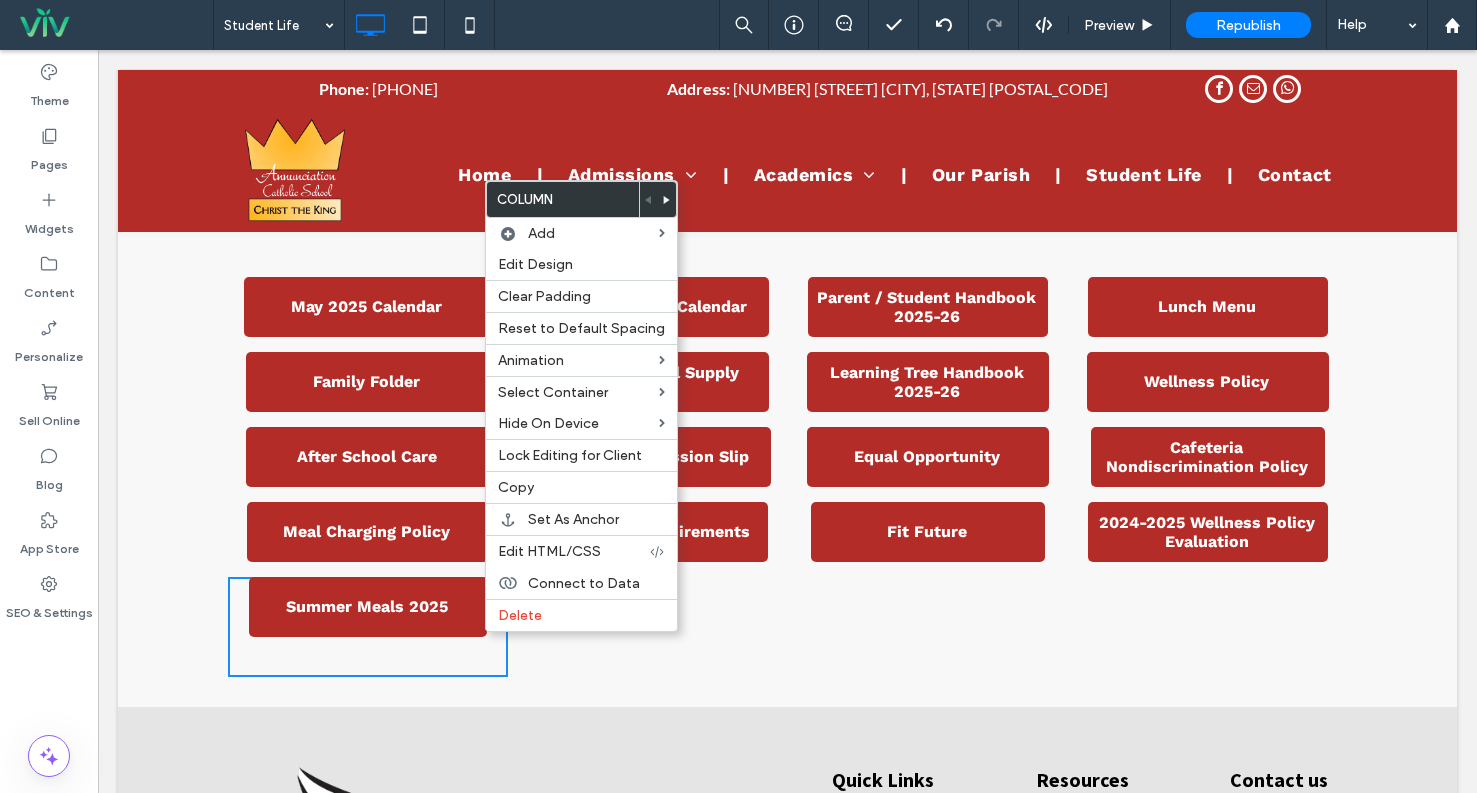 click on "May 2025 Calendar
Click To Paste
Click To Paste
2025-26 School Calendar
Click To Paste
Parent / Student Handbook 2025-26
Click To Paste
Lunch Menu
Click To Paste
Family Folder
Click To Paste
2025-26 School Supply Lists
Click To Paste
Learning Tree Handbook 2025-26
Click To Paste
Wellness Policy
Click To Paste
After School Care
Click To Paste
Field Trip Permission Slip
Click To Paste
Equal Opportunity
Click To Paste
Cafeteria Nondiscrimination Policy
Click To Paste
Meal Charging Policy
Click To Paste
Civil Rights Requirements
Click To Paste
Fit Future
Click To Paste" at bounding box center (787, 472) 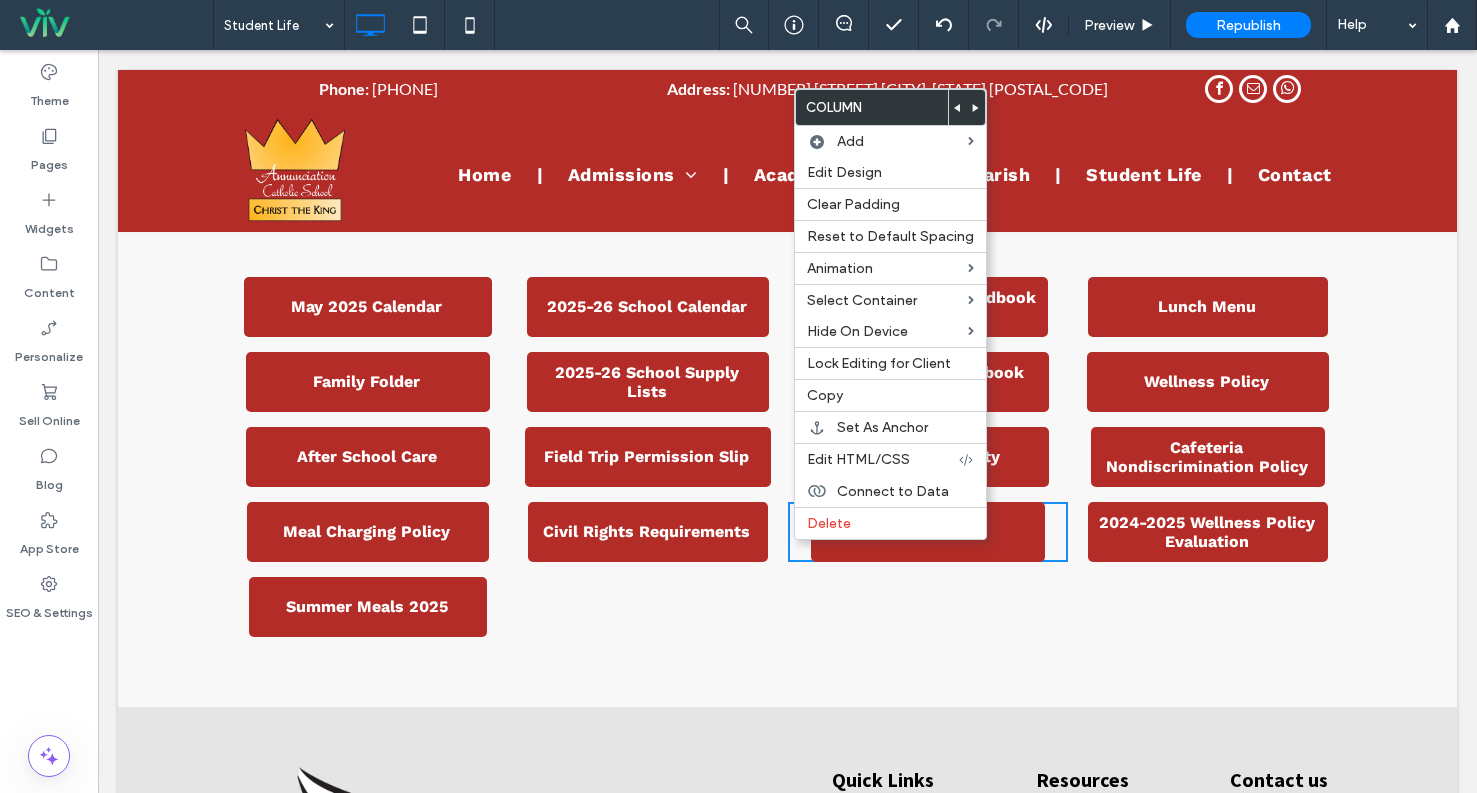click on "Click To Paste
Summer Meals 2025
Click To Paste
Click To Paste
Click To Paste" at bounding box center [788, 619] 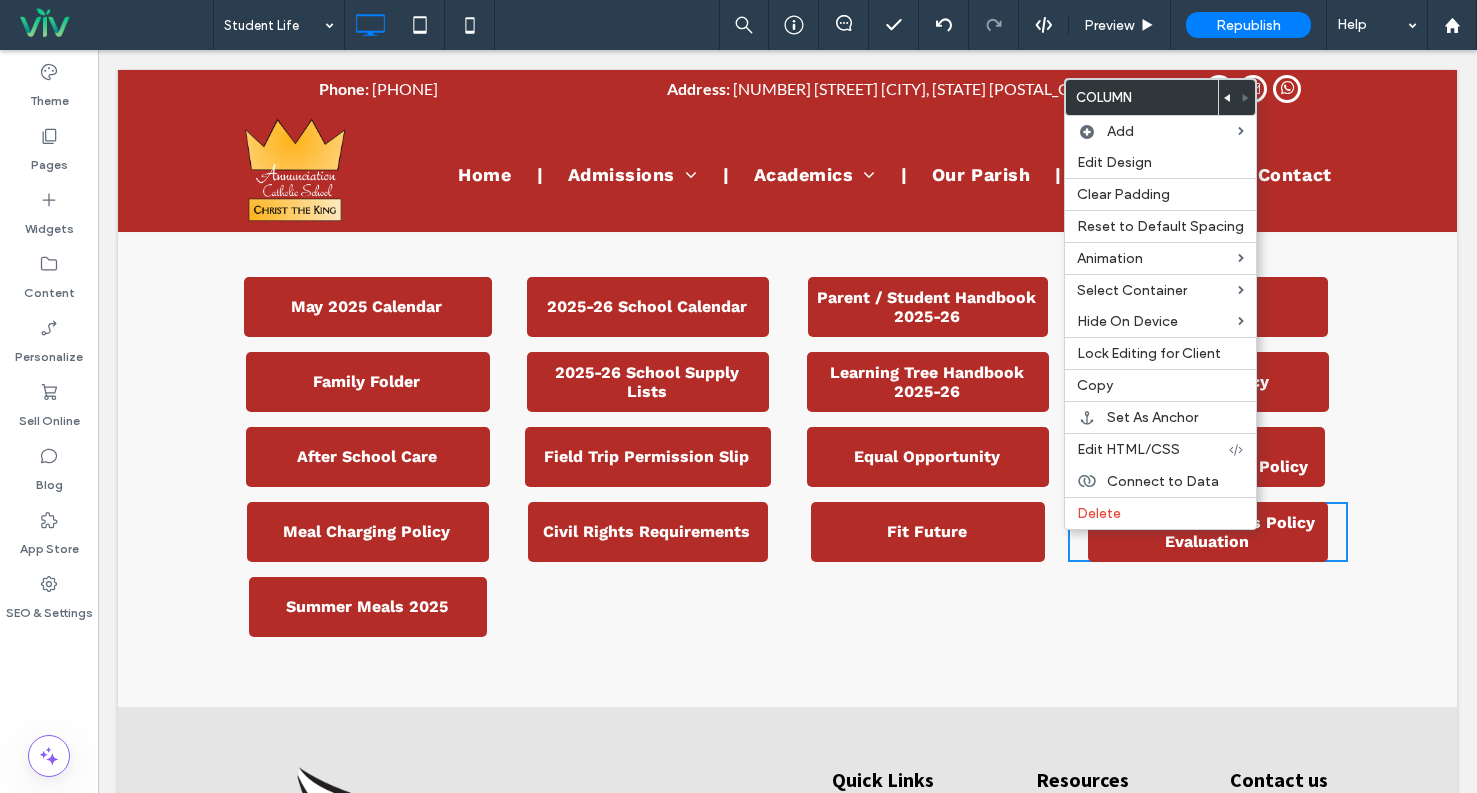 click on "Click To Paste
Meal Charging Policy" at bounding box center (368, 532) 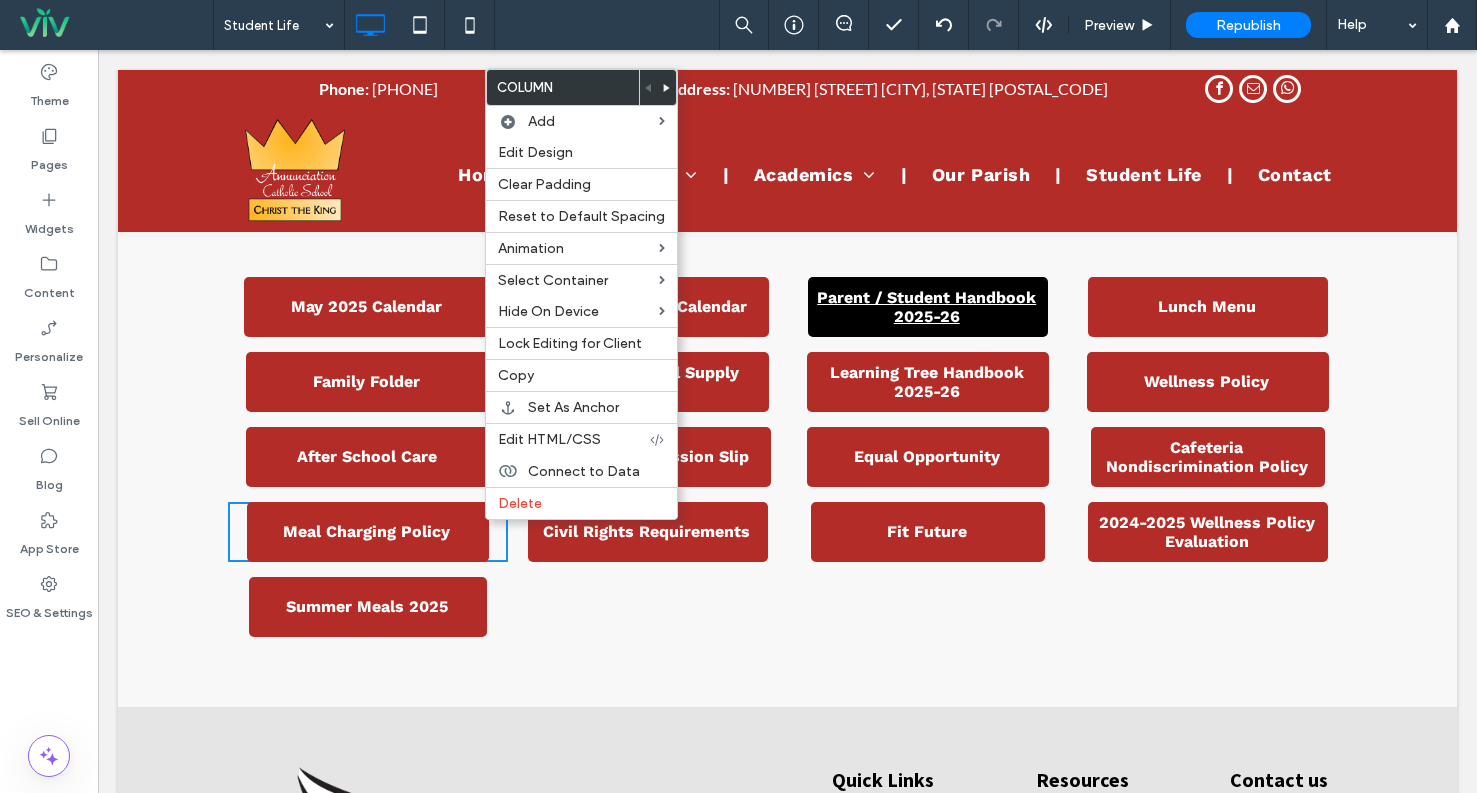 click on "Parent / Student Handbook 2025-26" at bounding box center [926, 307] 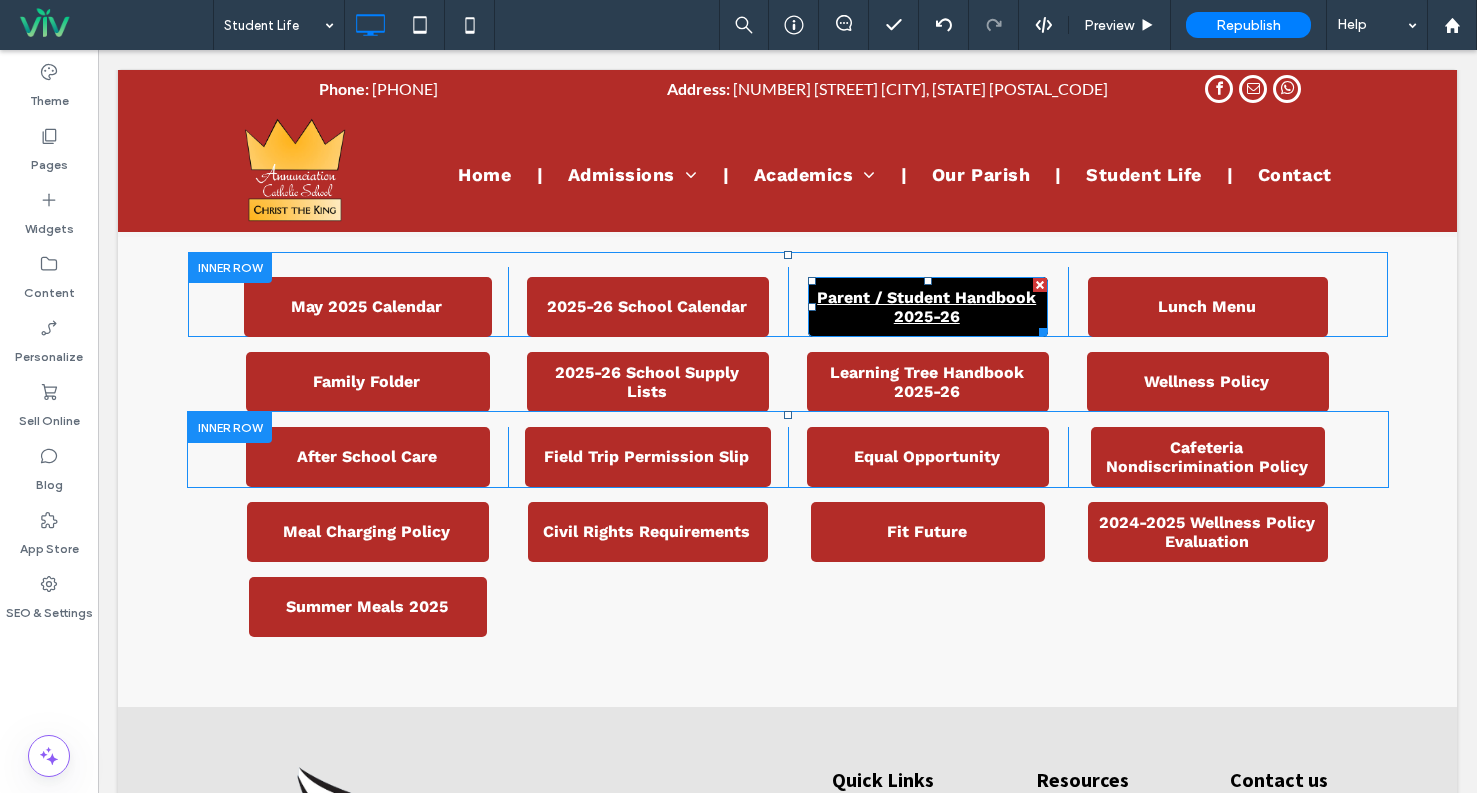 click on "Parent / Student Handbook 2025-26" at bounding box center (926, 307) 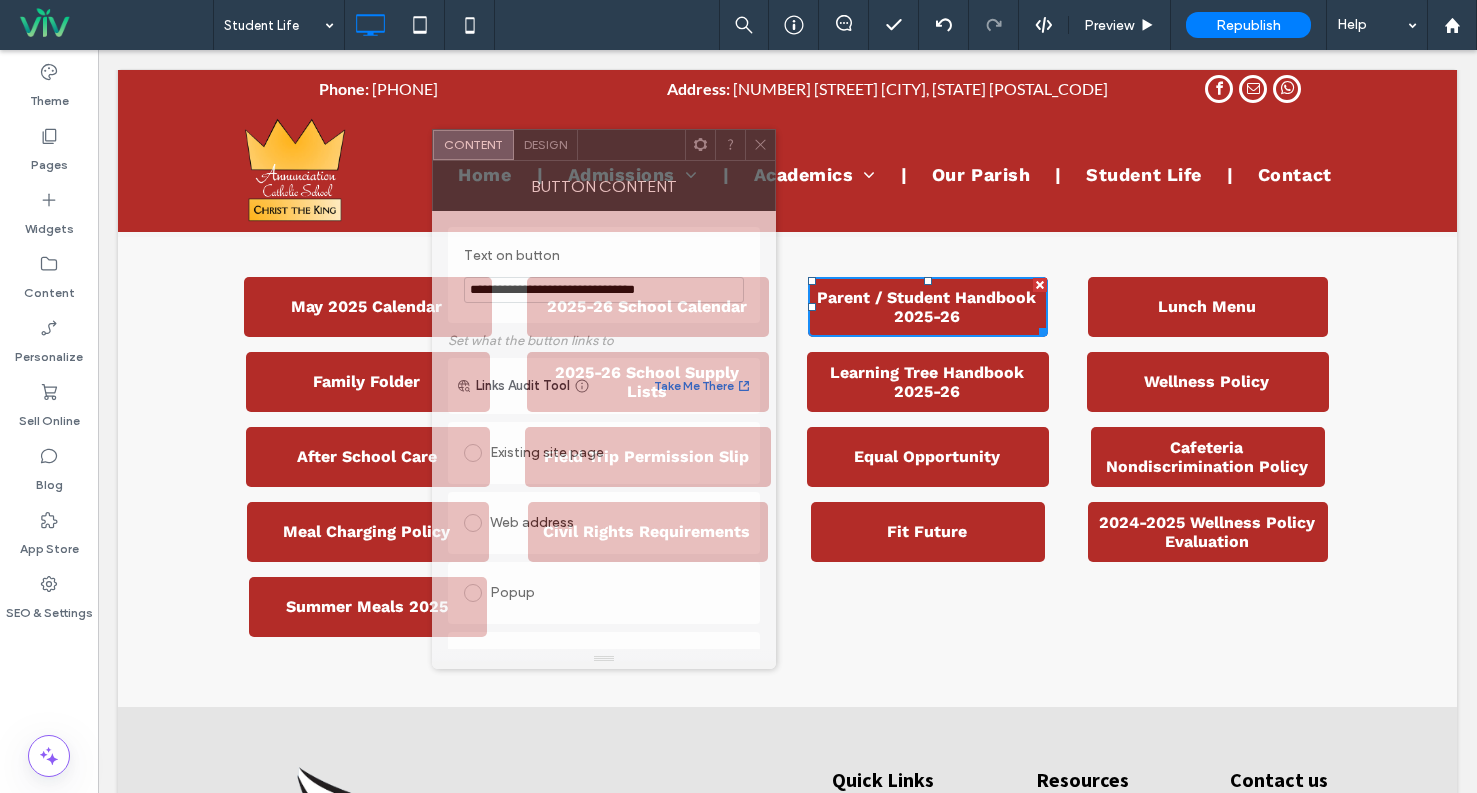drag, startPoint x: 581, startPoint y: 157, endPoint x: 582, endPoint y: 203, distance: 46.010868 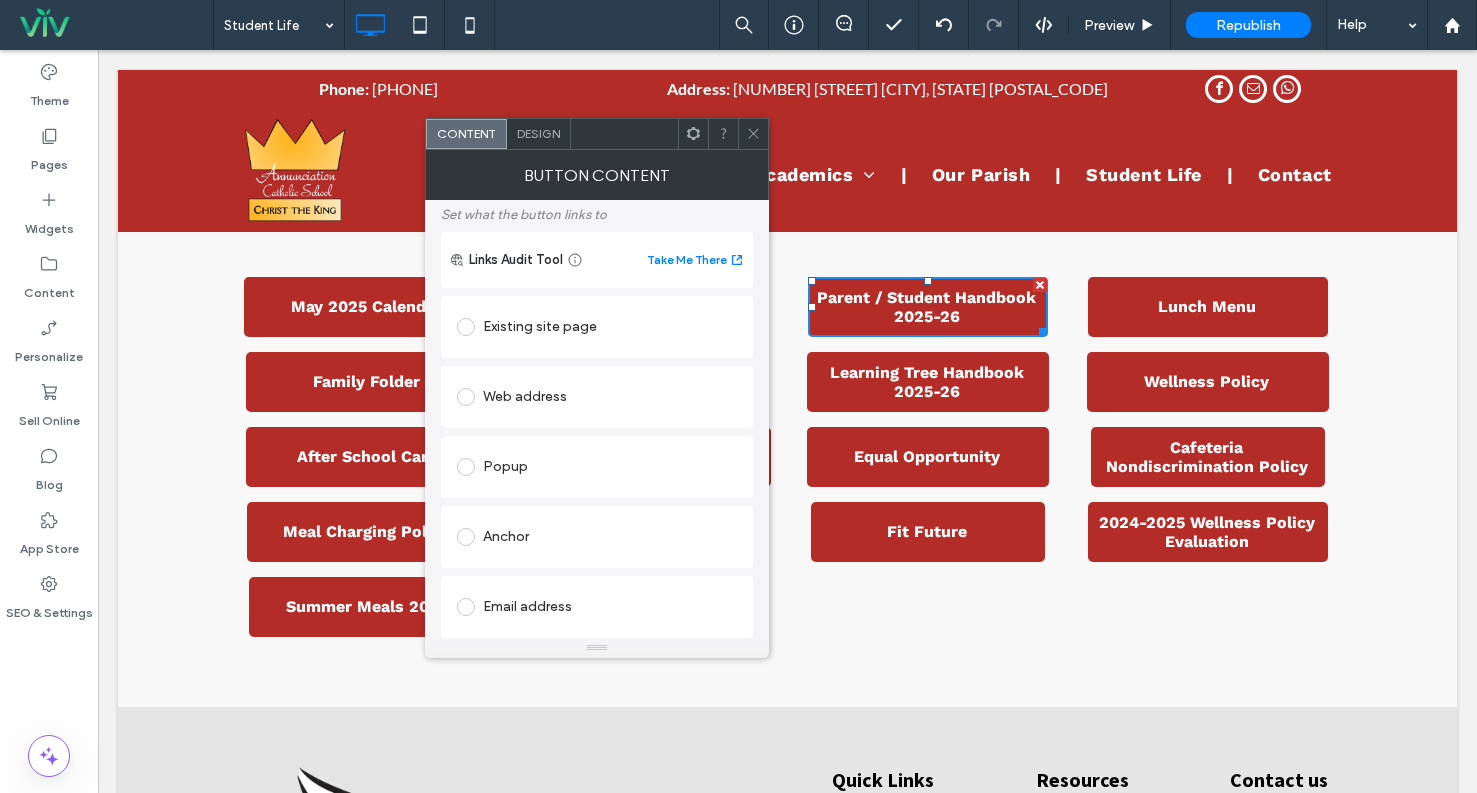 scroll, scrollTop: 0, scrollLeft: 0, axis: both 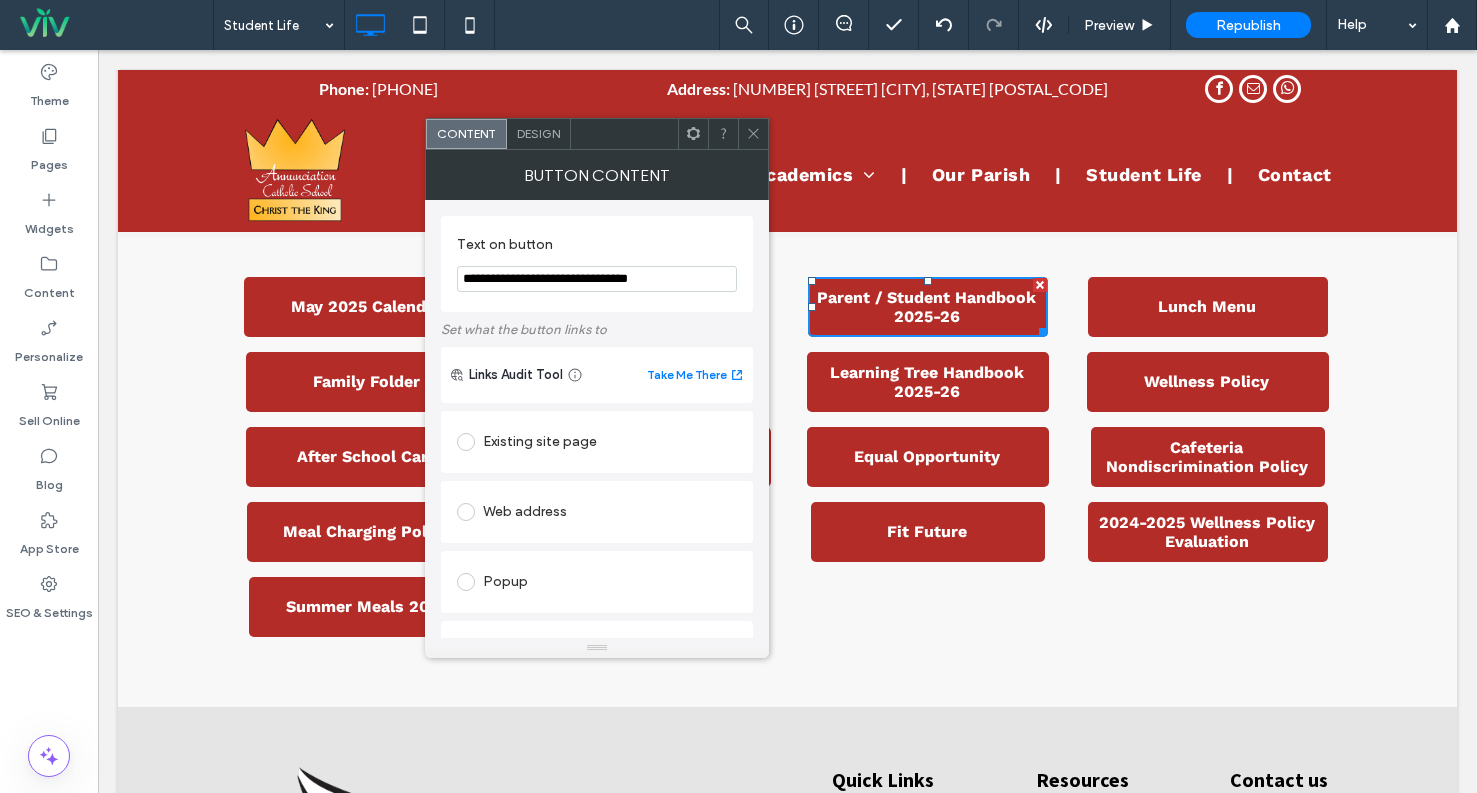 drag, startPoint x: 757, startPoint y: 121, endPoint x: 677, endPoint y: 93, distance: 84.758484 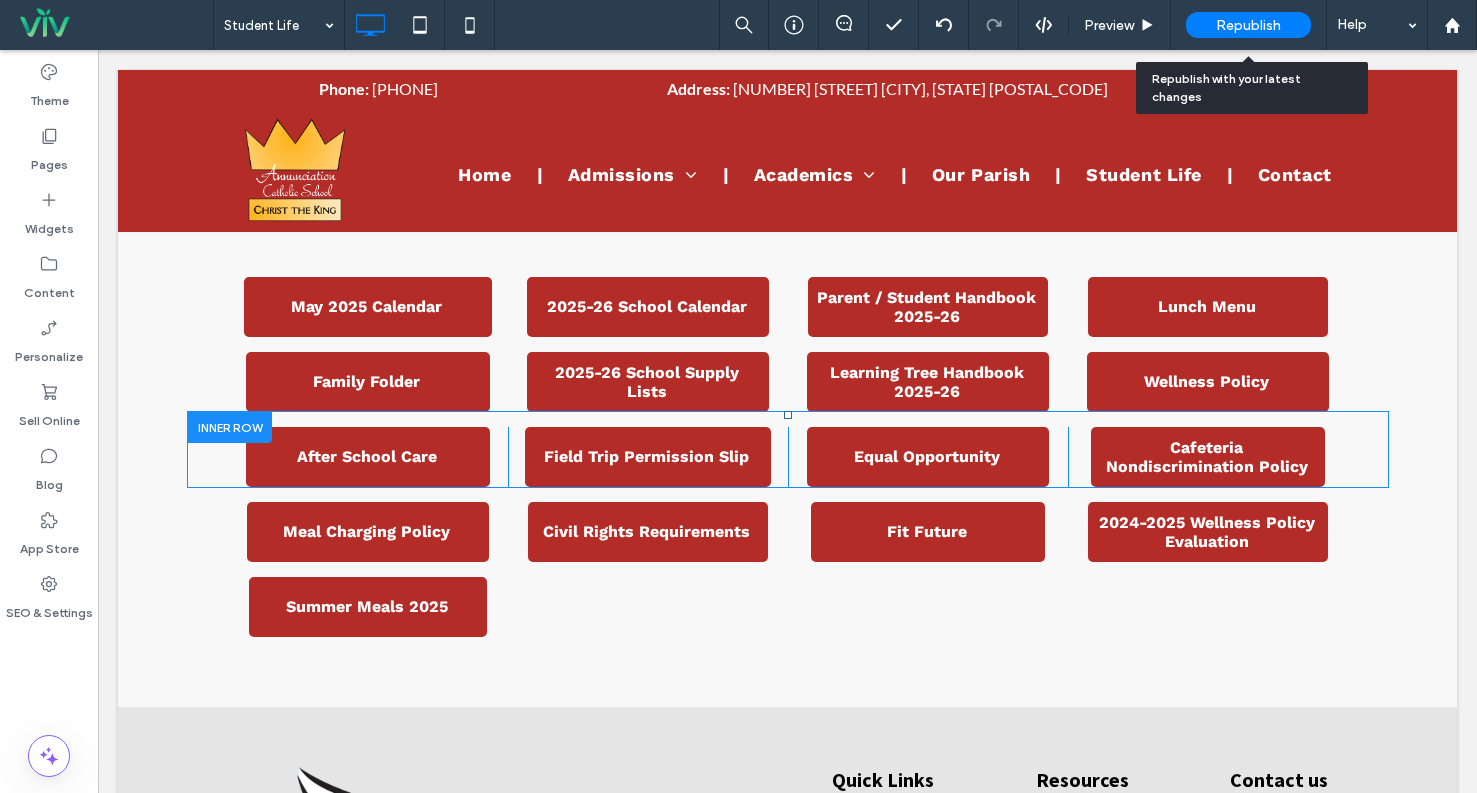 click on "Republish" at bounding box center [1248, 25] 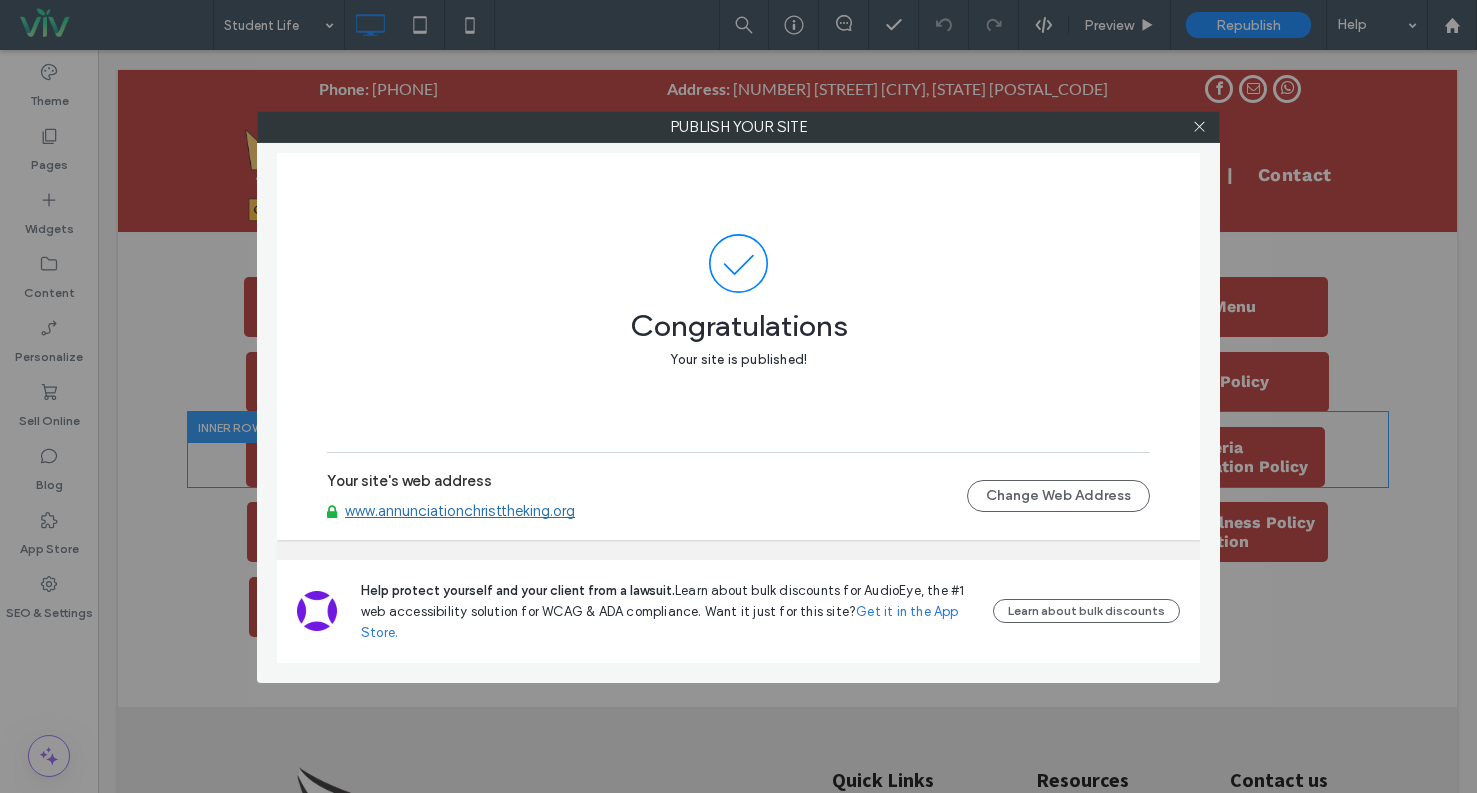 click on "www.annunciationchristtheking.org" at bounding box center [460, 511] 